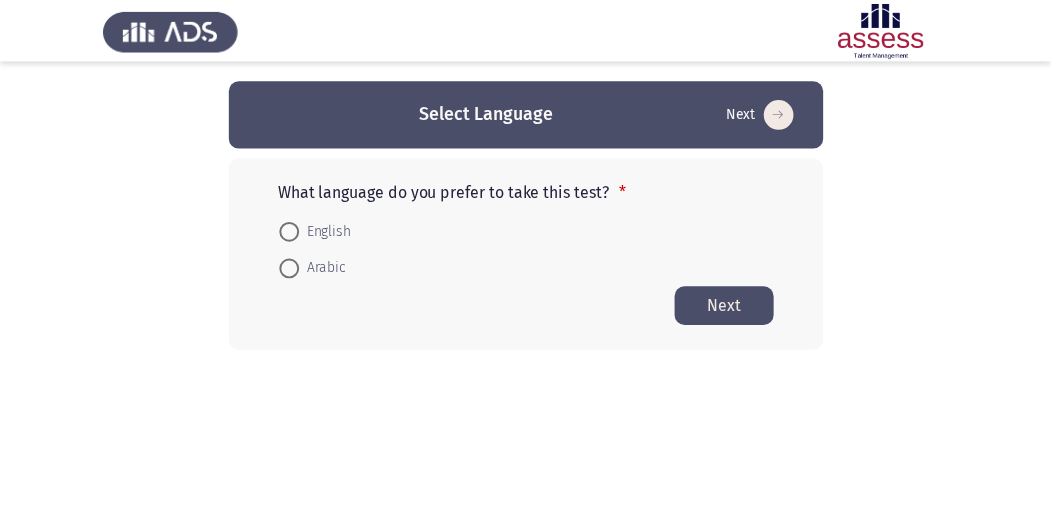 scroll, scrollTop: 0, scrollLeft: 0, axis: both 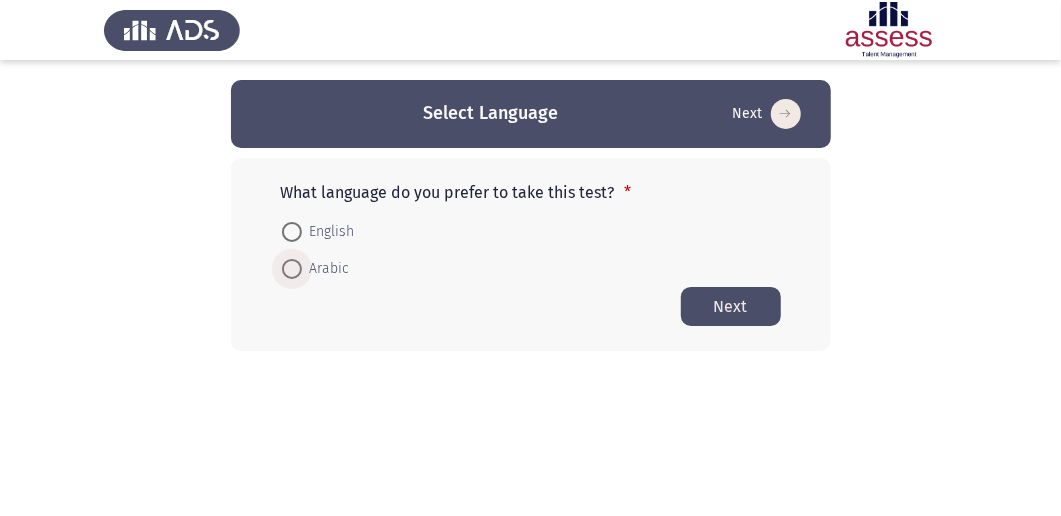 click on "Arabic" at bounding box center (326, 269) 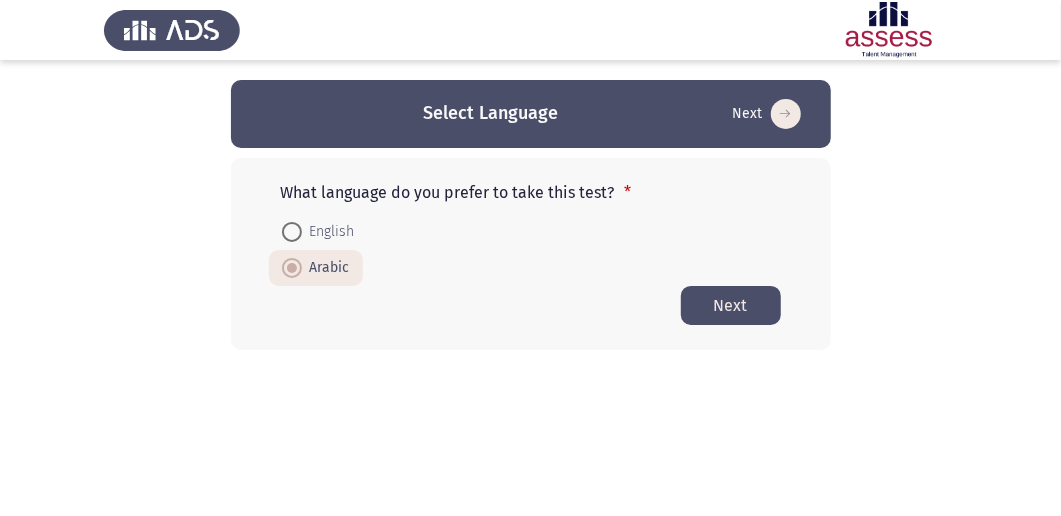 click on "Next" 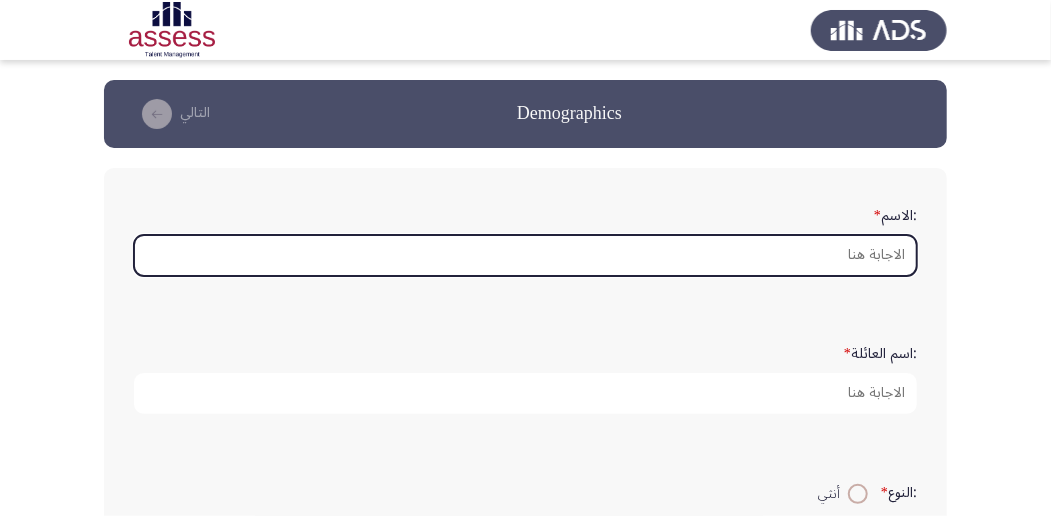 click on ":الاسم   *" at bounding box center (525, 255) 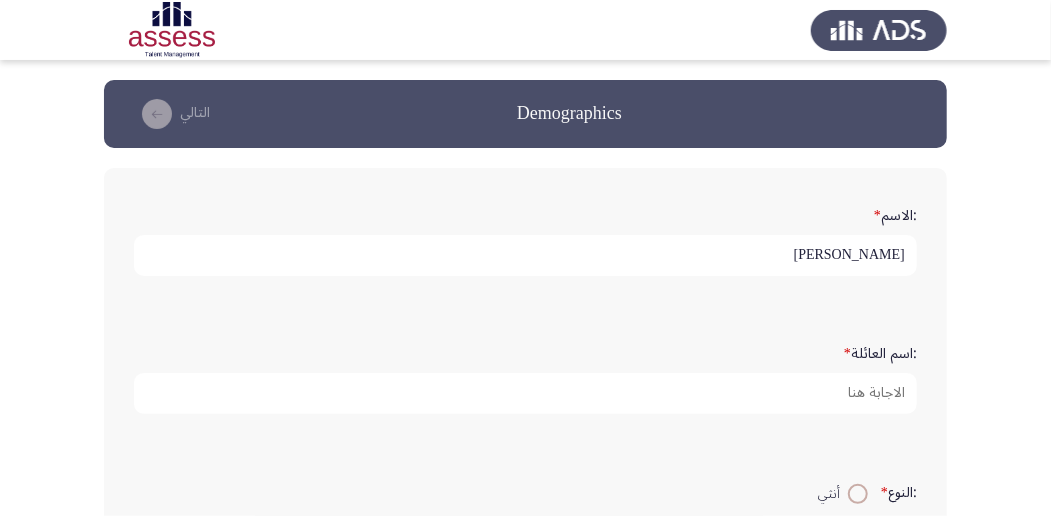 type on "[PERSON_NAME]" 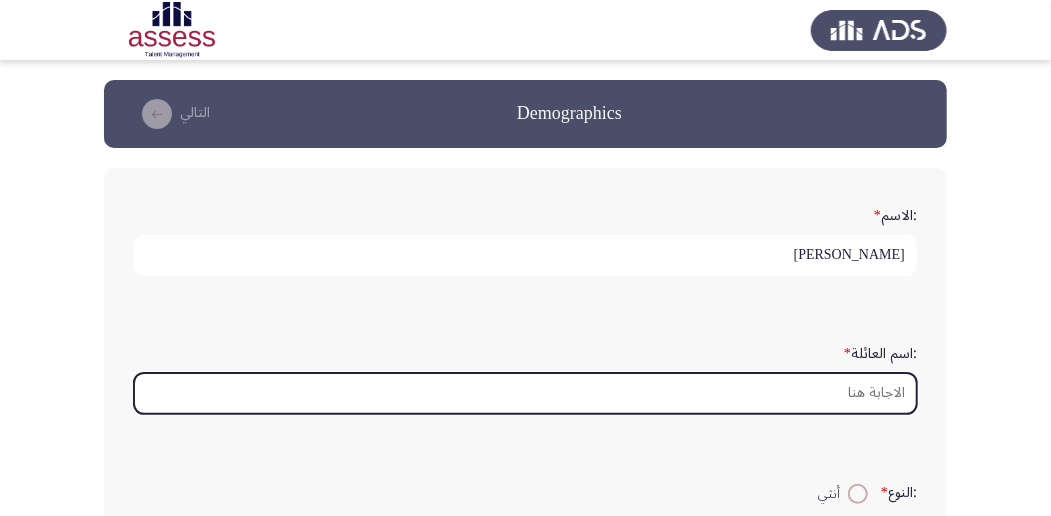 click on ":اسم العائلة   *" at bounding box center (525, 393) 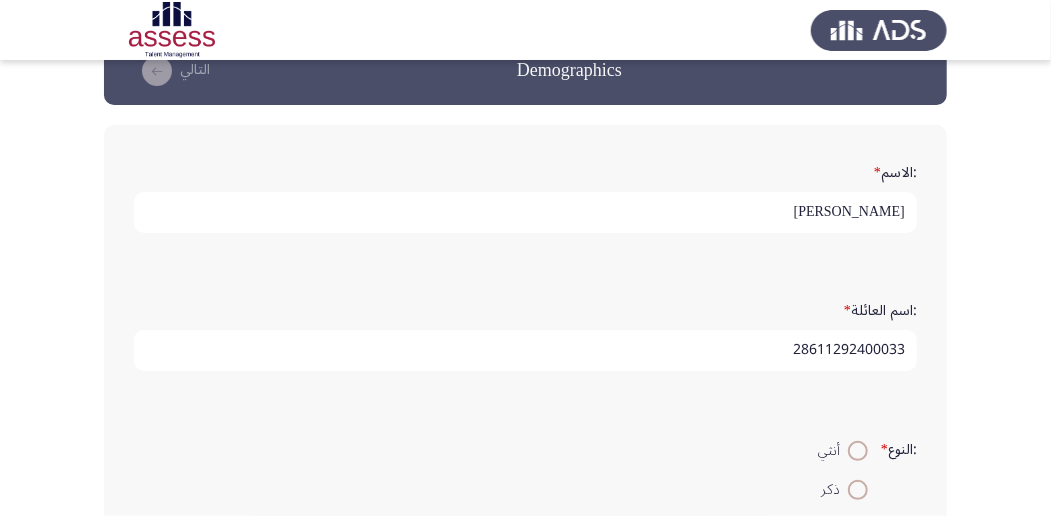 scroll, scrollTop: 66, scrollLeft: 0, axis: vertical 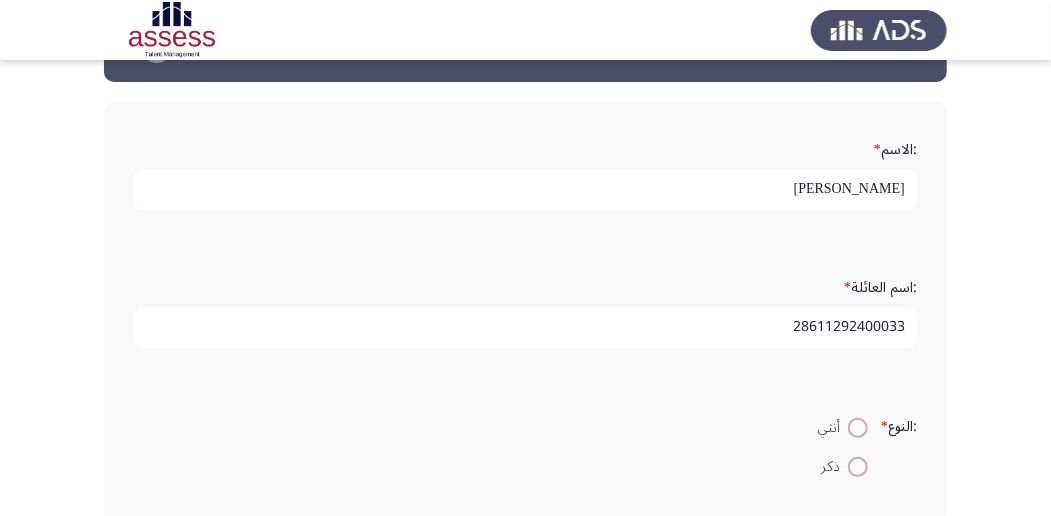 type on "28611292400033" 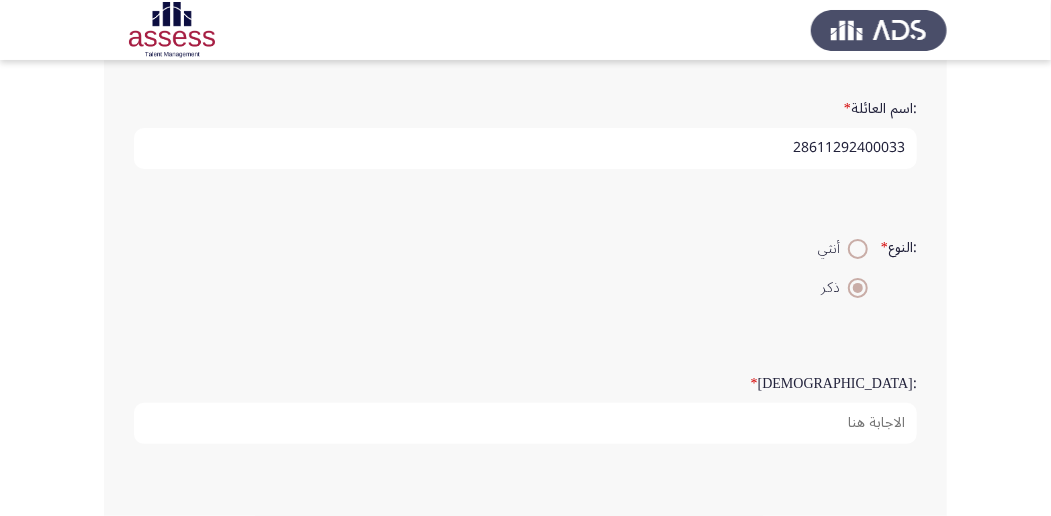 scroll, scrollTop: 266, scrollLeft: 0, axis: vertical 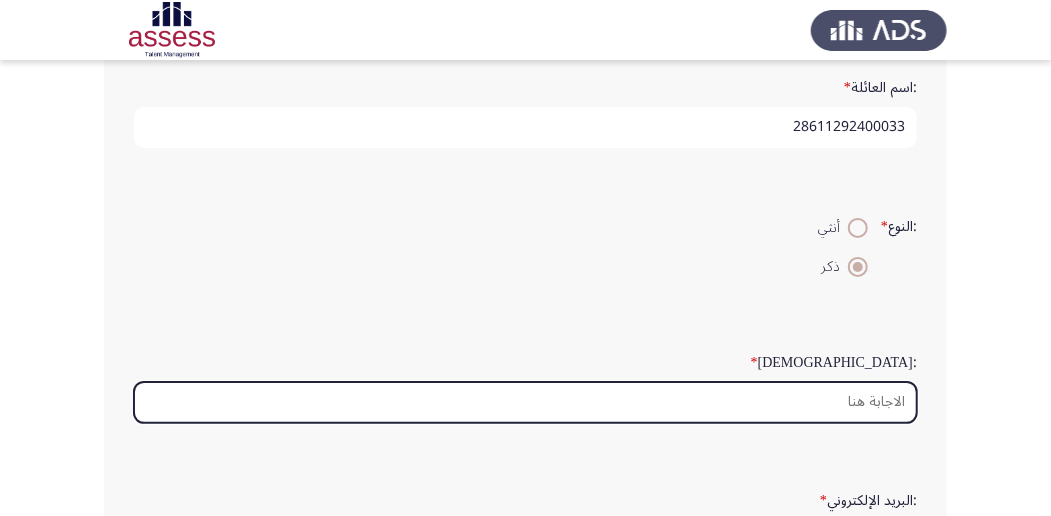 click on ":السن   *" at bounding box center [525, 402] 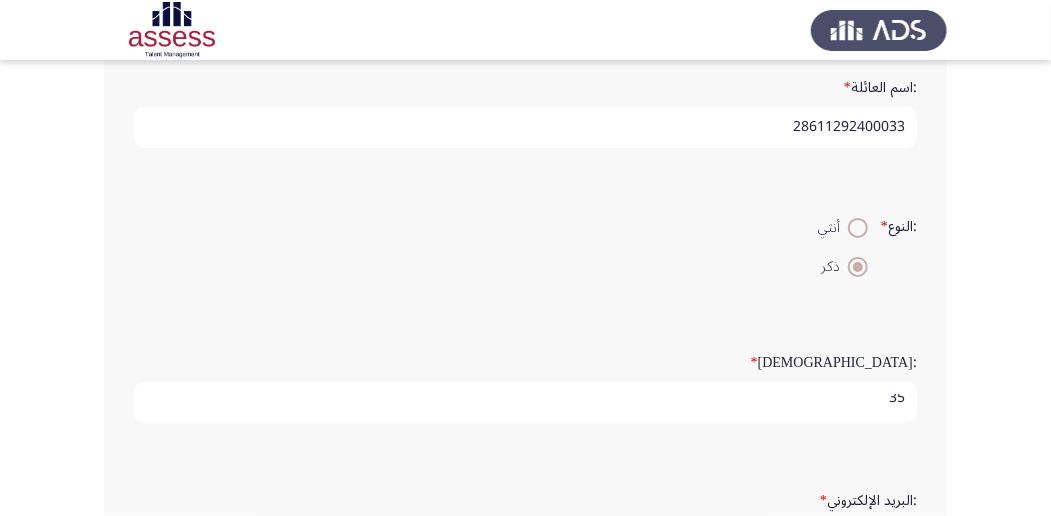 scroll, scrollTop: 6, scrollLeft: 0, axis: vertical 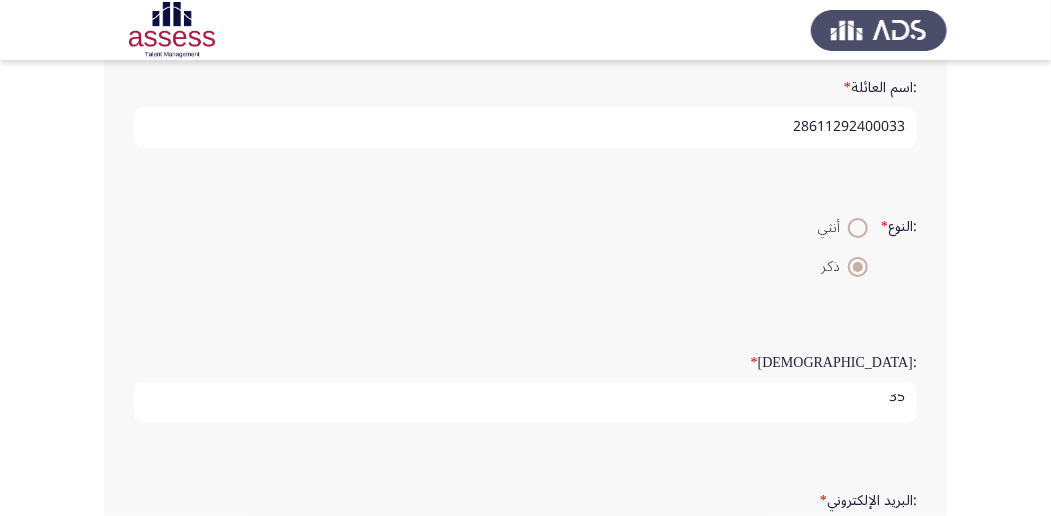 type on "35" 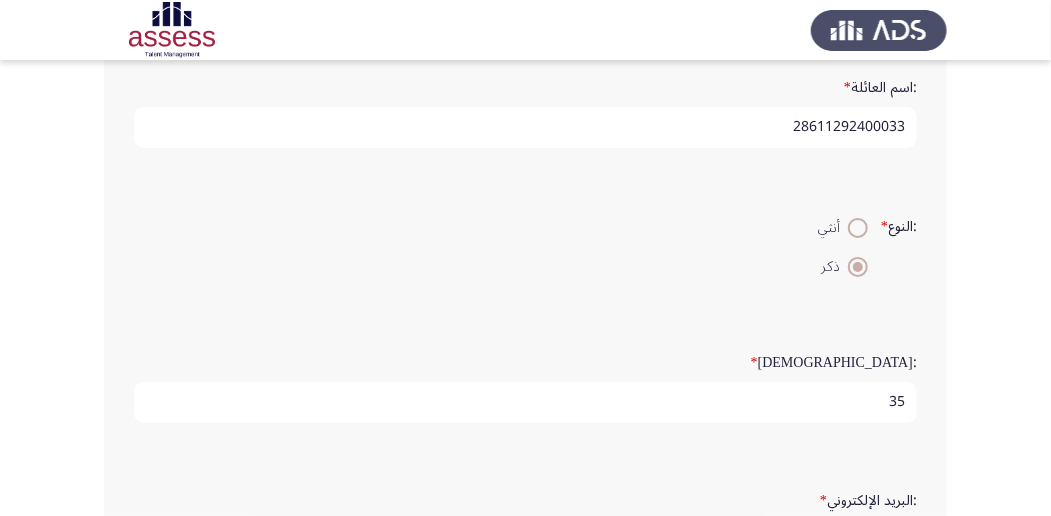 scroll, scrollTop: 307, scrollLeft: 0, axis: vertical 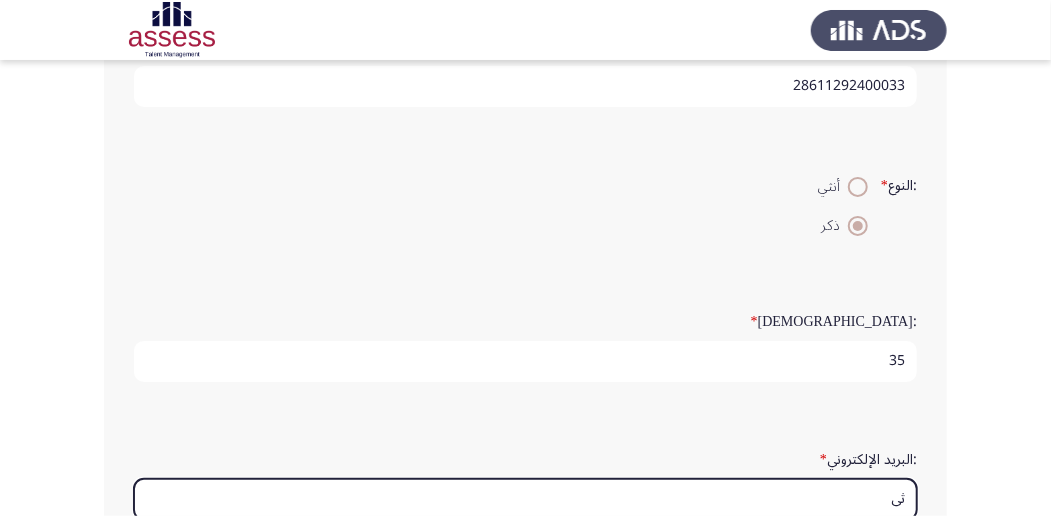 type on "ث" 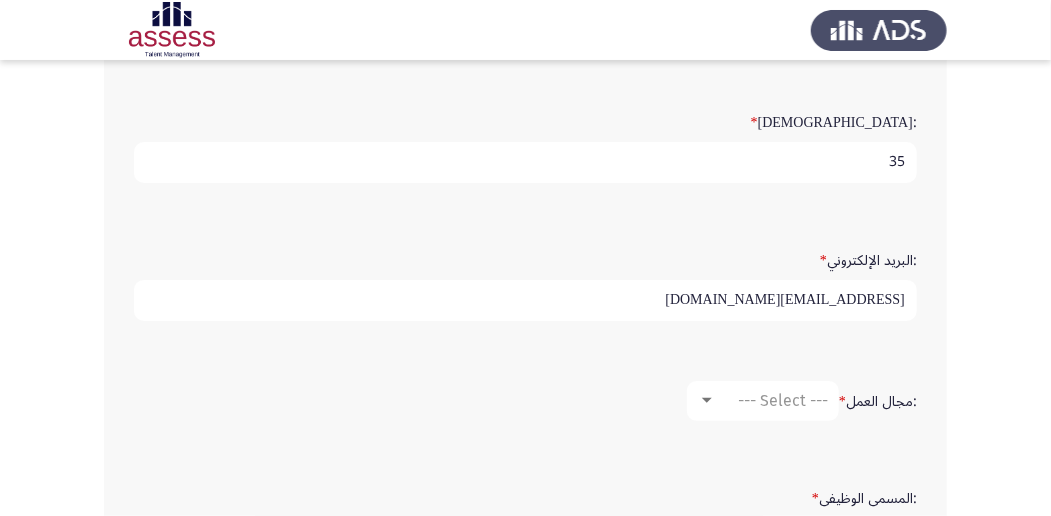 scroll, scrollTop: 507, scrollLeft: 0, axis: vertical 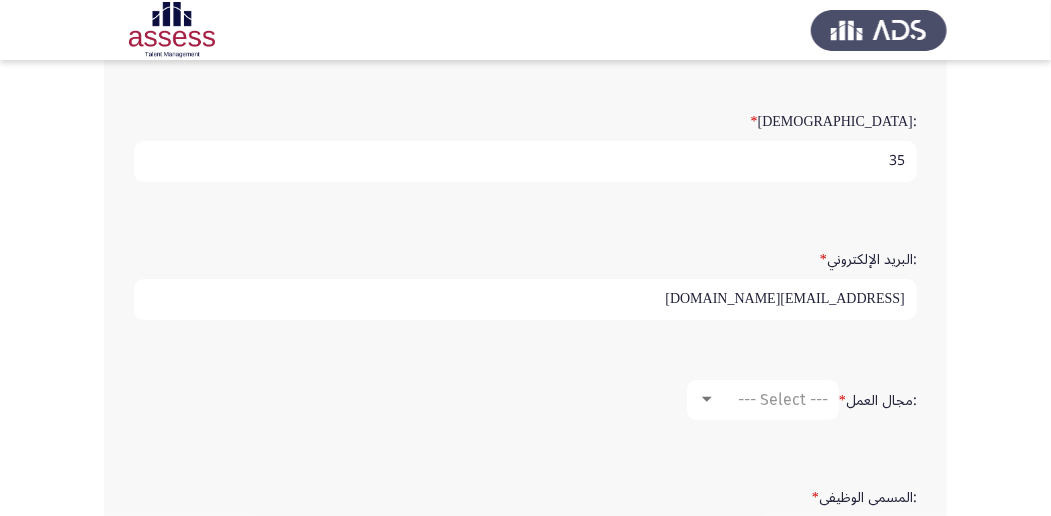 type on "[EMAIL_ADDRESS][DOMAIN_NAME]" 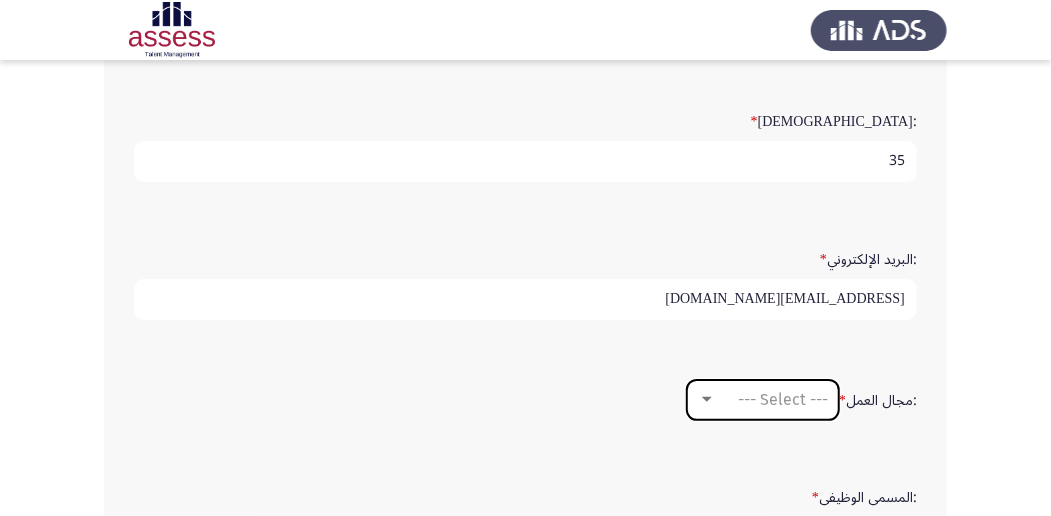 click on "--- Select ---" at bounding box center (783, 399) 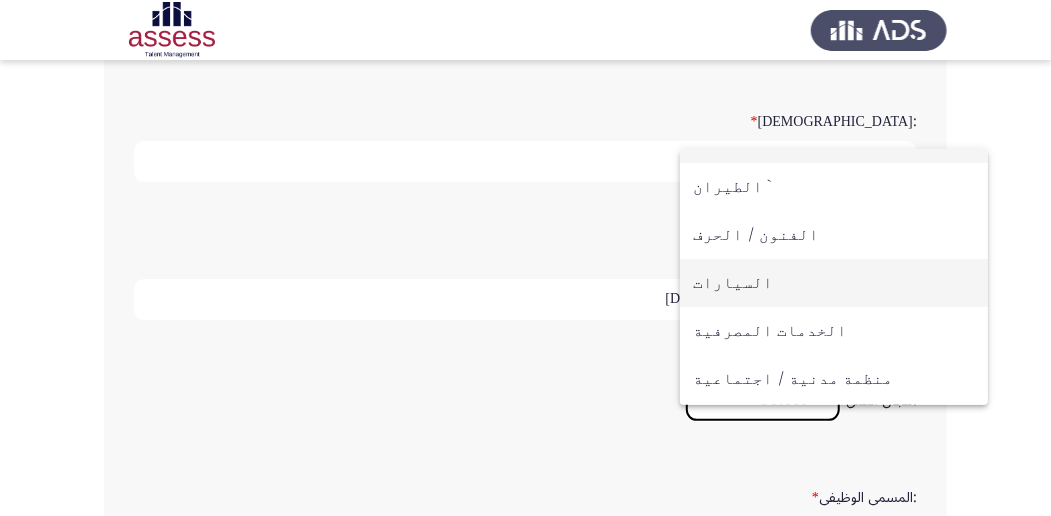 scroll, scrollTop: 66, scrollLeft: 0, axis: vertical 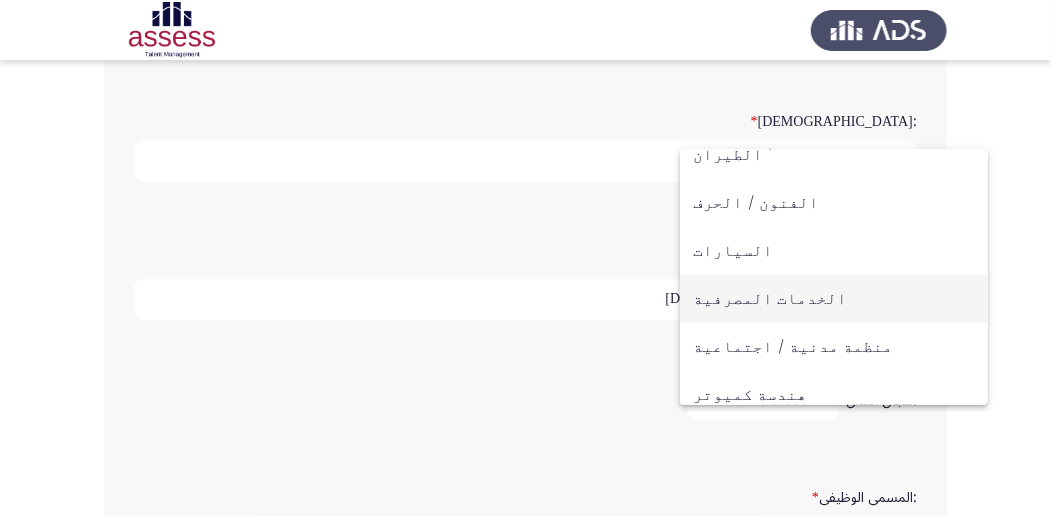 click on "الخدمات المصرفية" at bounding box center [834, 299] 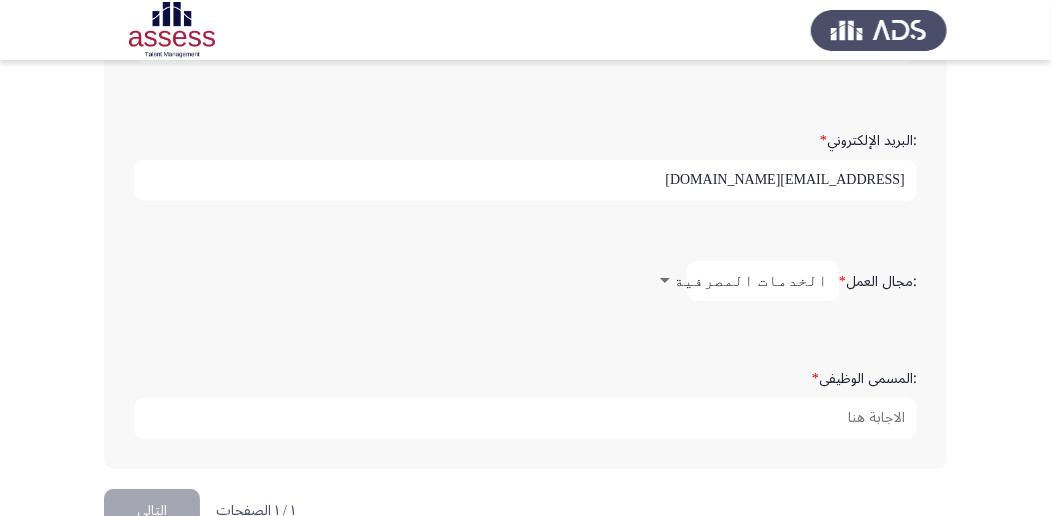scroll, scrollTop: 640, scrollLeft: 0, axis: vertical 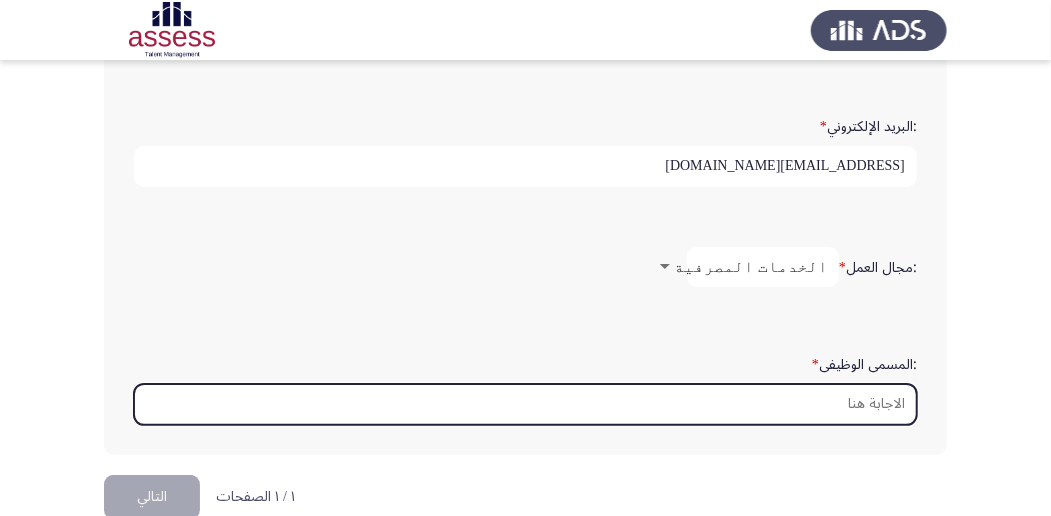 click on ":المسمى الوظيفى   *" at bounding box center (525, 404) 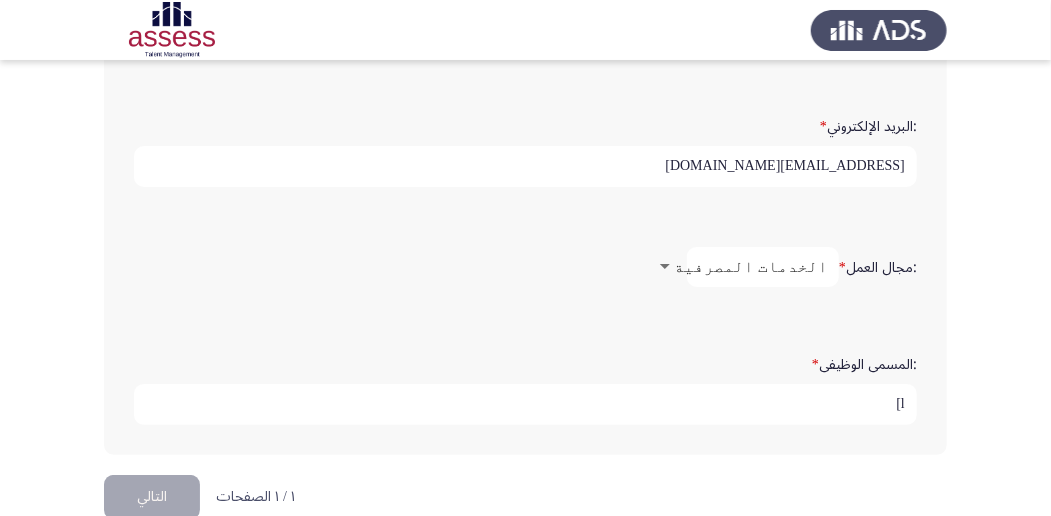 type on "l" 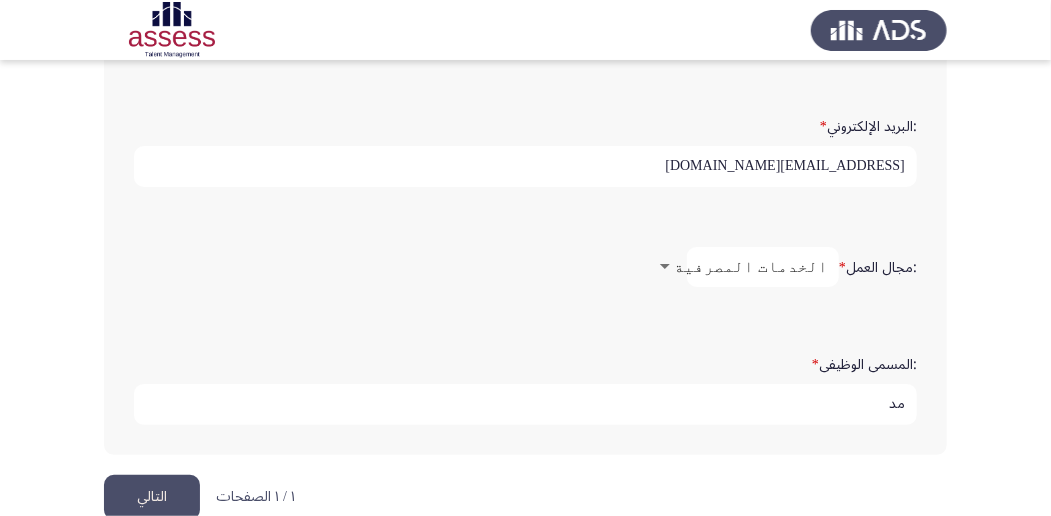type on "م" 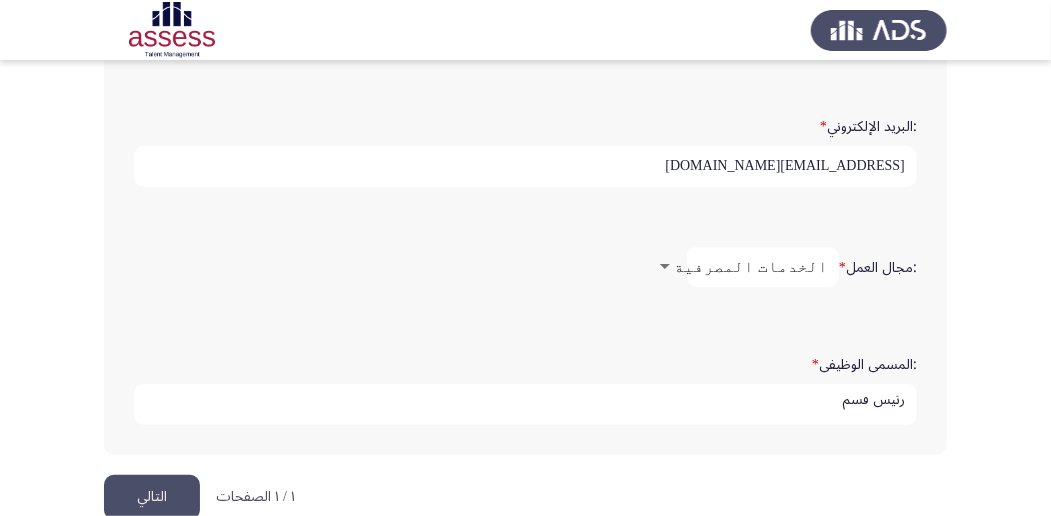 scroll, scrollTop: 5, scrollLeft: 0, axis: vertical 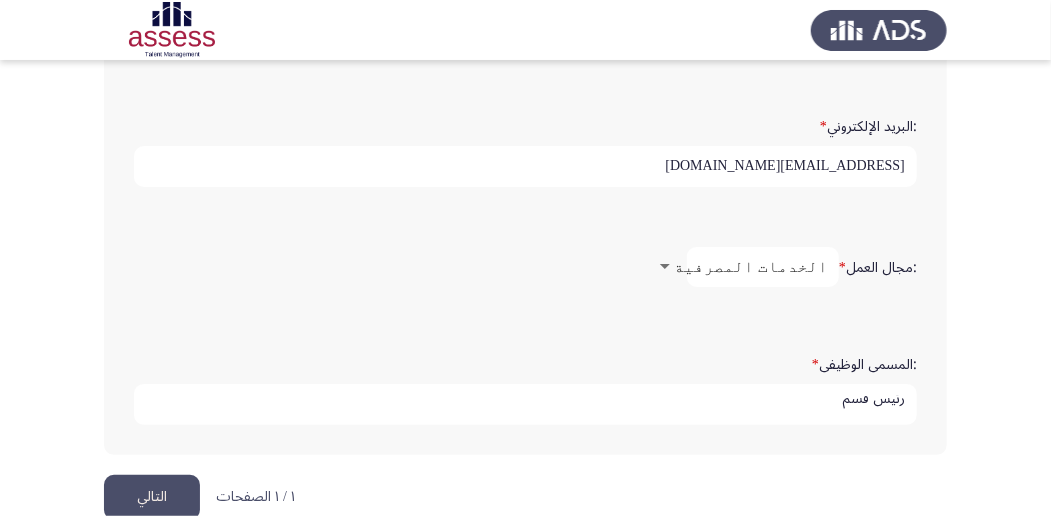 type on "رئيس قسم" 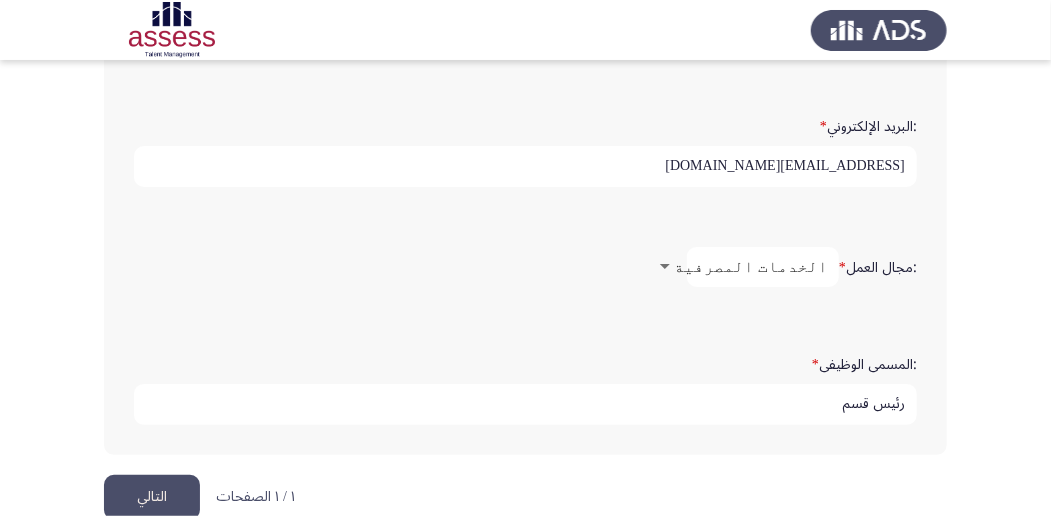 click on "التالي" 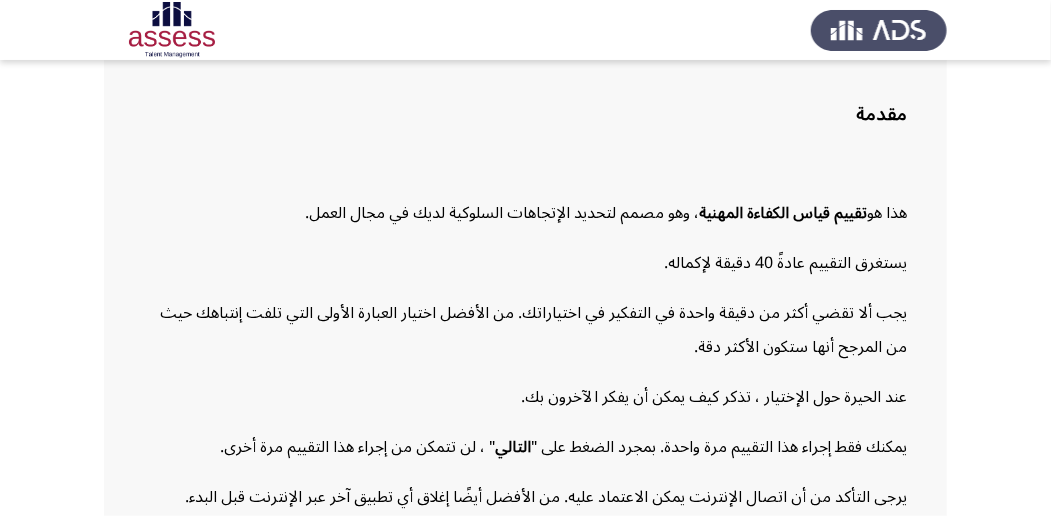 scroll, scrollTop: 200, scrollLeft: 0, axis: vertical 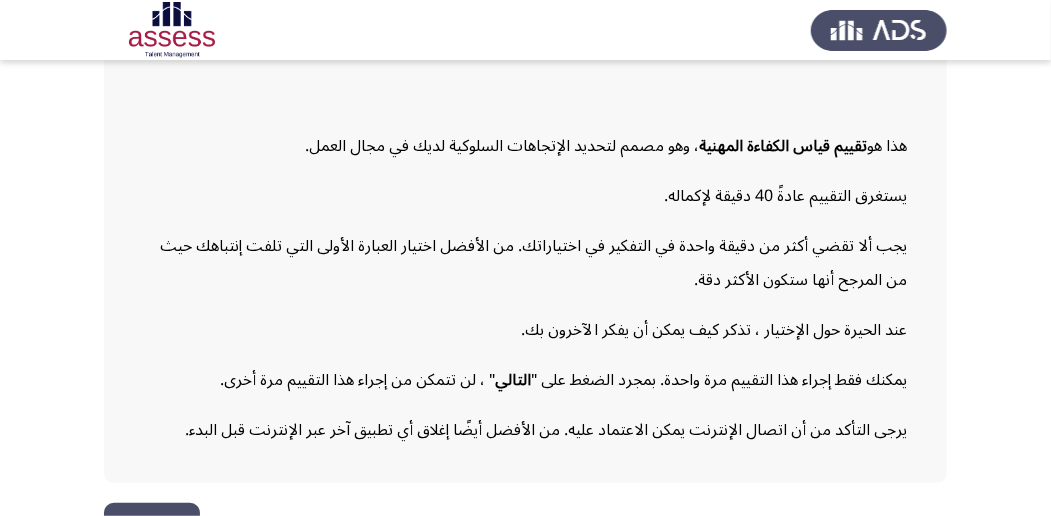 click on "يستغرق التقييم عادةً 40 دقيقة لإكماله." 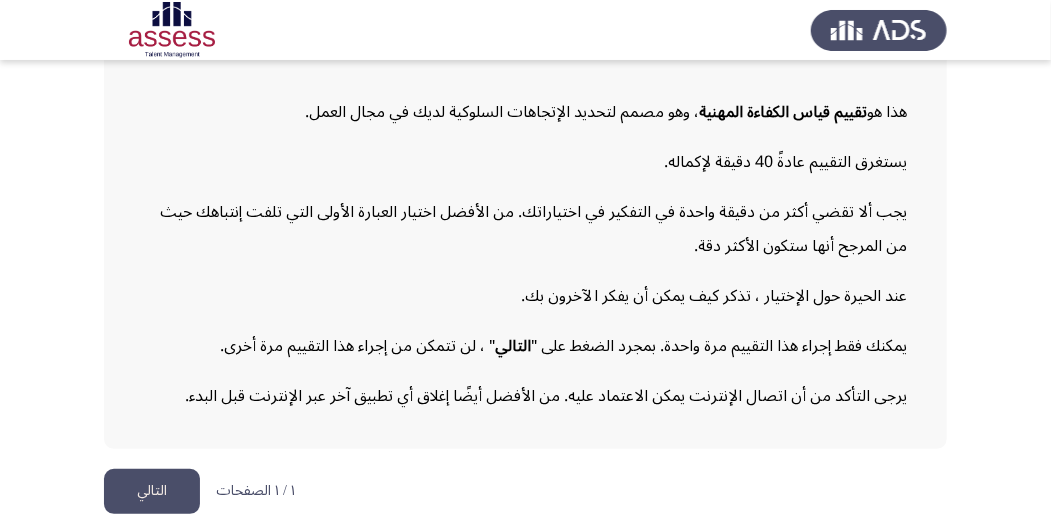 scroll, scrollTop: 252, scrollLeft: 0, axis: vertical 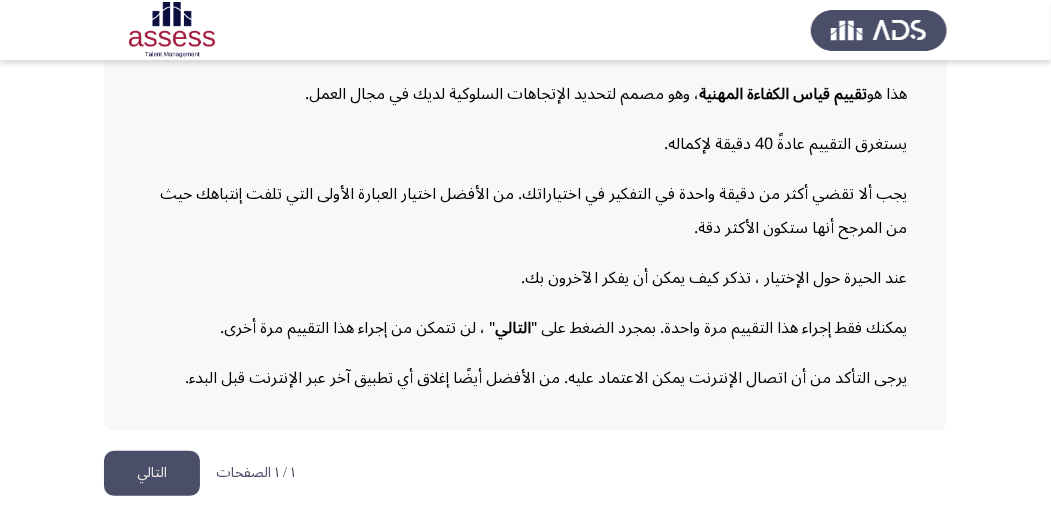 click on "التالي" 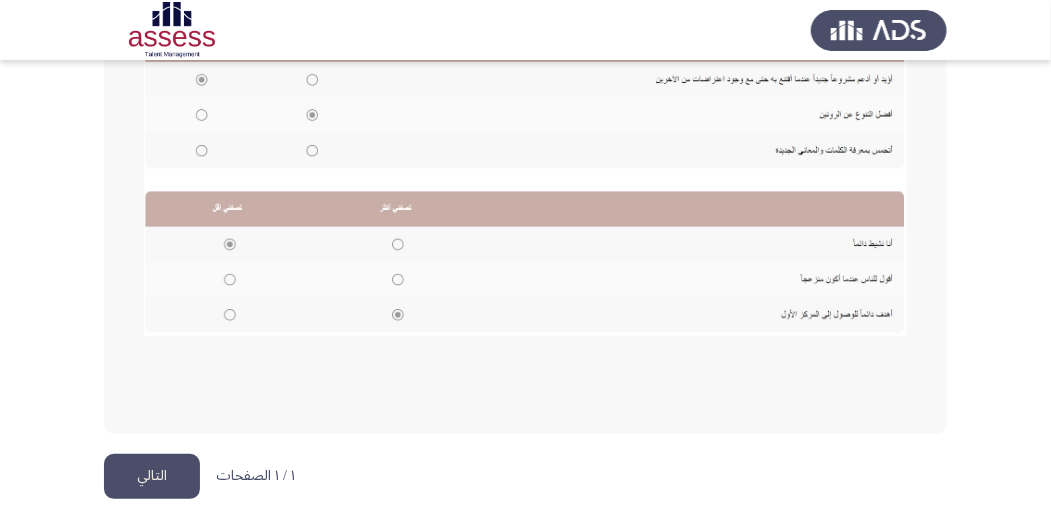 scroll, scrollTop: 542, scrollLeft: 0, axis: vertical 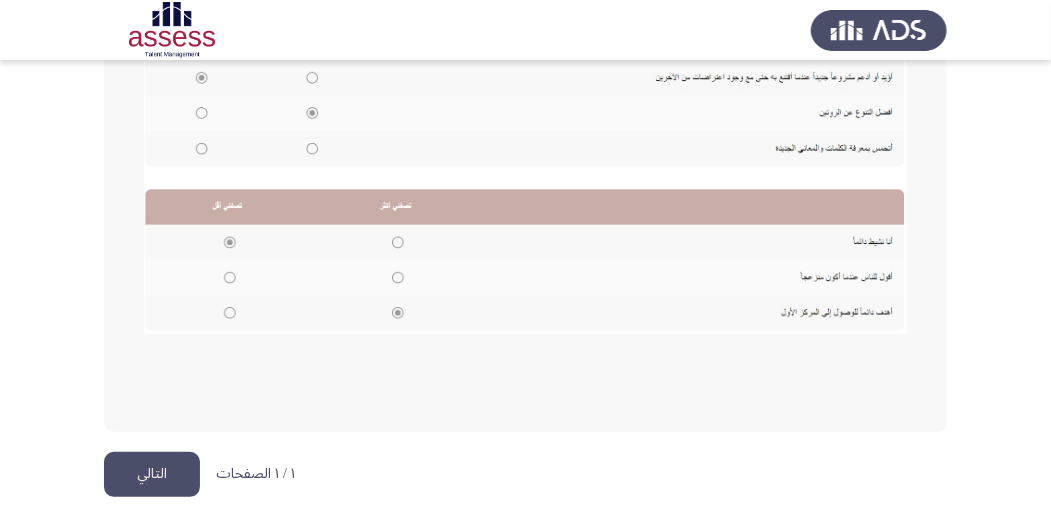 click on "التالي" 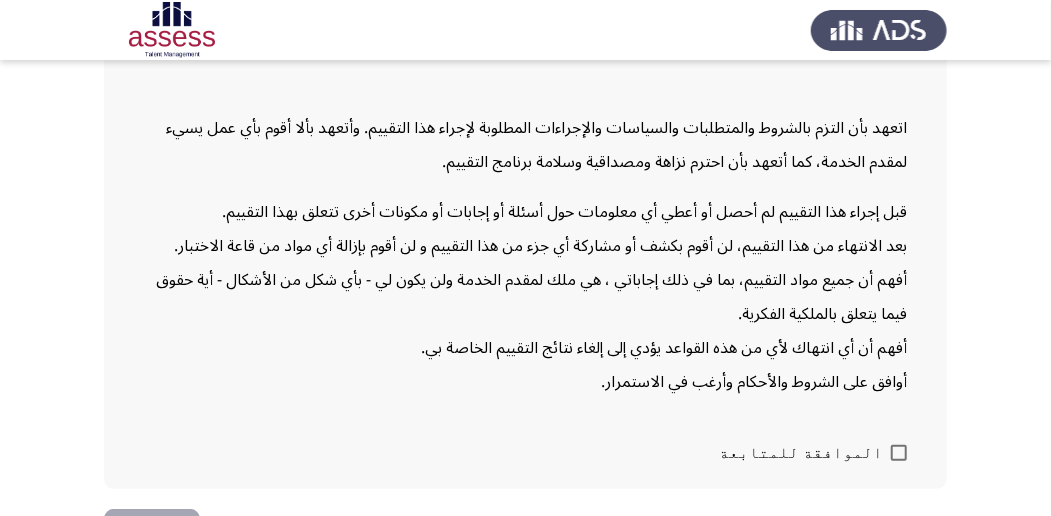 scroll, scrollTop: 258, scrollLeft: 0, axis: vertical 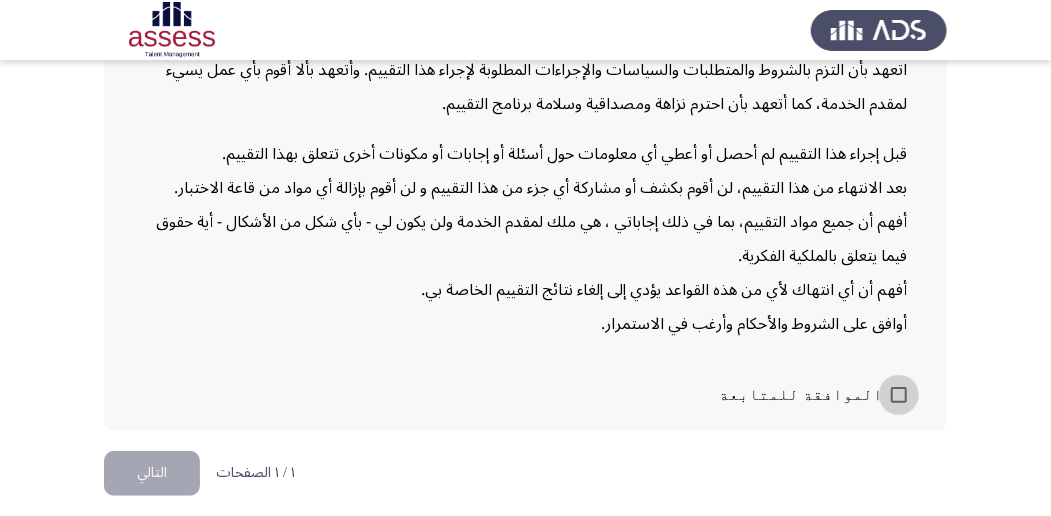 click at bounding box center (899, 395) 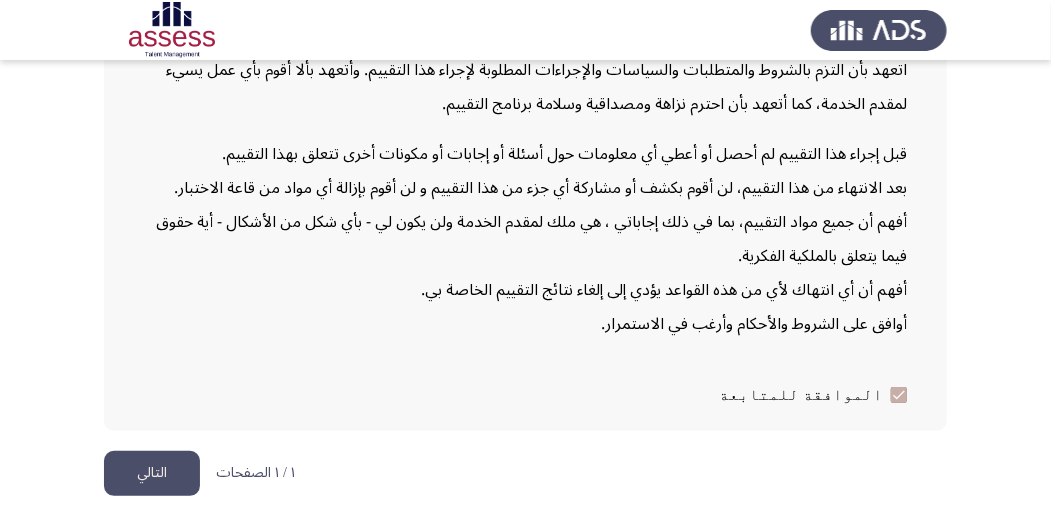 click on "التالي" 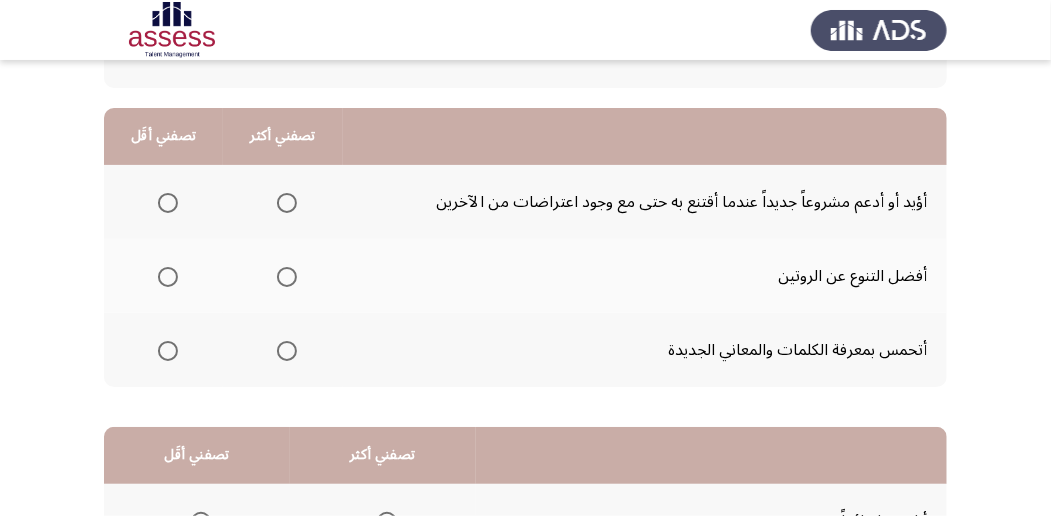 scroll, scrollTop: 133, scrollLeft: 0, axis: vertical 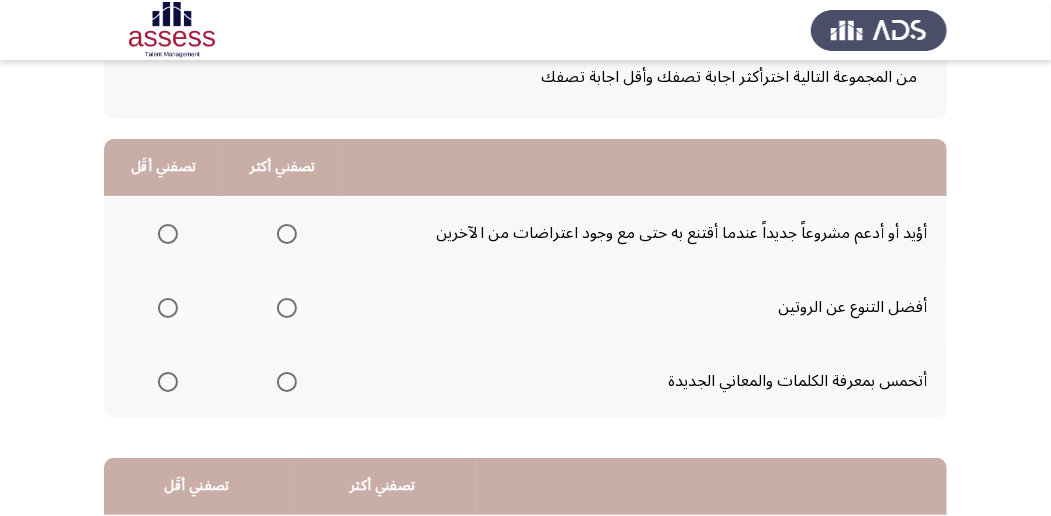 click at bounding box center [287, 308] 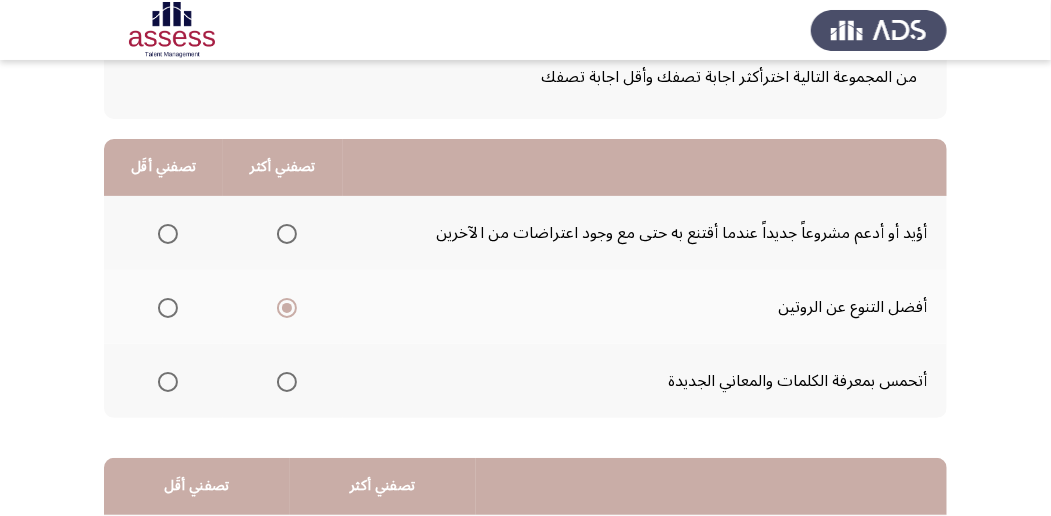 click at bounding box center (168, 382) 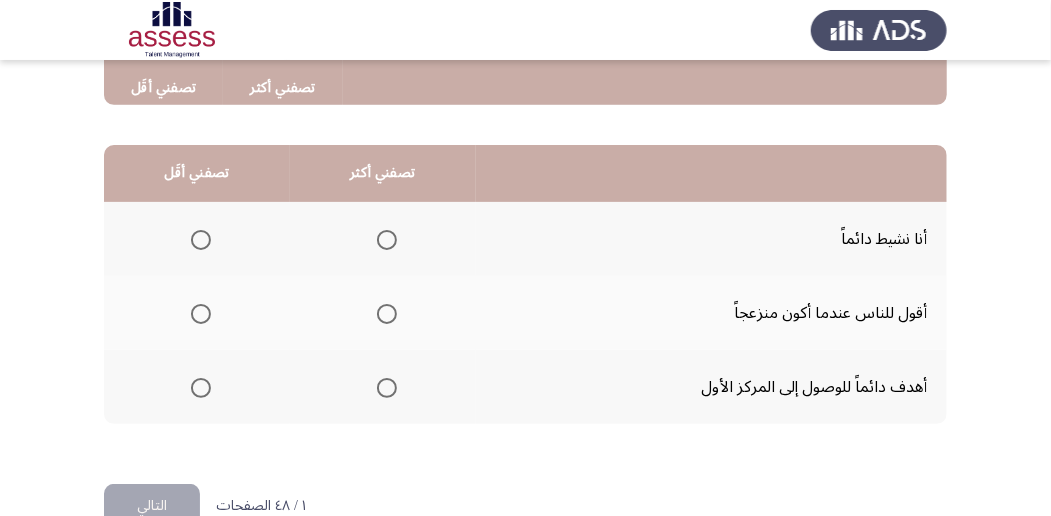 scroll, scrollTop: 466, scrollLeft: 0, axis: vertical 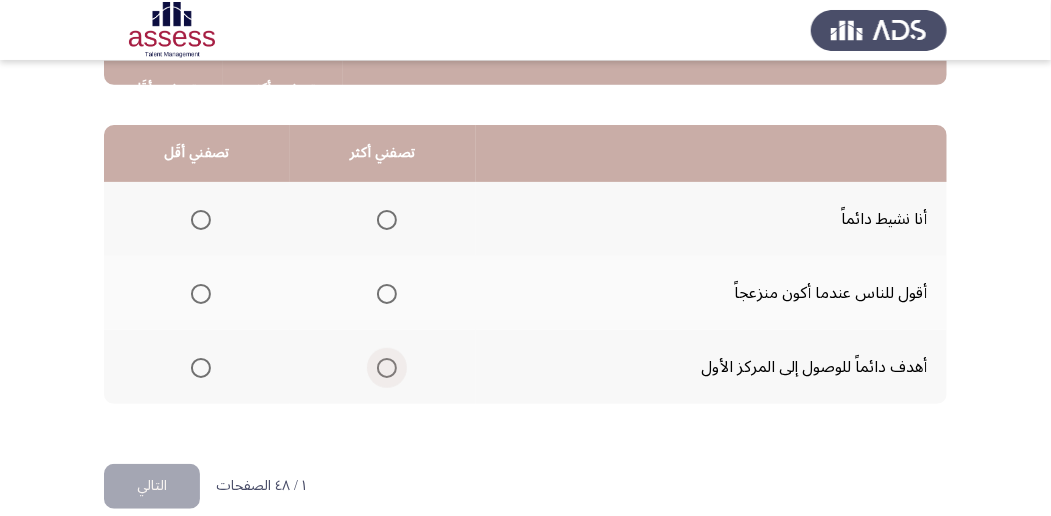 click at bounding box center [387, 368] 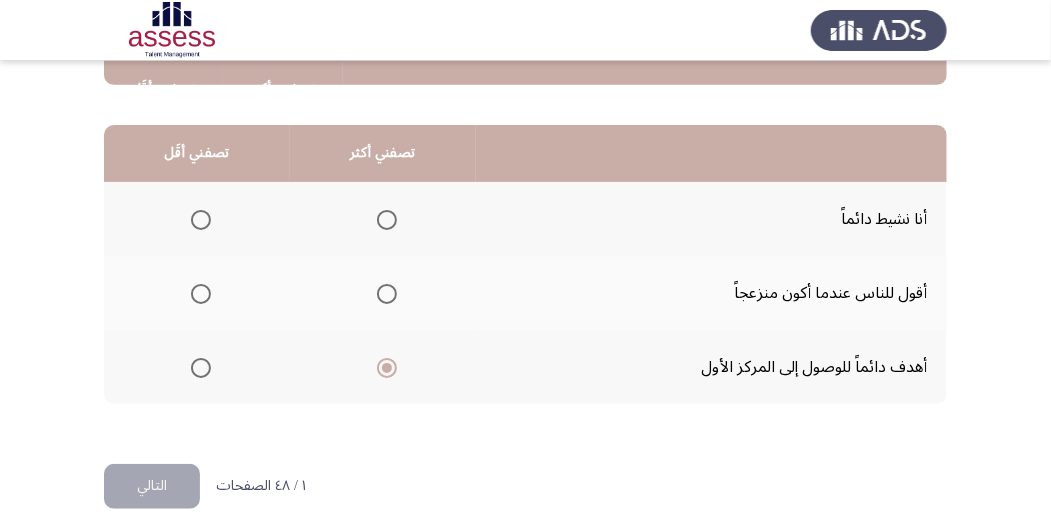 click at bounding box center (201, 294) 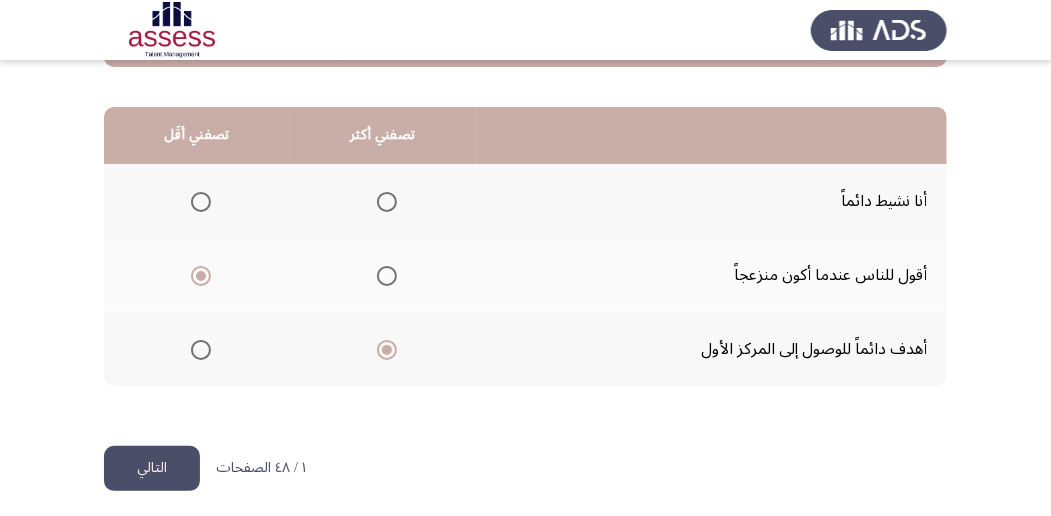 scroll, scrollTop: 494, scrollLeft: 0, axis: vertical 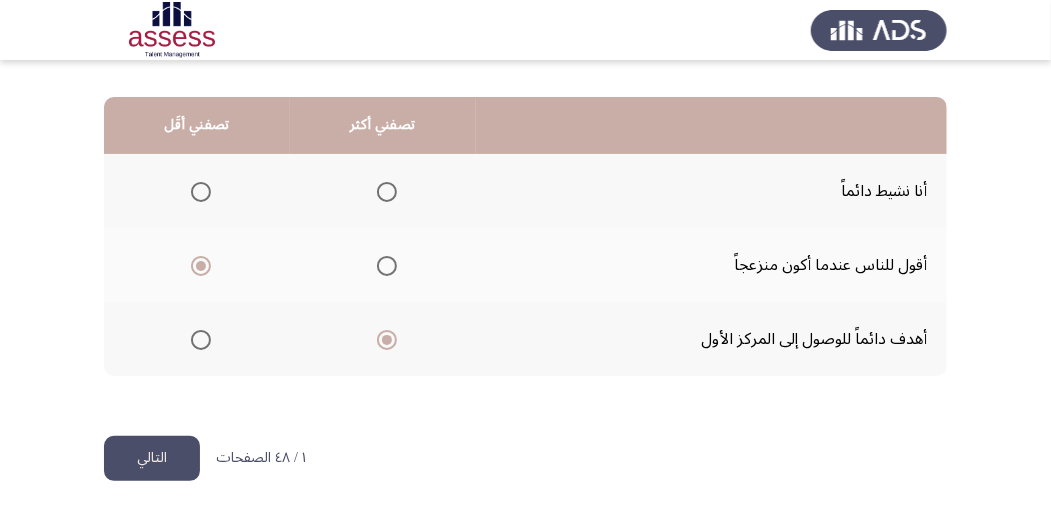 click on "التالي" 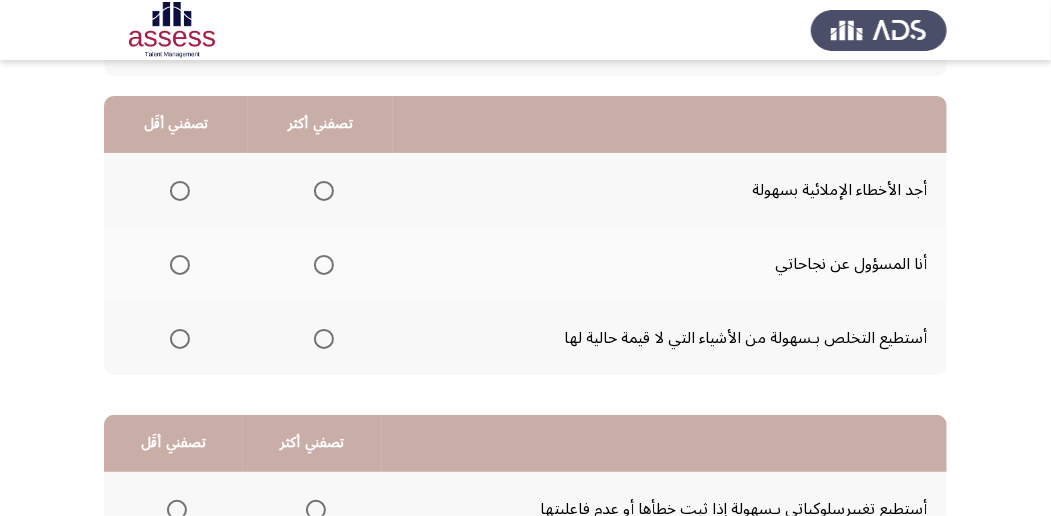scroll, scrollTop: 200, scrollLeft: 0, axis: vertical 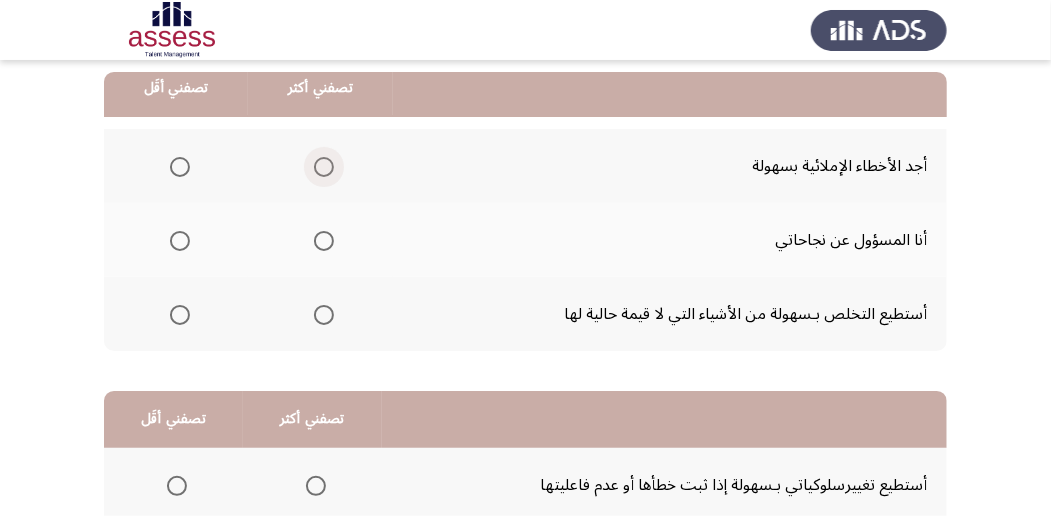 click at bounding box center [324, 167] 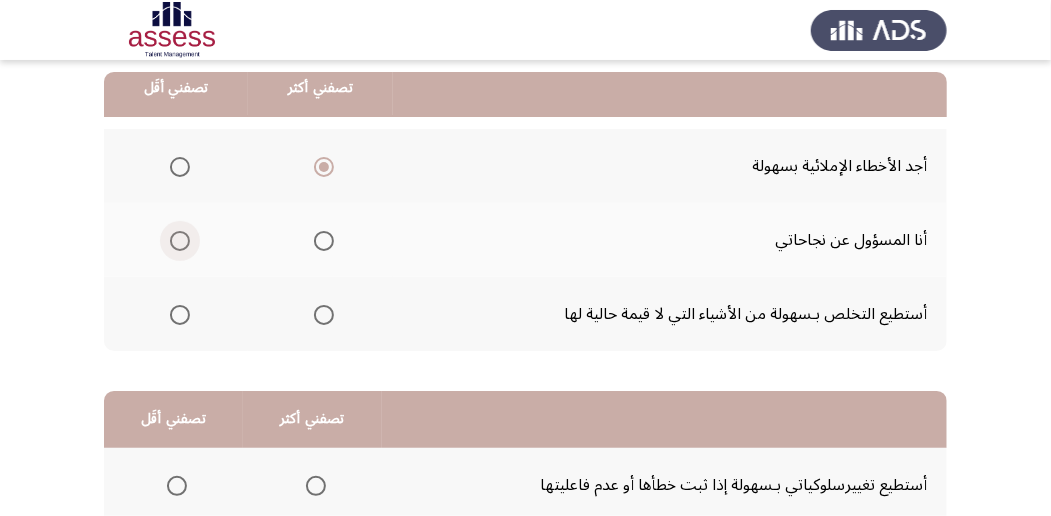 click at bounding box center (180, 241) 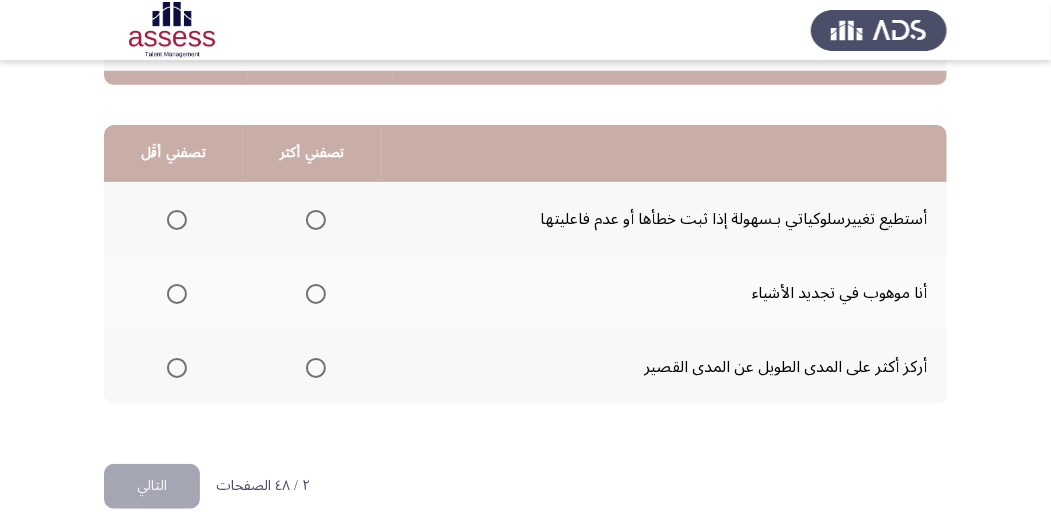 scroll, scrollTop: 494, scrollLeft: 0, axis: vertical 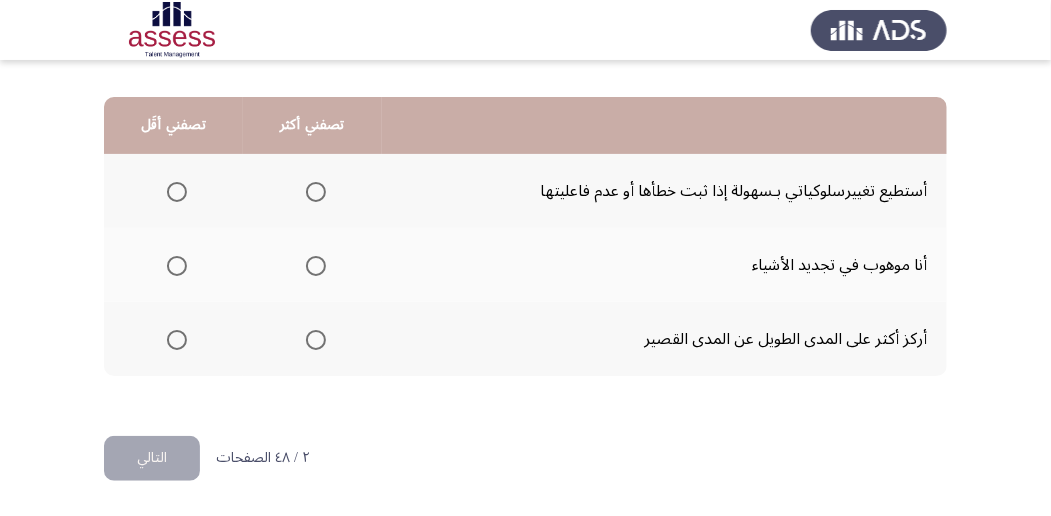 click at bounding box center (316, 340) 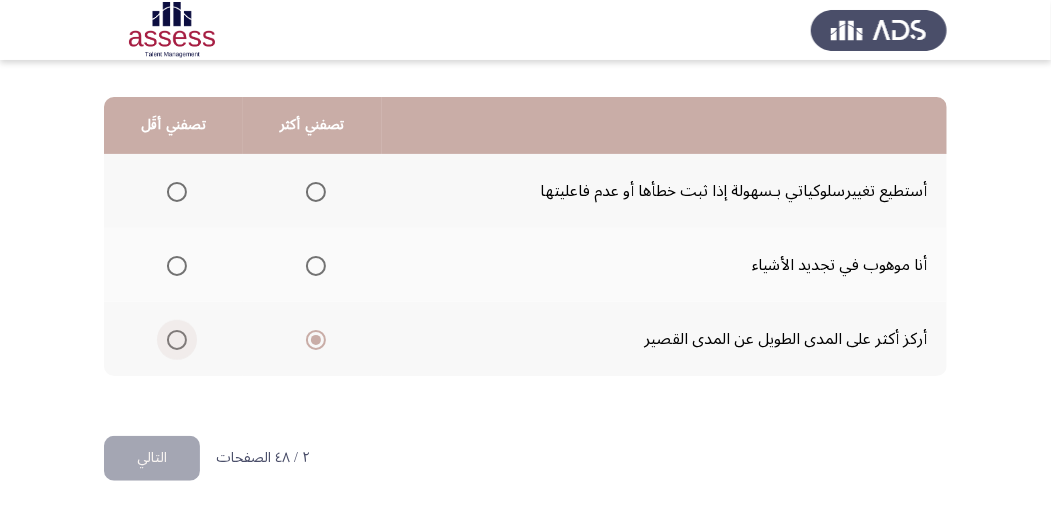 click at bounding box center [177, 340] 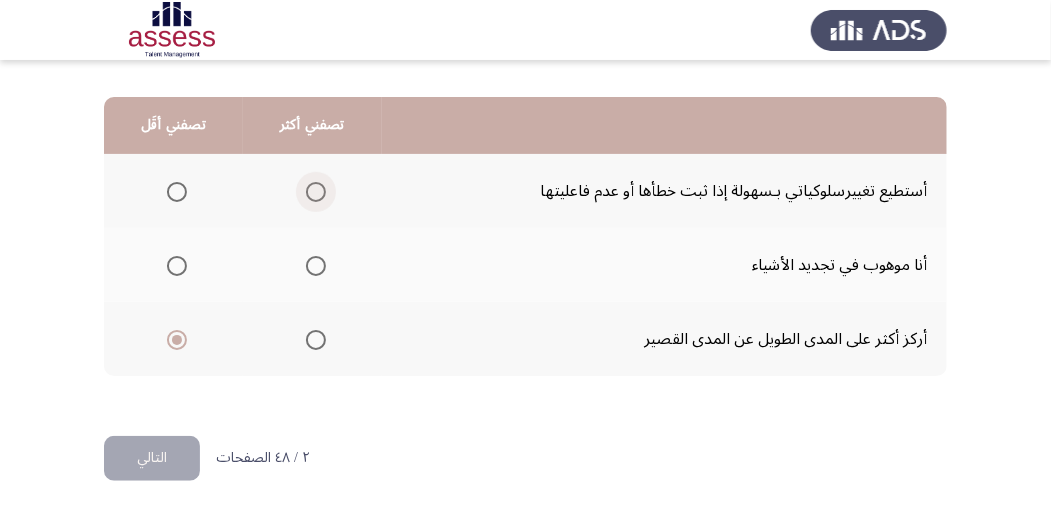 click at bounding box center [316, 192] 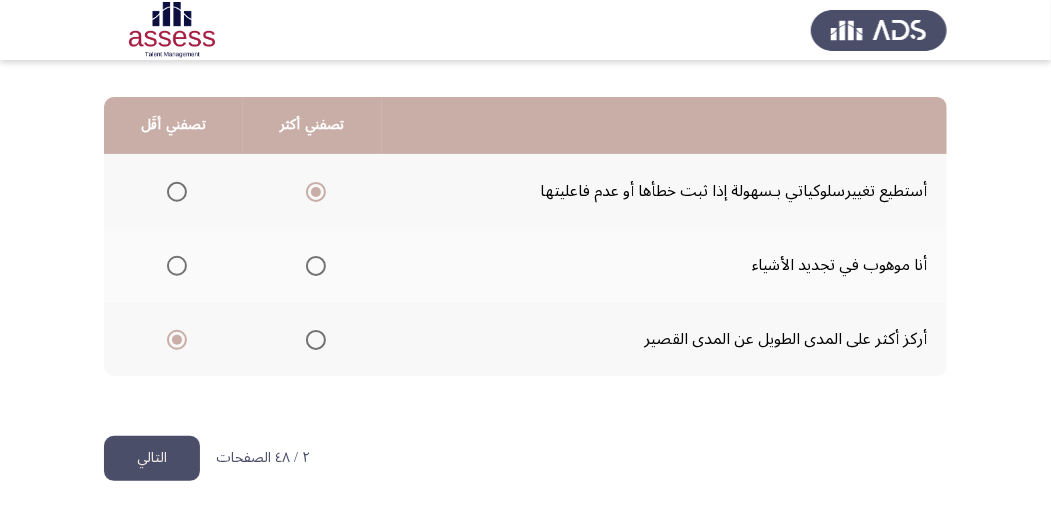 click on "التالي" 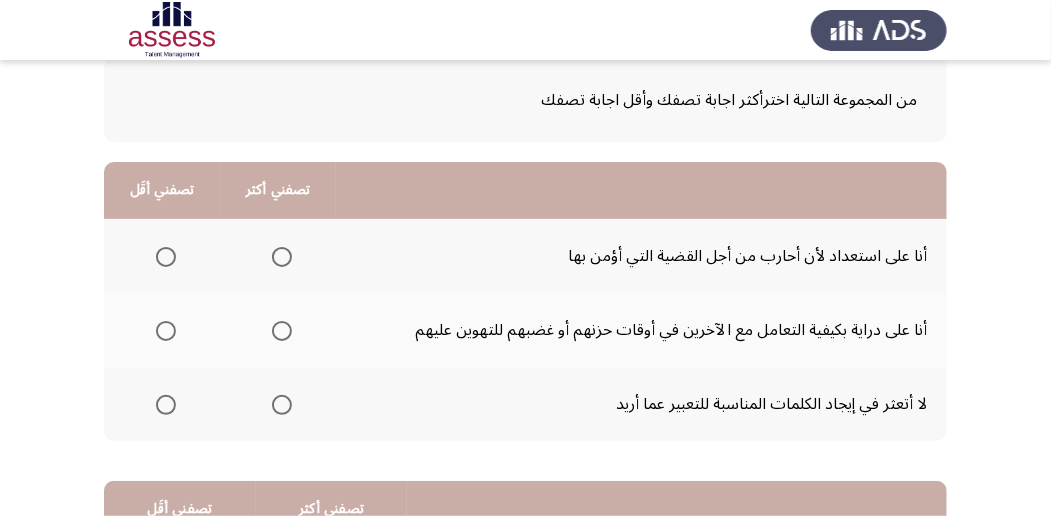 scroll, scrollTop: 133, scrollLeft: 0, axis: vertical 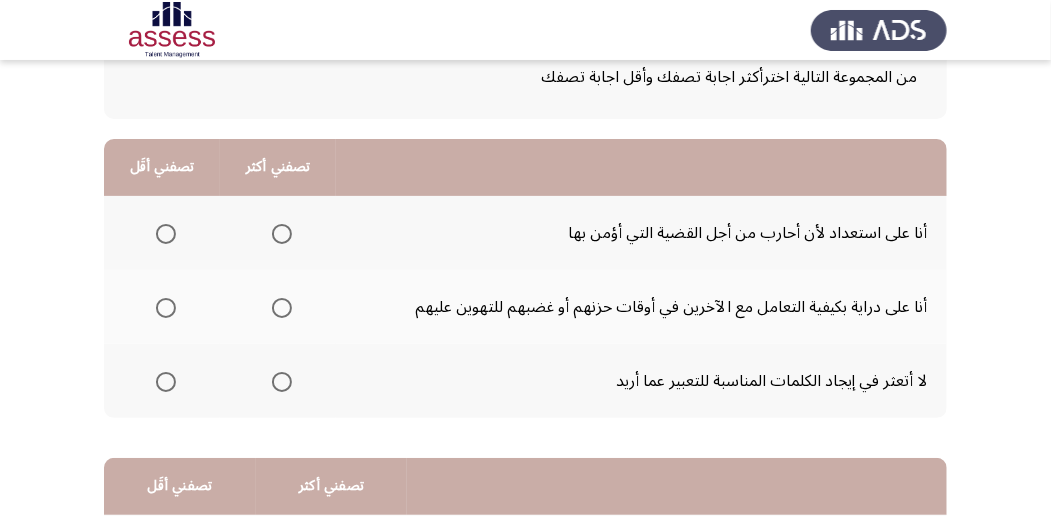 click at bounding box center [282, 234] 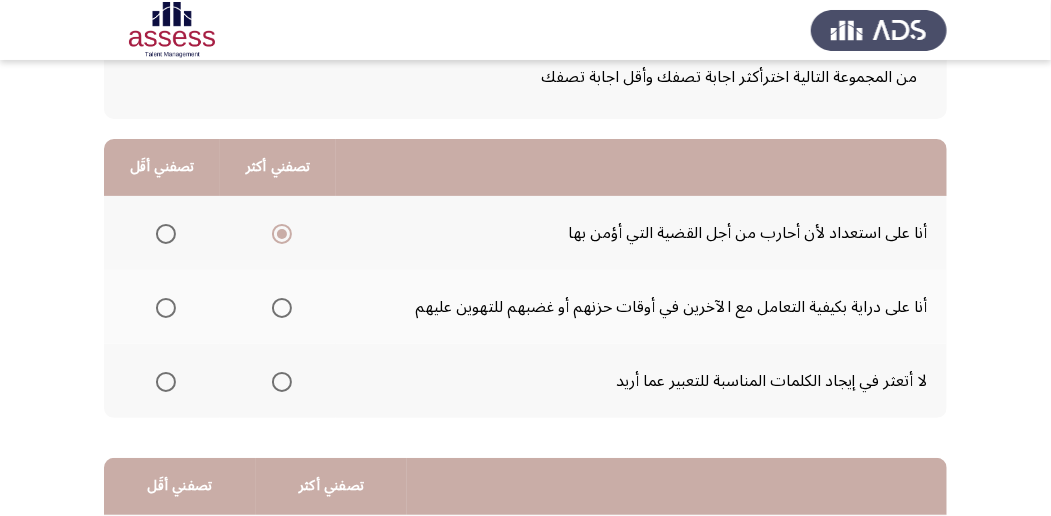 scroll, scrollTop: 200, scrollLeft: 0, axis: vertical 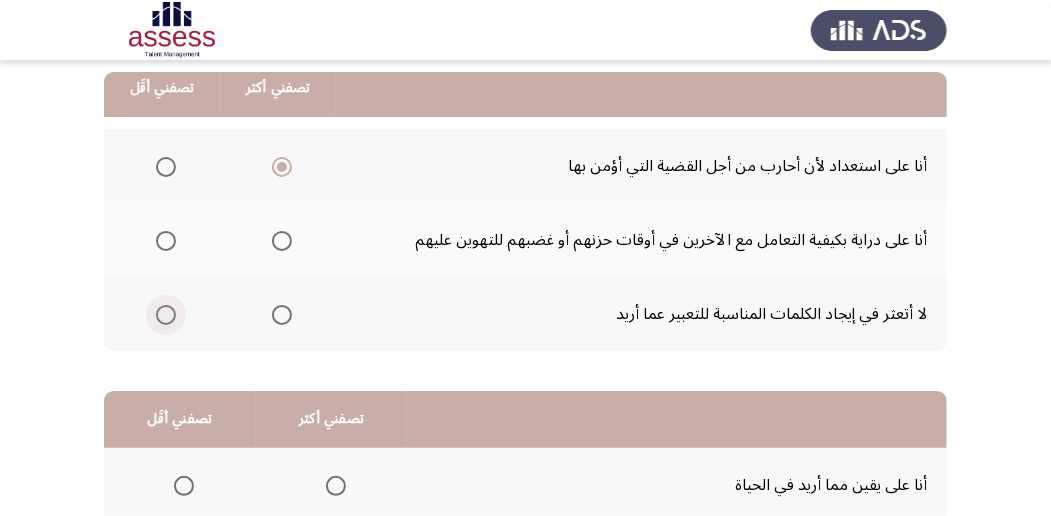 click at bounding box center (166, 315) 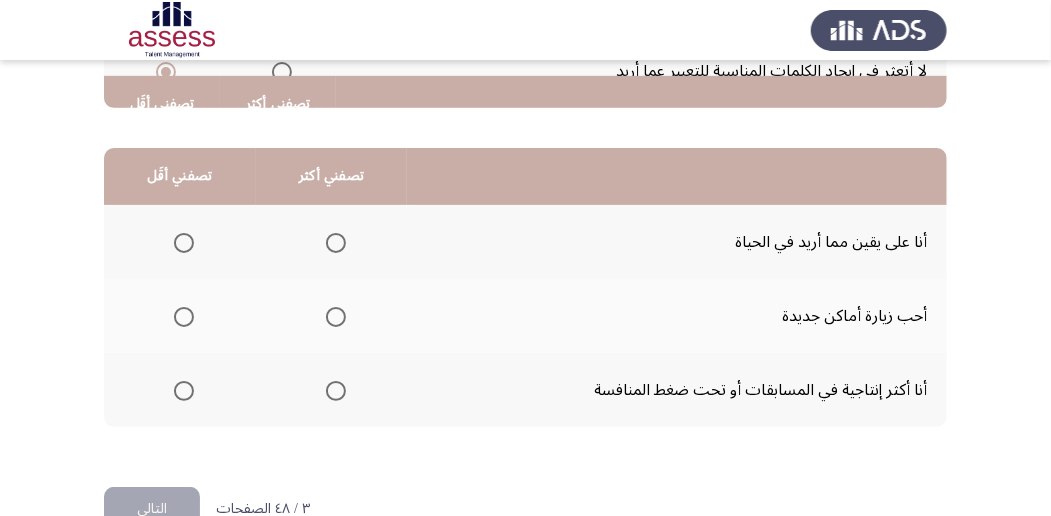 scroll, scrollTop: 466, scrollLeft: 0, axis: vertical 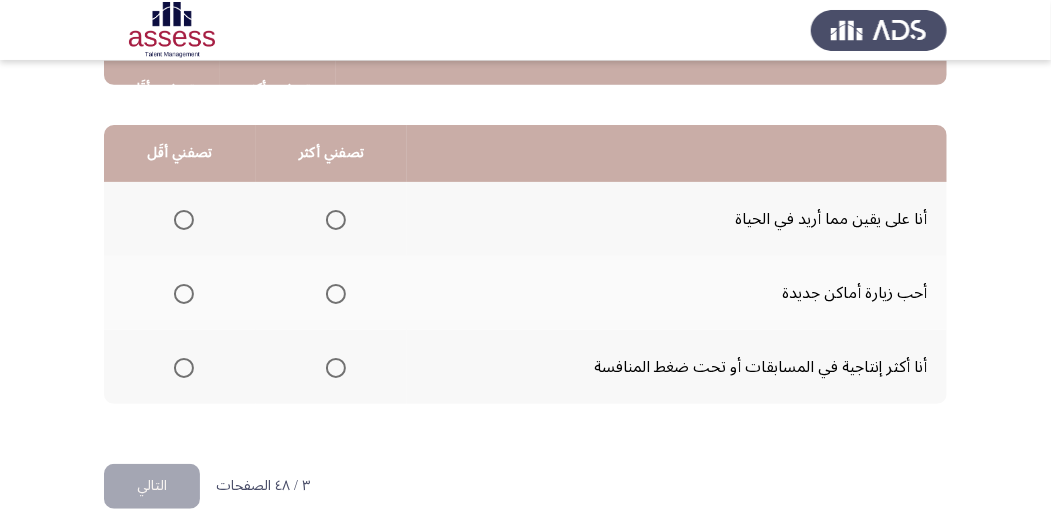 click at bounding box center (336, 368) 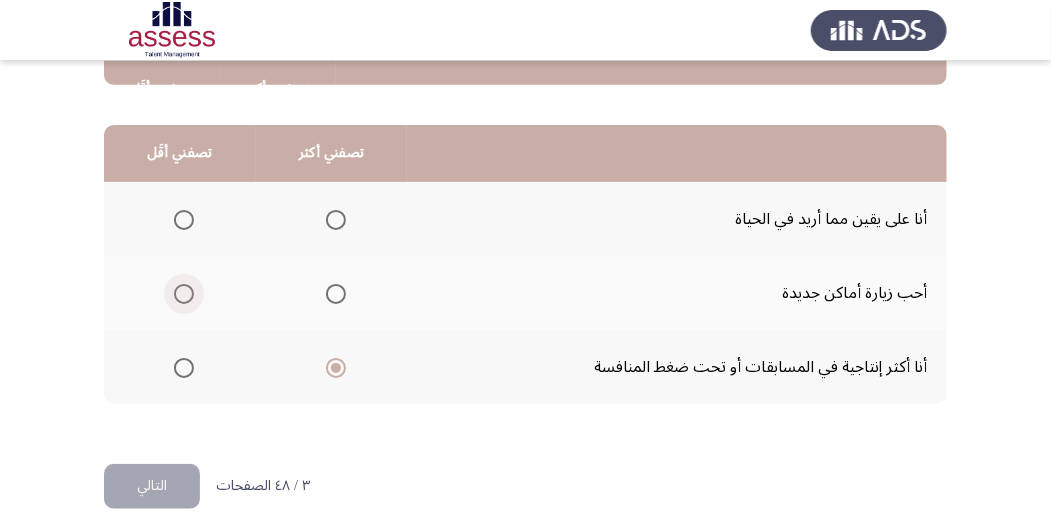 click at bounding box center [184, 294] 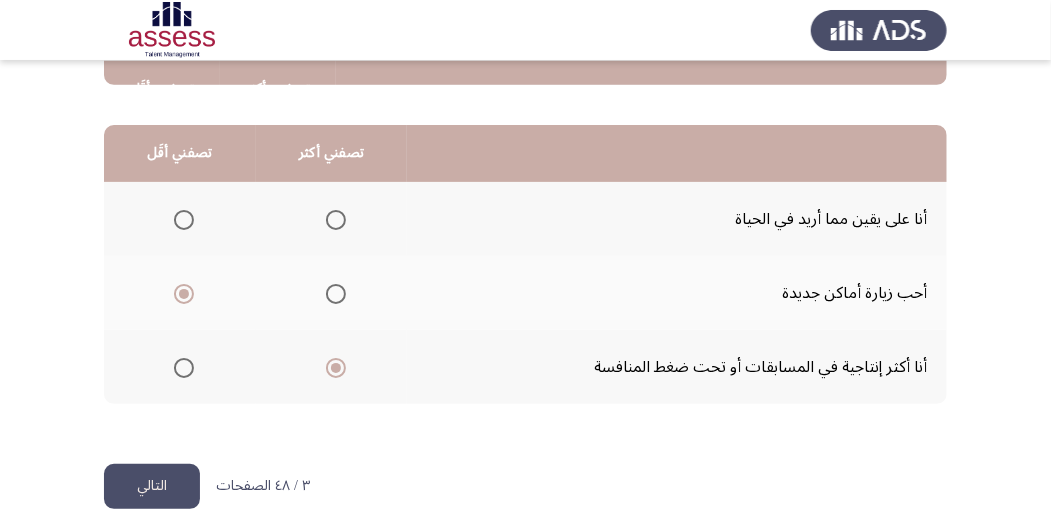 click on "التالي" 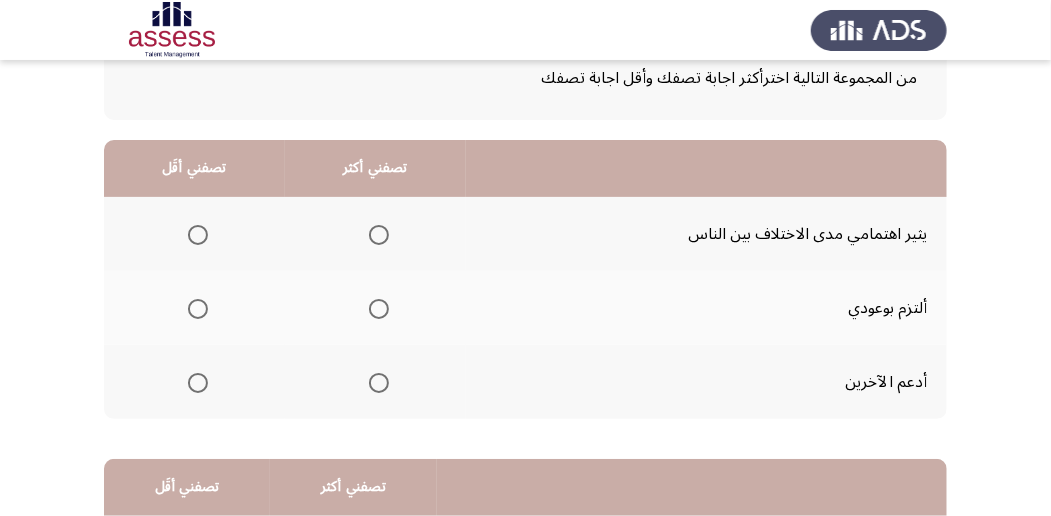 scroll, scrollTop: 133, scrollLeft: 0, axis: vertical 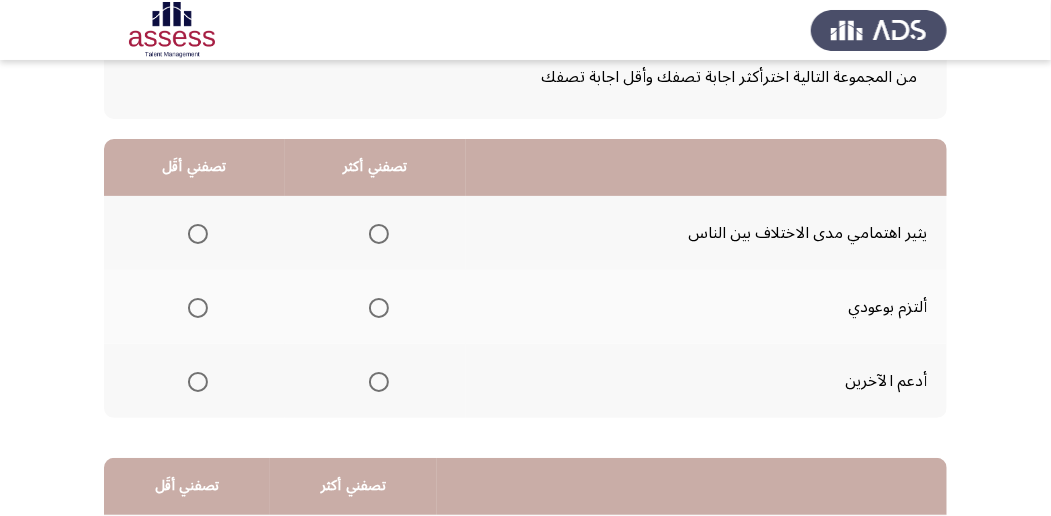 click at bounding box center [379, 382] 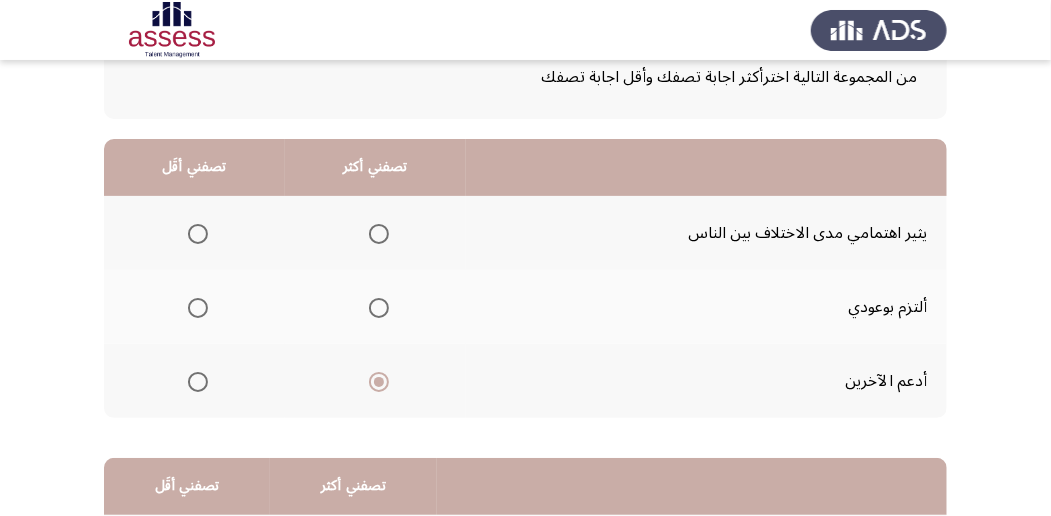click at bounding box center (198, 234) 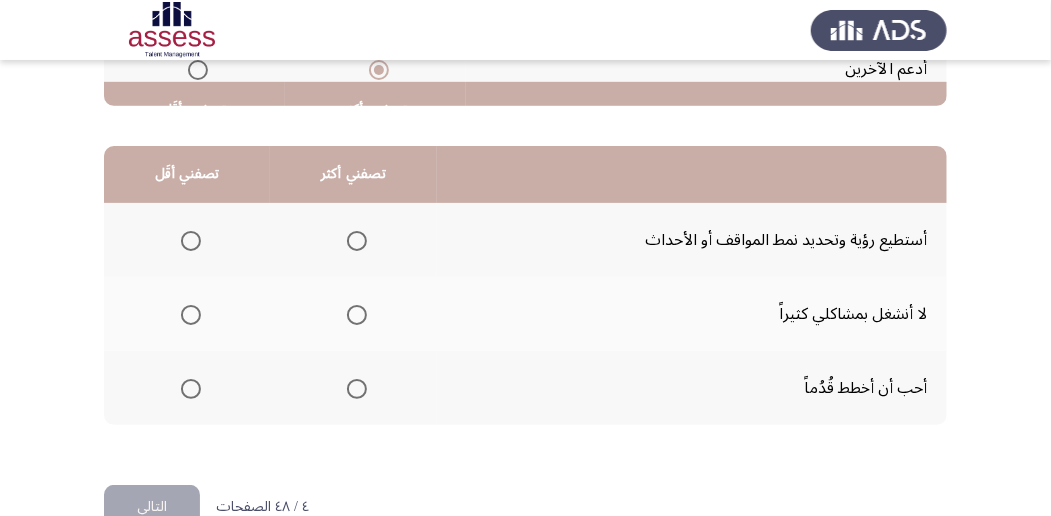 scroll, scrollTop: 466, scrollLeft: 0, axis: vertical 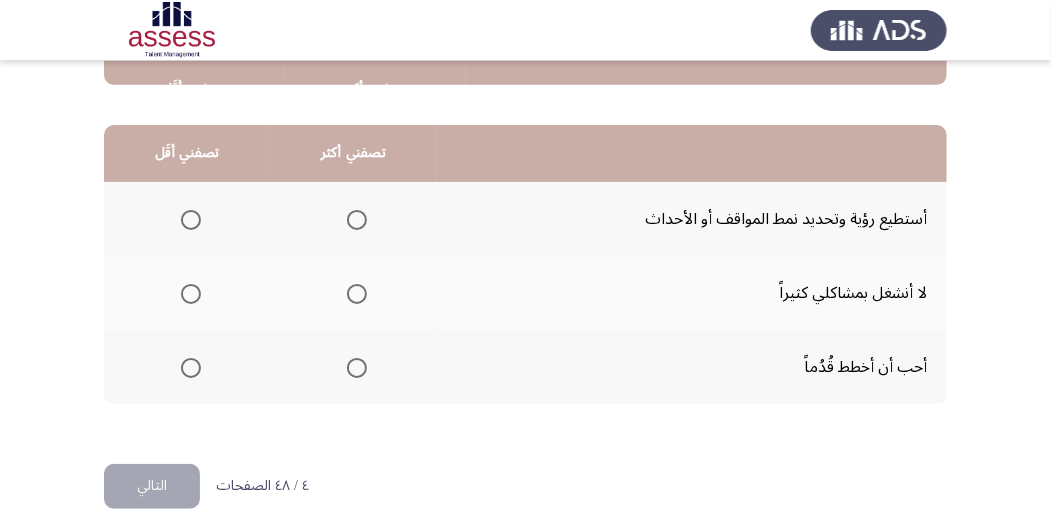 click at bounding box center (357, 368) 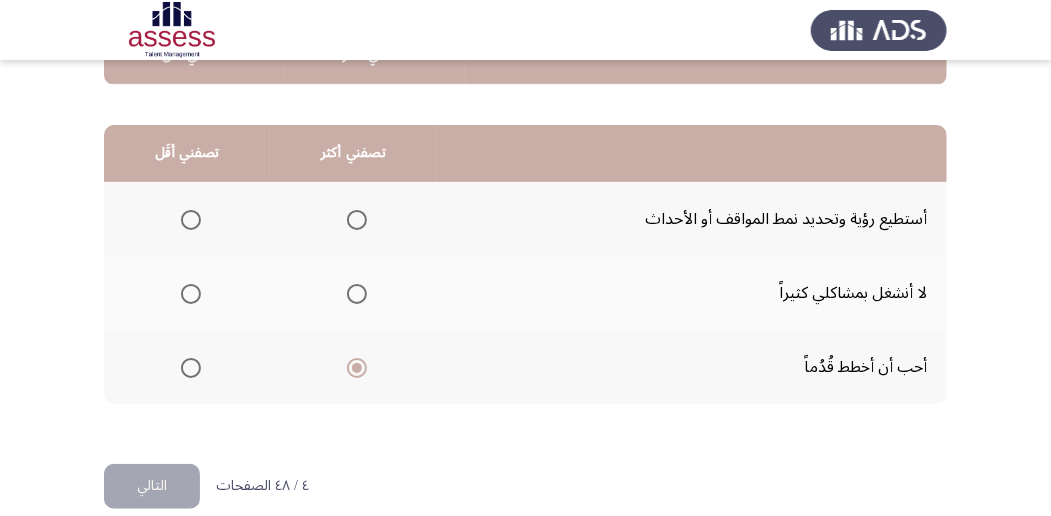 scroll, scrollTop: 400, scrollLeft: 0, axis: vertical 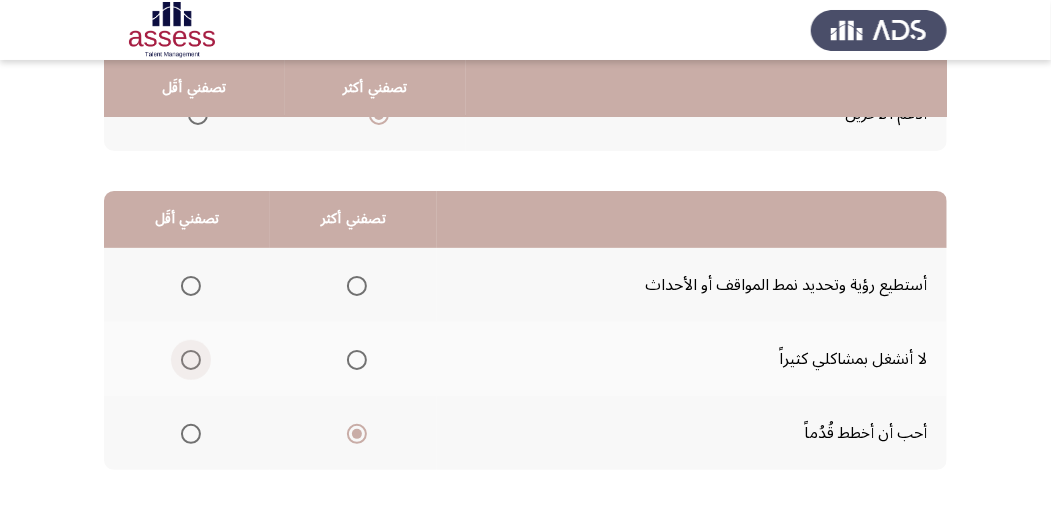 click at bounding box center [191, 360] 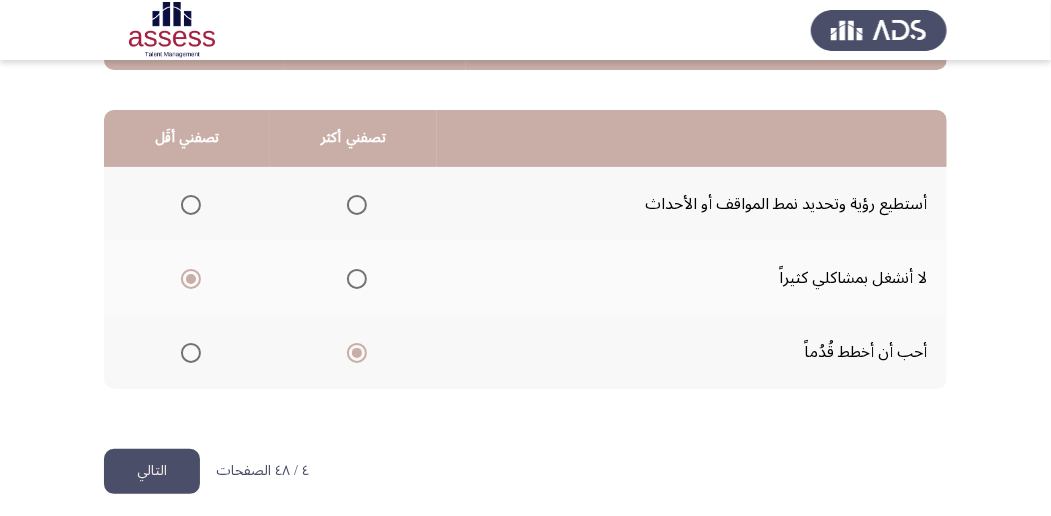 scroll, scrollTop: 494, scrollLeft: 0, axis: vertical 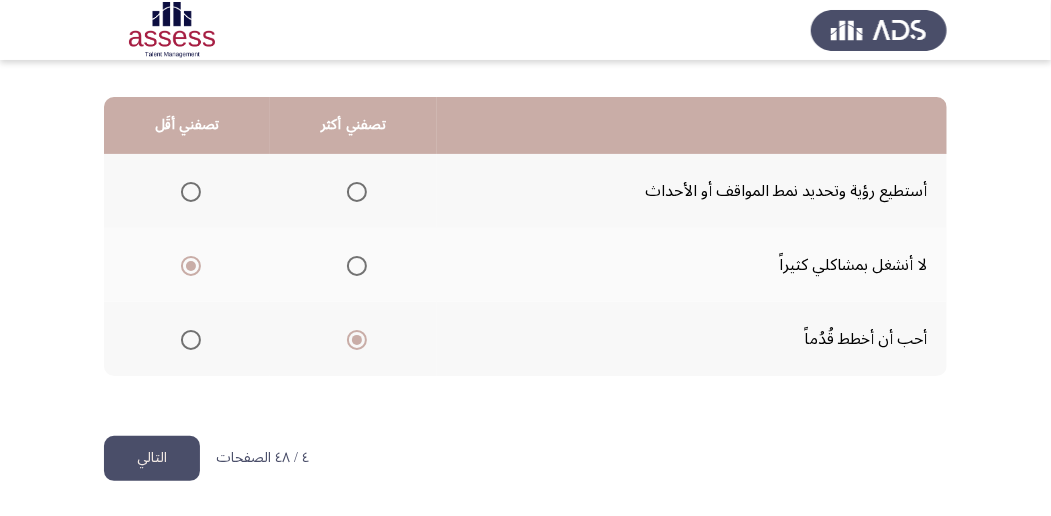 click on "التالي" 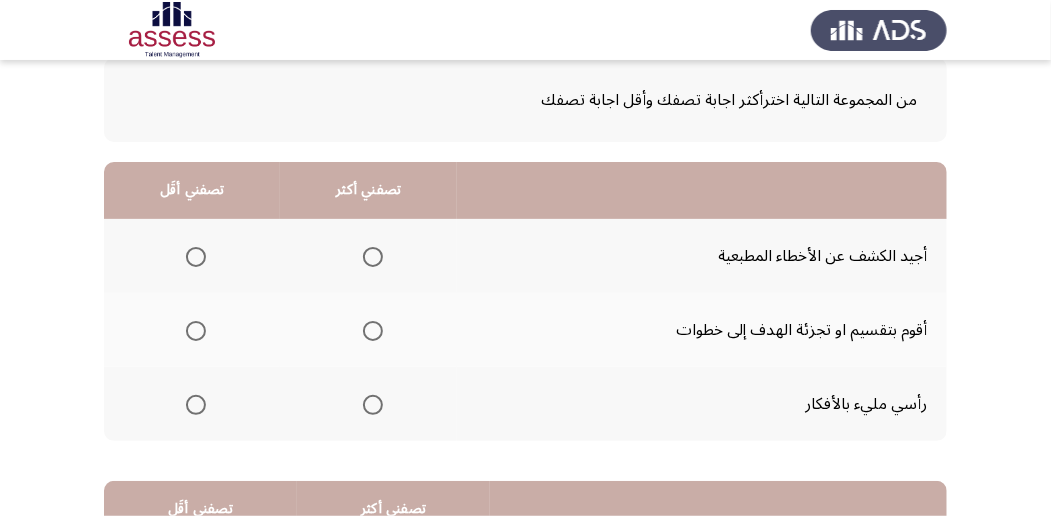scroll, scrollTop: 133, scrollLeft: 0, axis: vertical 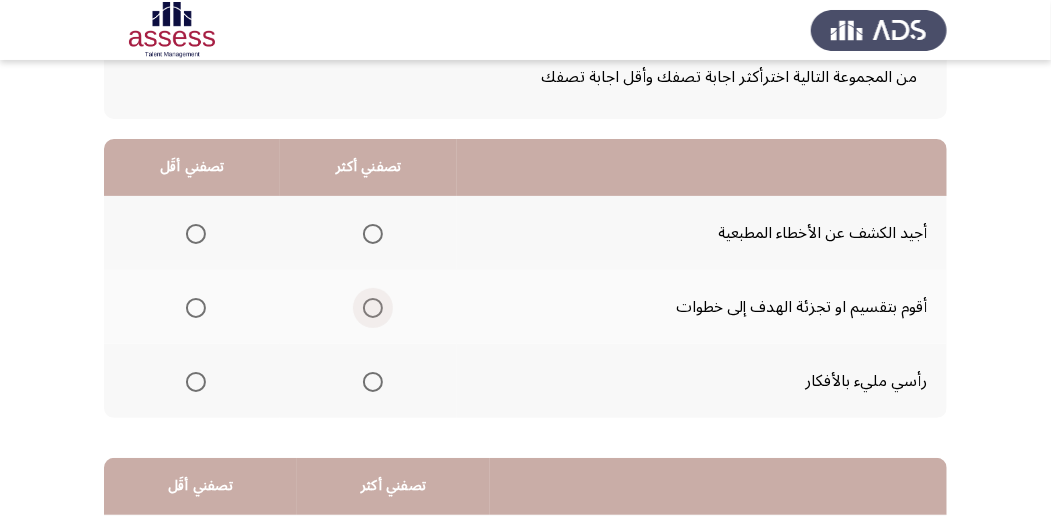 click at bounding box center [373, 308] 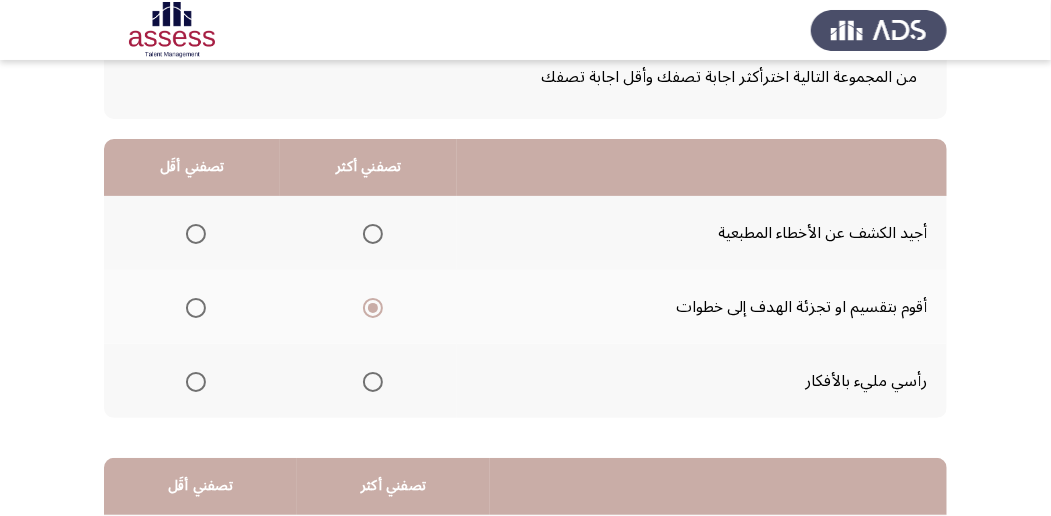 click at bounding box center [196, 234] 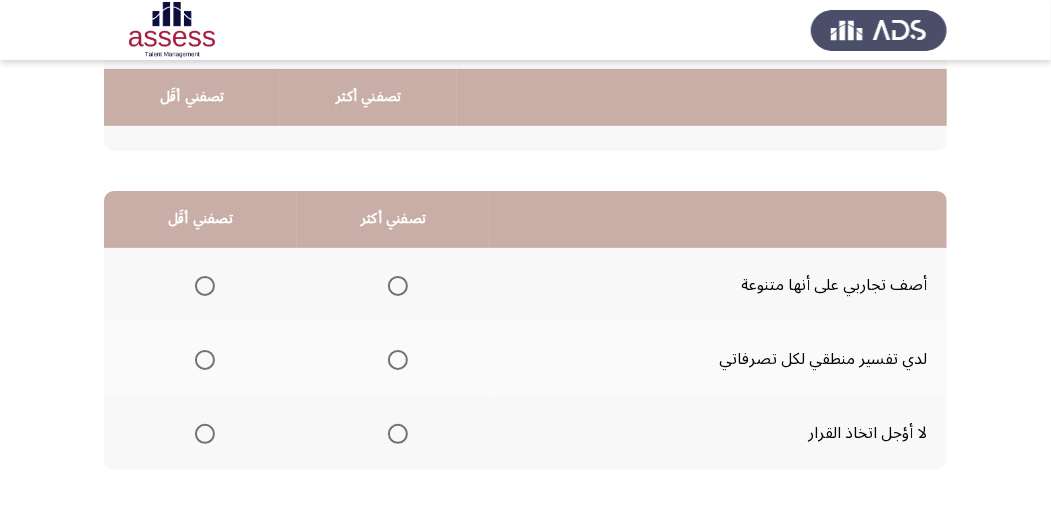 scroll, scrollTop: 466, scrollLeft: 0, axis: vertical 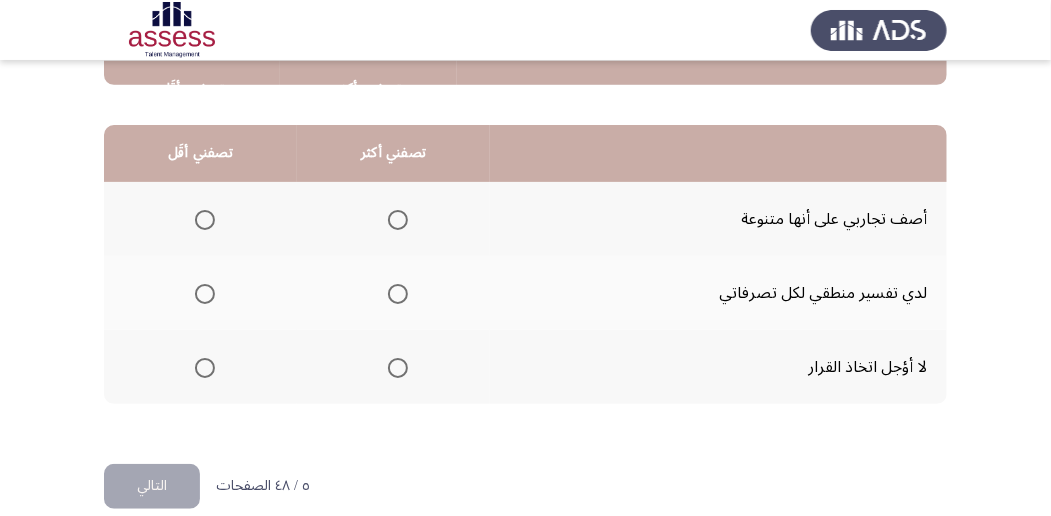 click at bounding box center [398, 368] 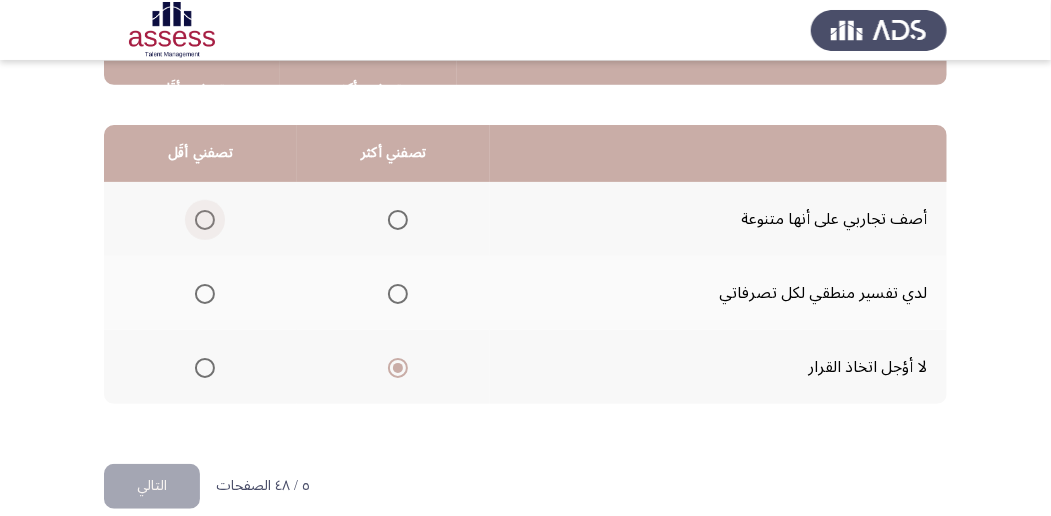 click at bounding box center (204, 220) 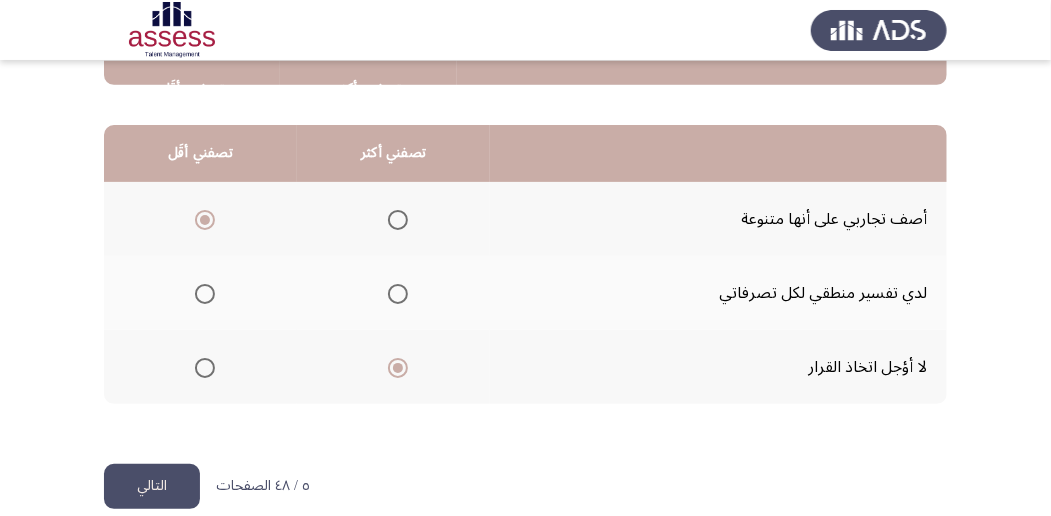 click on "التالي" 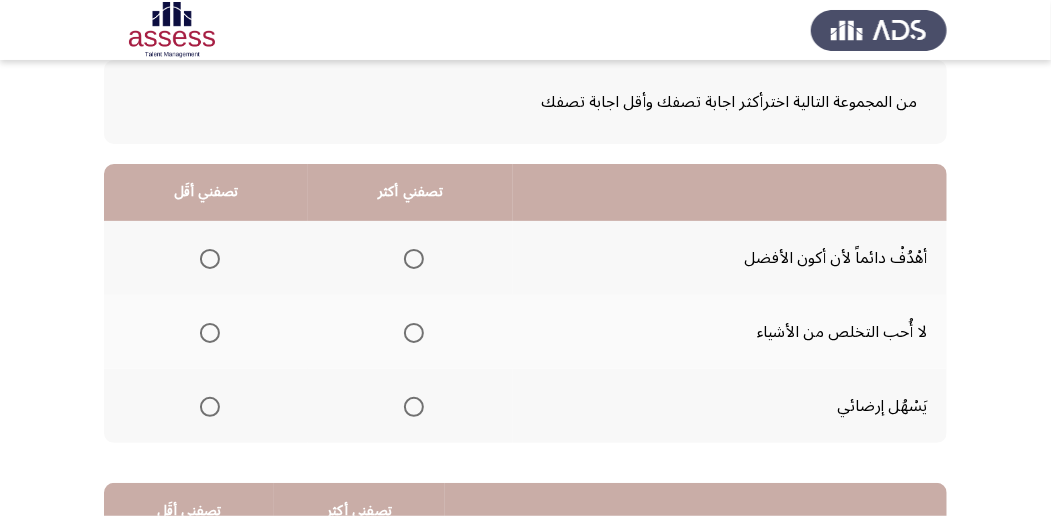 scroll, scrollTop: 133, scrollLeft: 0, axis: vertical 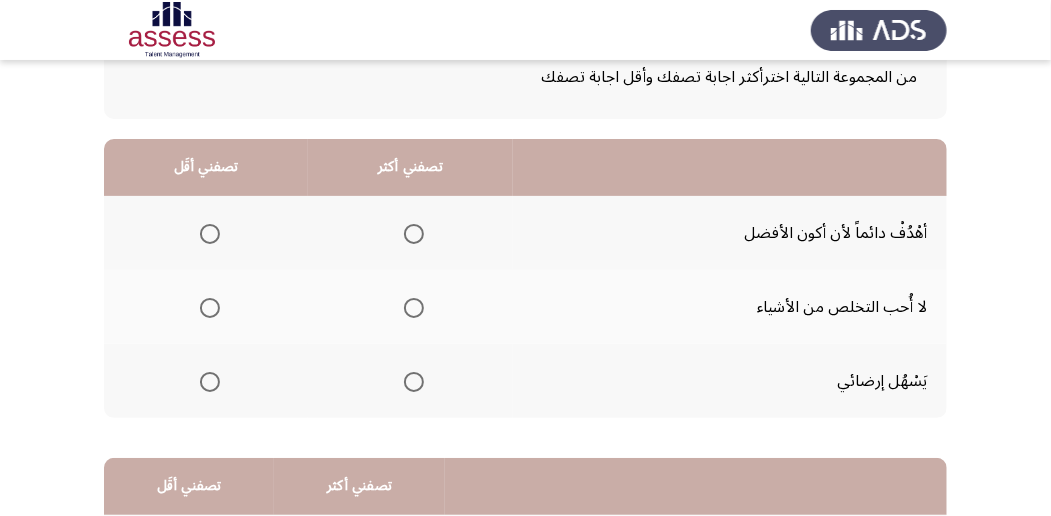 click at bounding box center (414, 234) 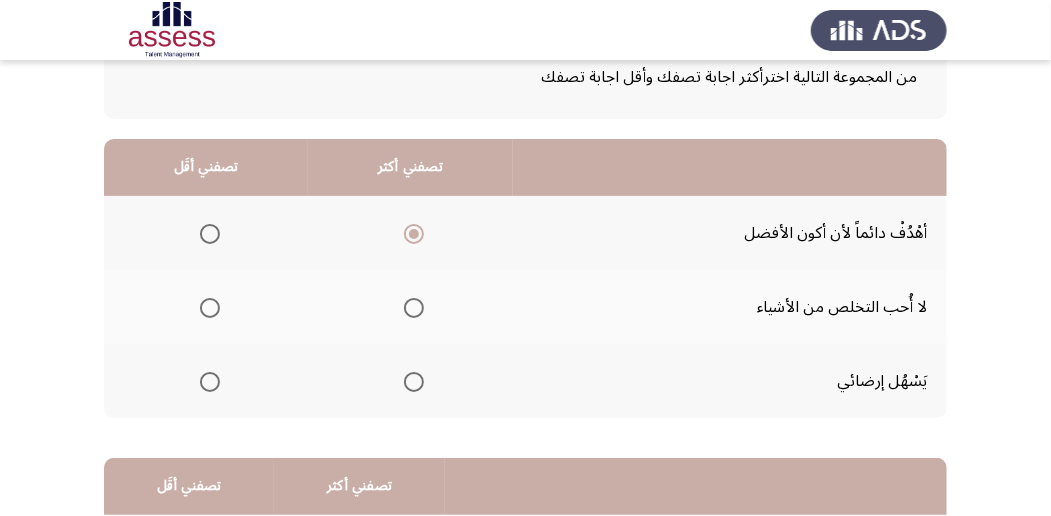 click at bounding box center (210, 382) 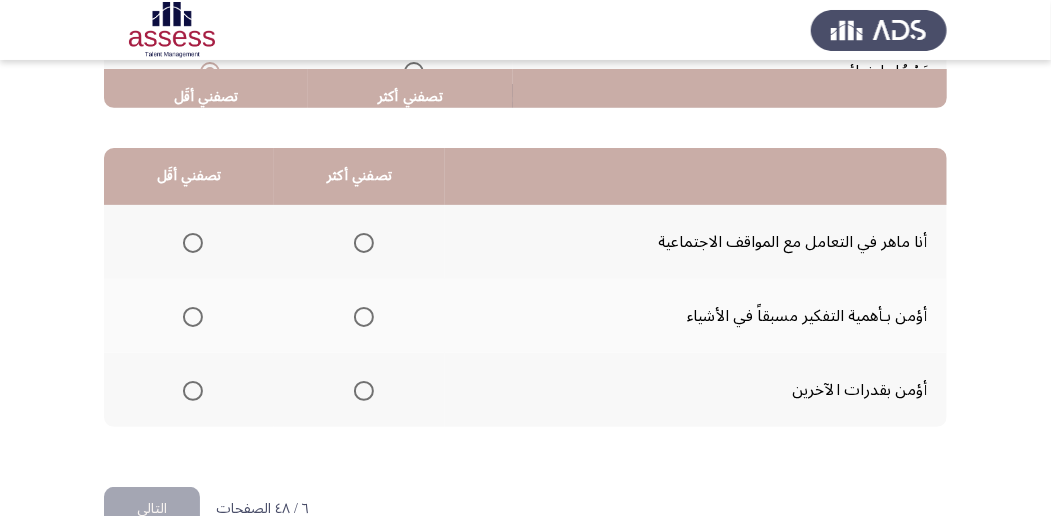 scroll, scrollTop: 466, scrollLeft: 0, axis: vertical 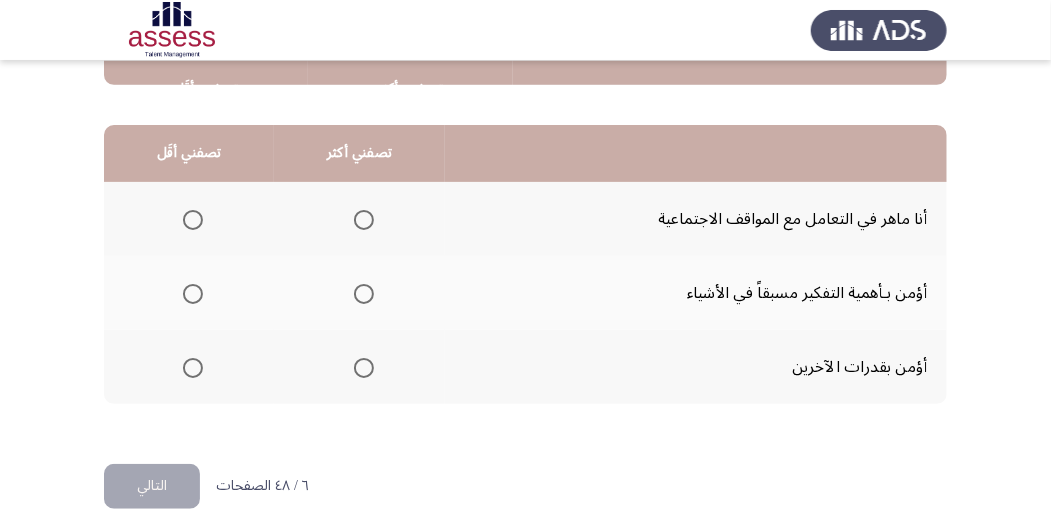 click at bounding box center [364, 294] 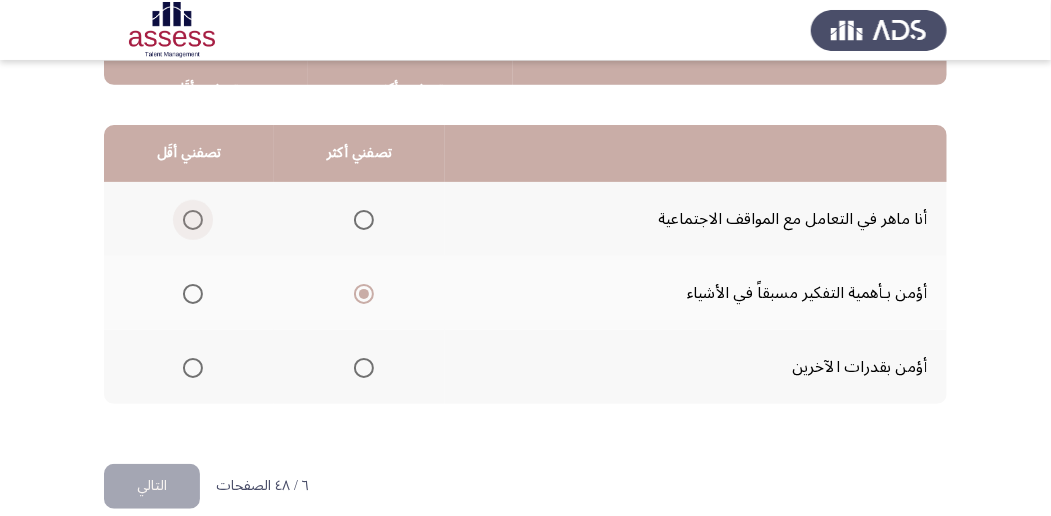 click at bounding box center [193, 220] 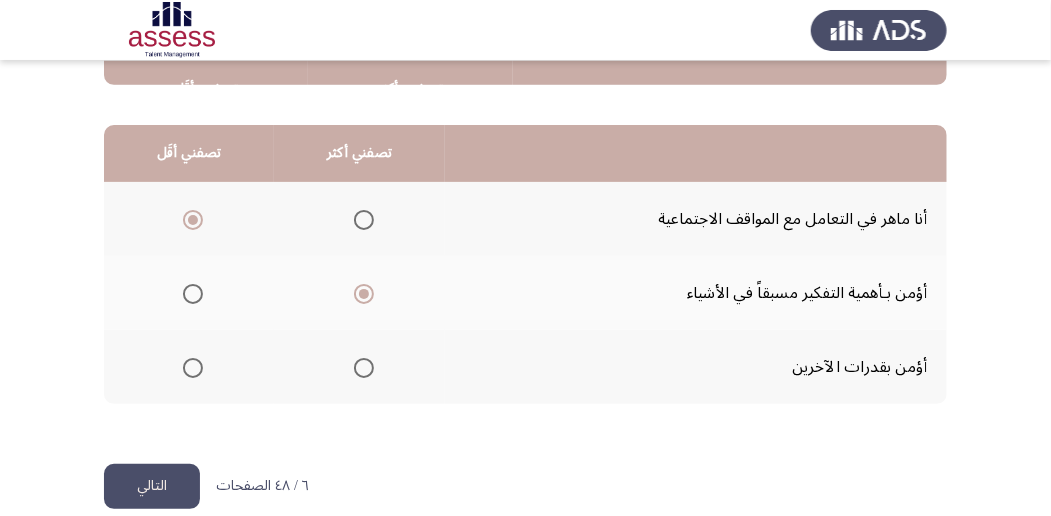 click on "التالي" 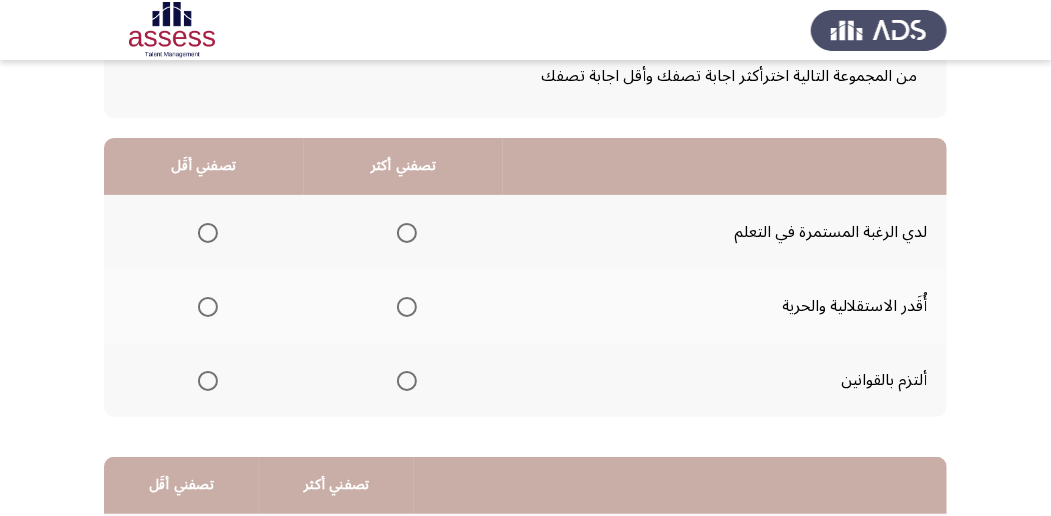 scroll, scrollTop: 133, scrollLeft: 0, axis: vertical 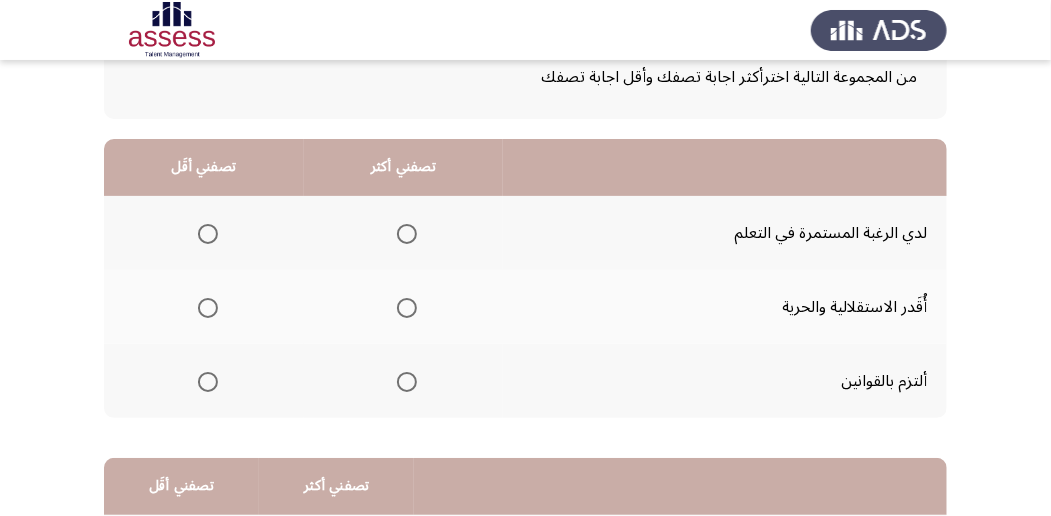 click at bounding box center (407, 382) 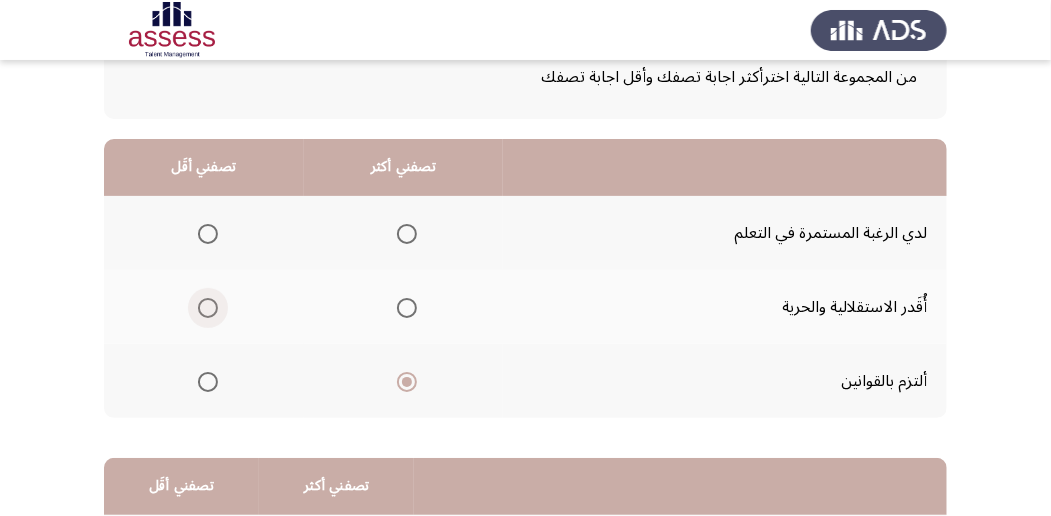 click at bounding box center [208, 308] 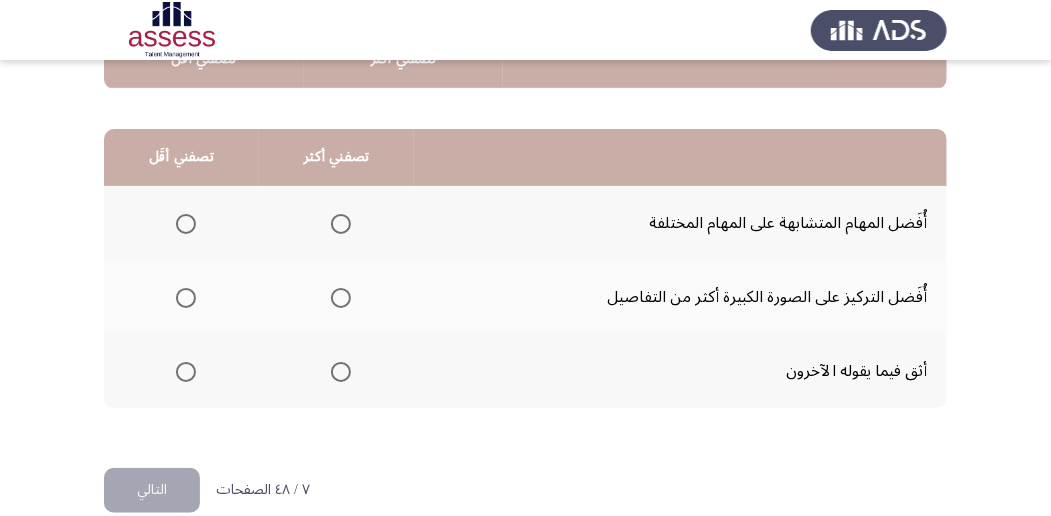 scroll, scrollTop: 466, scrollLeft: 0, axis: vertical 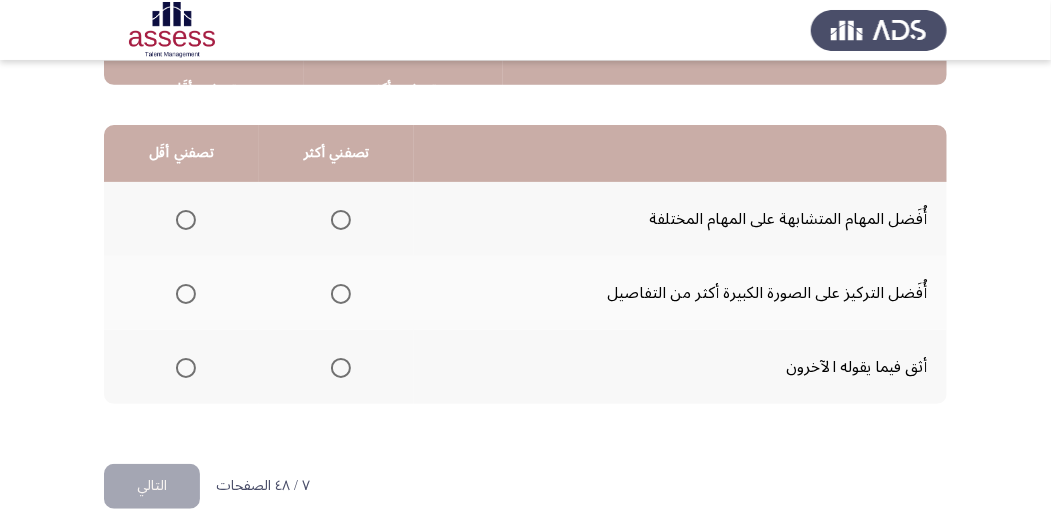 click at bounding box center [341, 294] 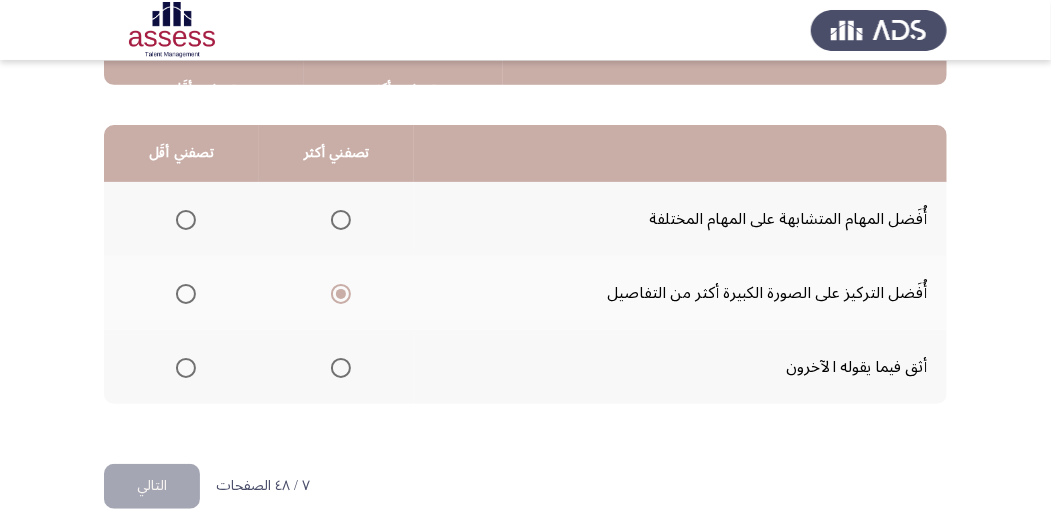 click at bounding box center (186, 220) 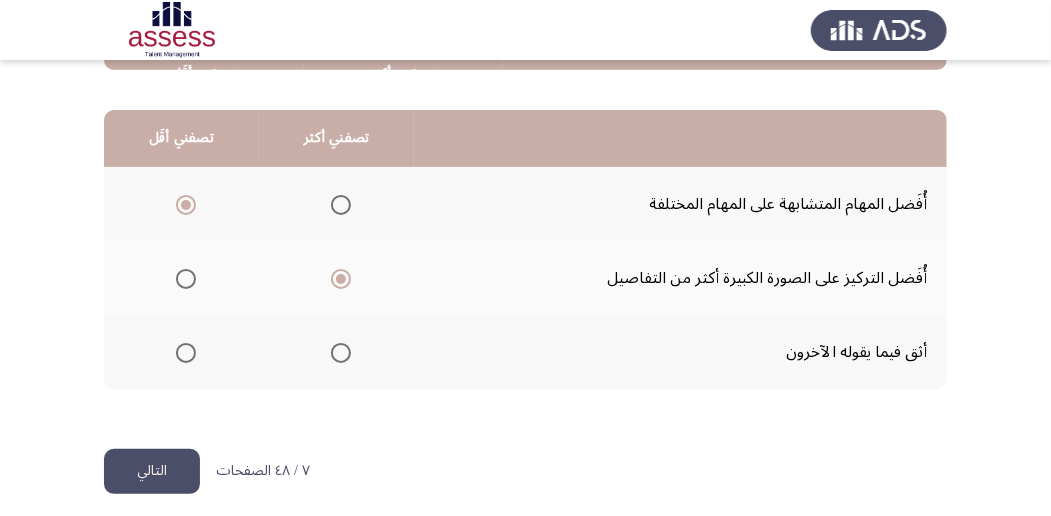 scroll, scrollTop: 494, scrollLeft: 0, axis: vertical 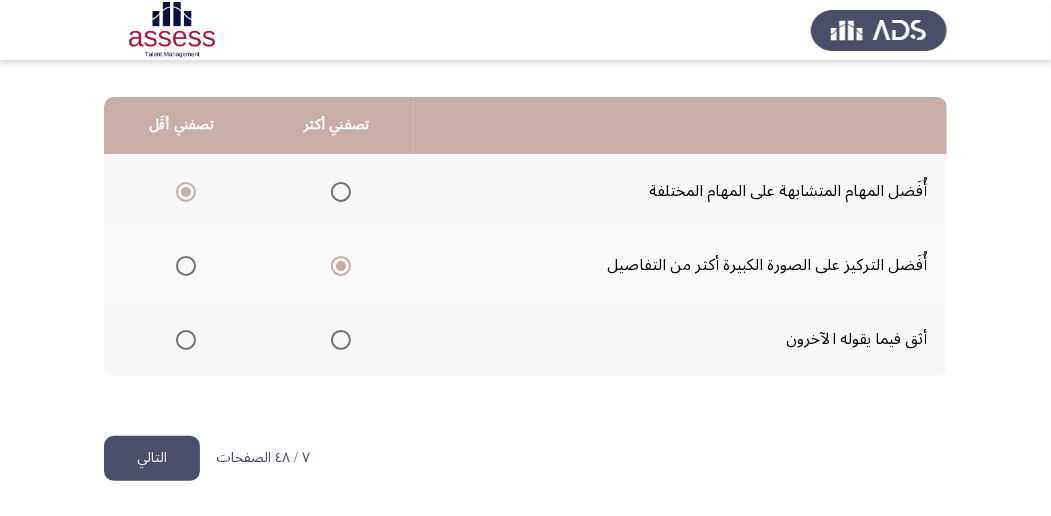 click on "التالي" 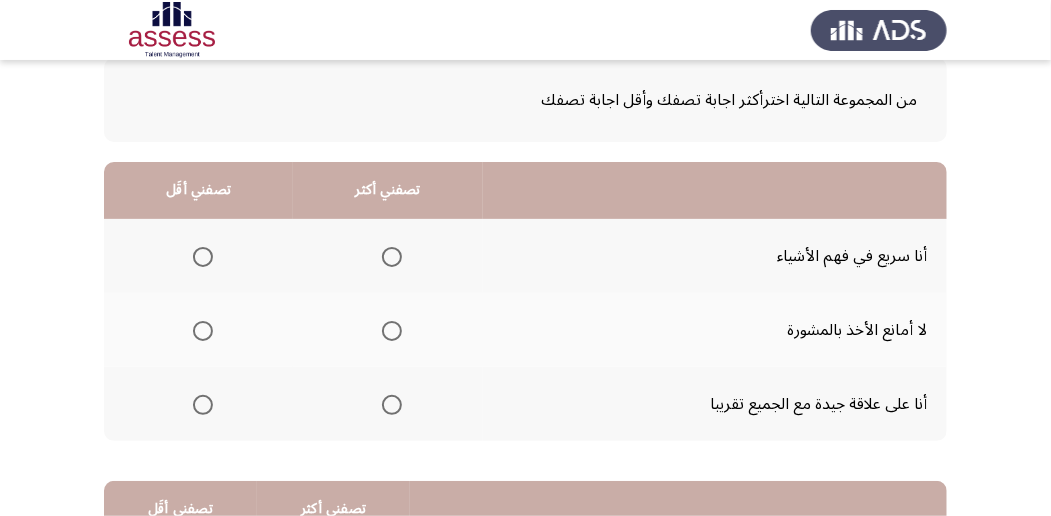 scroll, scrollTop: 133, scrollLeft: 0, axis: vertical 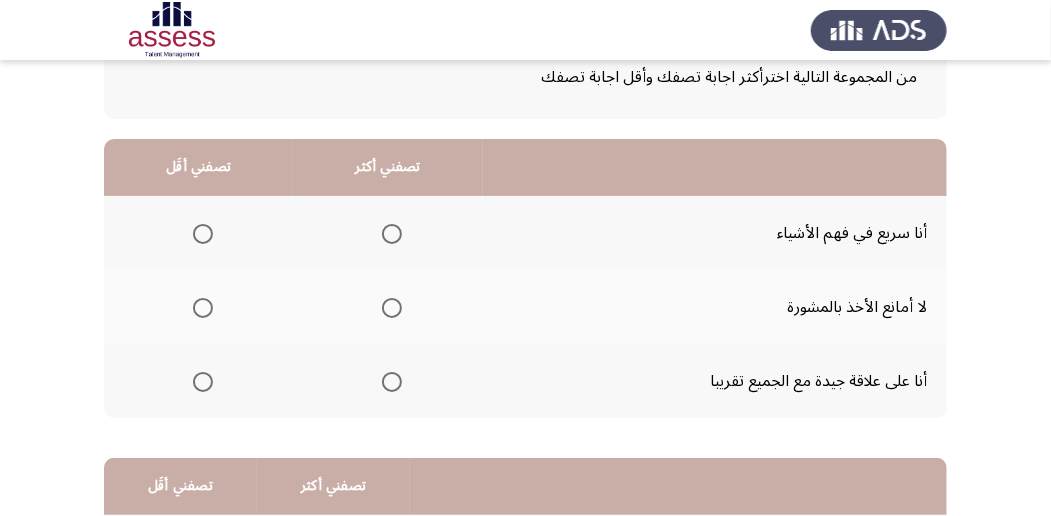 click at bounding box center (392, 382) 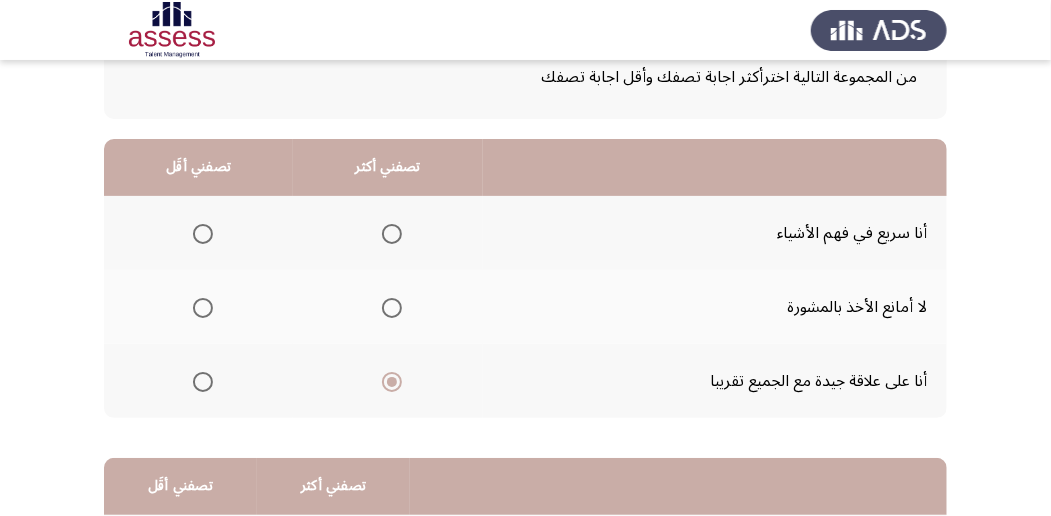 click at bounding box center (203, 234) 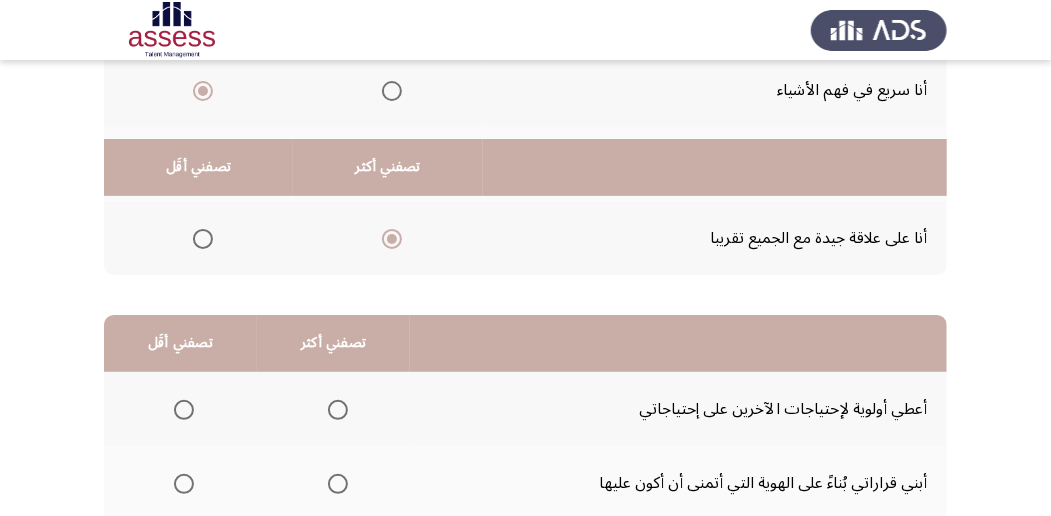 scroll, scrollTop: 266, scrollLeft: 0, axis: vertical 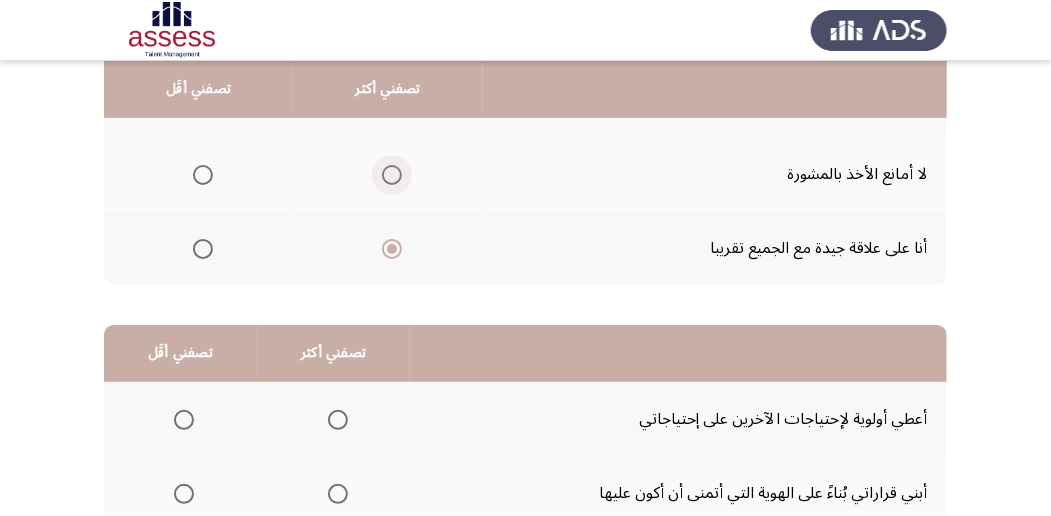 click at bounding box center (392, 175) 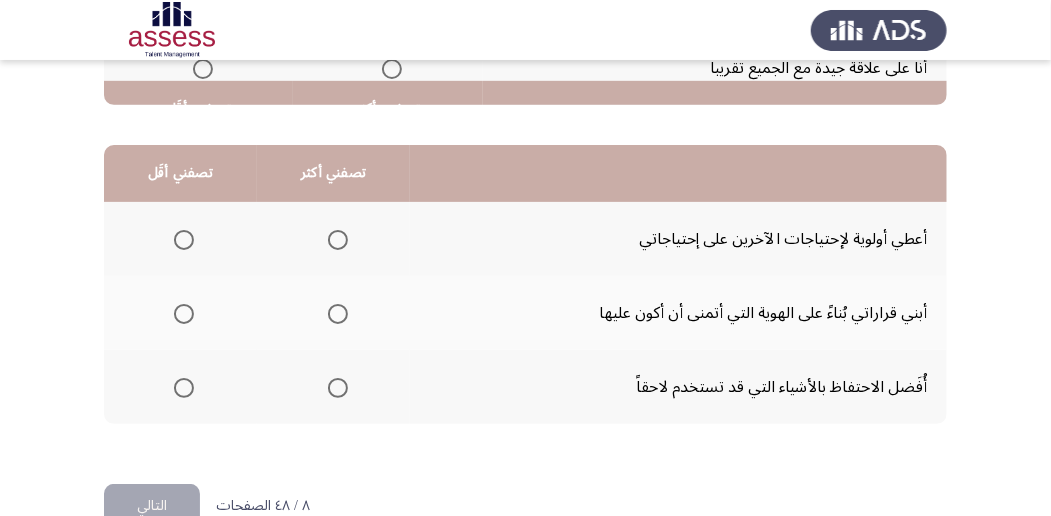 scroll, scrollTop: 466, scrollLeft: 0, axis: vertical 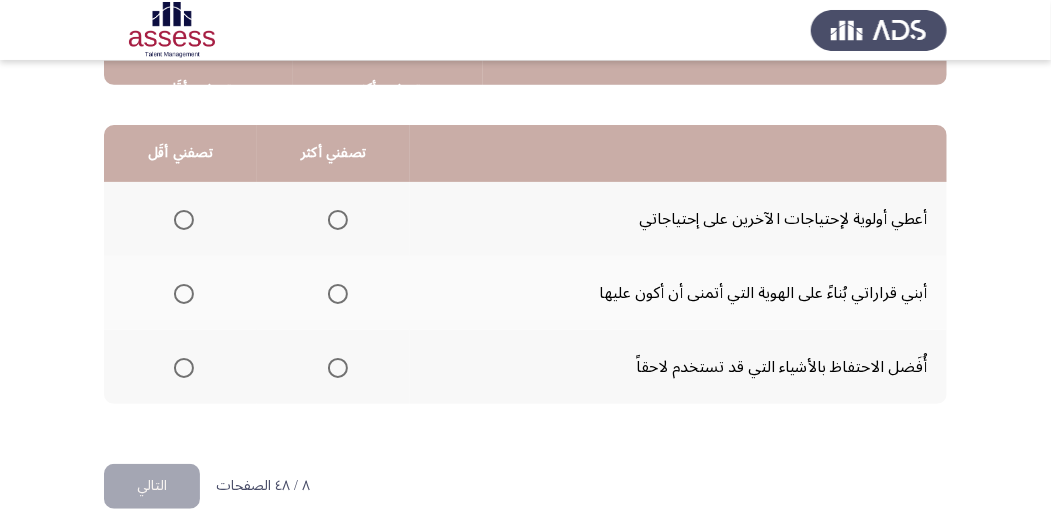 click at bounding box center (338, 368) 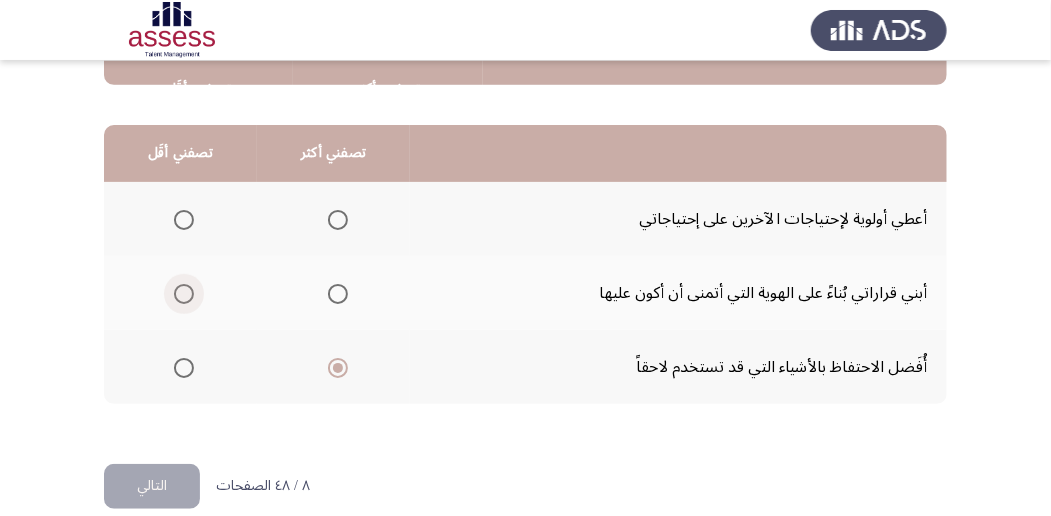 click at bounding box center [184, 294] 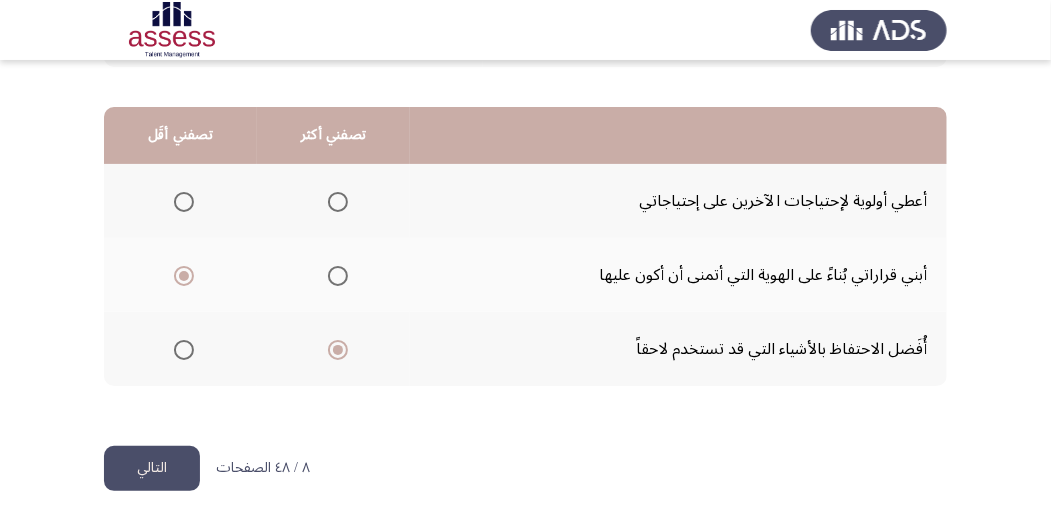 scroll, scrollTop: 494, scrollLeft: 0, axis: vertical 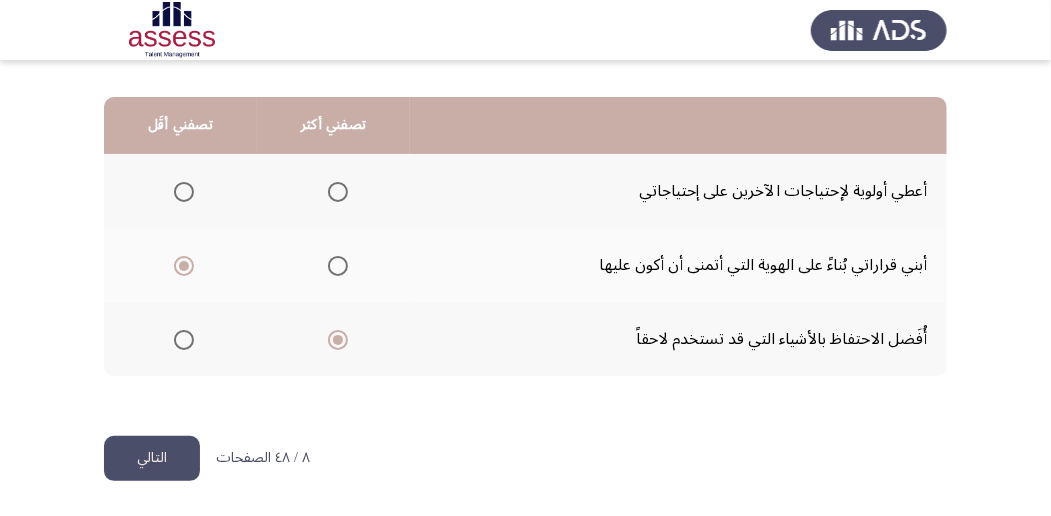 click on "التالي" 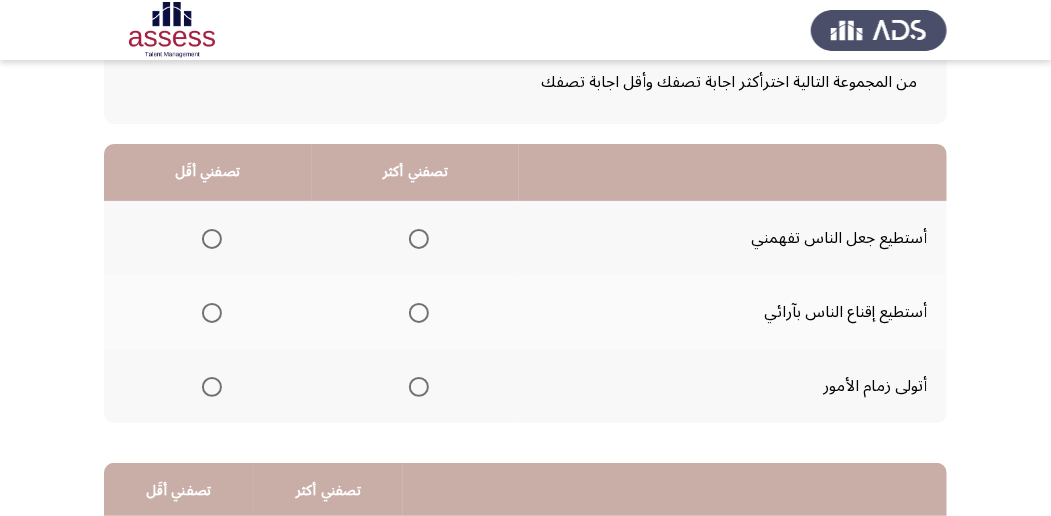scroll, scrollTop: 133, scrollLeft: 0, axis: vertical 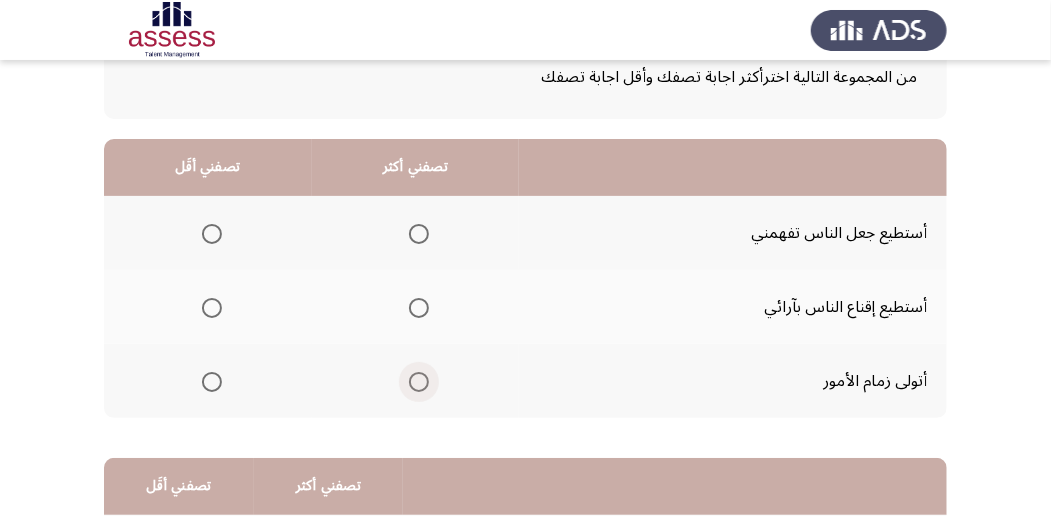 click at bounding box center [419, 382] 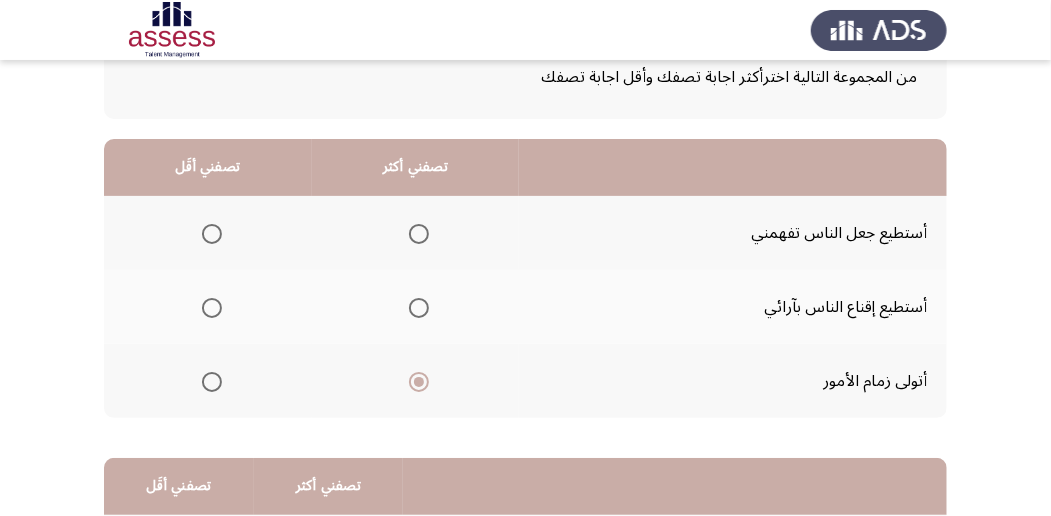 click at bounding box center (212, 234) 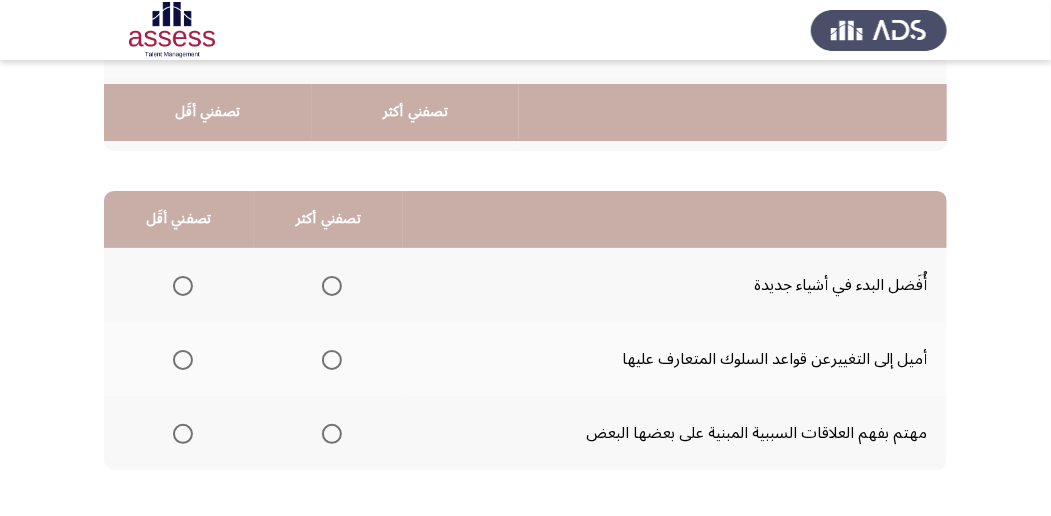 scroll, scrollTop: 466, scrollLeft: 0, axis: vertical 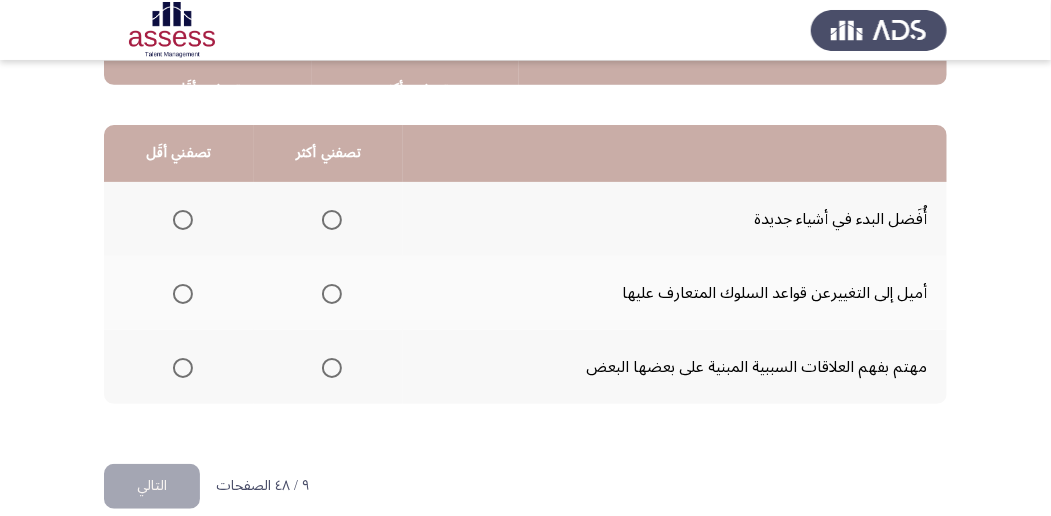 click at bounding box center (332, 368) 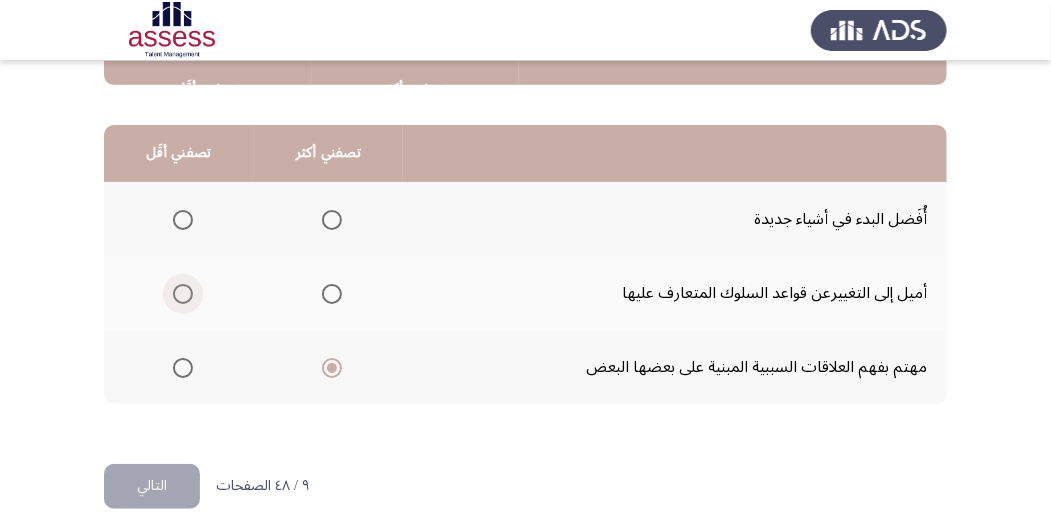 click at bounding box center [183, 294] 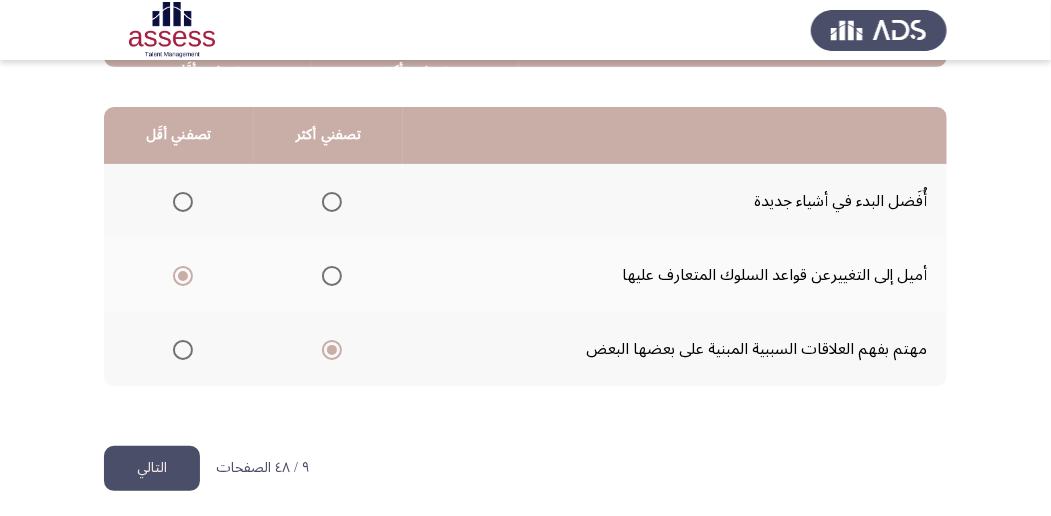 scroll, scrollTop: 494, scrollLeft: 0, axis: vertical 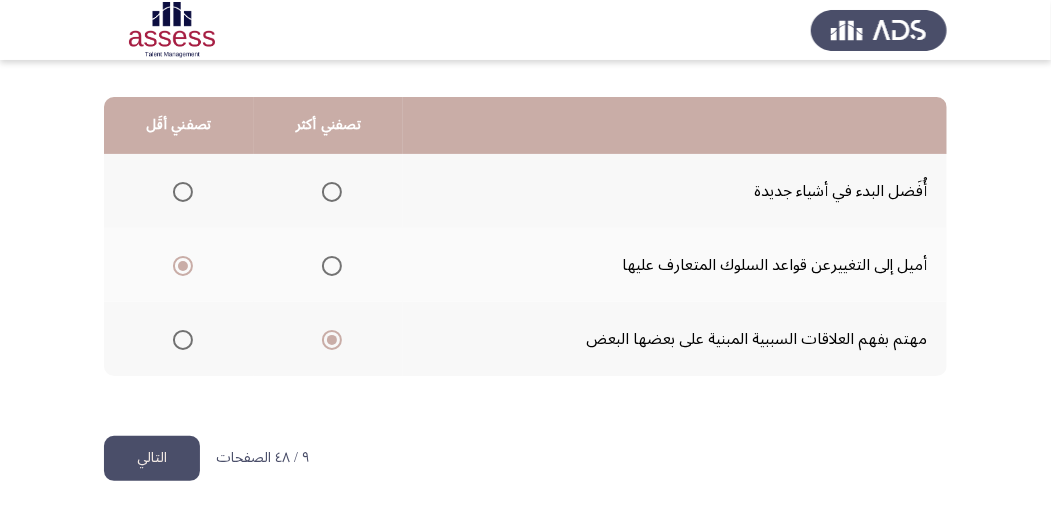 click on "التالي" 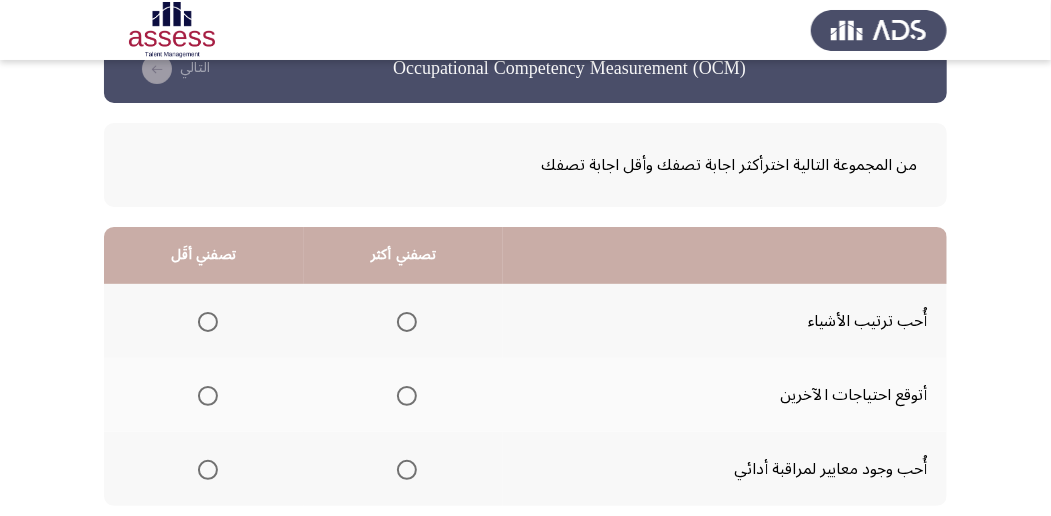 scroll, scrollTop: 200, scrollLeft: 0, axis: vertical 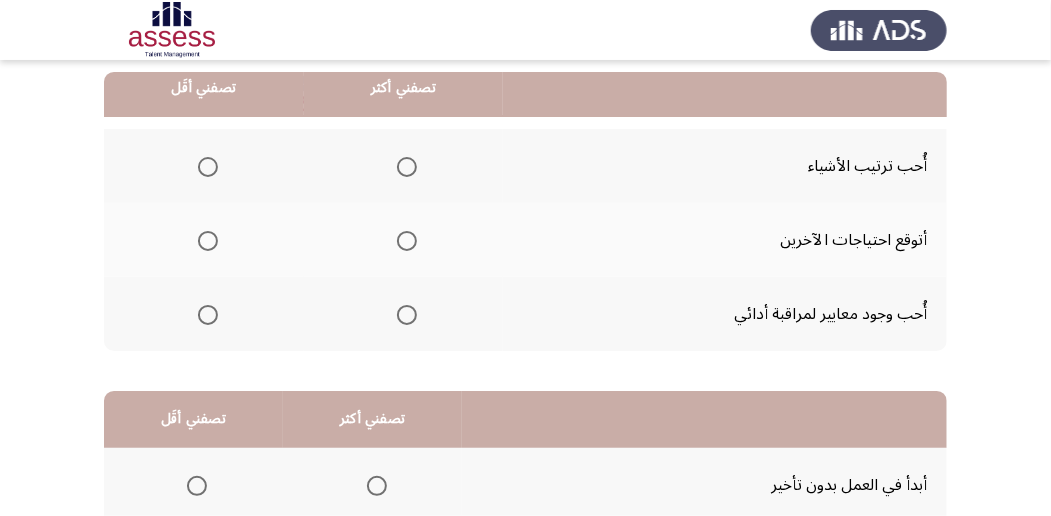 click at bounding box center [407, 167] 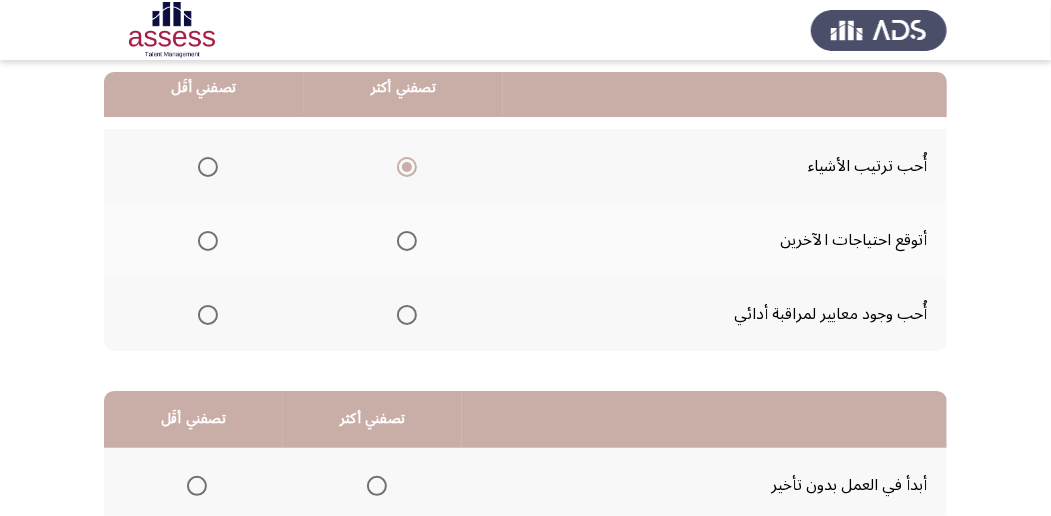click at bounding box center (208, 315) 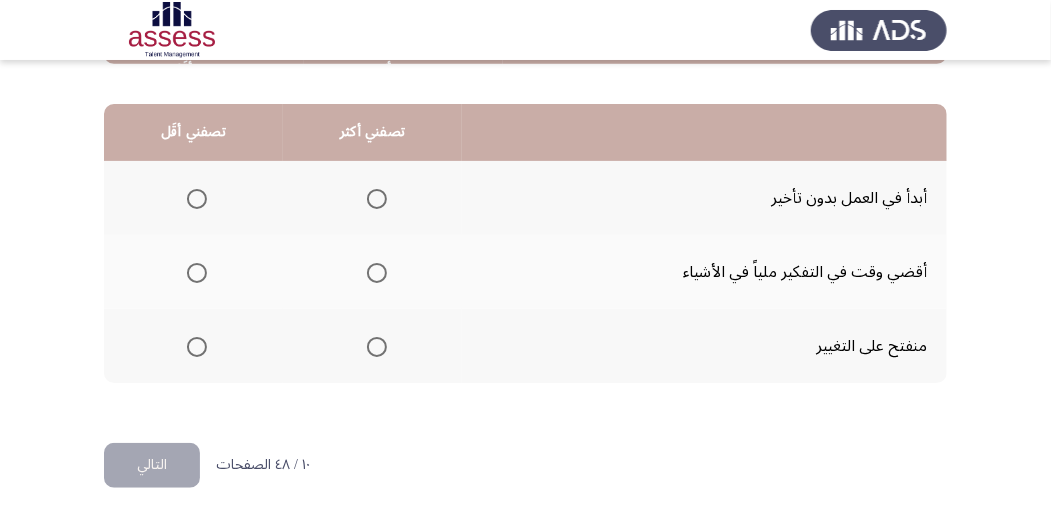 scroll, scrollTop: 494, scrollLeft: 0, axis: vertical 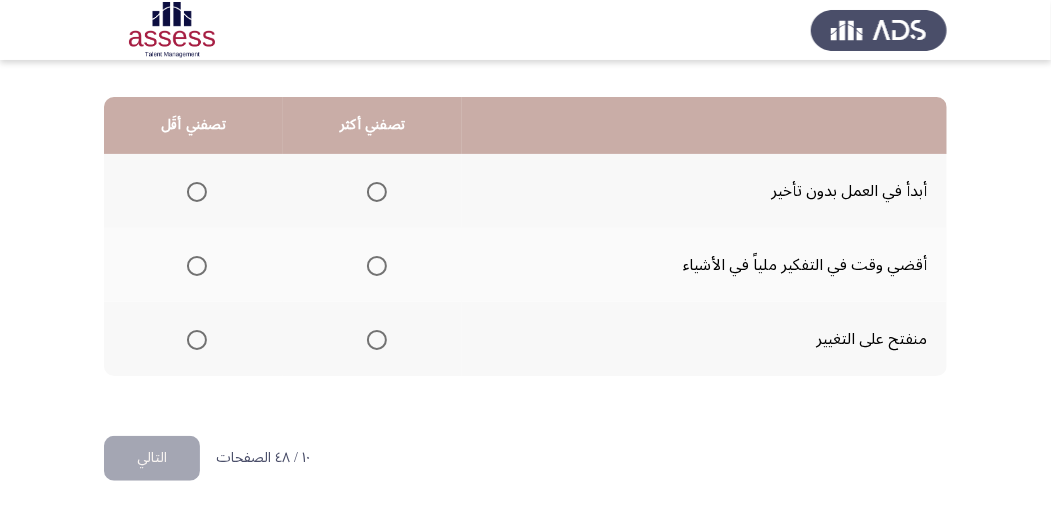 click at bounding box center (377, 192) 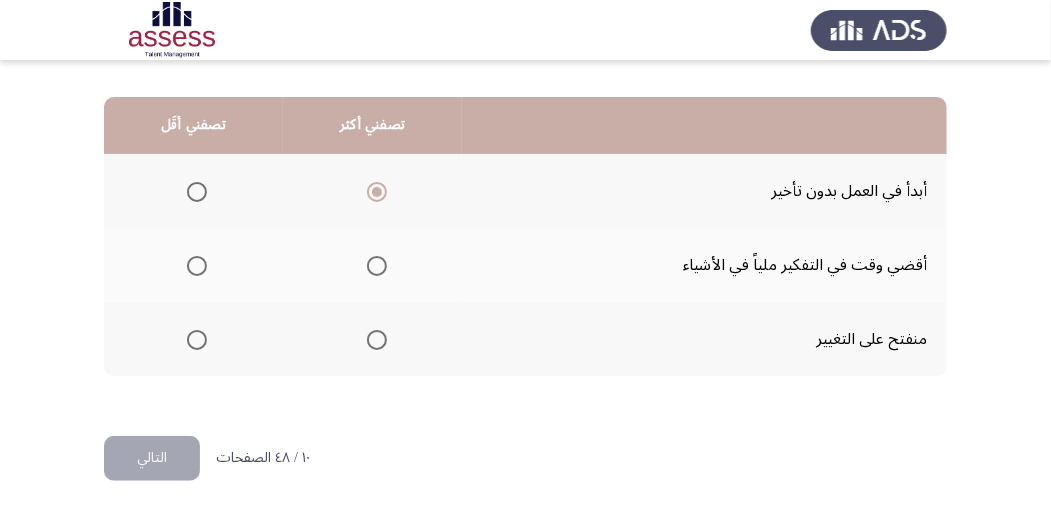 click at bounding box center (197, 266) 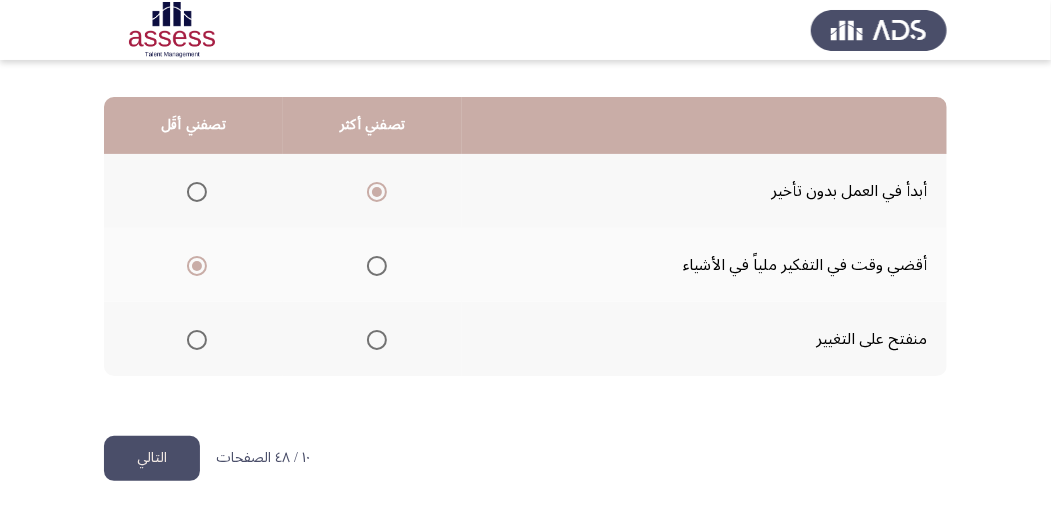 click on "التالي" 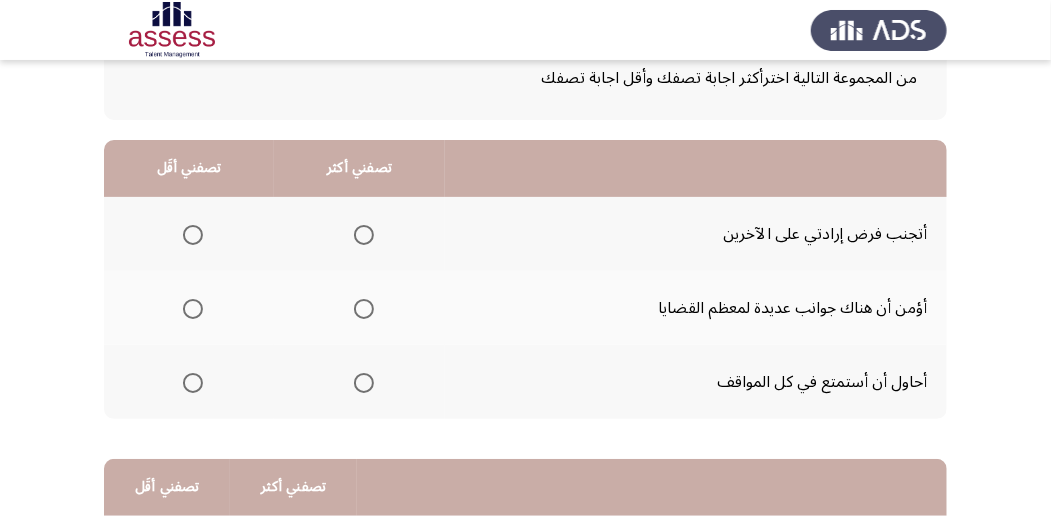 scroll, scrollTop: 133, scrollLeft: 0, axis: vertical 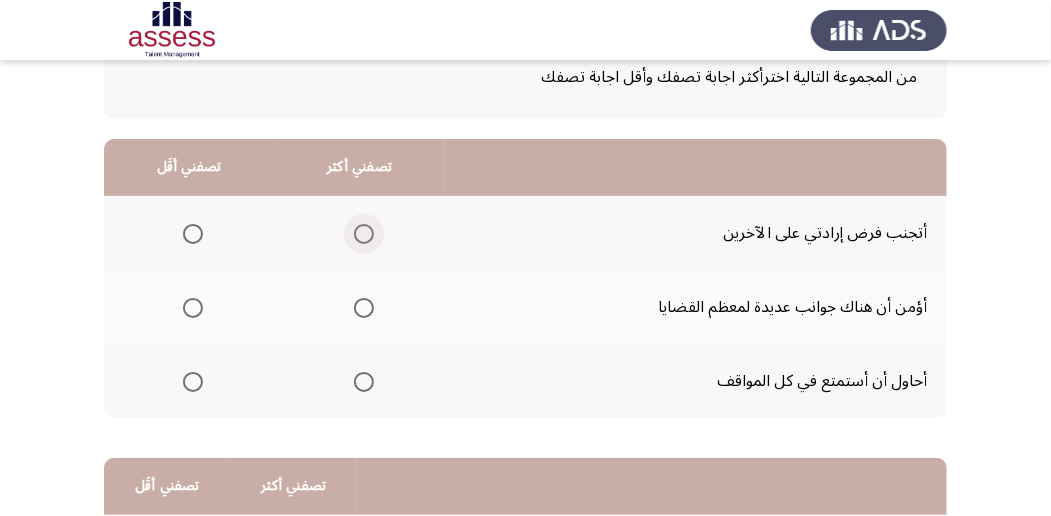 click at bounding box center (364, 234) 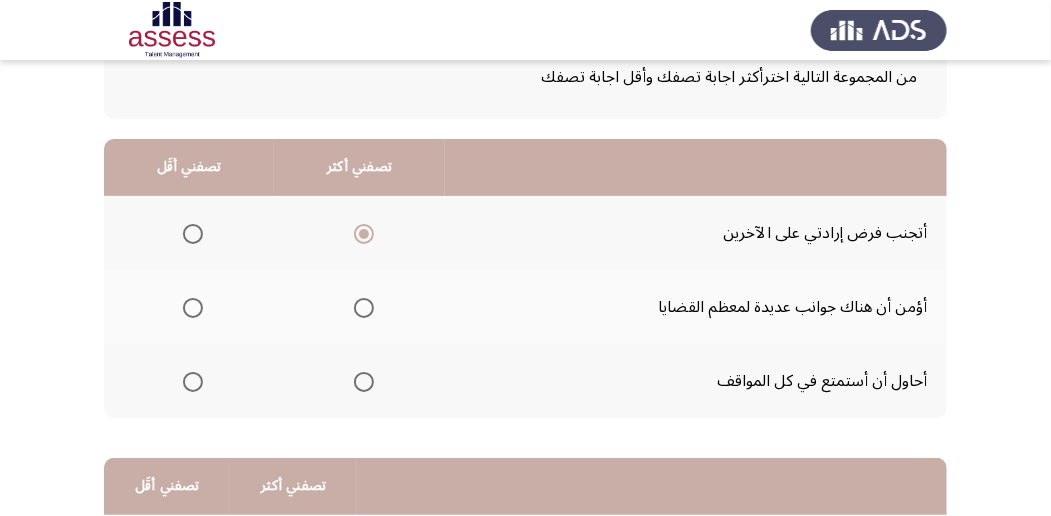 click at bounding box center (193, 382) 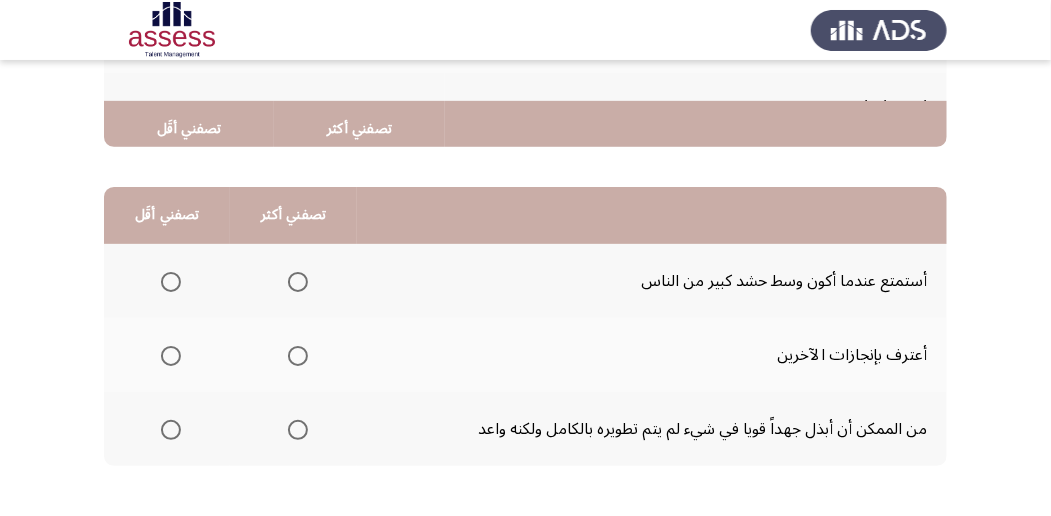 scroll, scrollTop: 466, scrollLeft: 0, axis: vertical 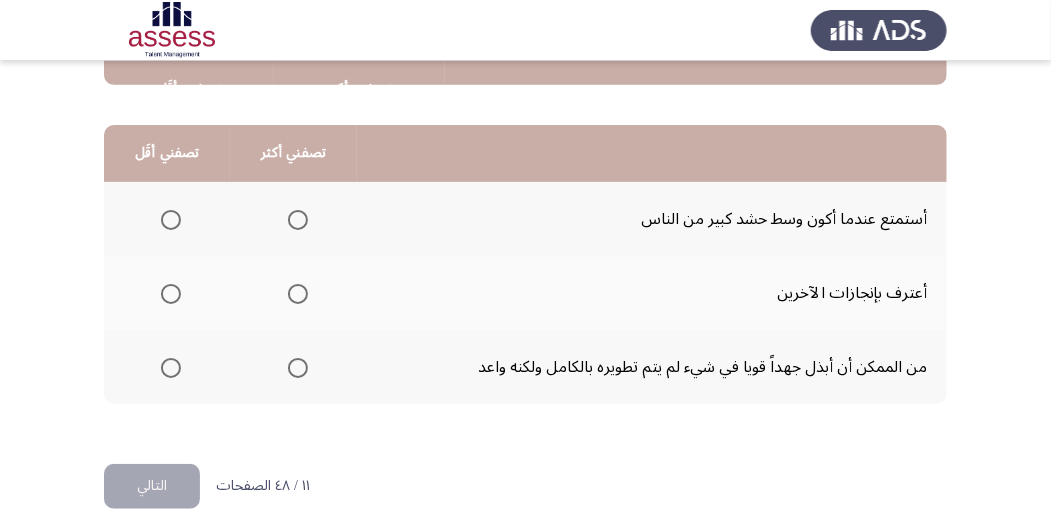 click at bounding box center [298, 294] 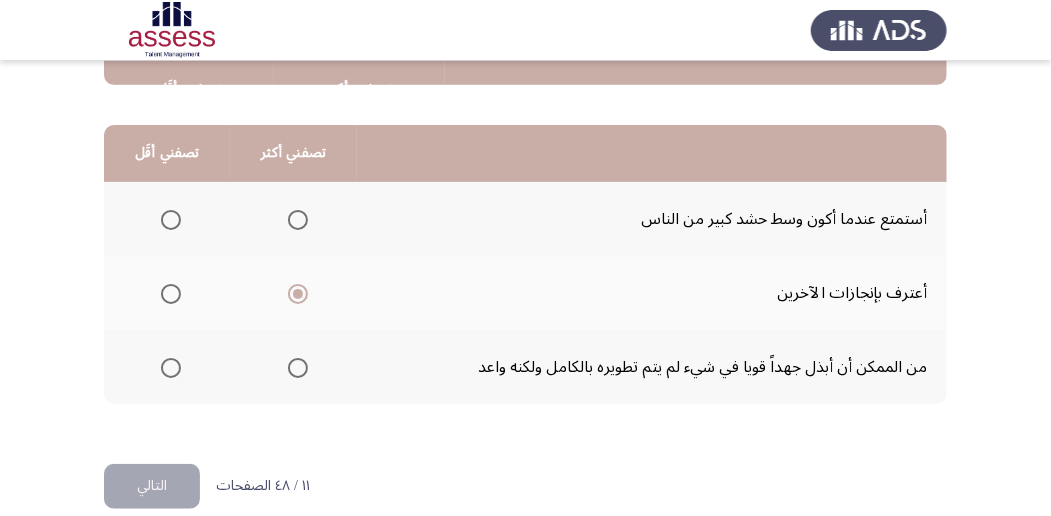 click at bounding box center (171, 220) 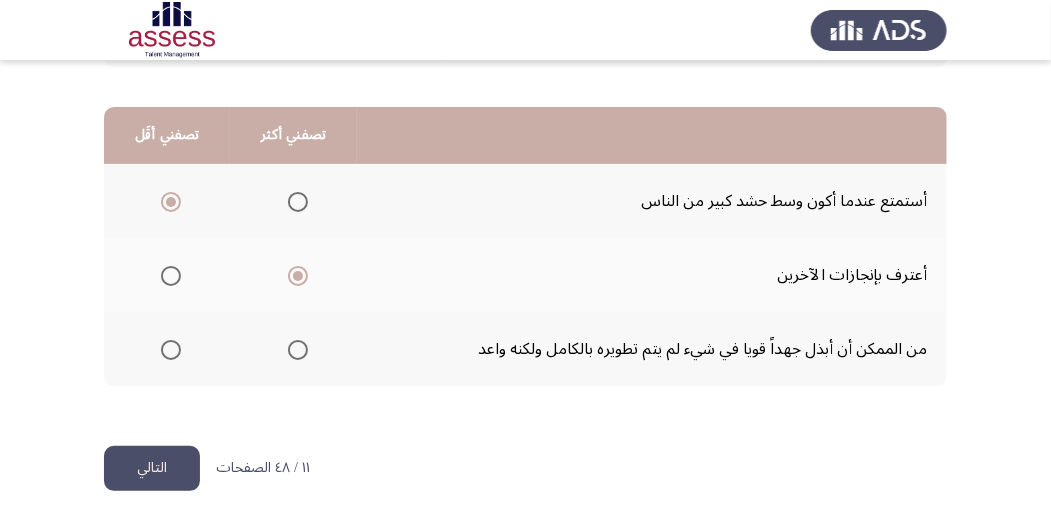 scroll, scrollTop: 494, scrollLeft: 0, axis: vertical 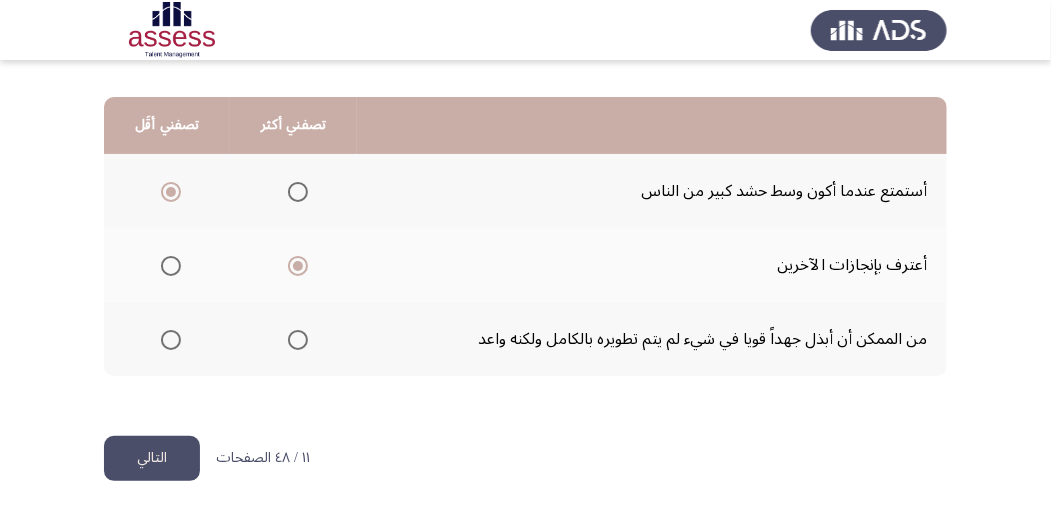 click on "التالي" 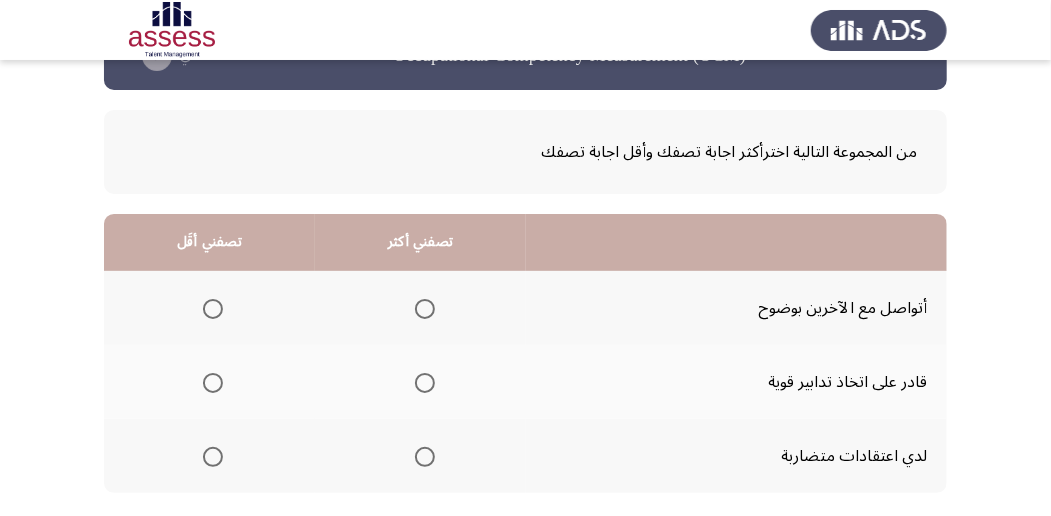 scroll, scrollTop: 133, scrollLeft: 0, axis: vertical 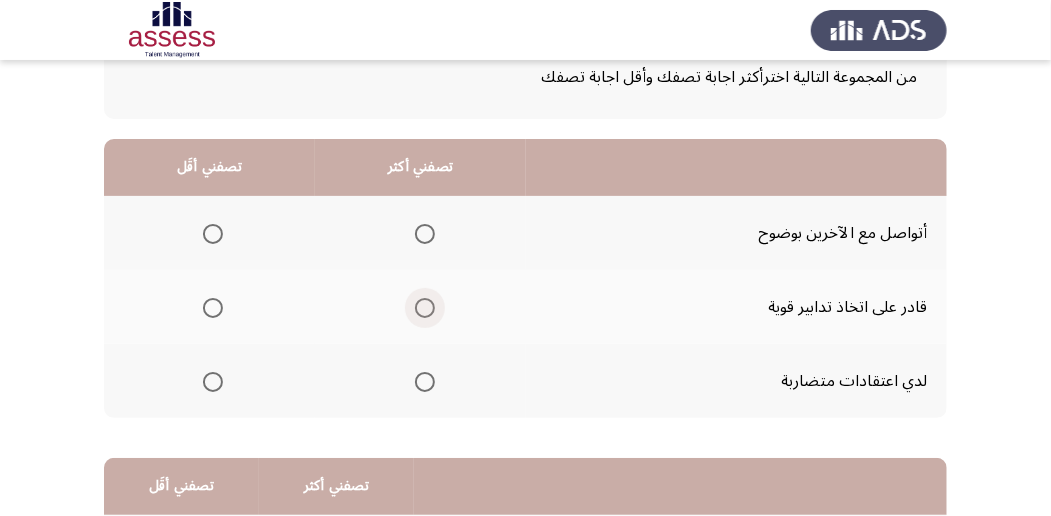 click at bounding box center (425, 308) 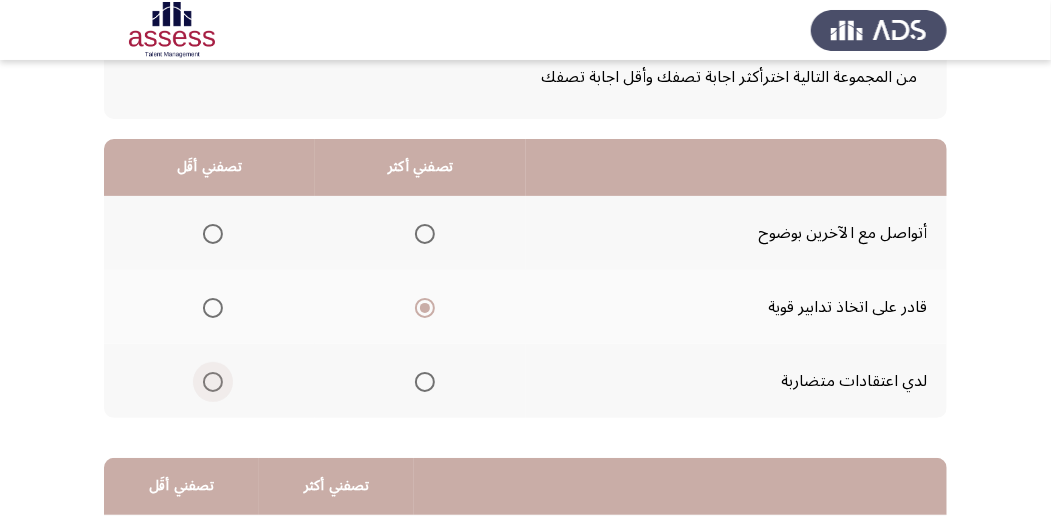 click at bounding box center [213, 382] 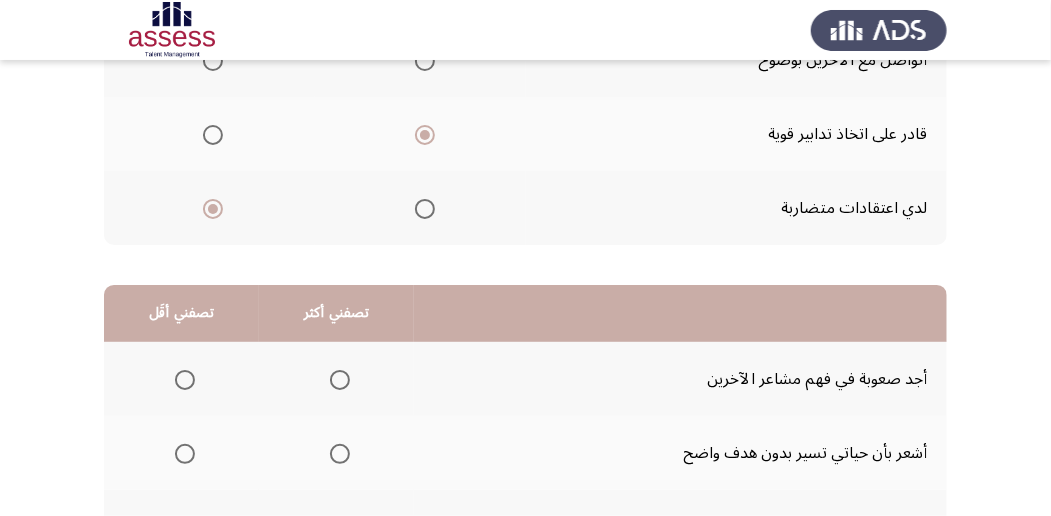 scroll, scrollTop: 400, scrollLeft: 0, axis: vertical 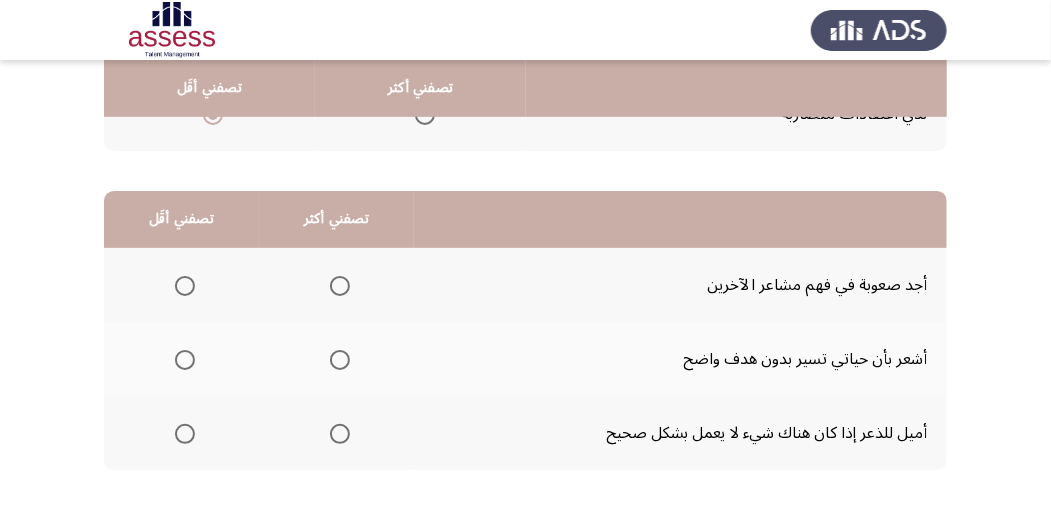 click at bounding box center [340, 286] 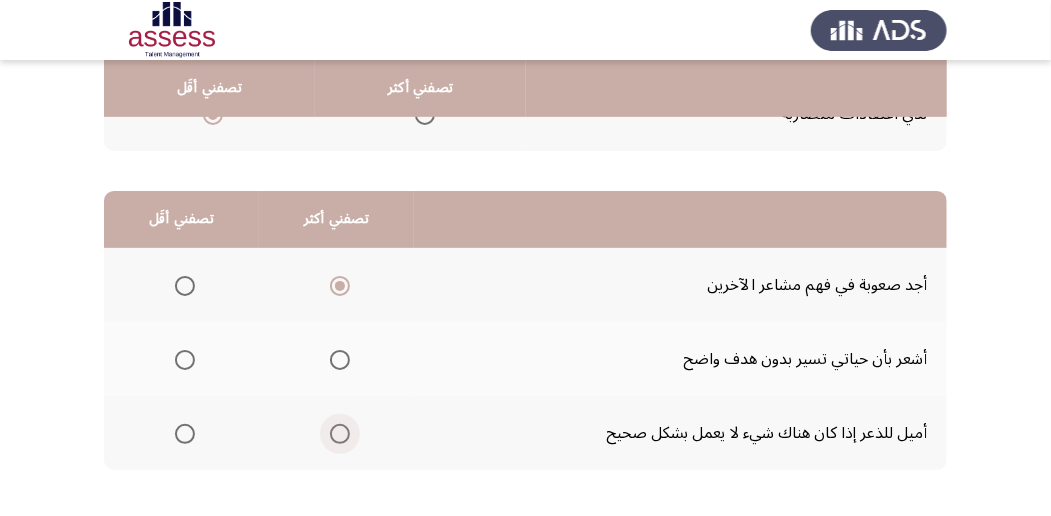click at bounding box center [340, 434] 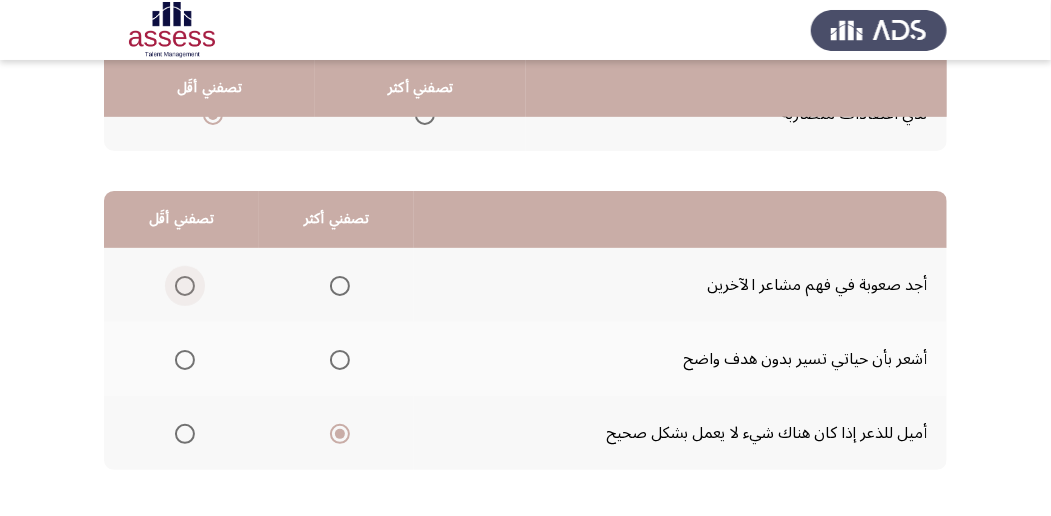 click at bounding box center [185, 286] 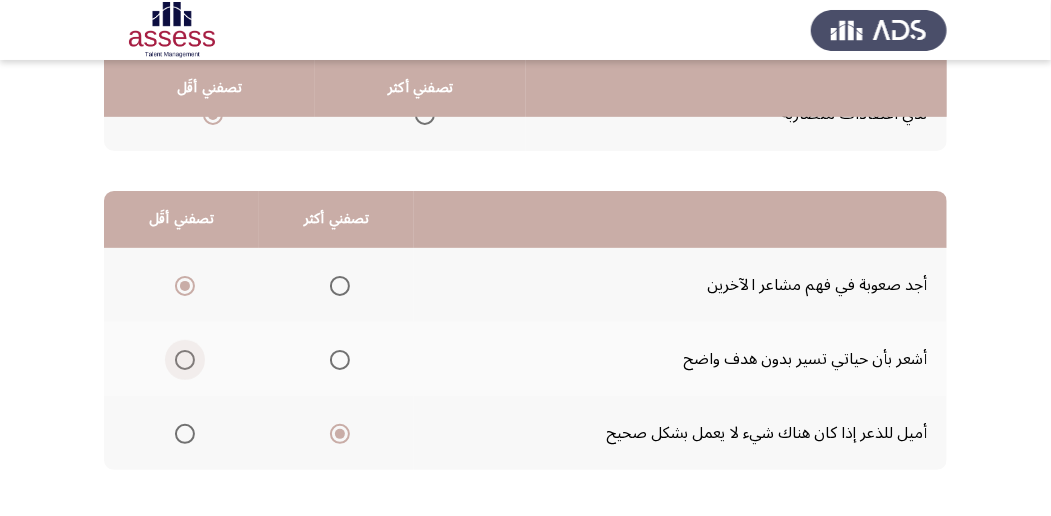 click at bounding box center (185, 360) 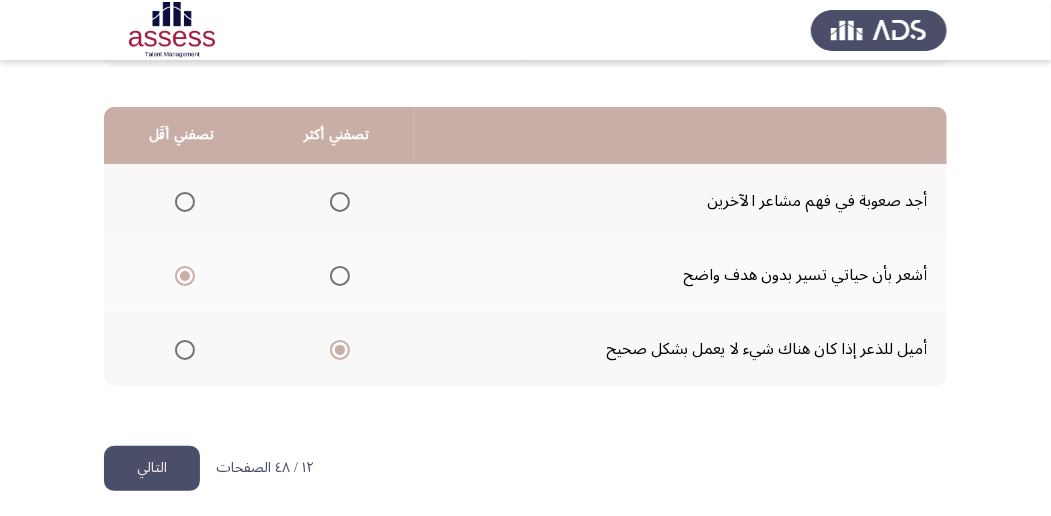 scroll, scrollTop: 494, scrollLeft: 0, axis: vertical 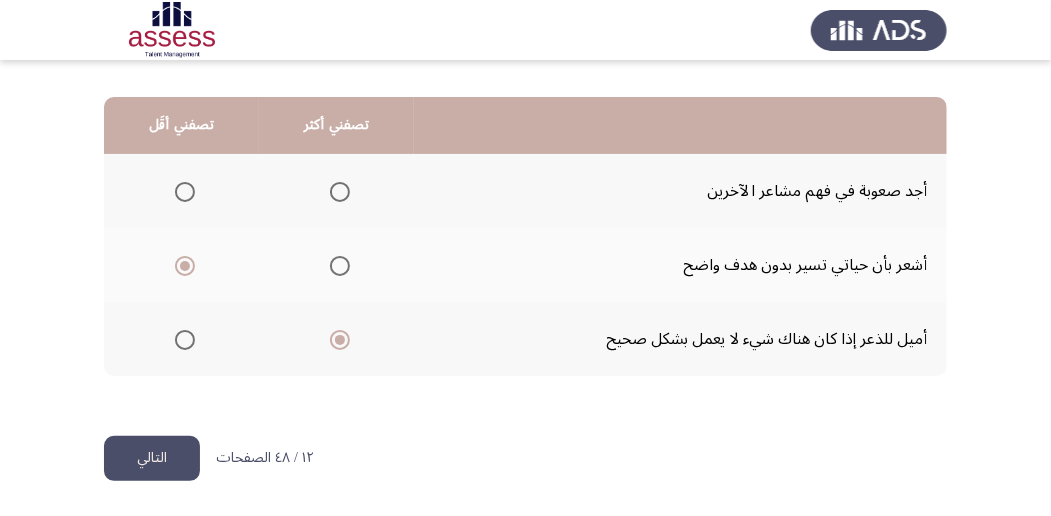 click on "التالي" 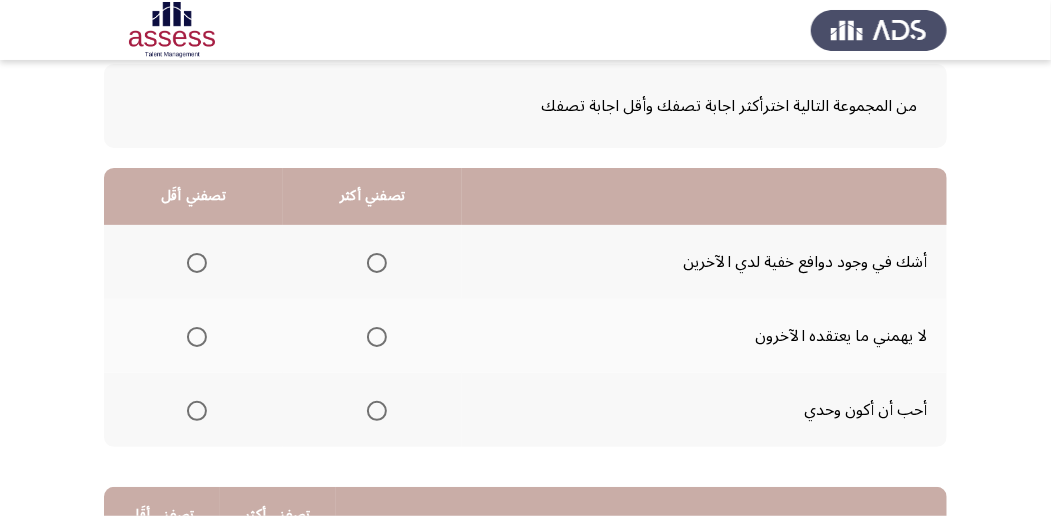 scroll, scrollTop: 133, scrollLeft: 0, axis: vertical 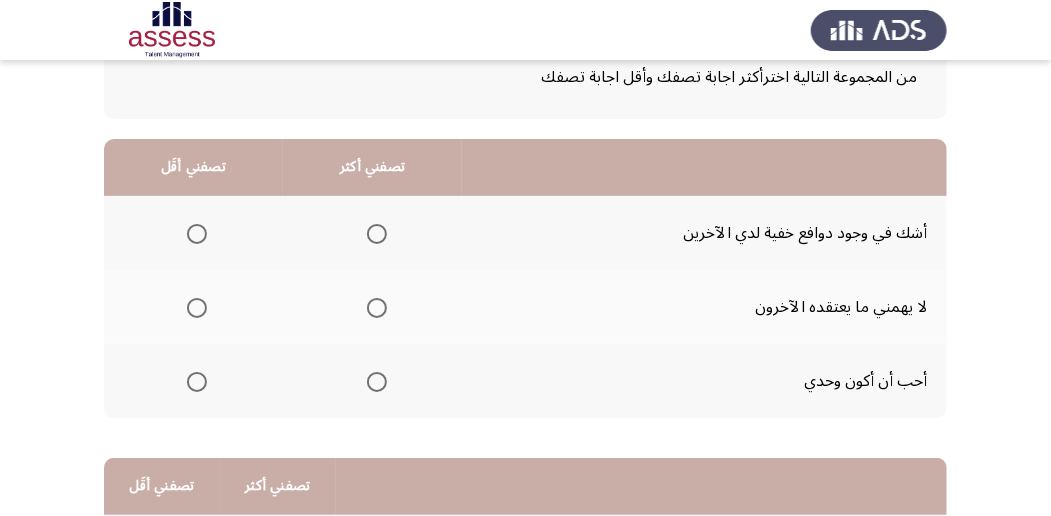 click at bounding box center [377, 308] 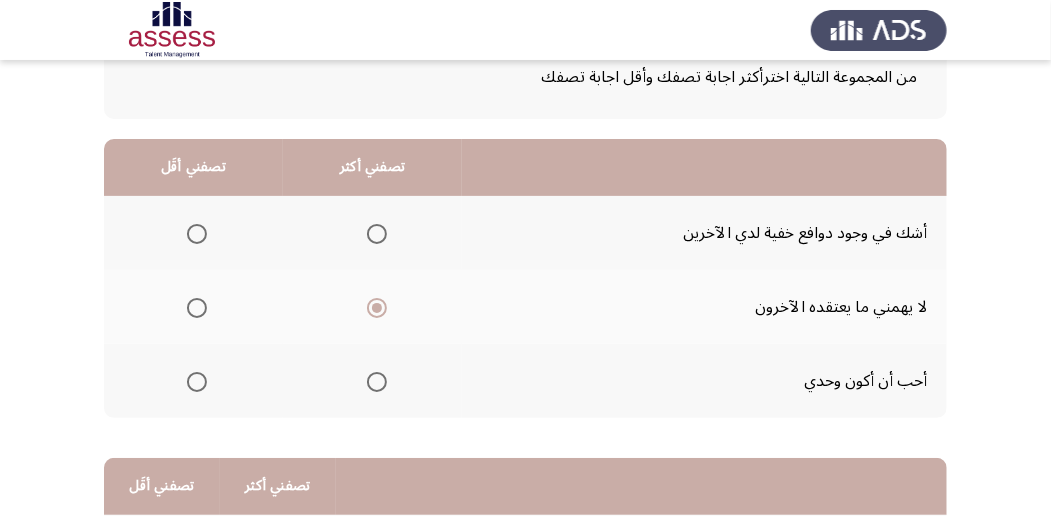 click at bounding box center [197, 234] 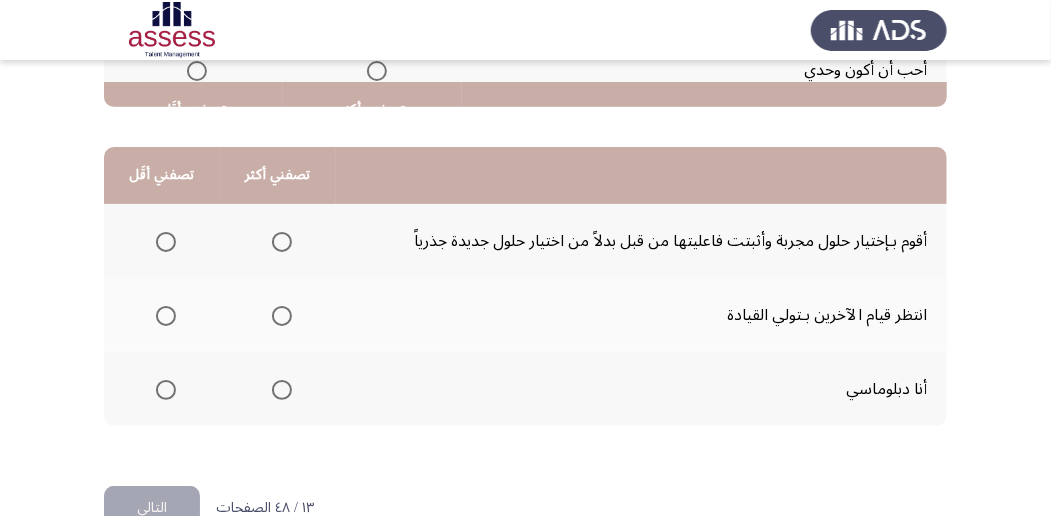 scroll, scrollTop: 466, scrollLeft: 0, axis: vertical 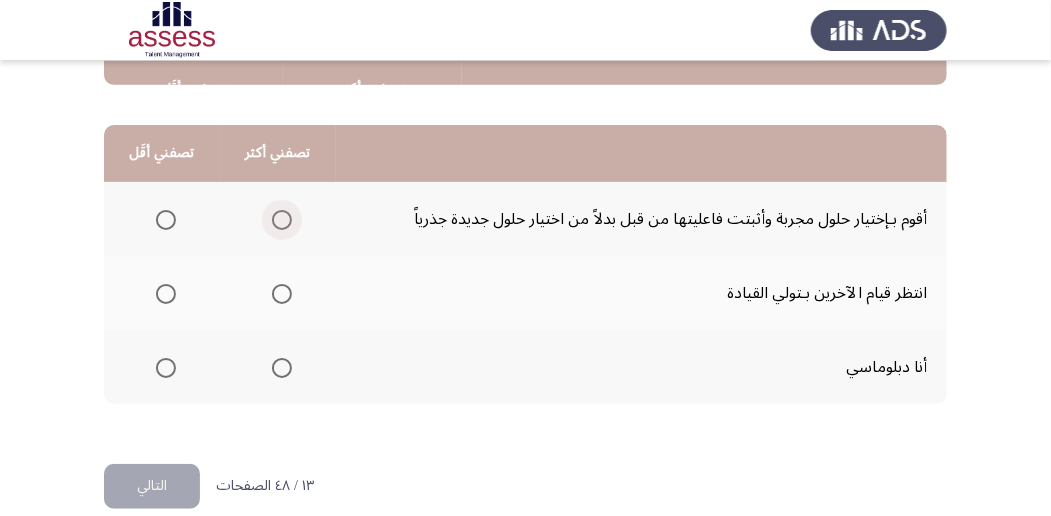 click at bounding box center (282, 220) 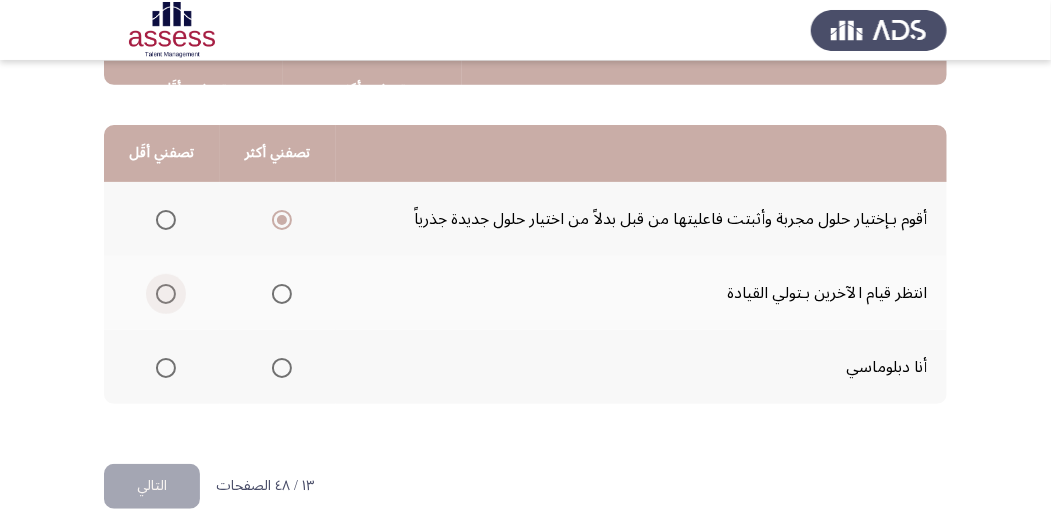 click at bounding box center [166, 294] 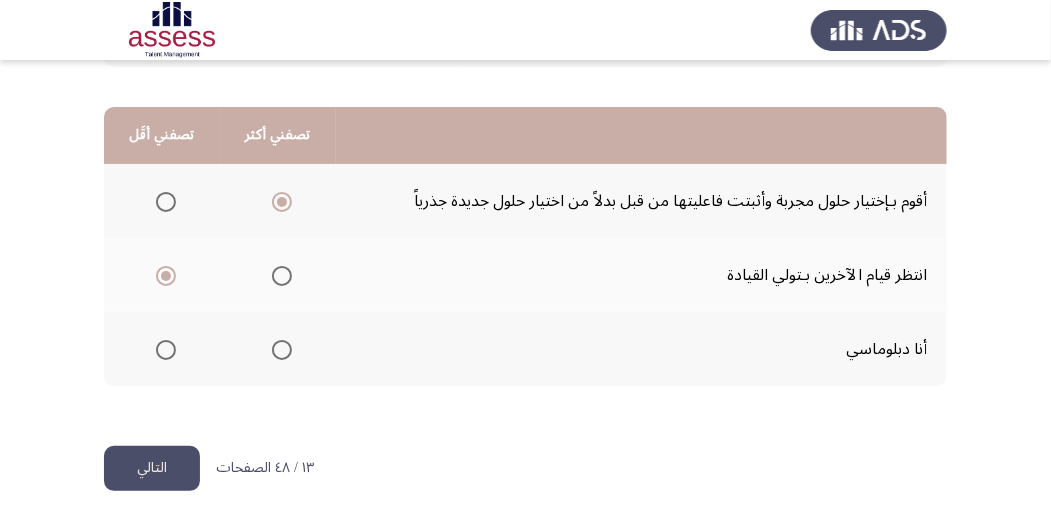 scroll, scrollTop: 494, scrollLeft: 0, axis: vertical 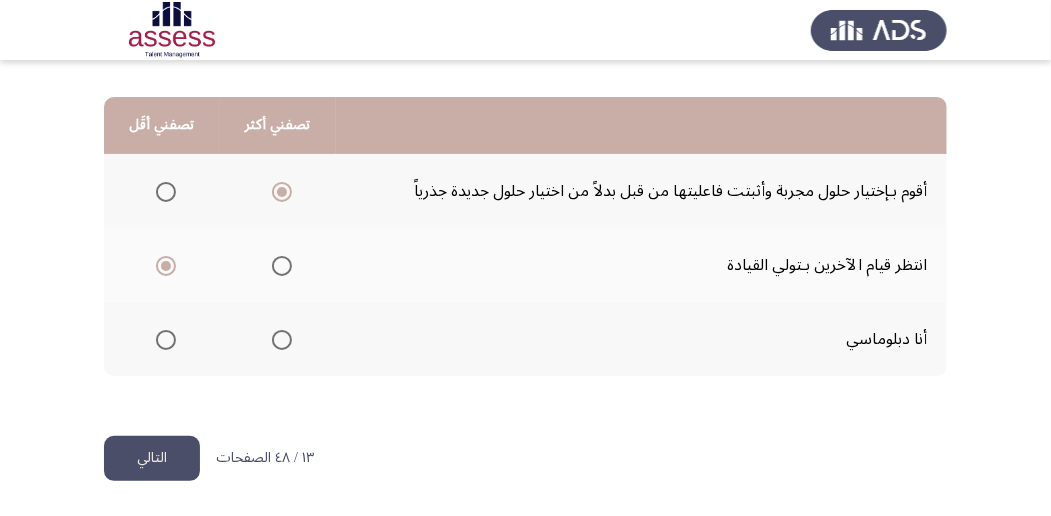 click on "التالي" 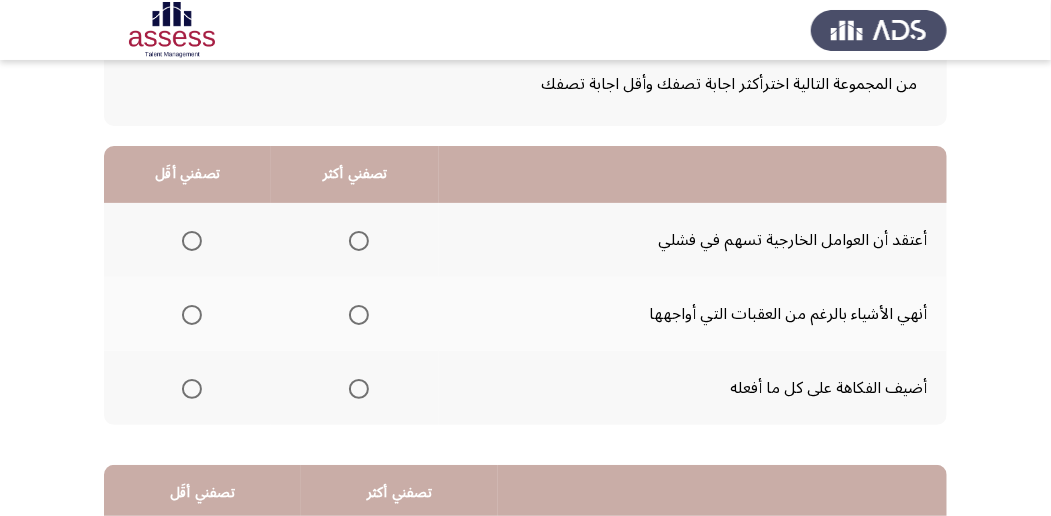 scroll, scrollTop: 133, scrollLeft: 0, axis: vertical 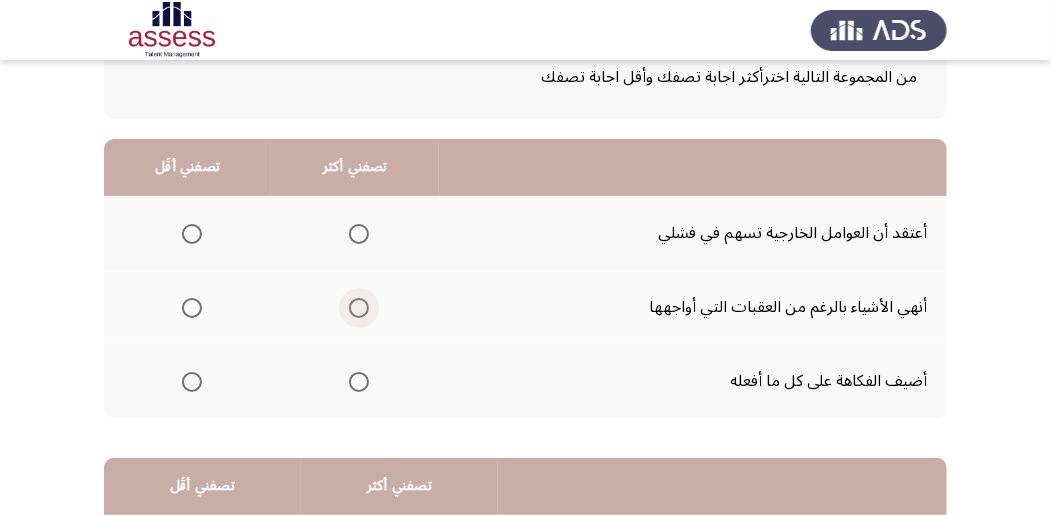 click at bounding box center [359, 308] 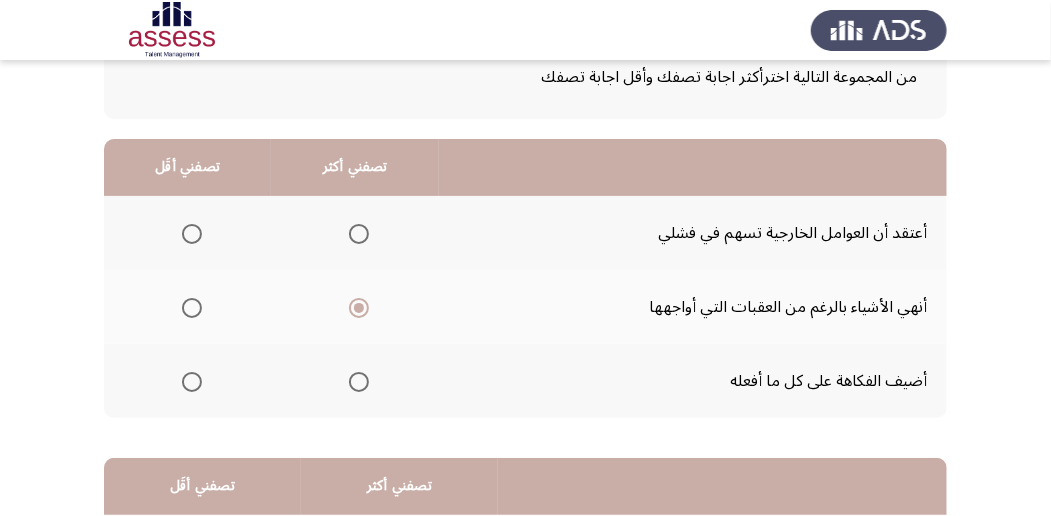 click at bounding box center [192, 234] 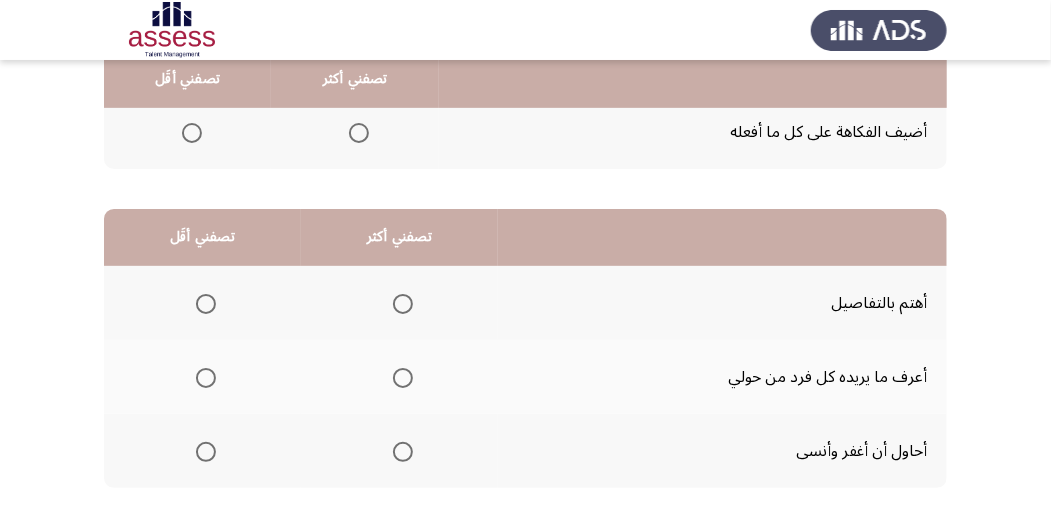 scroll, scrollTop: 400, scrollLeft: 0, axis: vertical 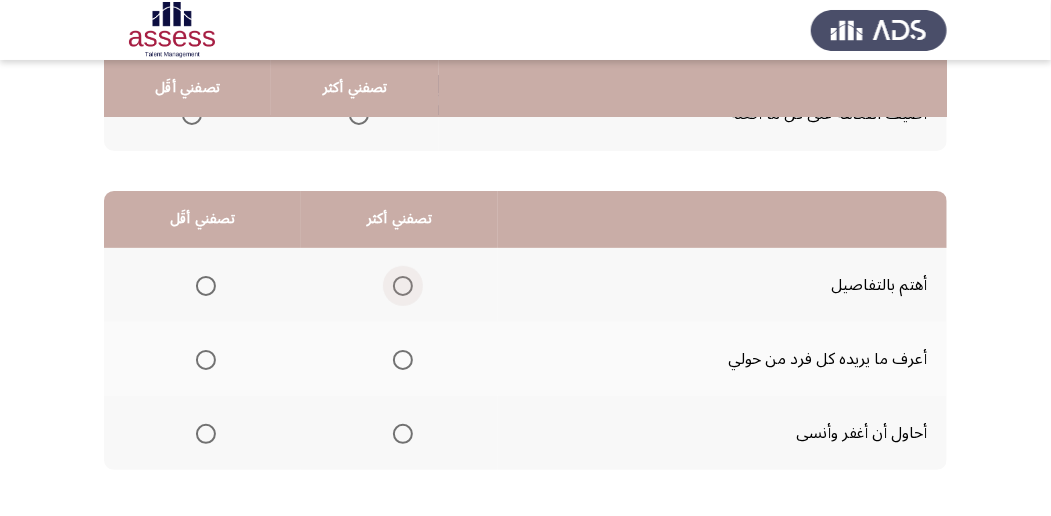 click at bounding box center (403, 286) 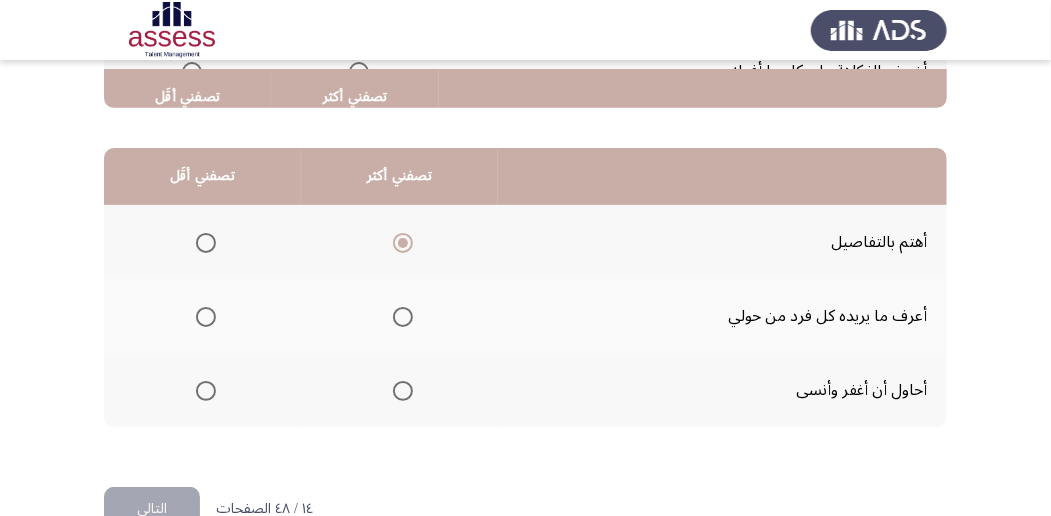scroll, scrollTop: 466, scrollLeft: 0, axis: vertical 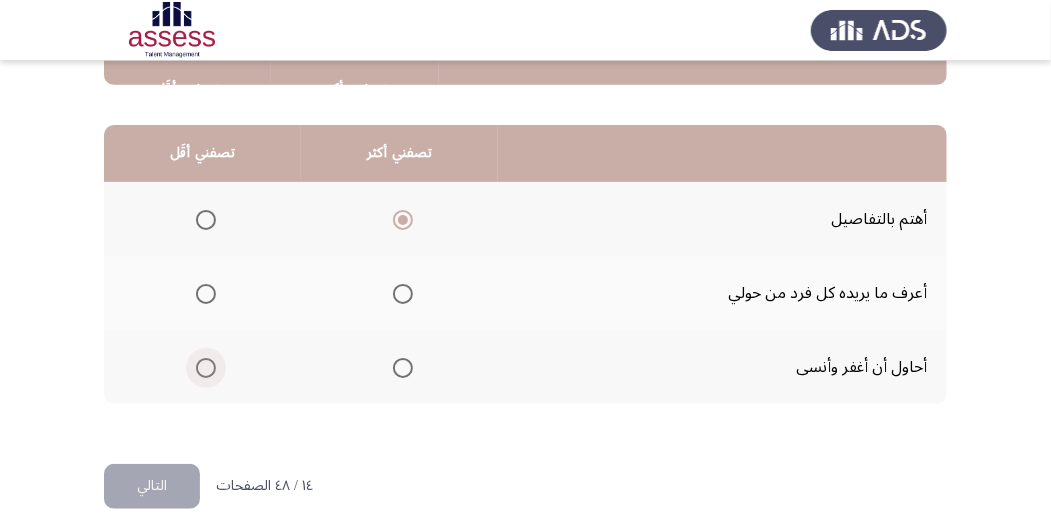 click at bounding box center [206, 368] 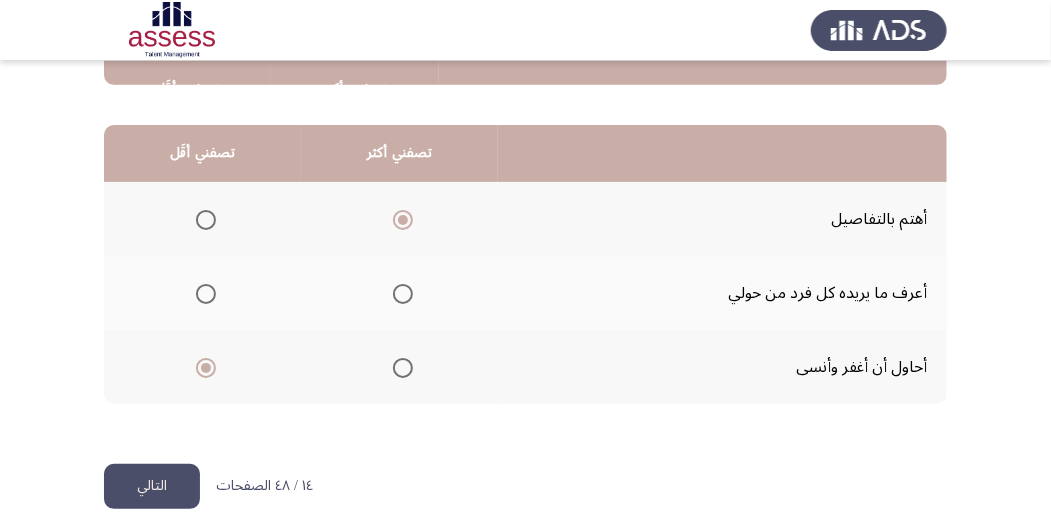 click on "التالي" 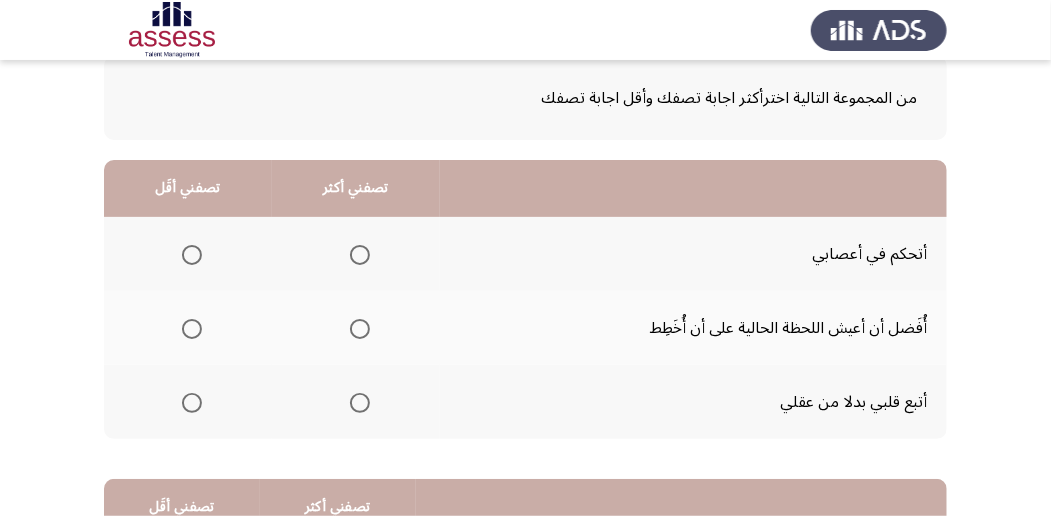scroll, scrollTop: 133, scrollLeft: 0, axis: vertical 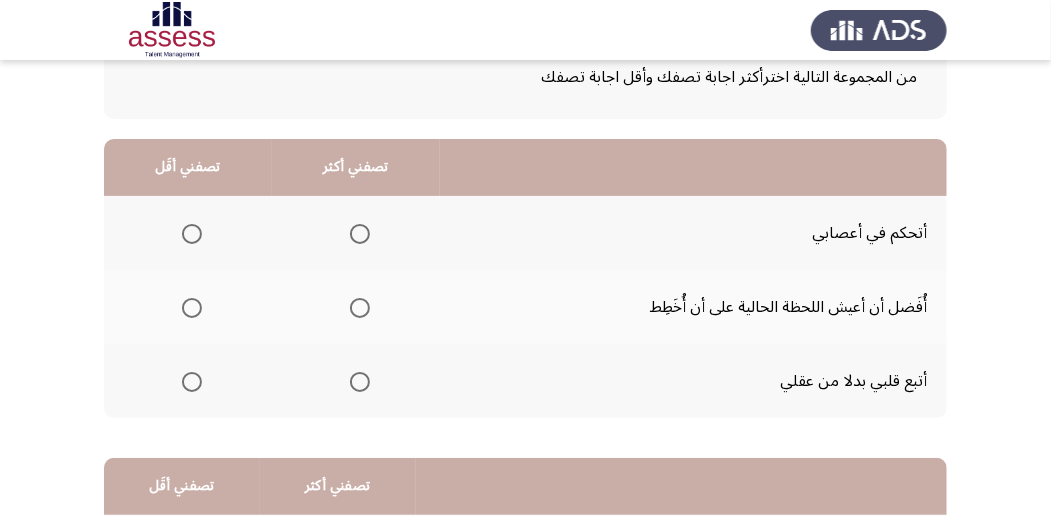 click at bounding box center (360, 234) 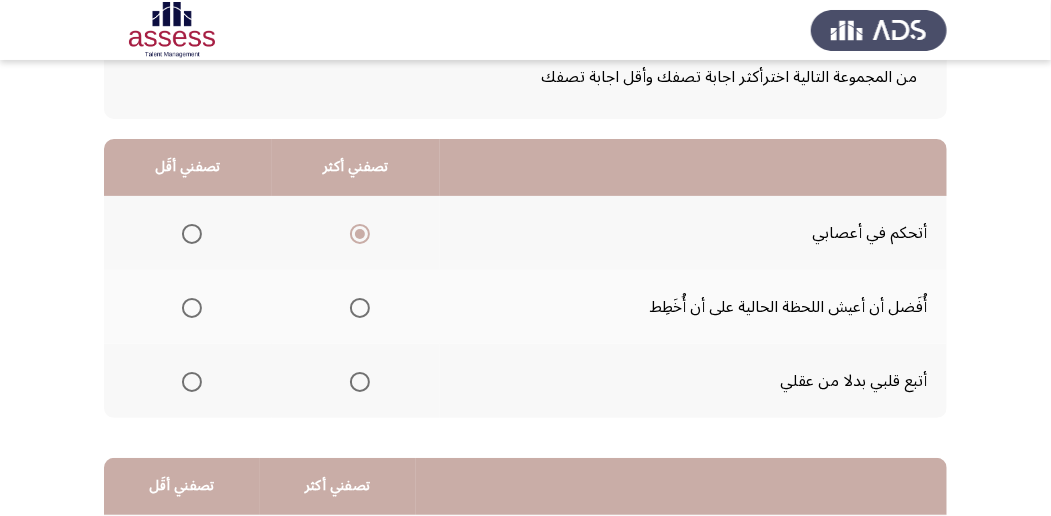 click at bounding box center [192, 308] 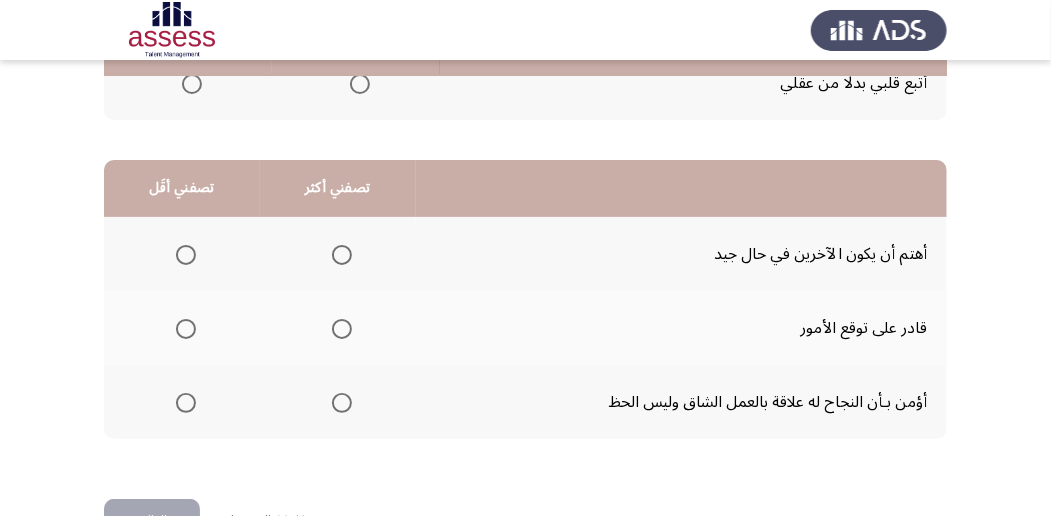 scroll, scrollTop: 466, scrollLeft: 0, axis: vertical 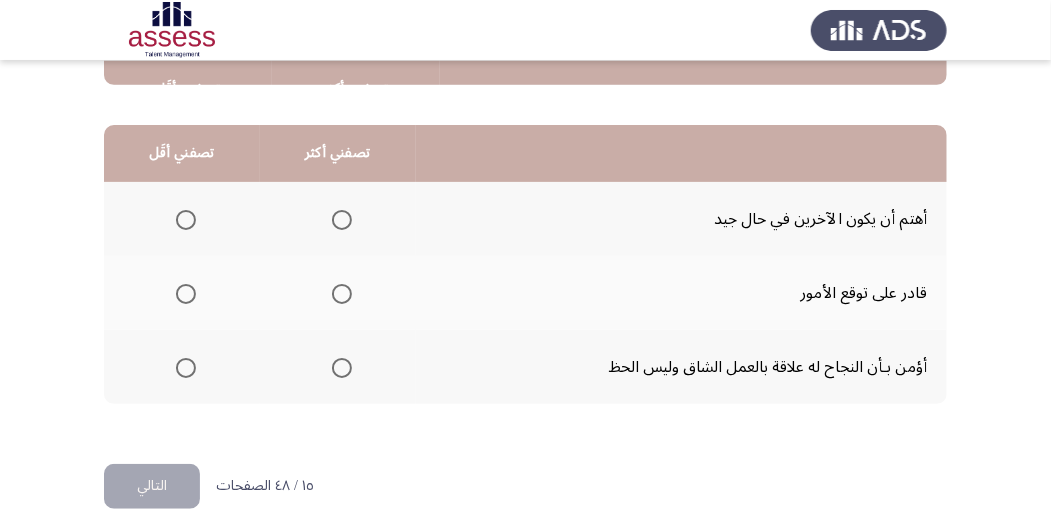 click at bounding box center (342, 368) 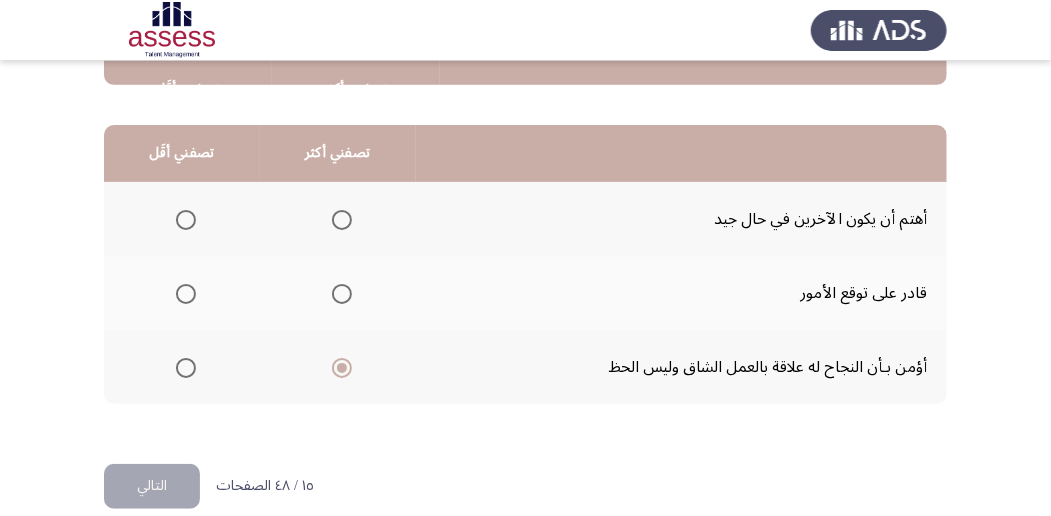 click at bounding box center [186, 294] 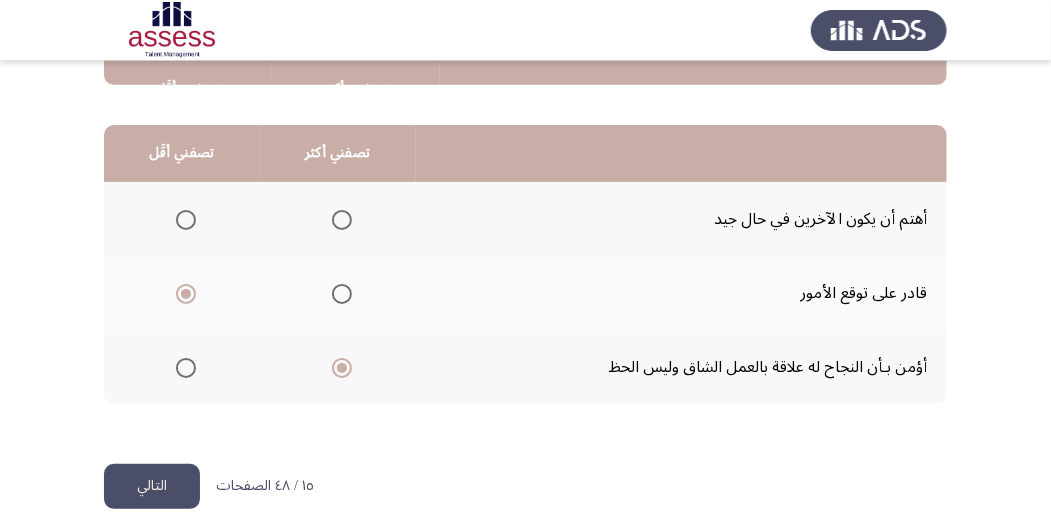 click on "التالي" 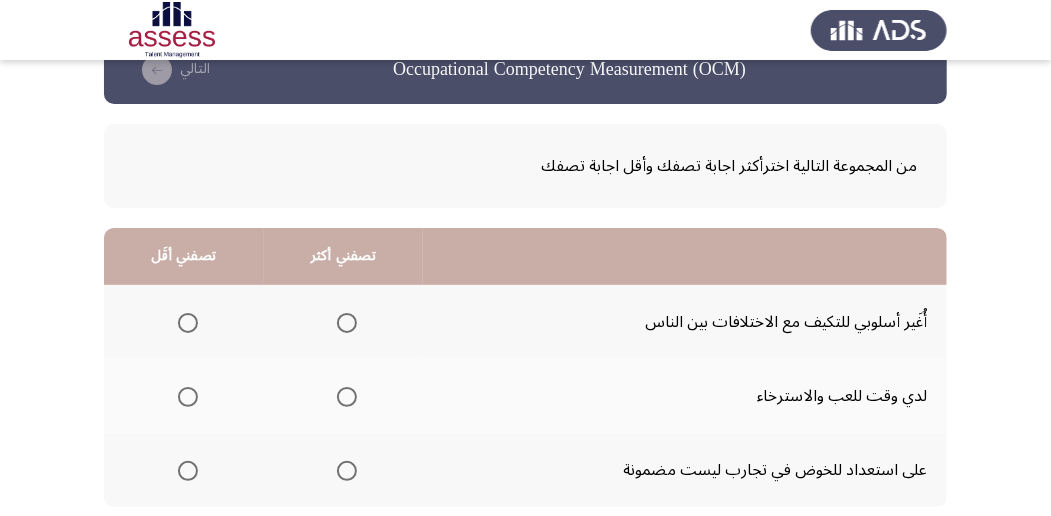scroll, scrollTop: 133, scrollLeft: 0, axis: vertical 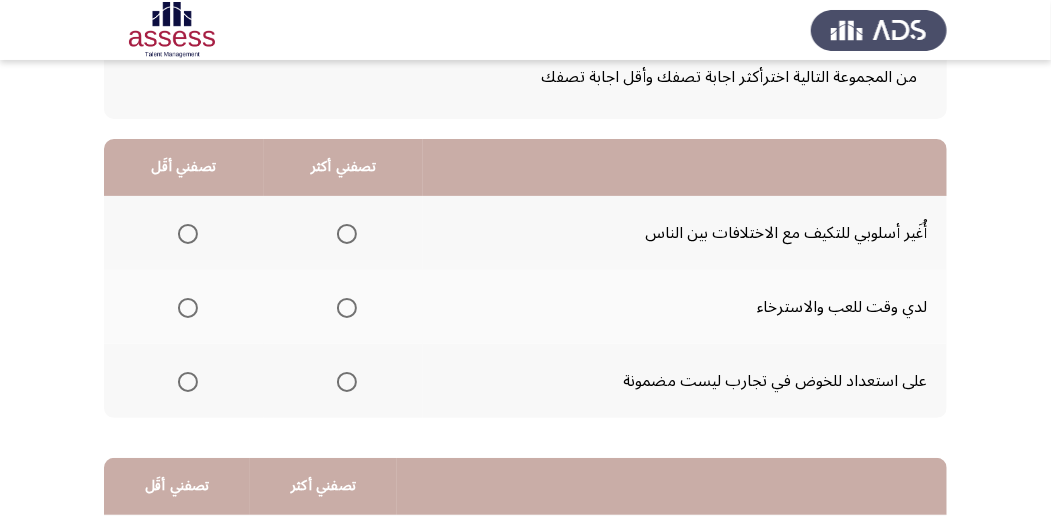 click at bounding box center (347, 382) 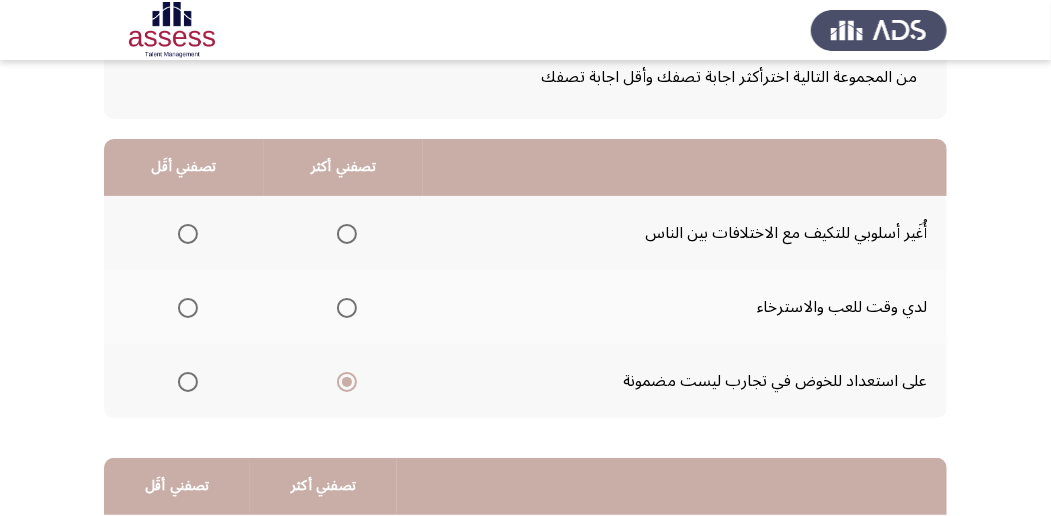 click at bounding box center [188, 308] 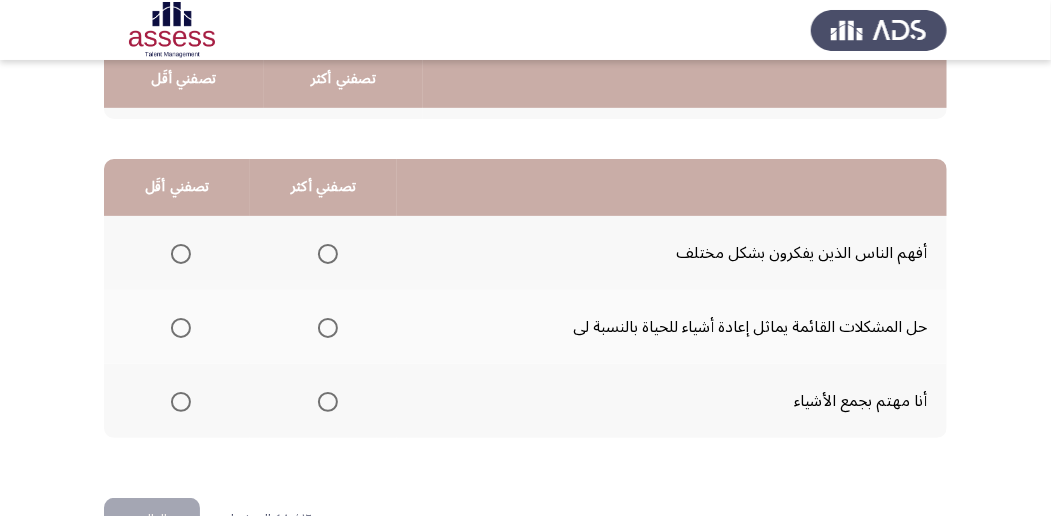 scroll, scrollTop: 466, scrollLeft: 0, axis: vertical 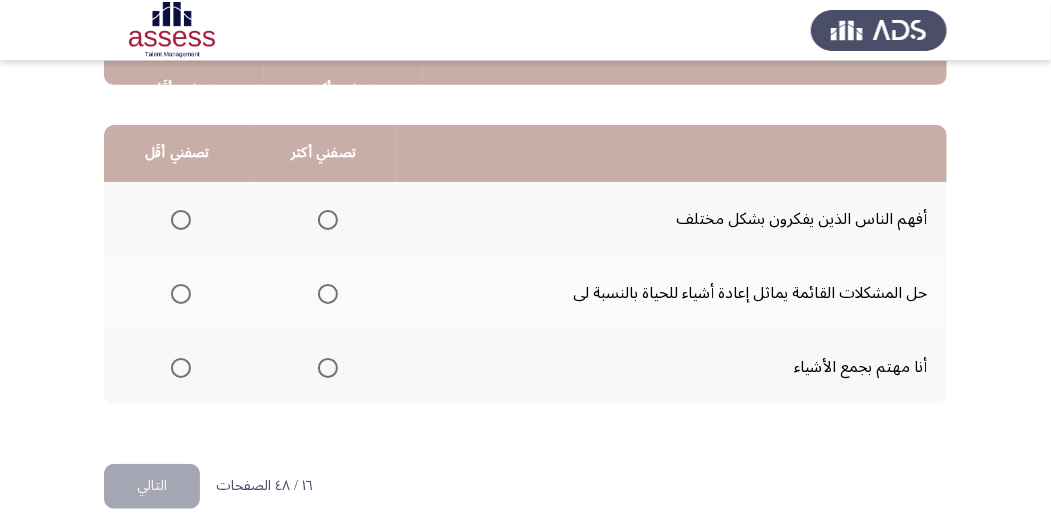 click at bounding box center [328, 294] 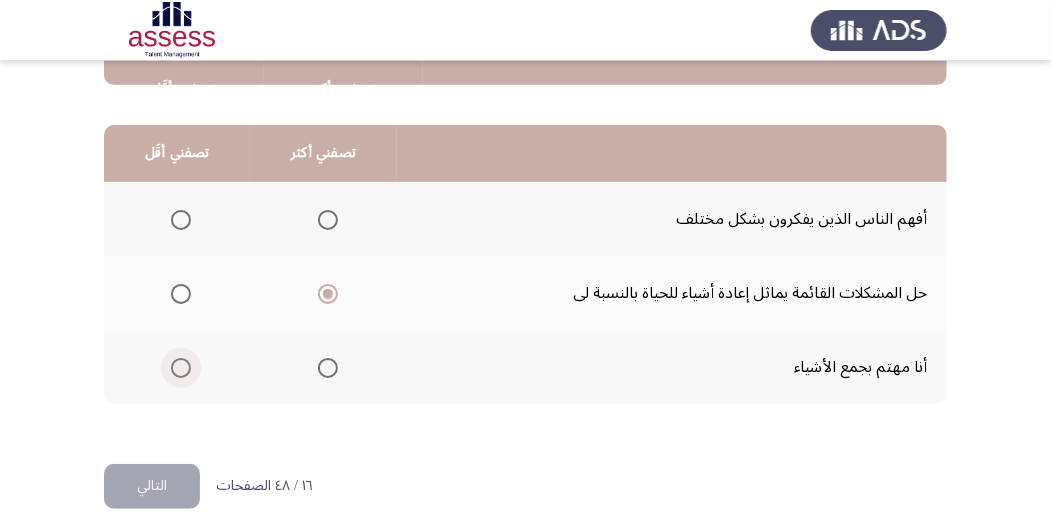click at bounding box center (181, 368) 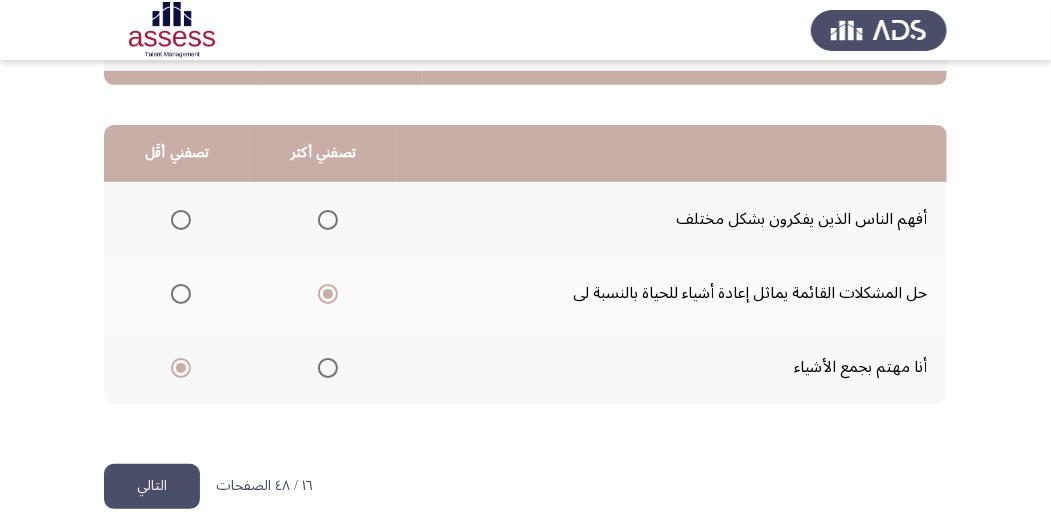 scroll, scrollTop: 494, scrollLeft: 0, axis: vertical 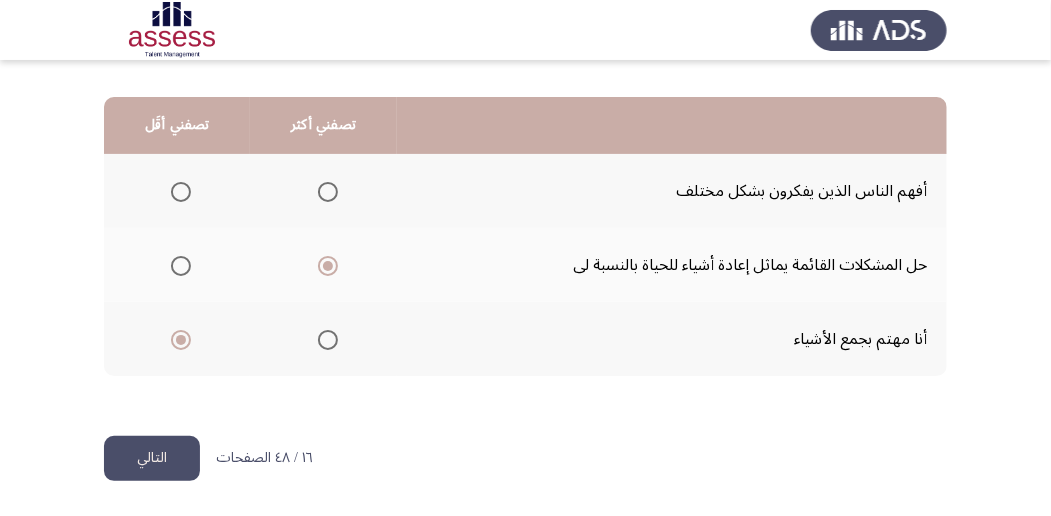 click on "التالي" 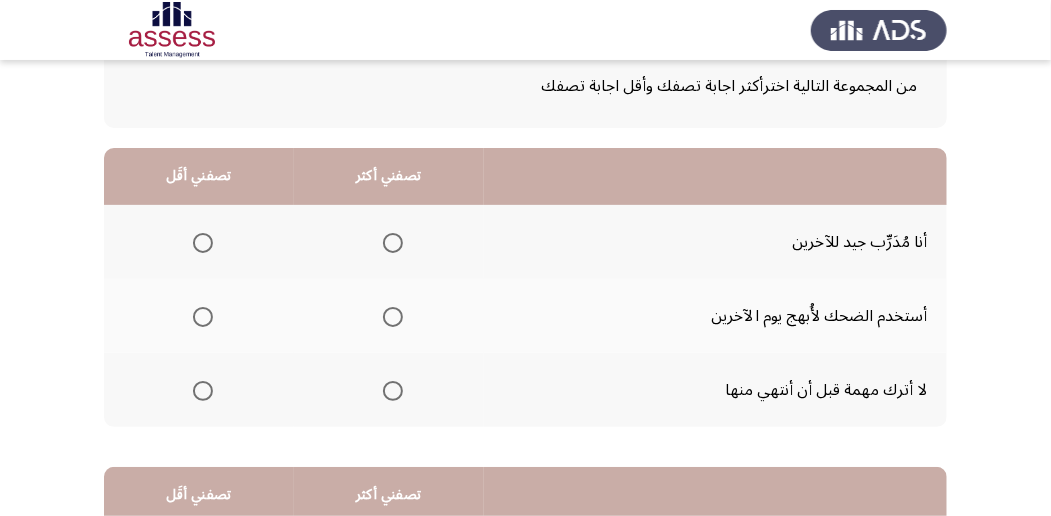 scroll, scrollTop: 133, scrollLeft: 0, axis: vertical 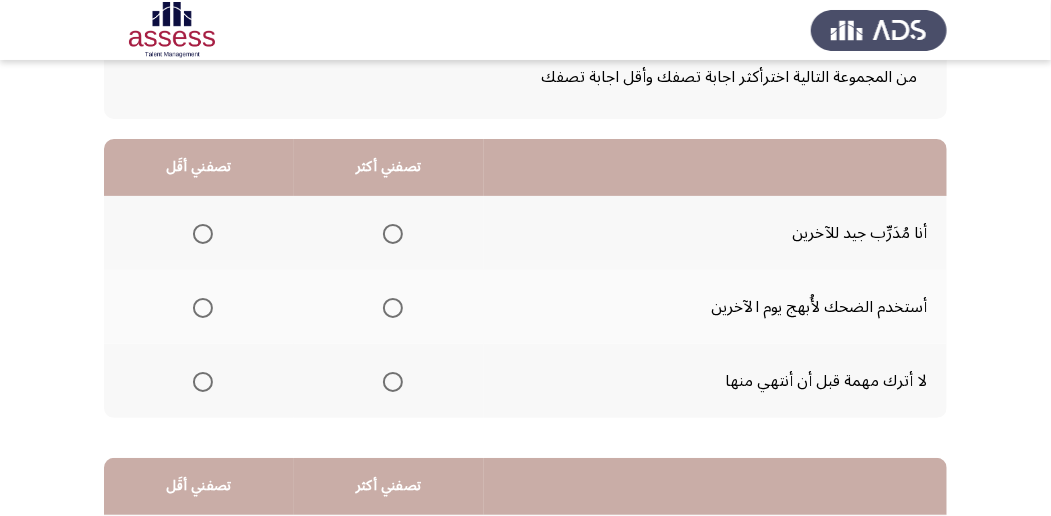 click at bounding box center (393, 382) 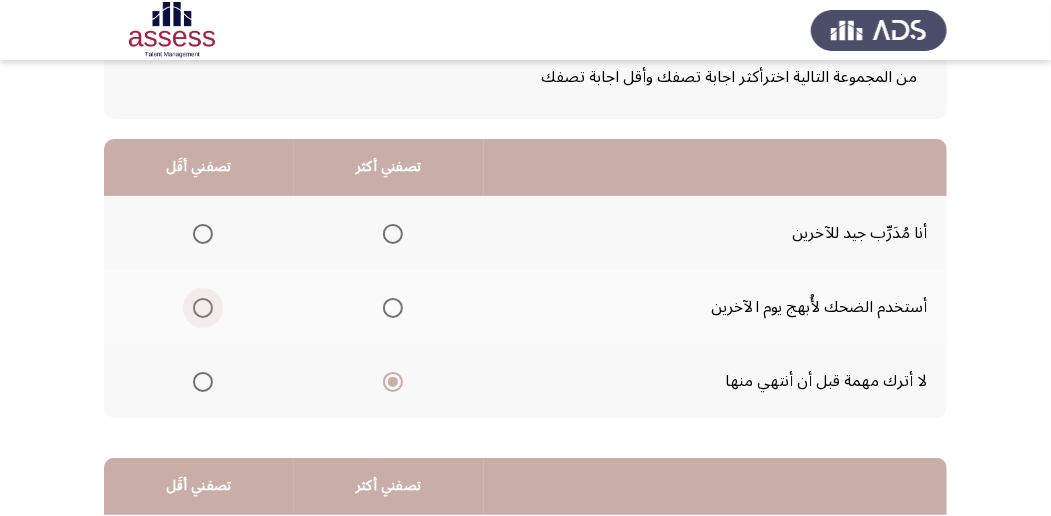 click at bounding box center [203, 308] 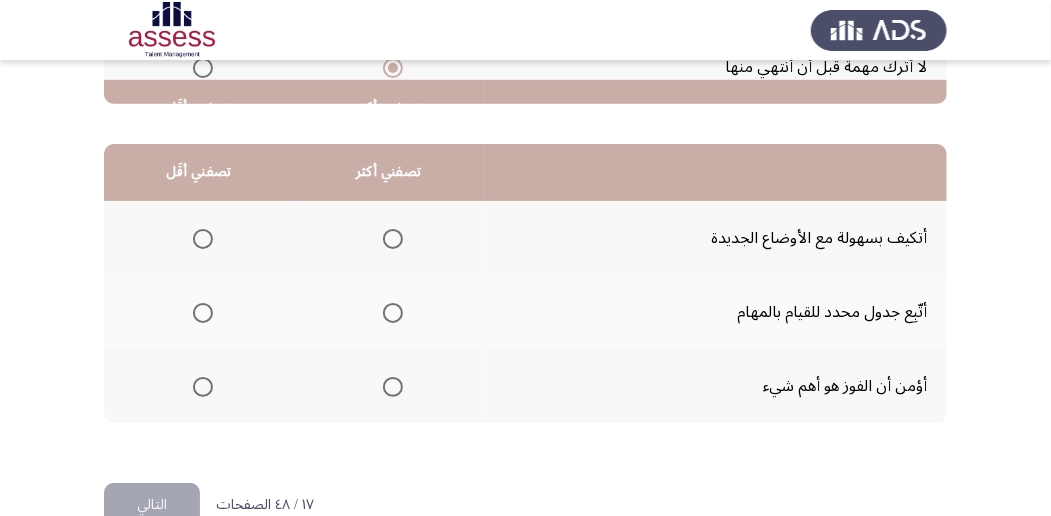 scroll, scrollTop: 466, scrollLeft: 0, axis: vertical 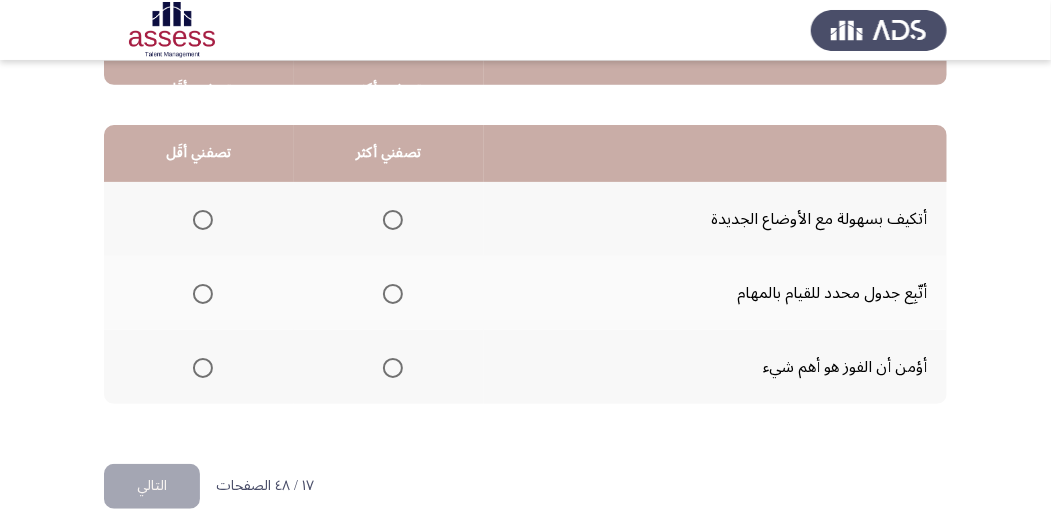 click at bounding box center [393, 368] 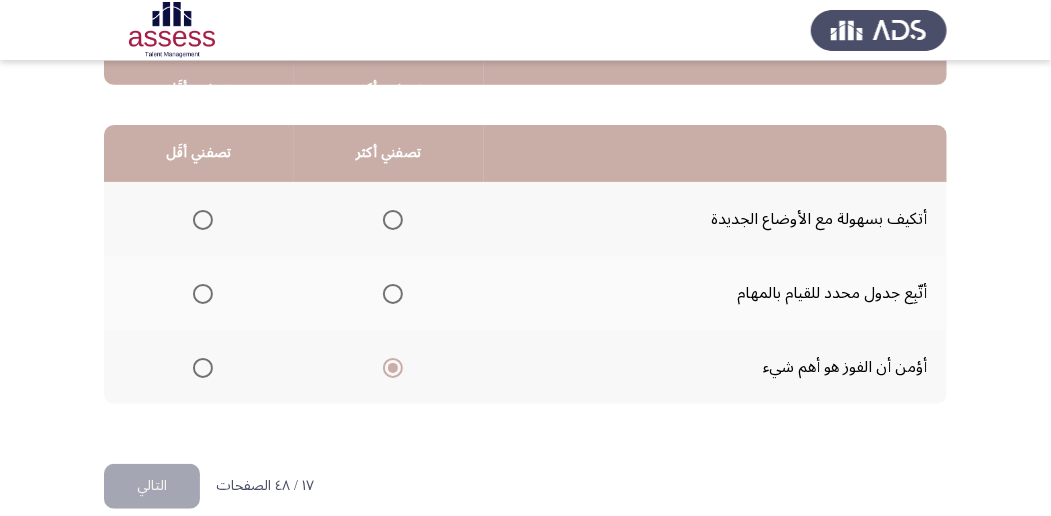 click at bounding box center [203, 220] 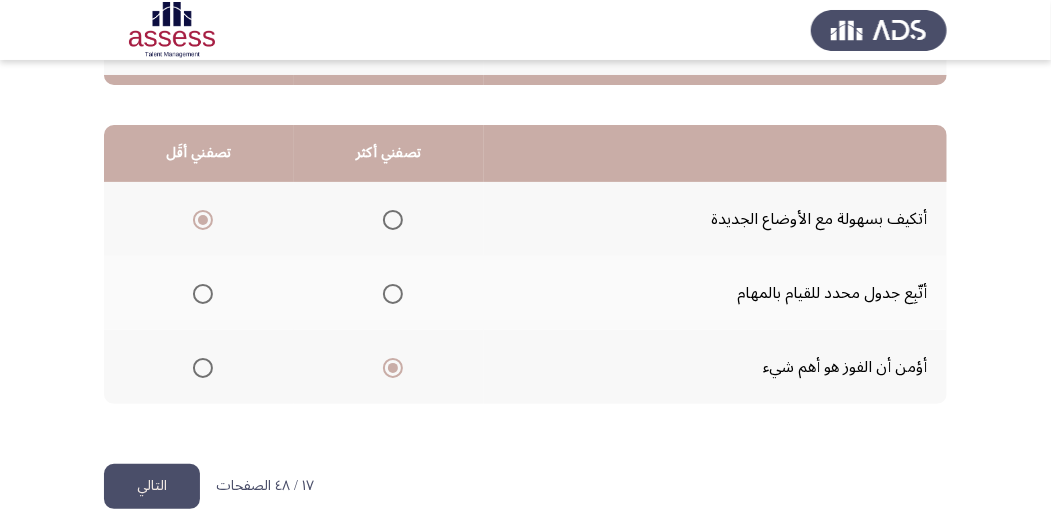 scroll, scrollTop: 494, scrollLeft: 0, axis: vertical 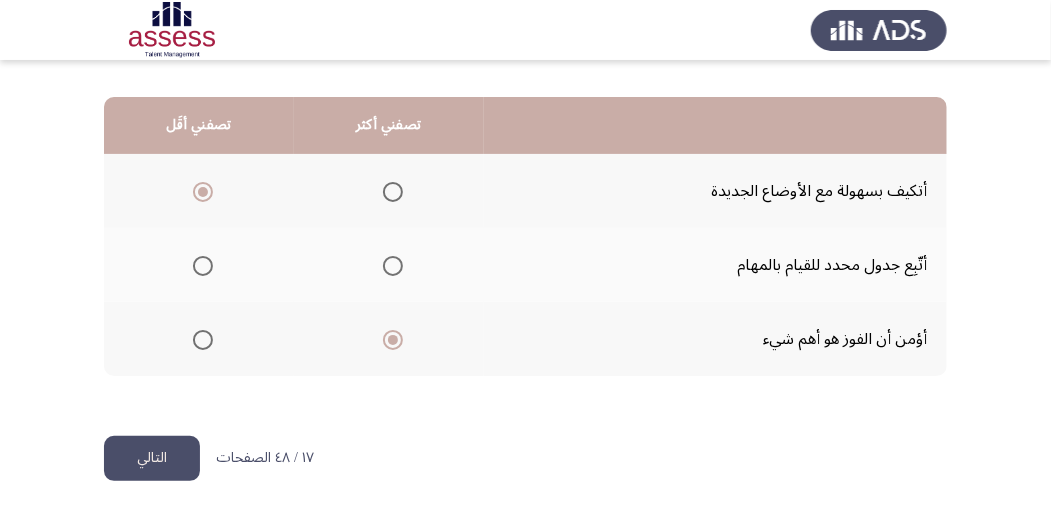 click on "التالي" 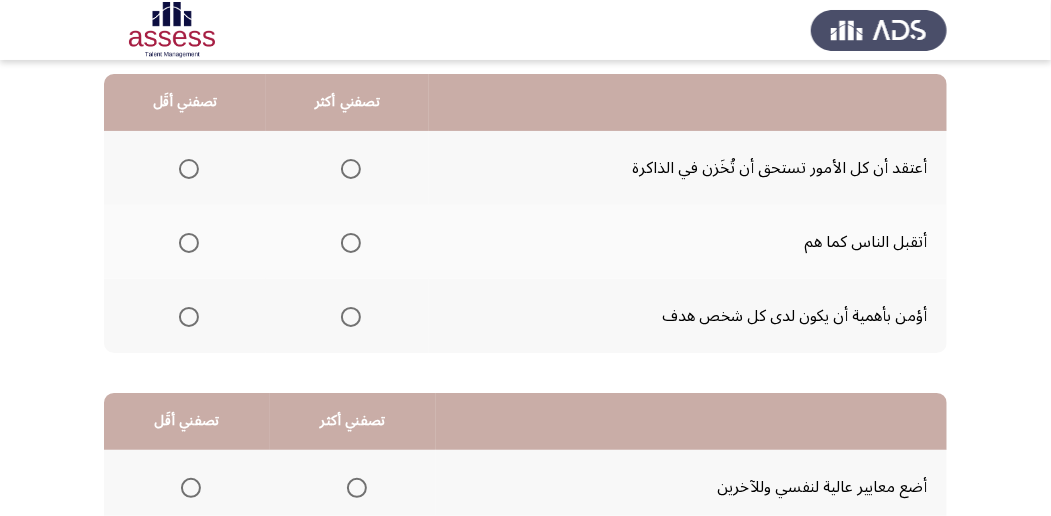 scroll, scrollTop: 200, scrollLeft: 0, axis: vertical 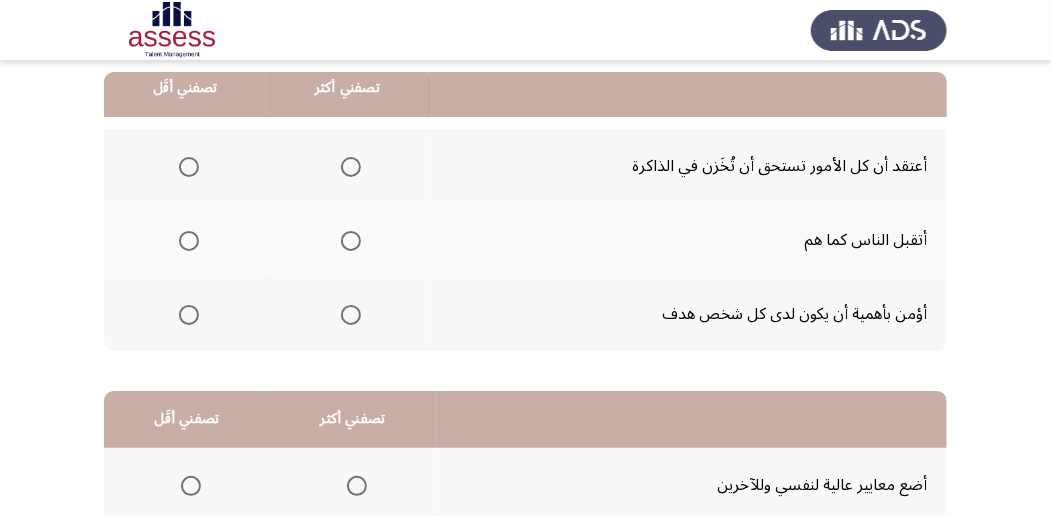 click at bounding box center [351, 315] 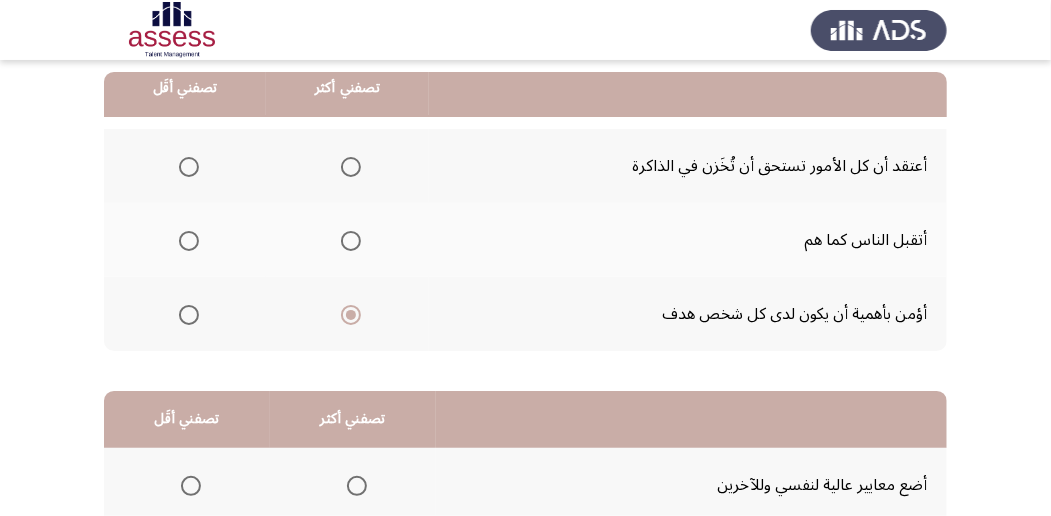 click at bounding box center (189, 167) 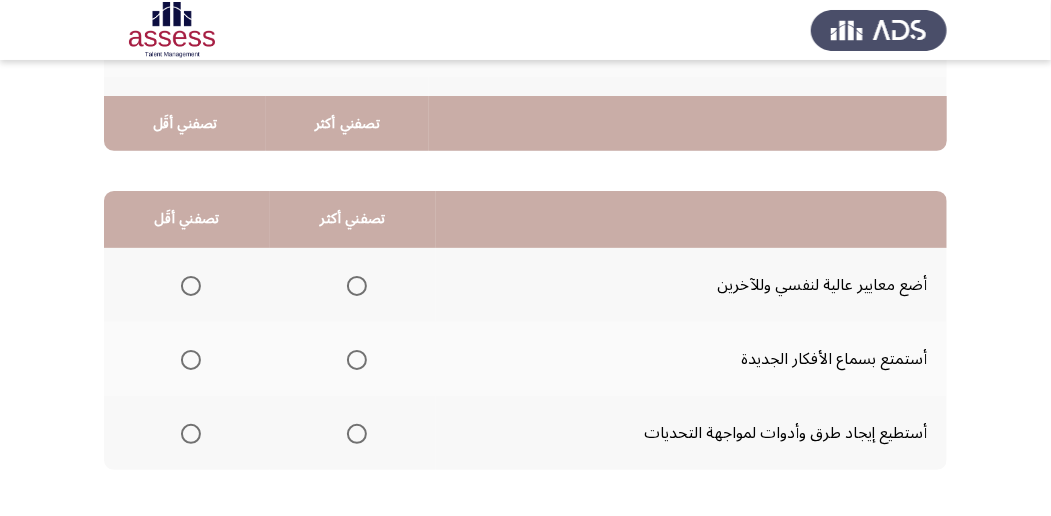 scroll, scrollTop: 466, scrollLeft: 0, axis: vertical 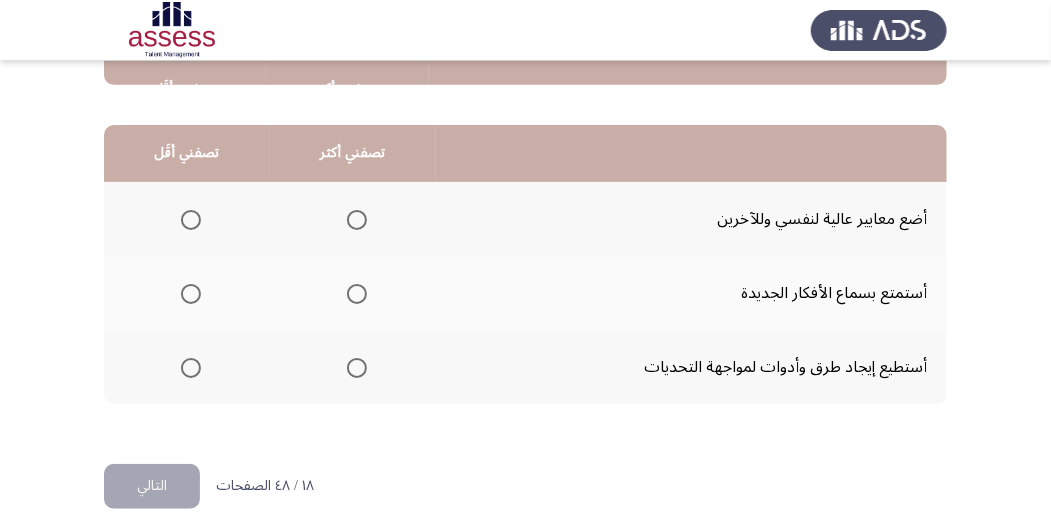 click at bounding box center (357, 368) 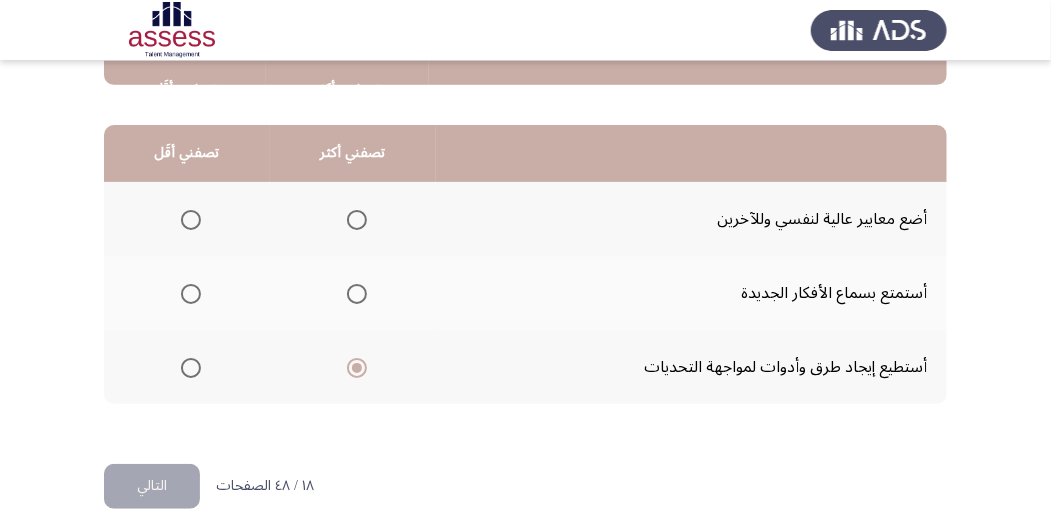 click at bounding box center (191, 220) 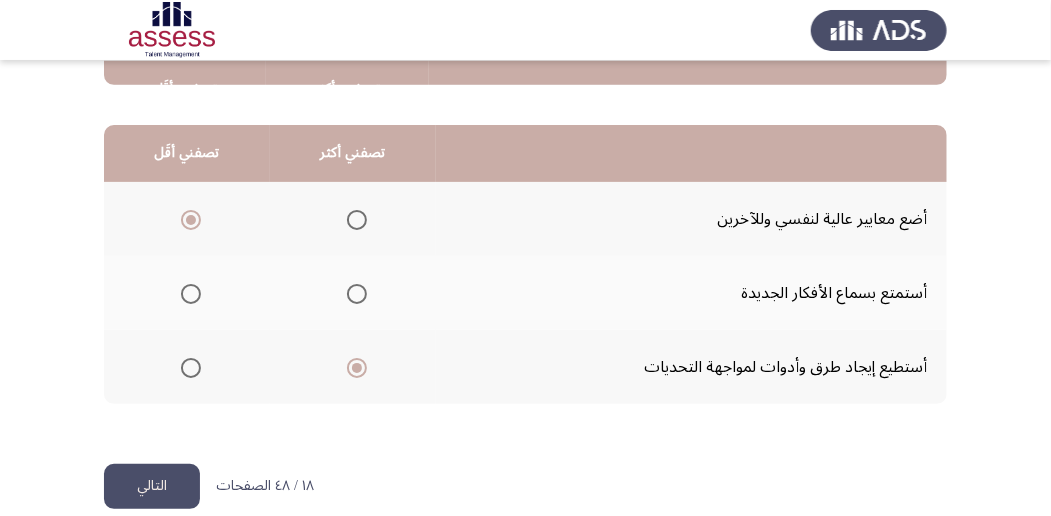 click on "التالي" 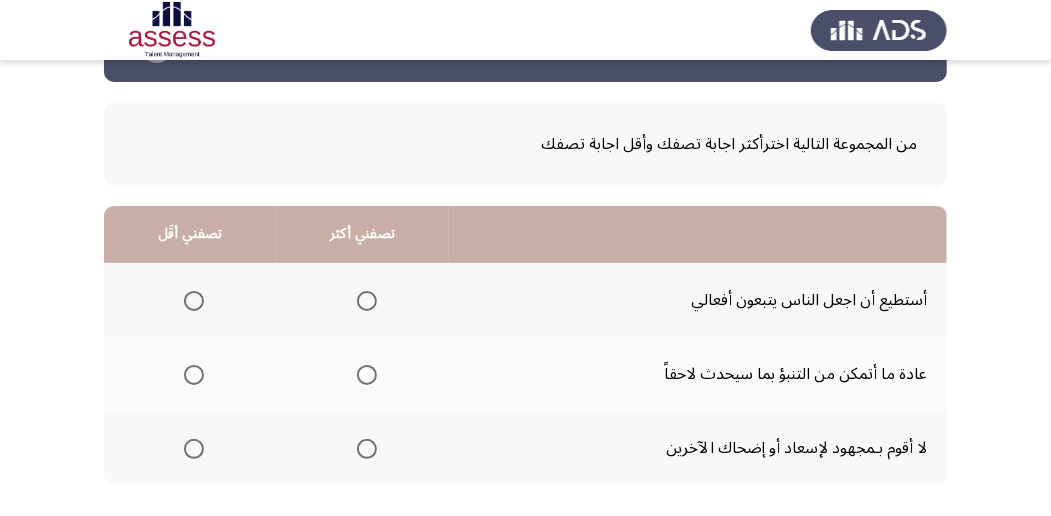scroll, scrollTop: 133, scrollLeft: 0, axis: vertical 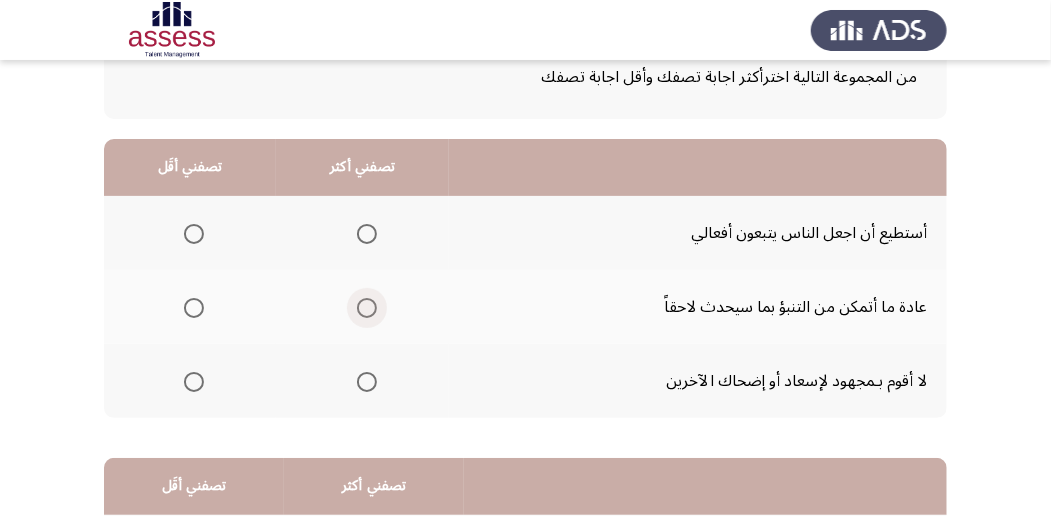 click at bounding box center (367, 308) 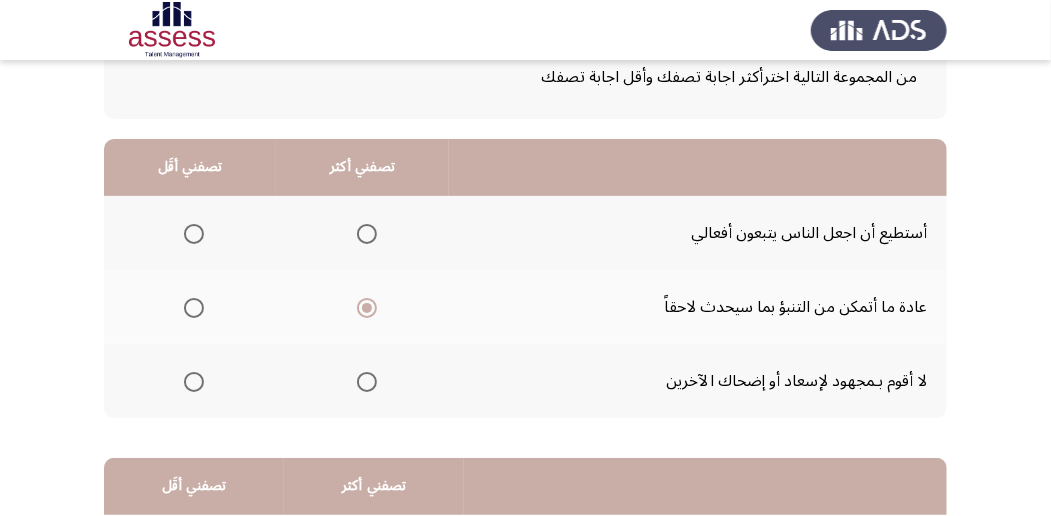 click at bounding box center (194, 234) 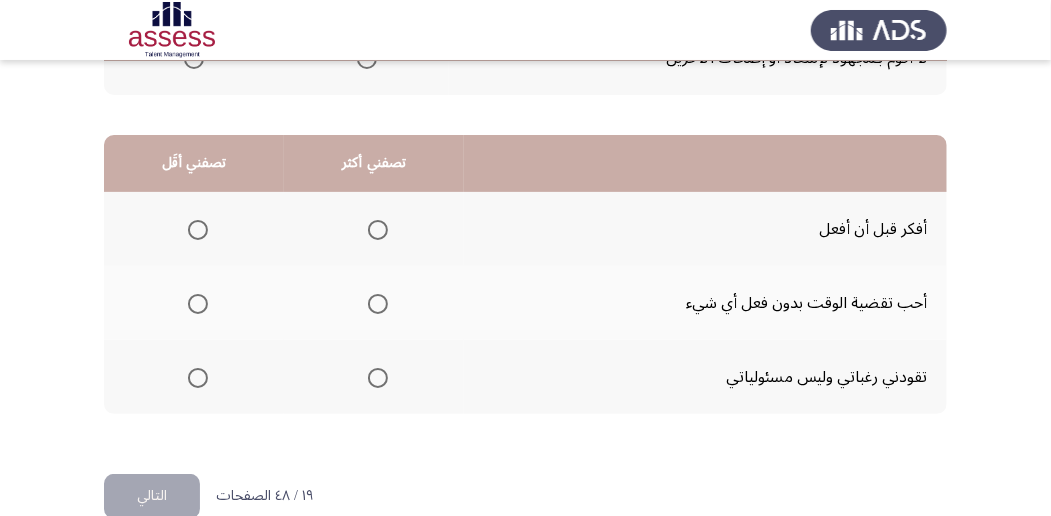 scroll, scrollTop: 466, scrollLeft: 0, axis: vertical 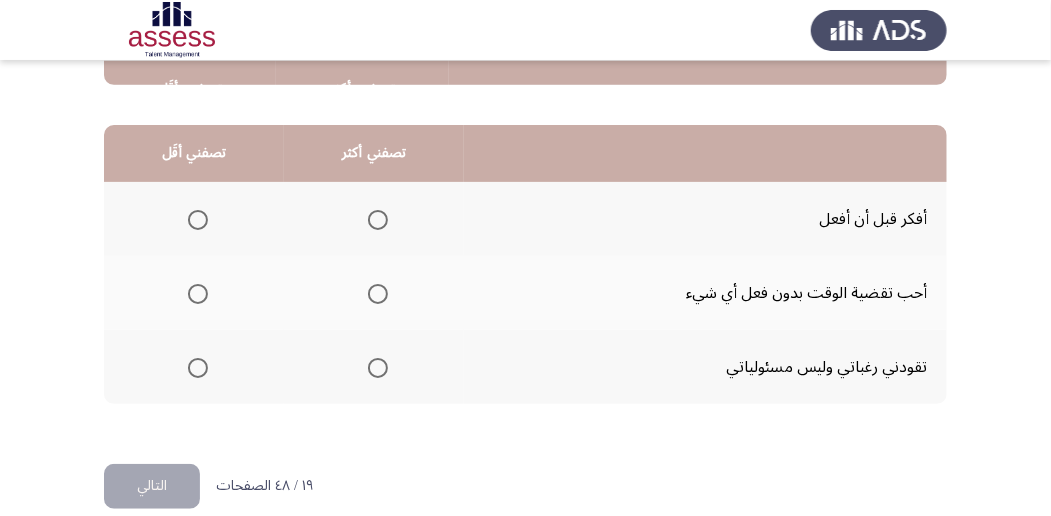 click at bounding box center [378, 220] 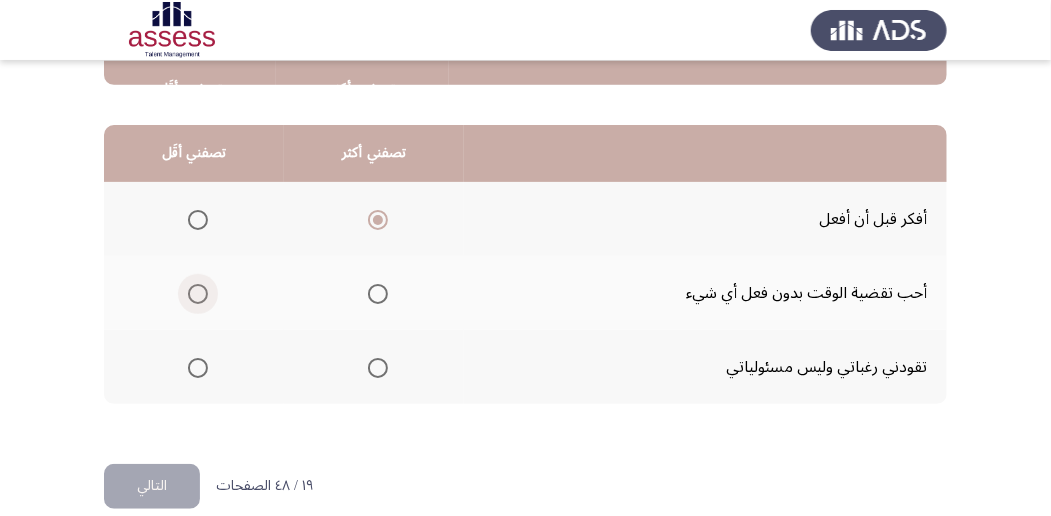 click at bounding box center [198, 294] 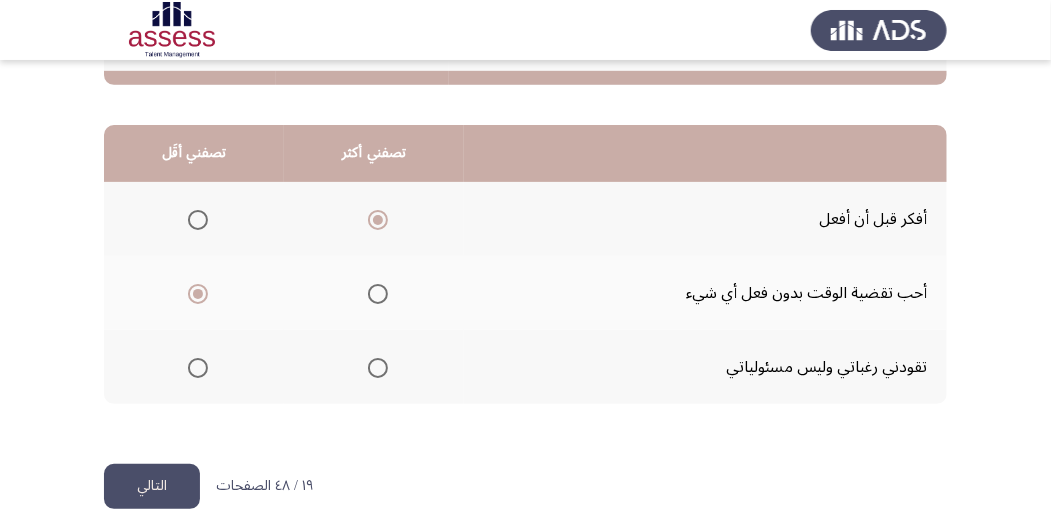 scroll, scrollTop: 494, scrollLeft: 0, axis: vertical 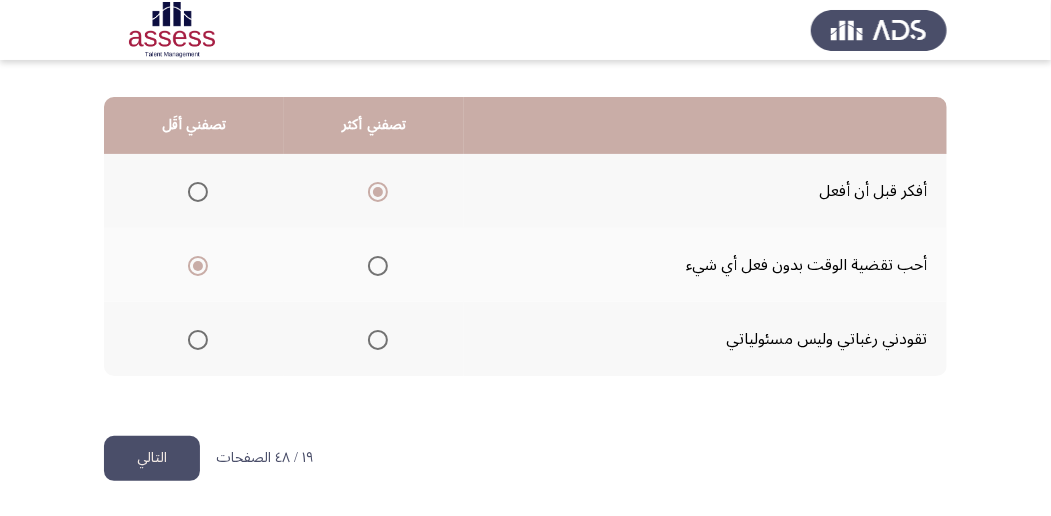 click on "التالي" 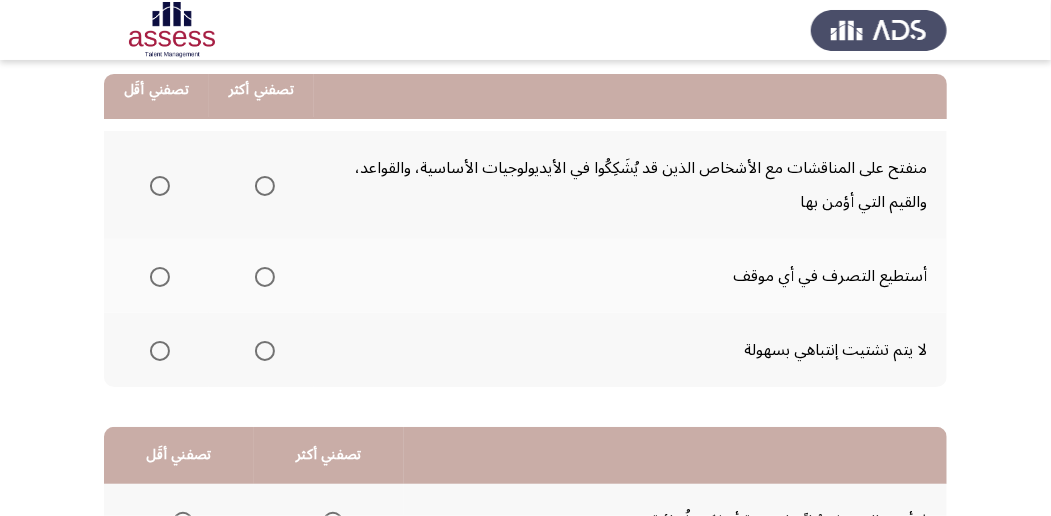 scroll, scrollTop: 200, scrollLeft: 0, axis: vertical 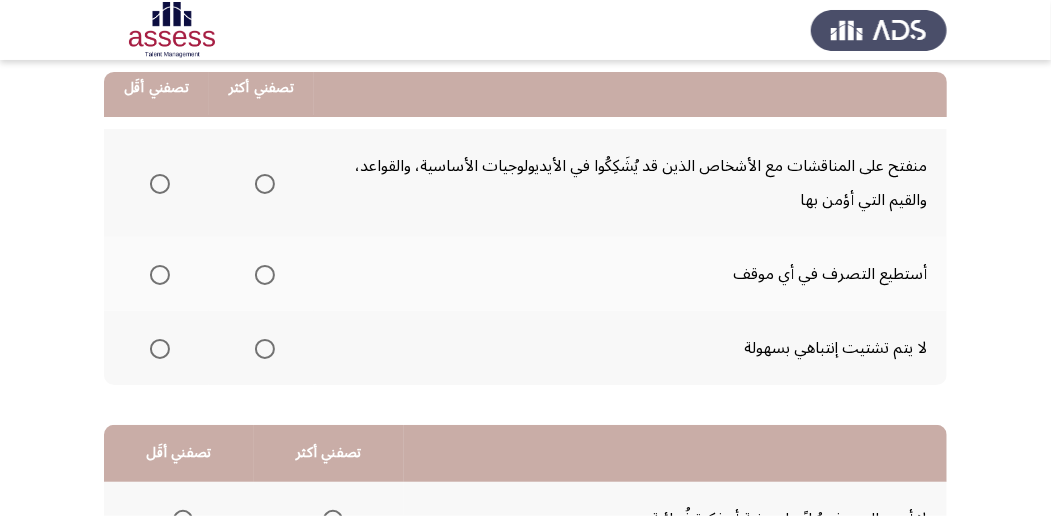 click at bounding box center [265, 275] 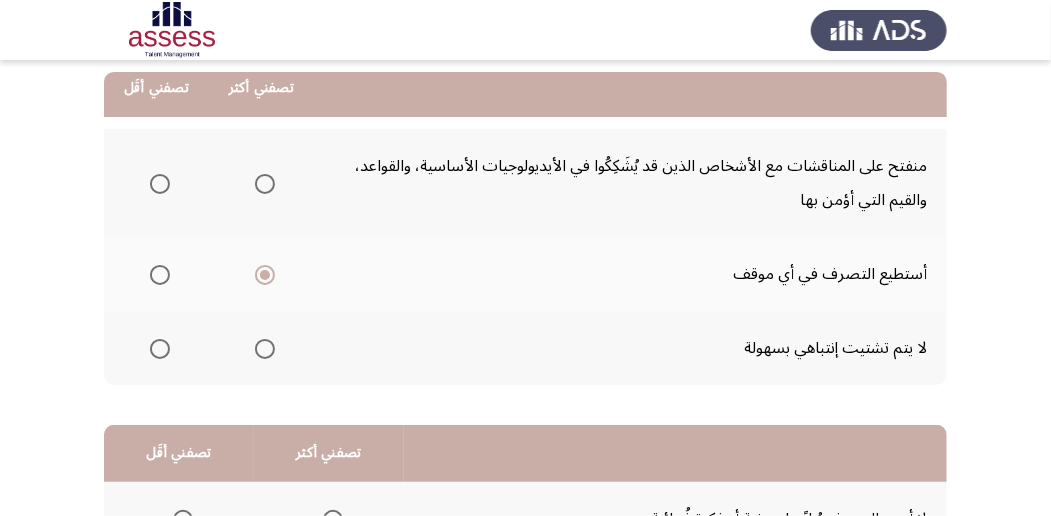 click at bounding box center (160, 184) 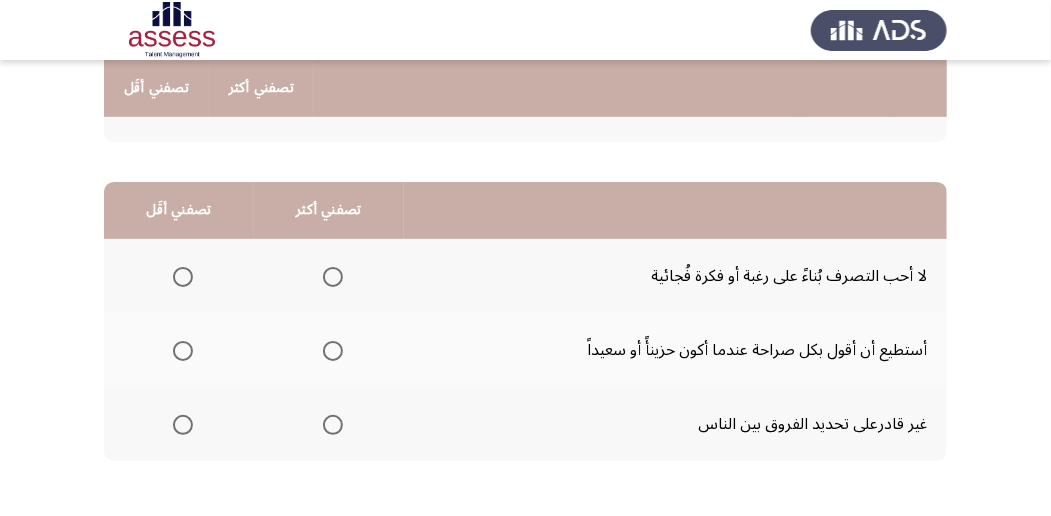 scroll, scrollTop: 466, scrollLeft: 0, axis: vertical 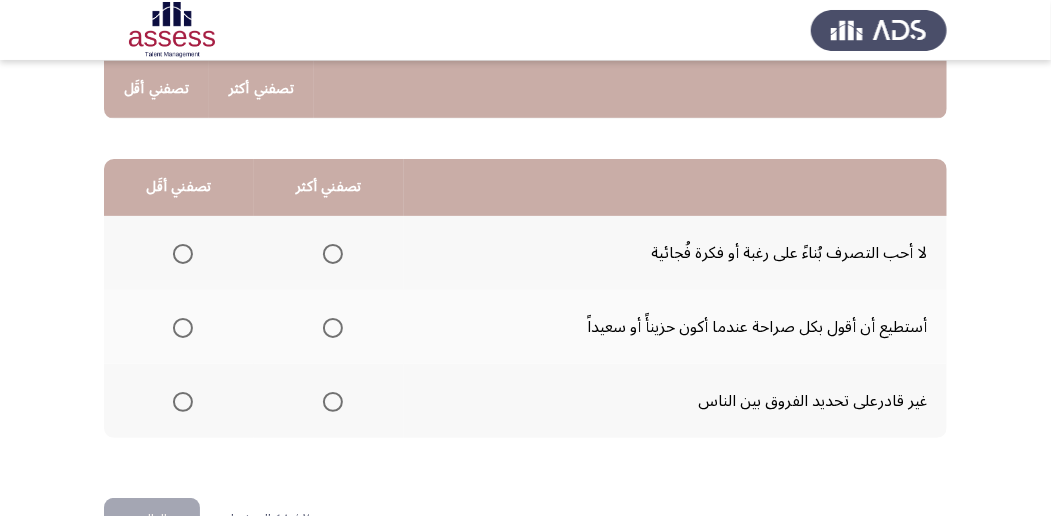 click at bounding box center (333, 328) 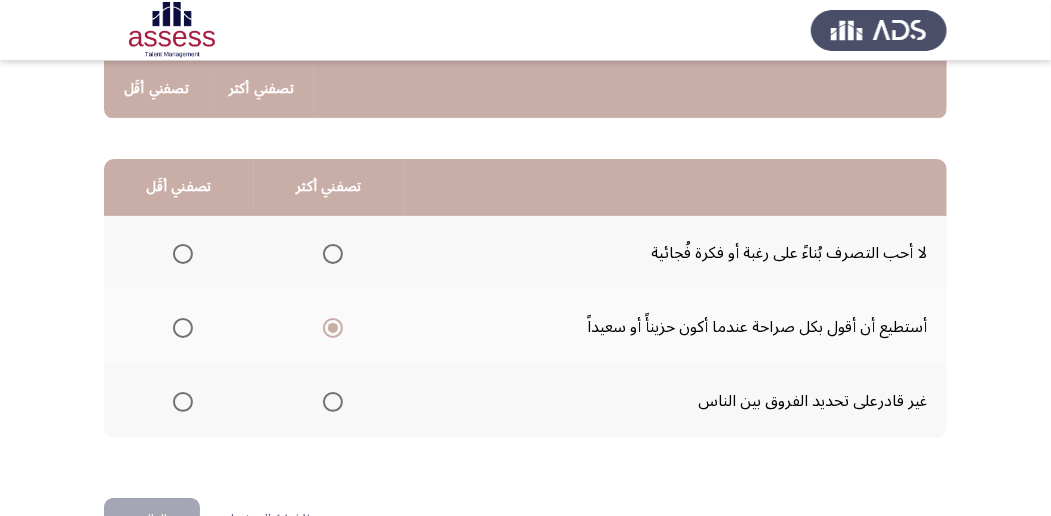 click at bounding box center (183, 402) 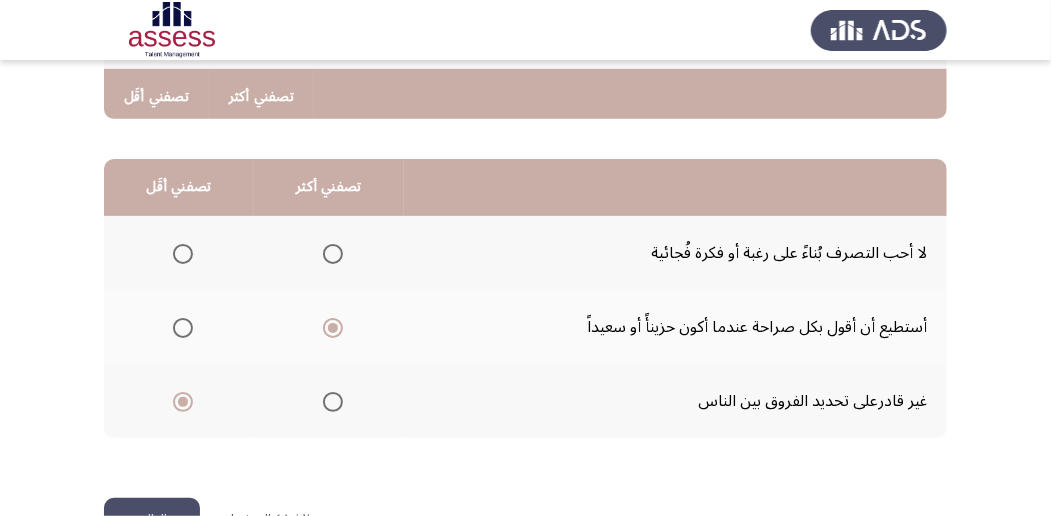 scroll, scrollTop: 528, scrollLeft: 0, axis: vertical 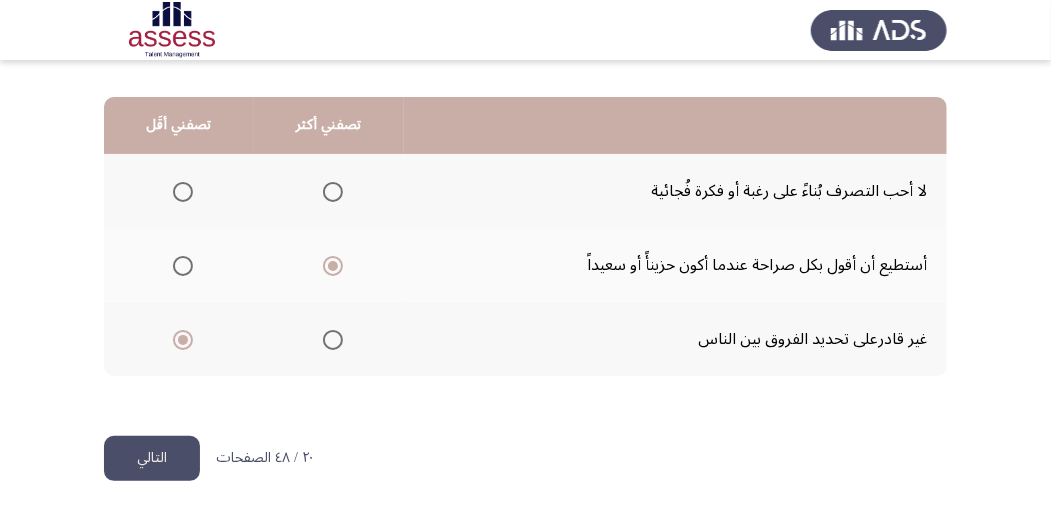 click on "التالي" 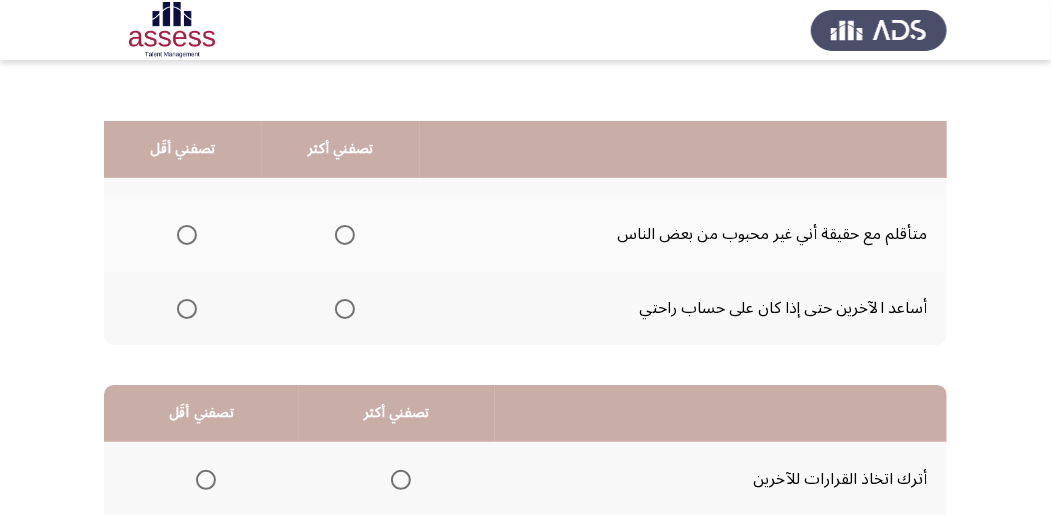 scroll, scrollTop: 133, scrollLeft: 0, axis: vertical 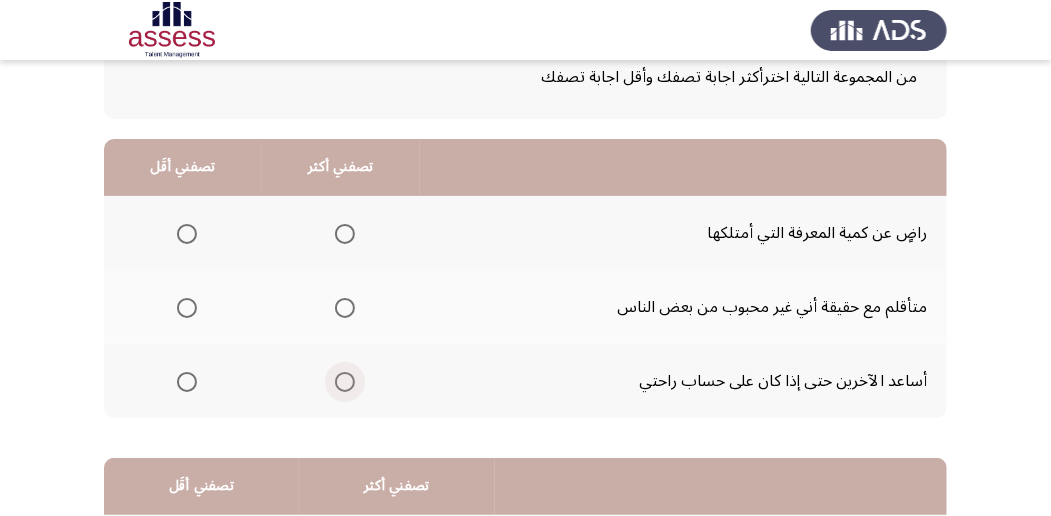 click at bounding box center [345, 382] 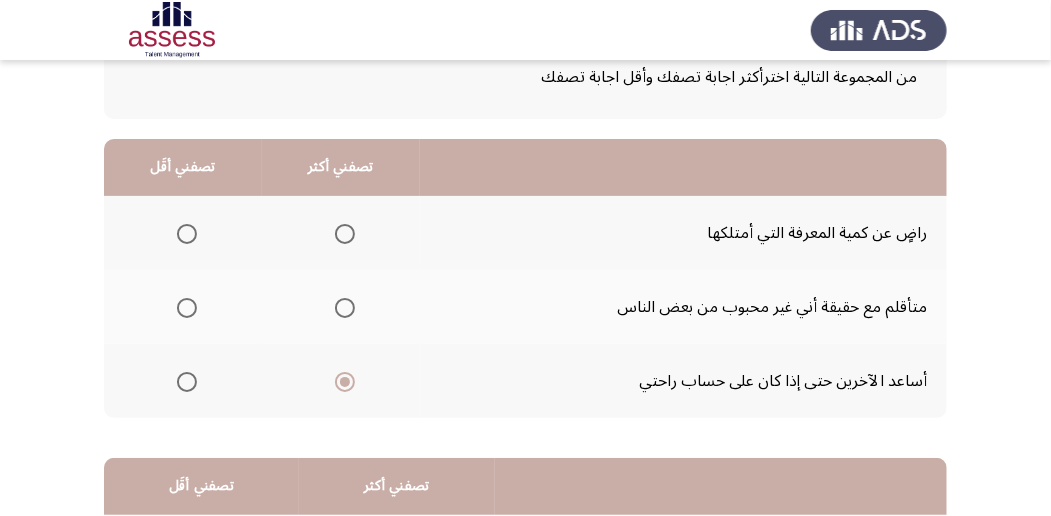 click at bounding box center [187, 308] 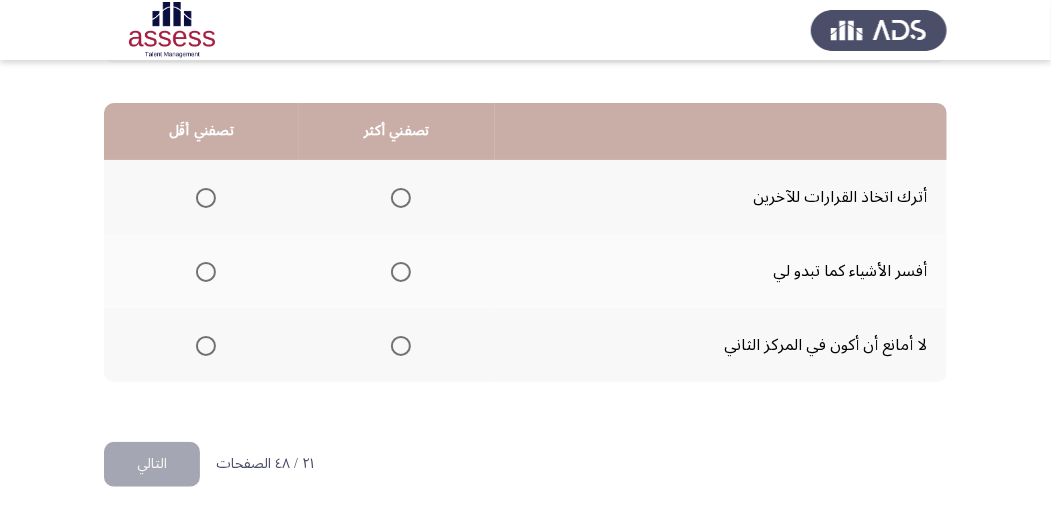 scroll, scrollTop: 494, scrollLeft: 0, axis: vertical 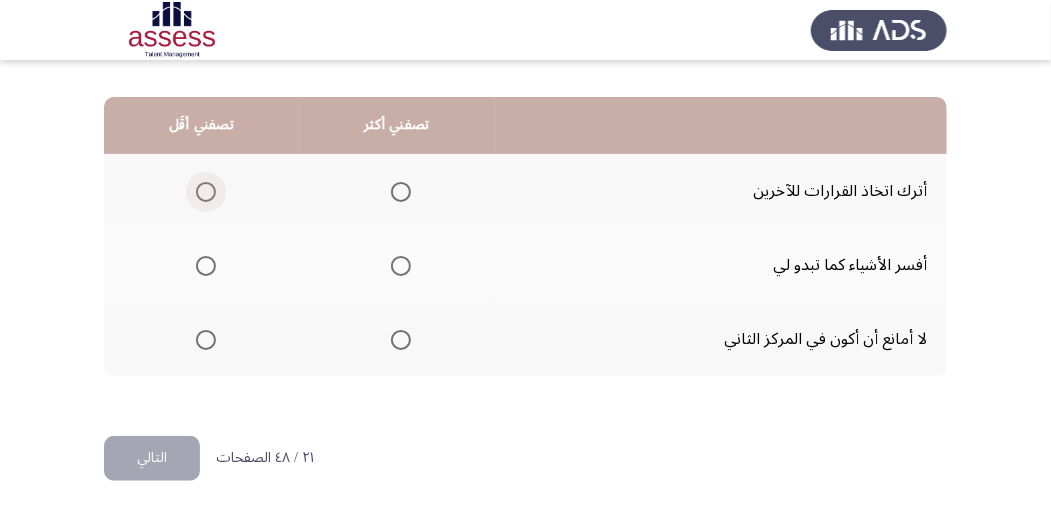 click at bounding box center [206, 192] 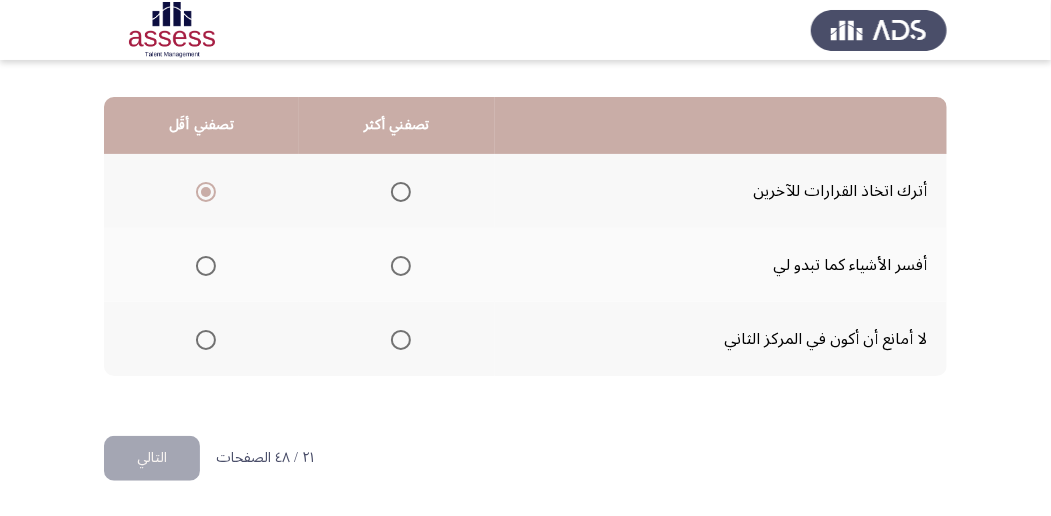 click at bounding box center (401, 266) 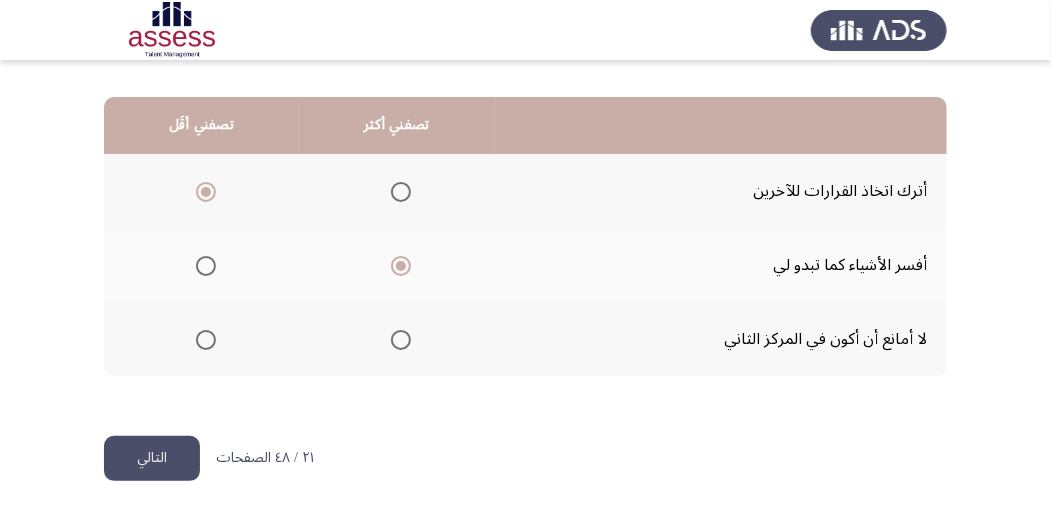 click on "التالي" 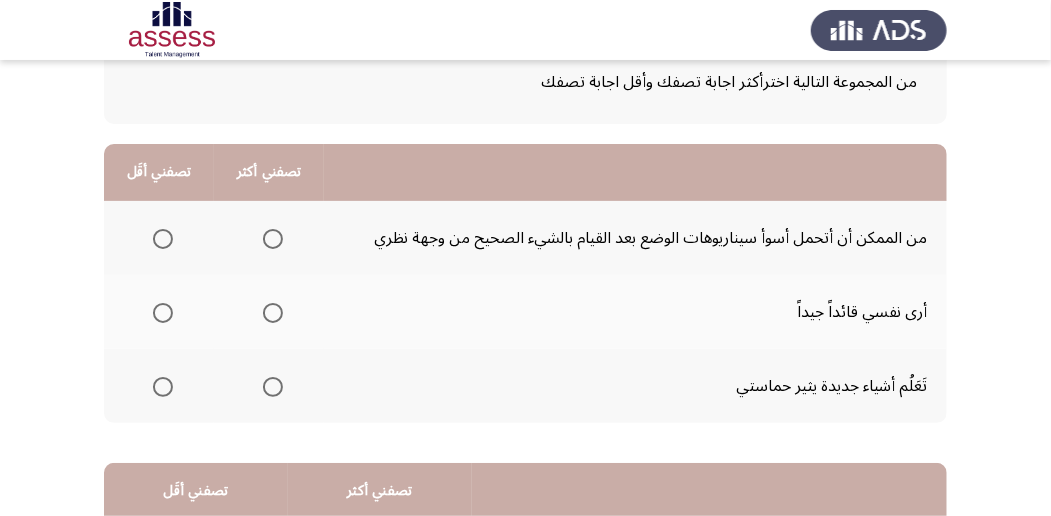 scroll, scrollTop: 133, scrollLeft: 0, axis: vertical 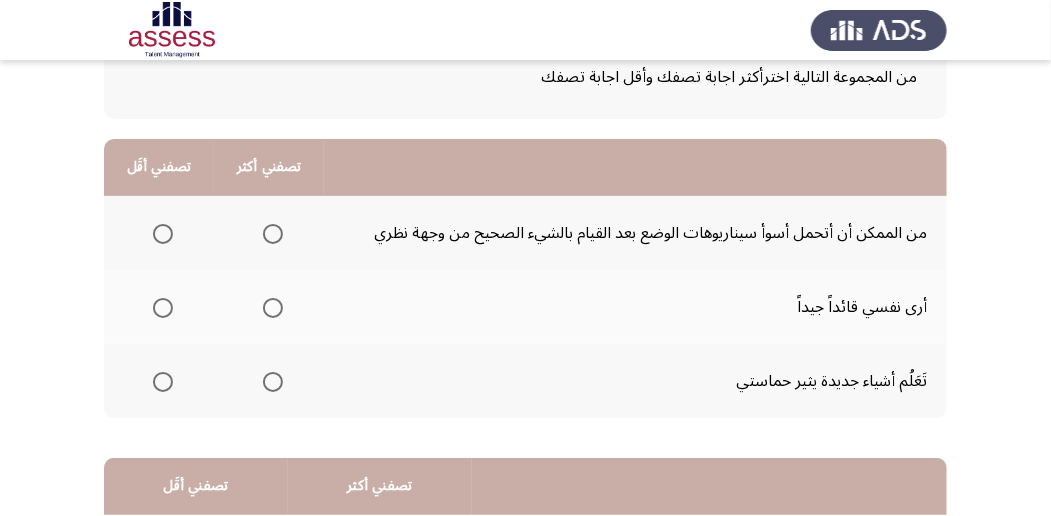 click at bounding box center (273, 308) 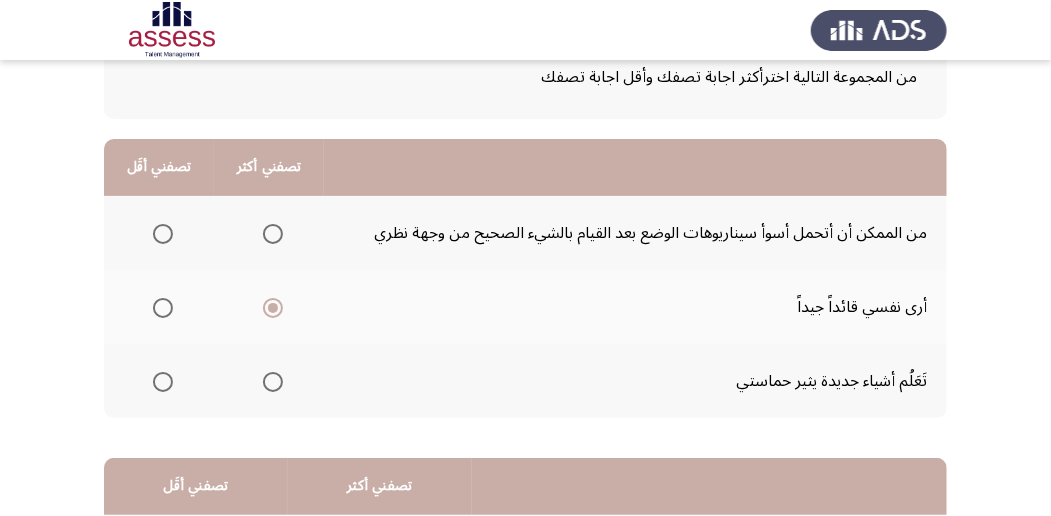 click at bounding box center (163, 234) 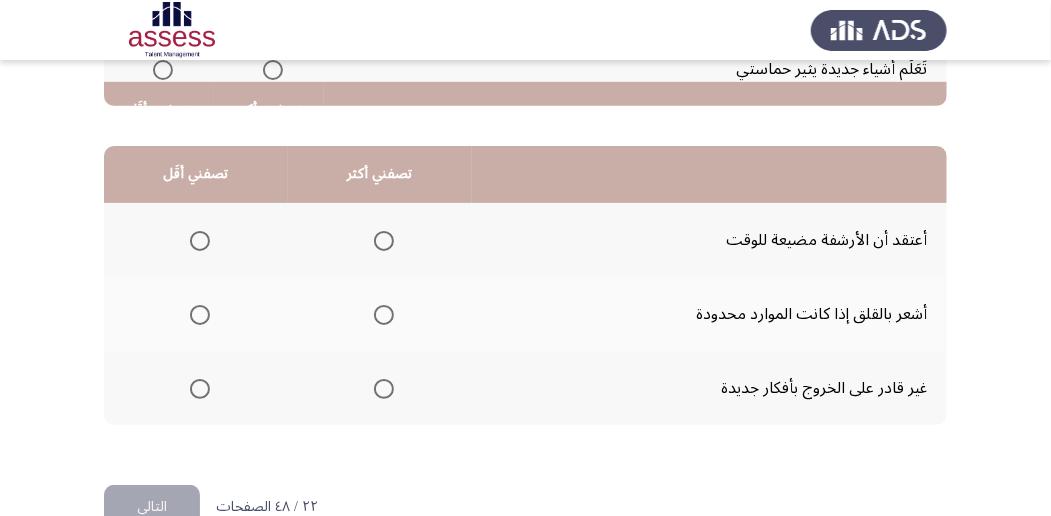 scroll, scrollTop: 466, scrollLeft: 0, axis: vertical 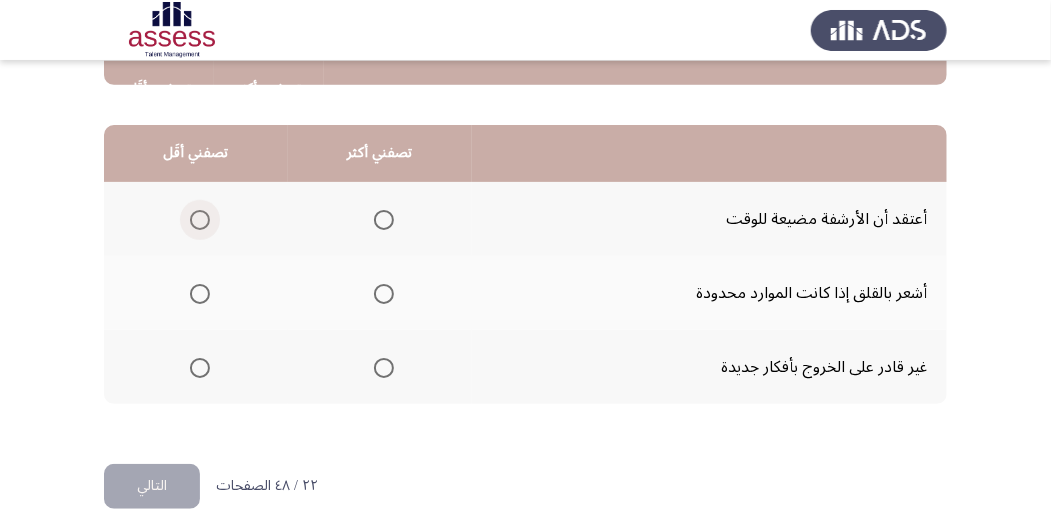 click at bounding box center (200, 220) 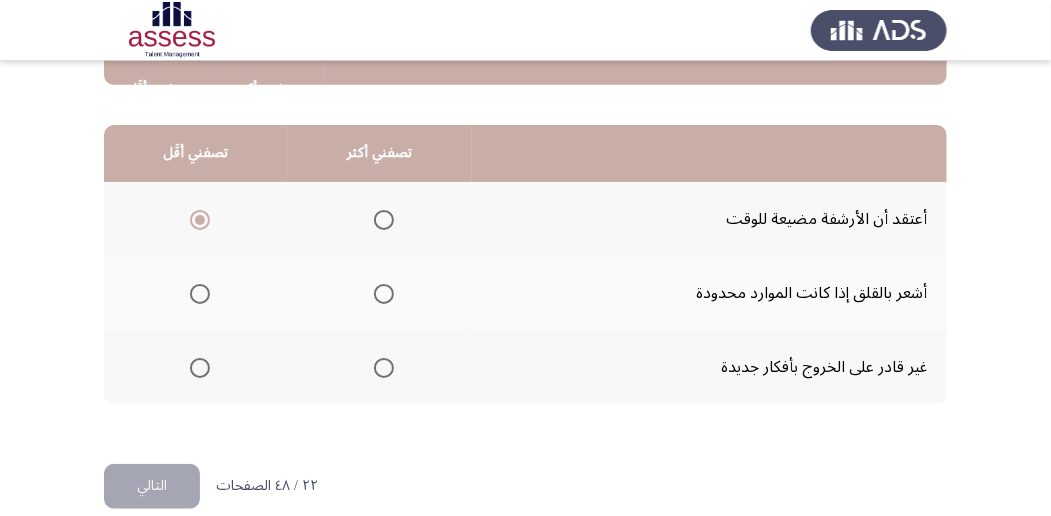 click at bounding box center [200, 368] 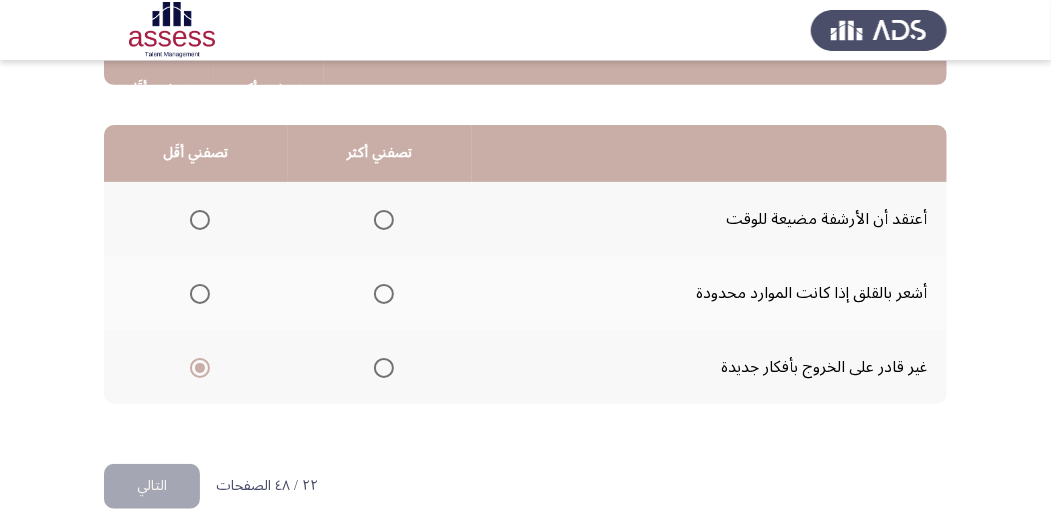 click at bounding box center [384, 294] 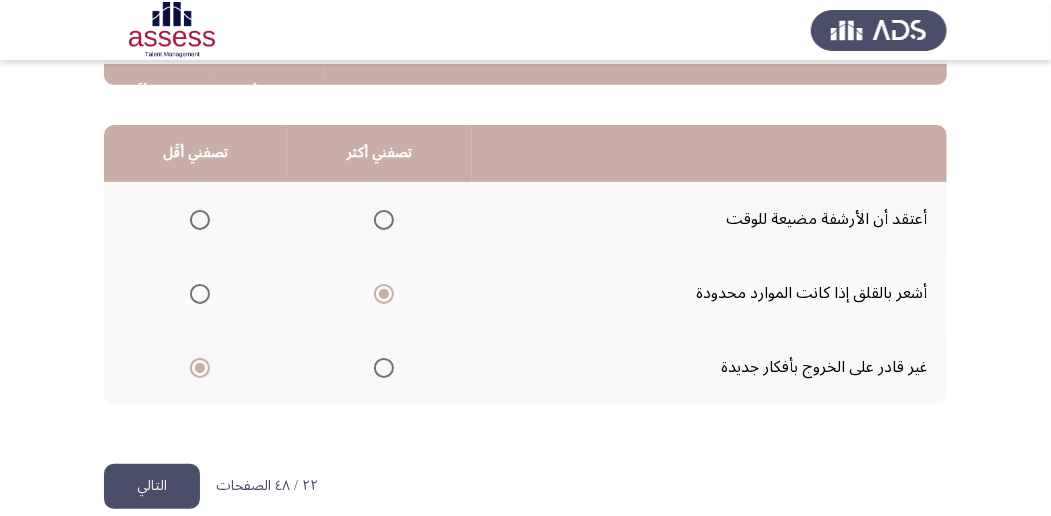 scroll, scrollTop: 494, scrollLeft: 0, axis: vertical 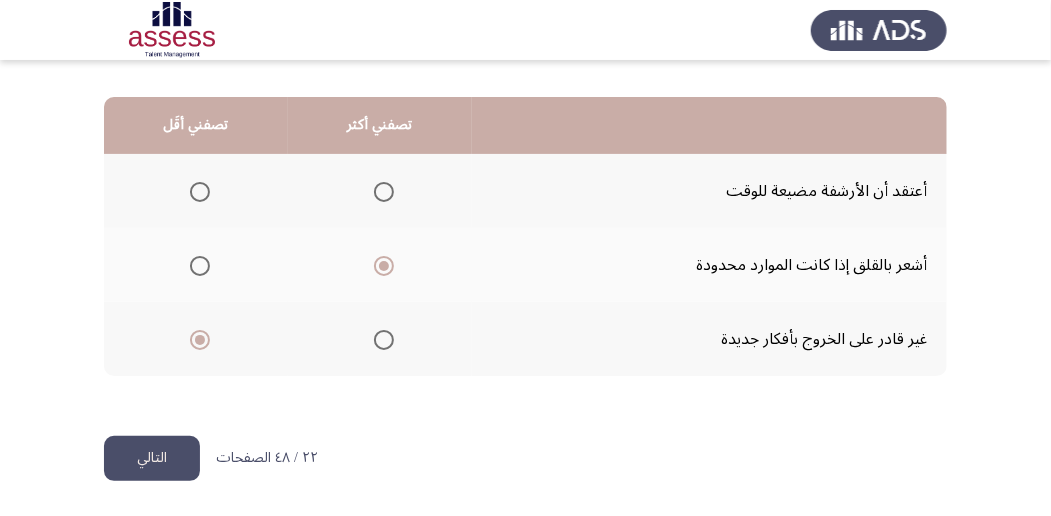 click on "التالي" 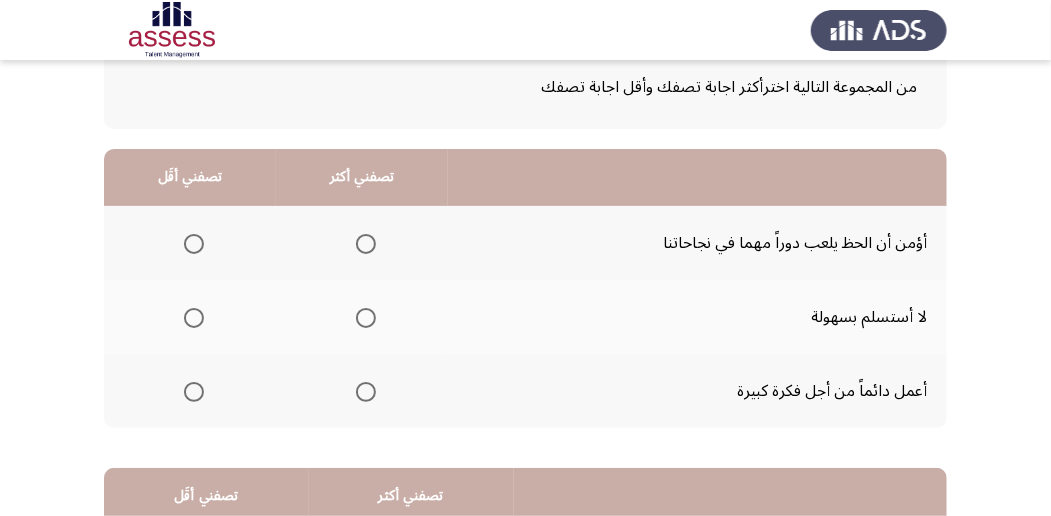 scroll, scrollTop: 133, scrollLeft: 0, axis: vertical 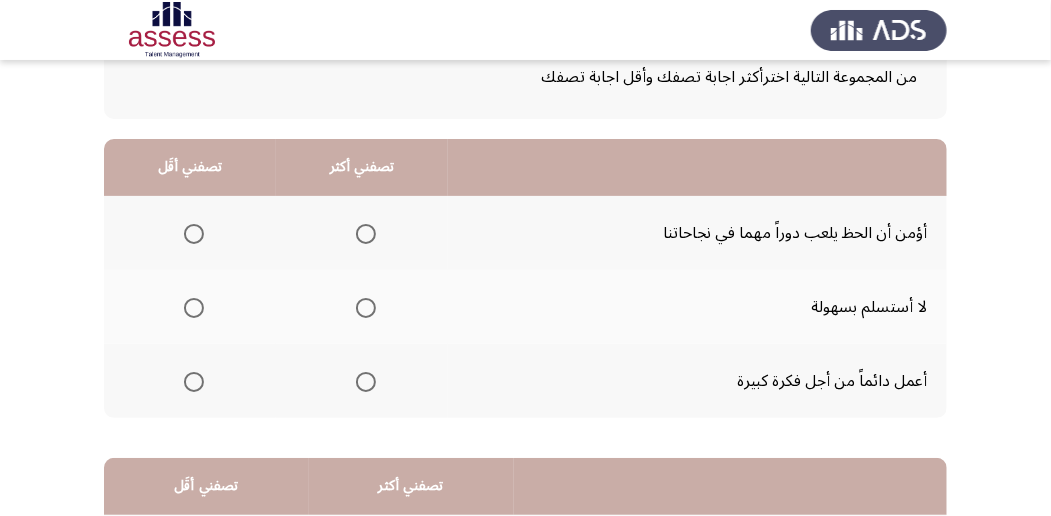 click at bounding box center (194, 234) 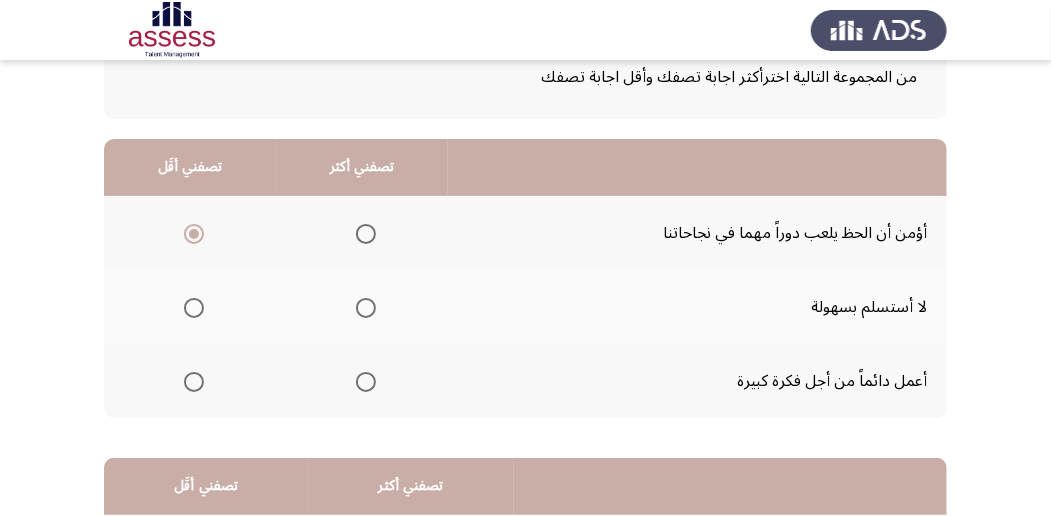 click at bounding box center [366, 308] 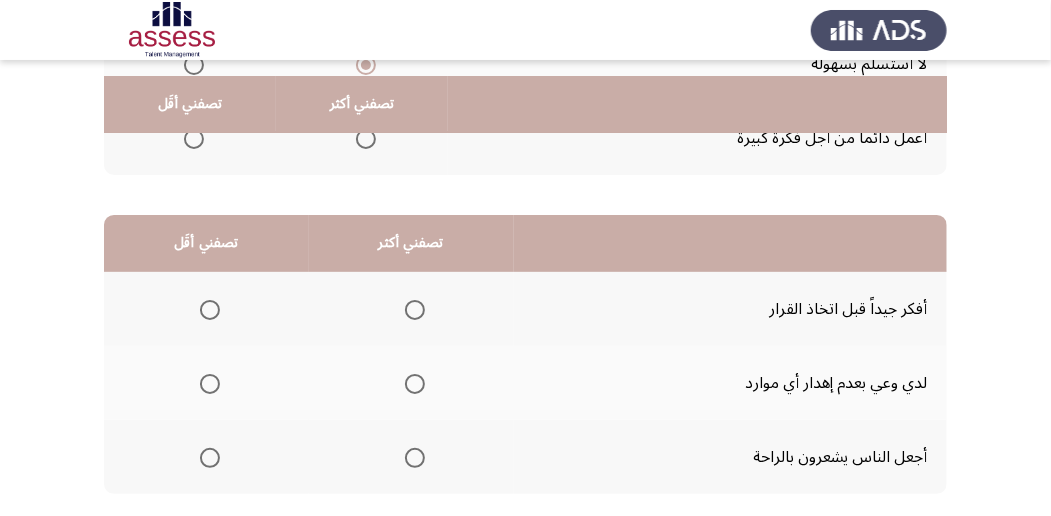scroll, scrollTop: 400, scrollLeft: 0, axis: vertical 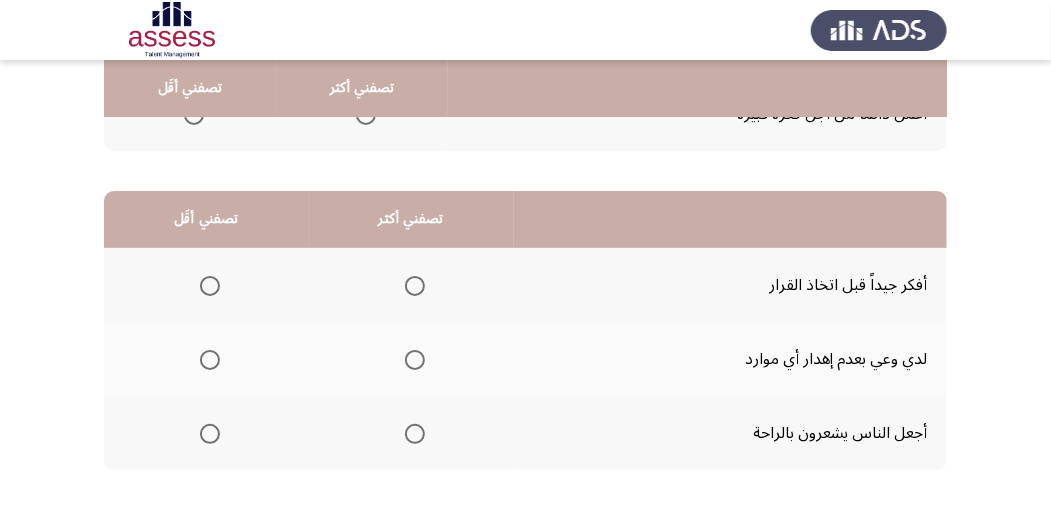 click at bounding box center [415, 286] 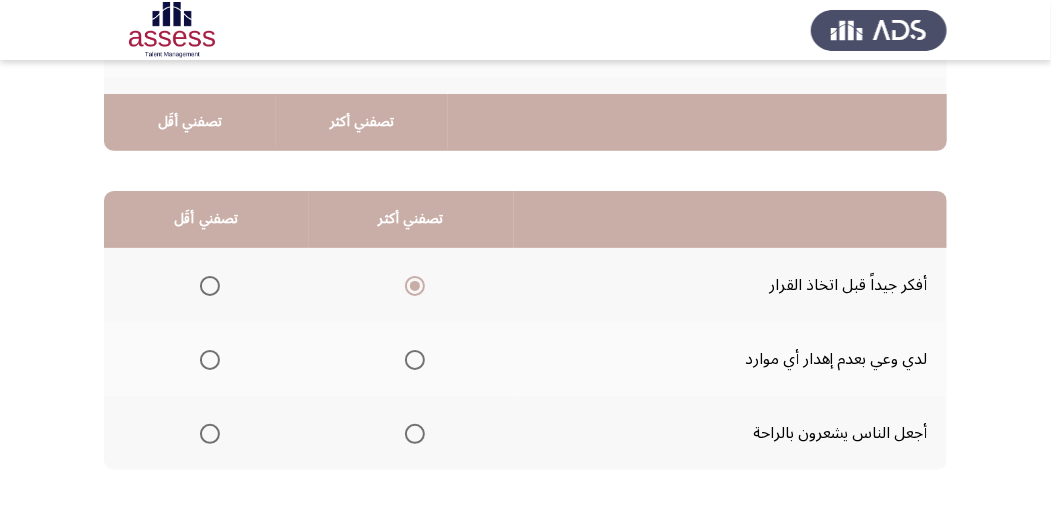 scroll, scrollTop: 466, scrollLeft: 0, axis: vertical 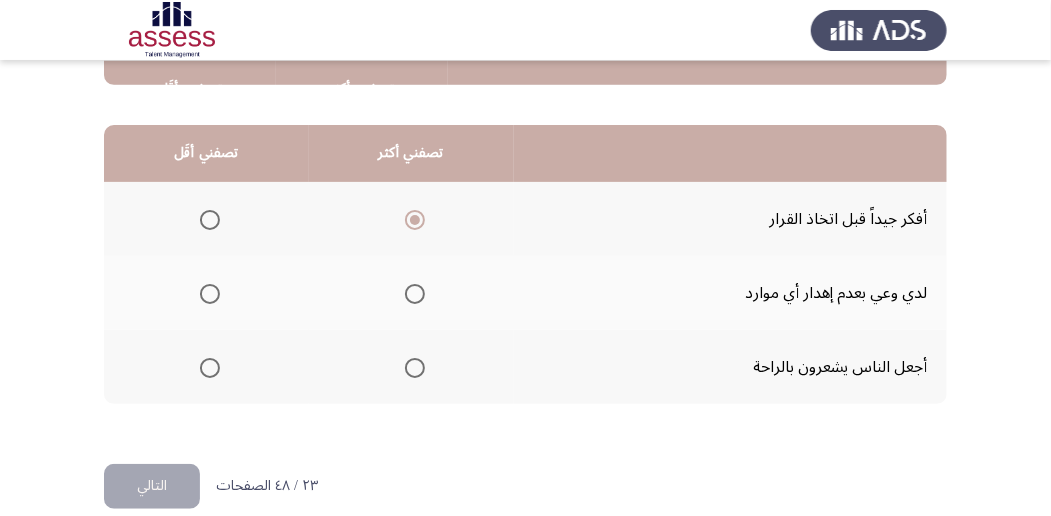 click at bounding box center (210, 368) 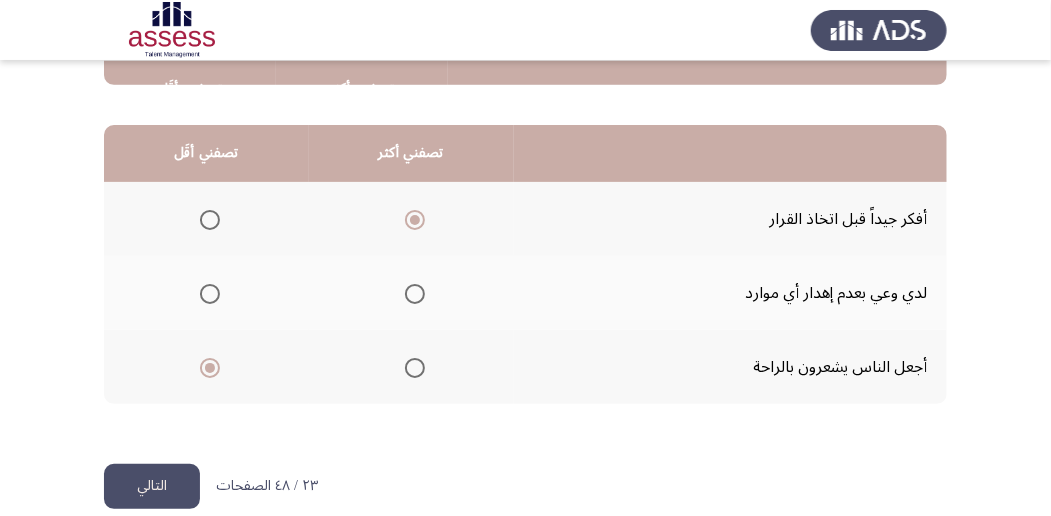 click on "التالي" 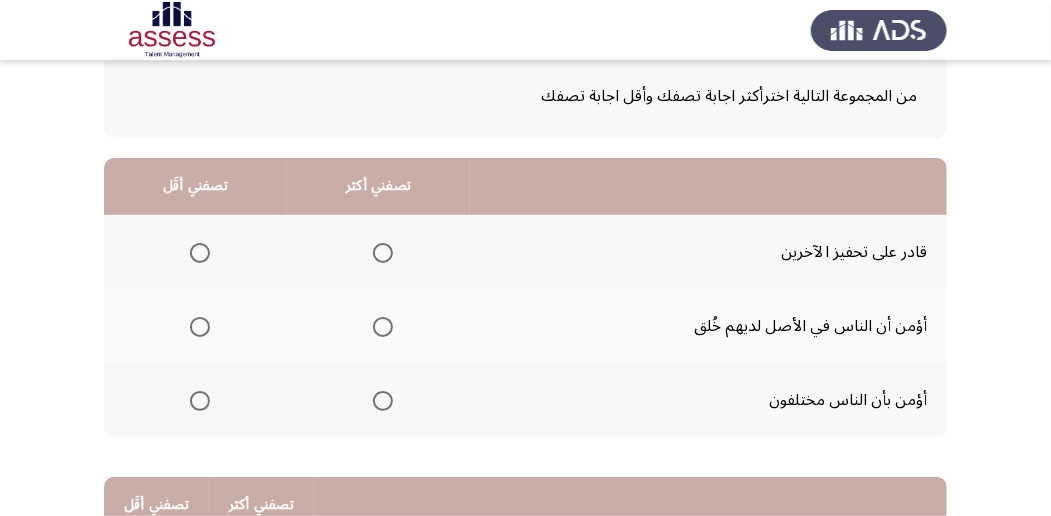 scroll, scrollTop: 133, scrollLeft: 0, axis: vertical 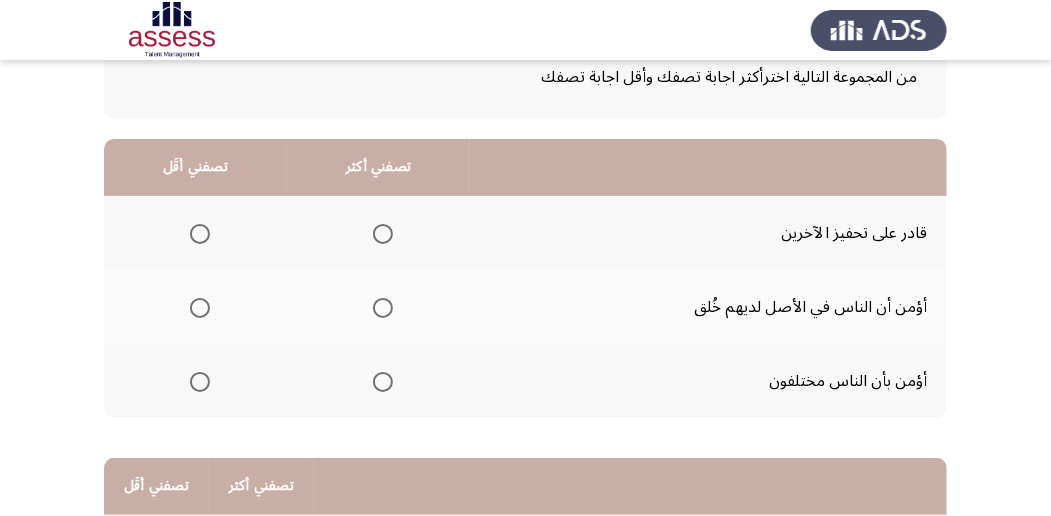 click at bounding box center [383, 234] 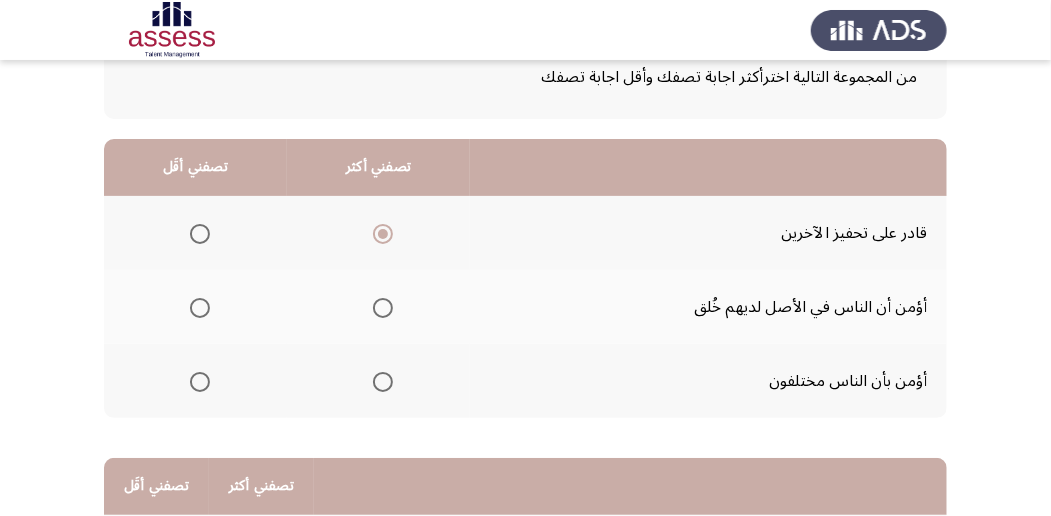 click at bounding box center [200, 308] 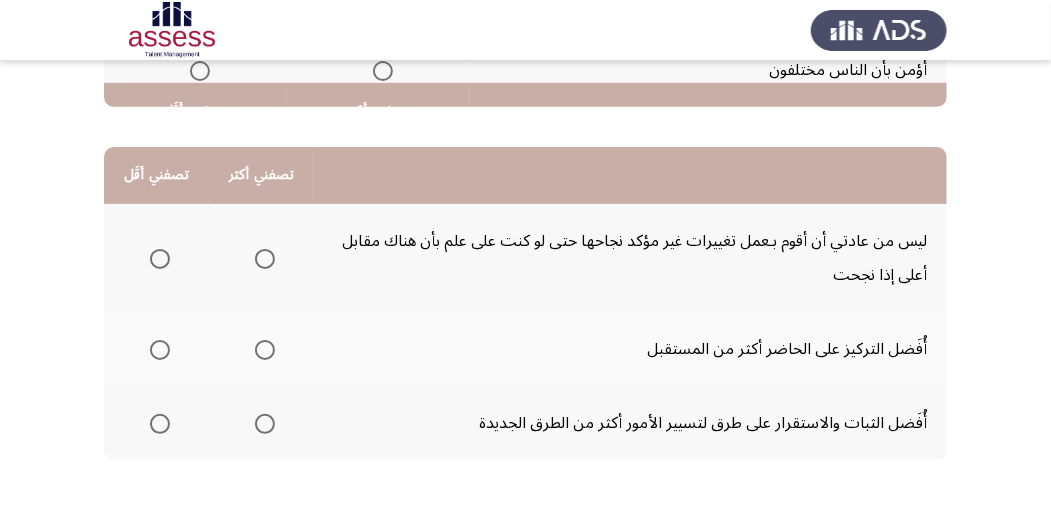 scroll, scrollTop: 466, scrollLeft: 0, axis: vertical 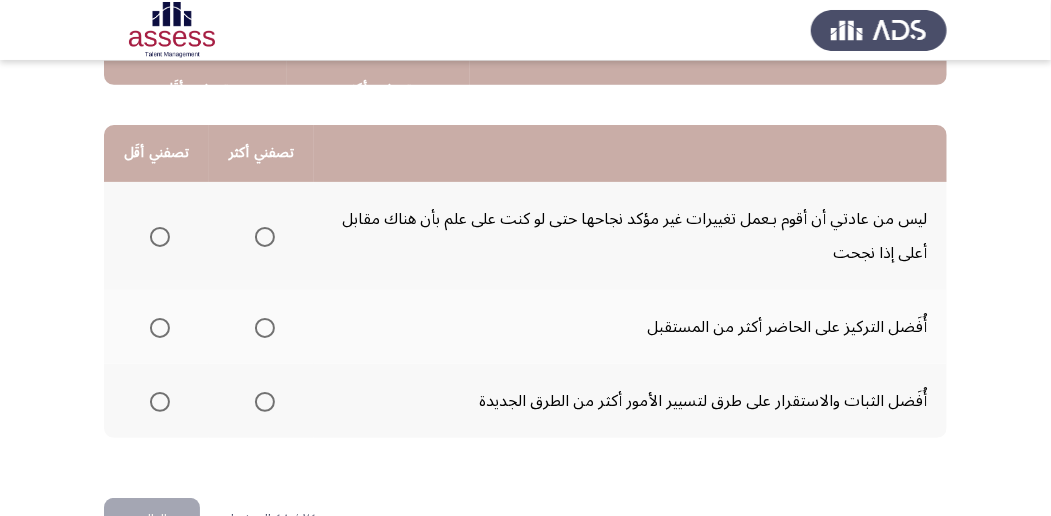 click at bounding box center [265, 237] 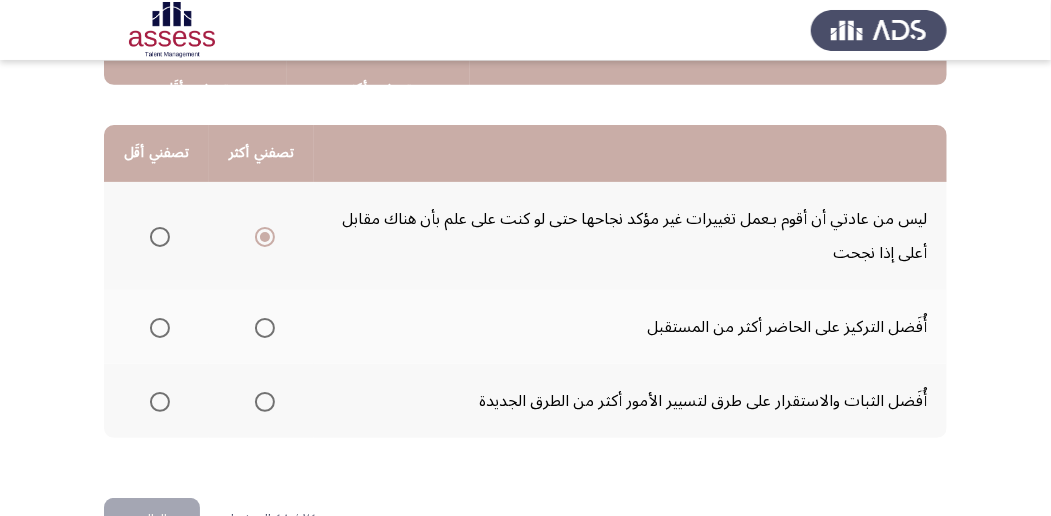 click at bounding box center [160, 237] 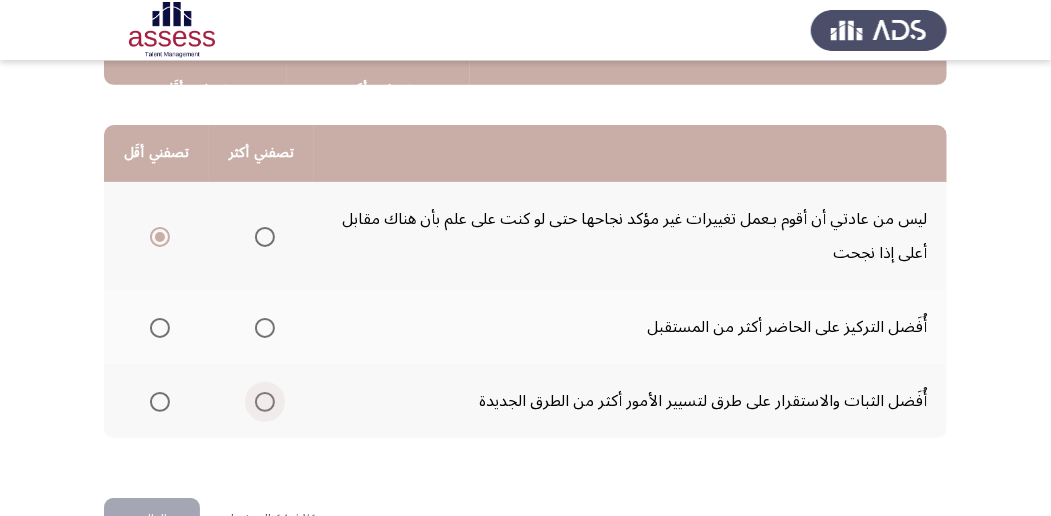 click at bounding box center (265, 402) 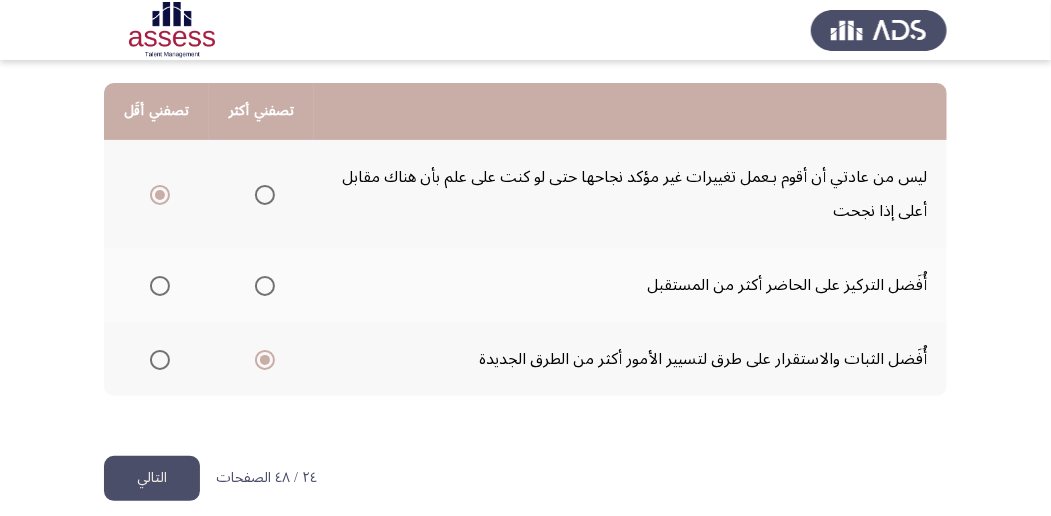 scroll, scrollTop: 528, scrollLeft: 0, axis: vertical 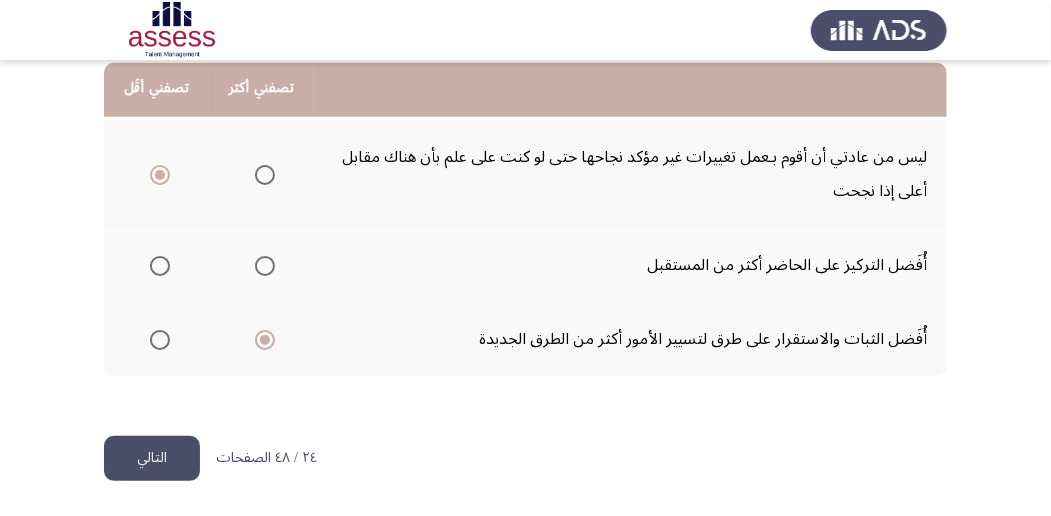 click on "التالي" 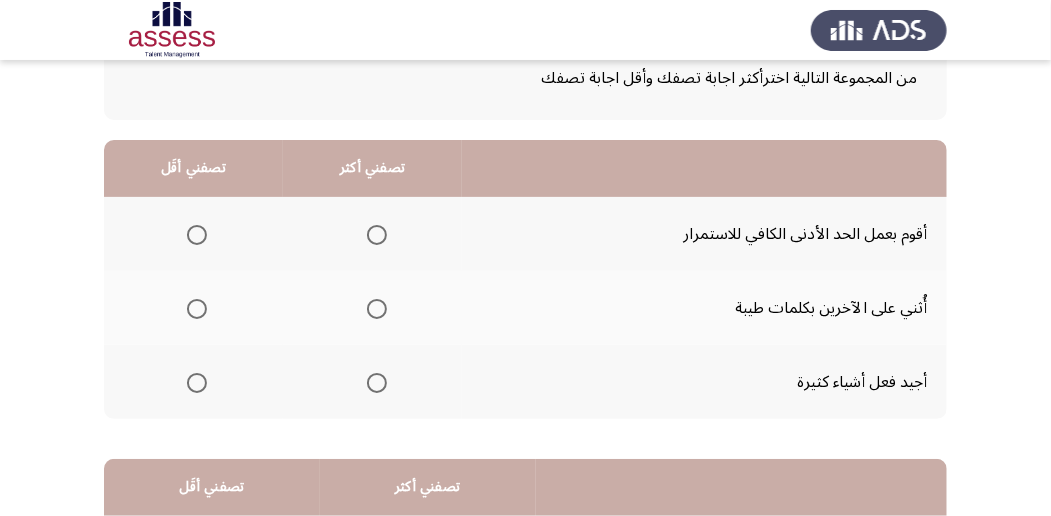scroll, scrollTop: 133, scrollLeft: 0, axis: vertical 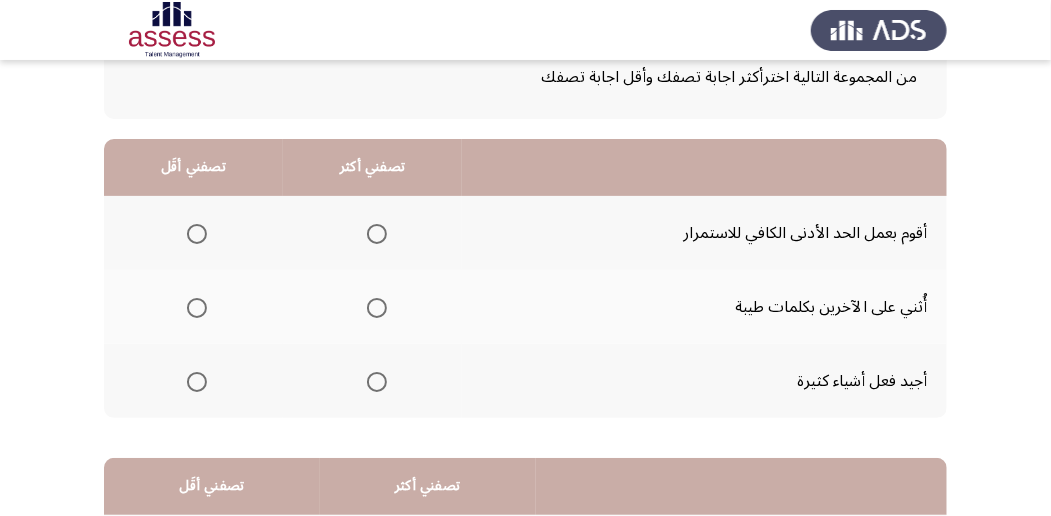 click at bounding box center [377, 234] 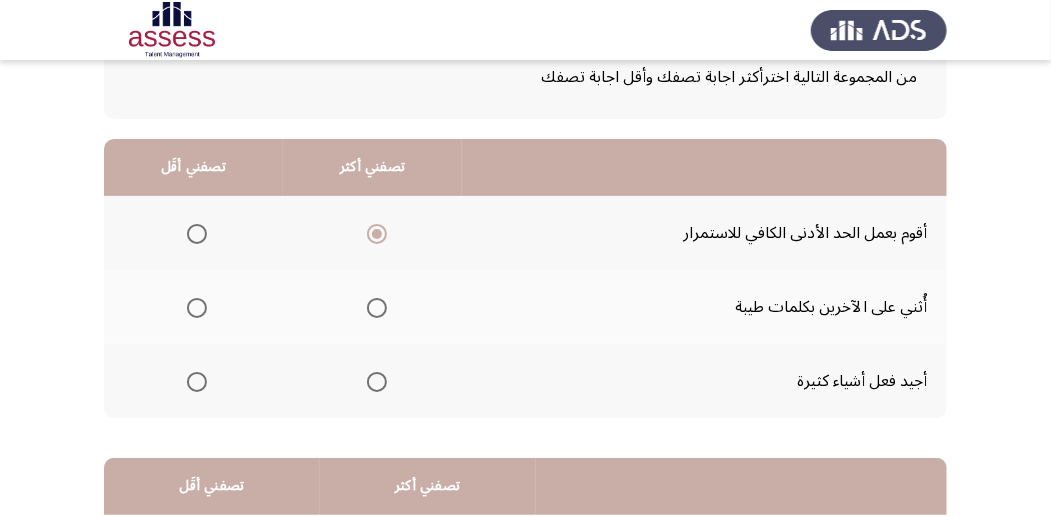 click at bounding box center [197, 382] 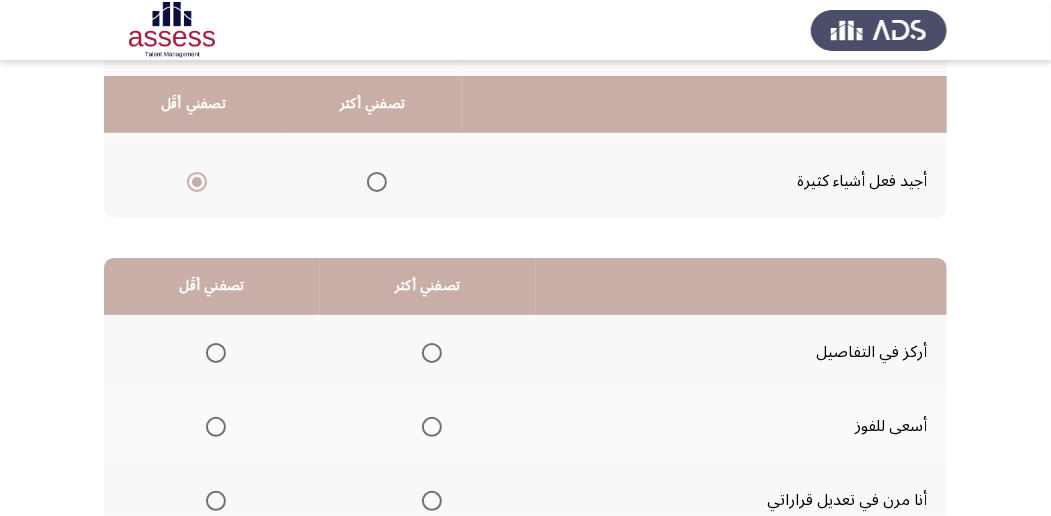 scroll, scrollTop: 400, scrollLeft: 0, axis: vertical 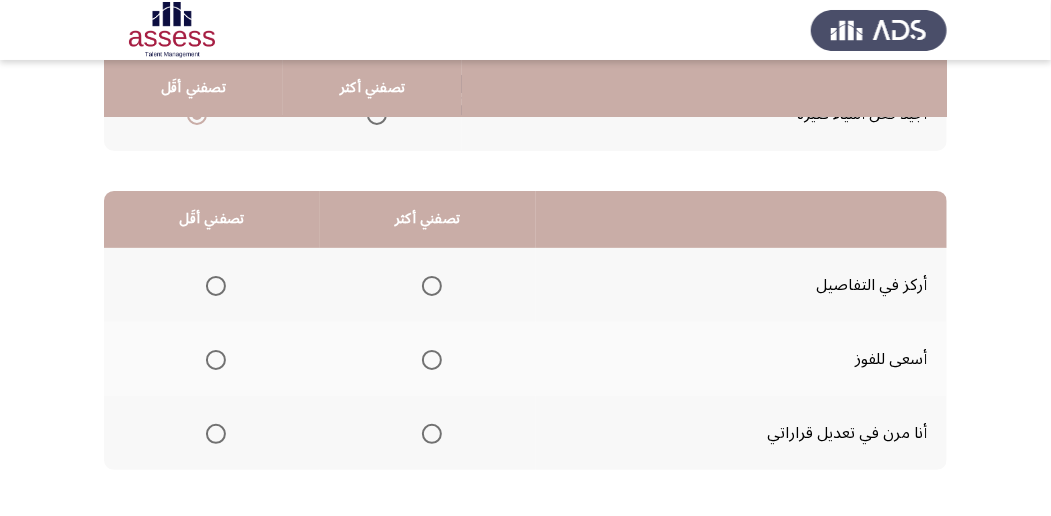 click at bounding box center (432, 360) 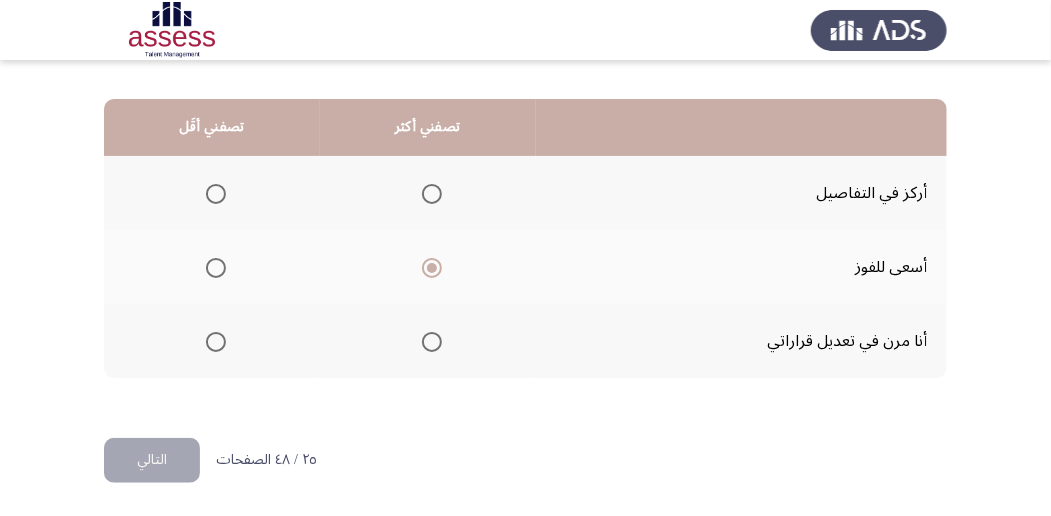 scroll, scrollTop: 494, scrollLeft: 0, axis: vertical 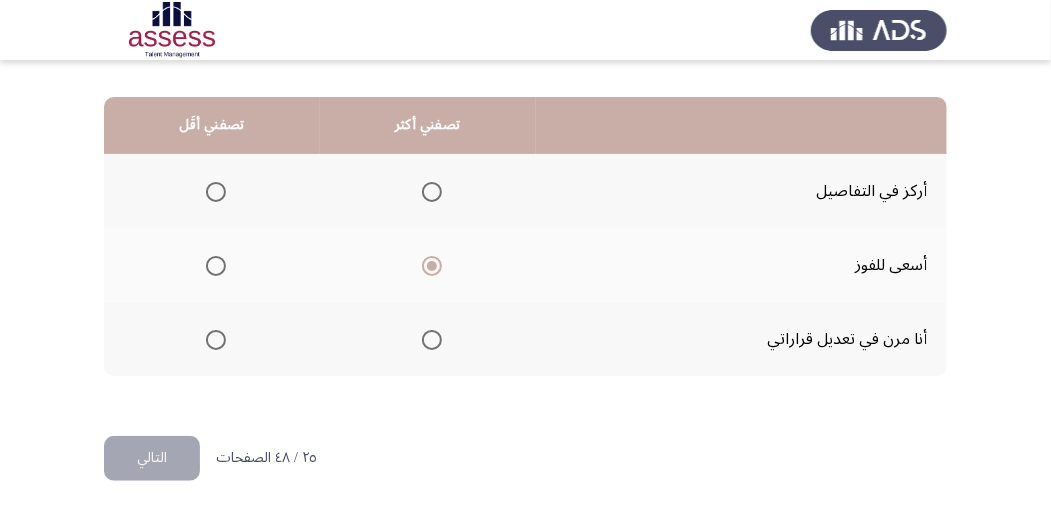 click at bounding box center [216, 340] 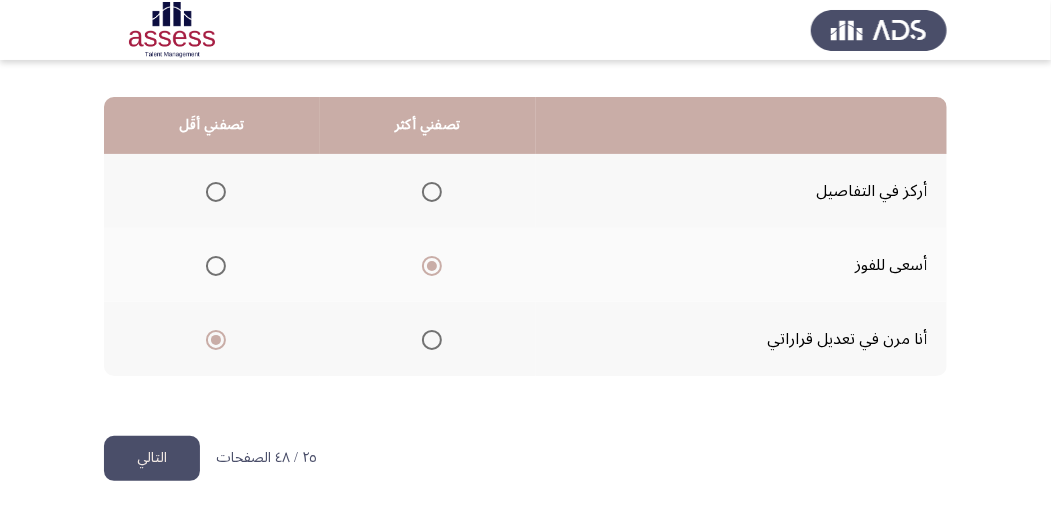 click on "التالي" 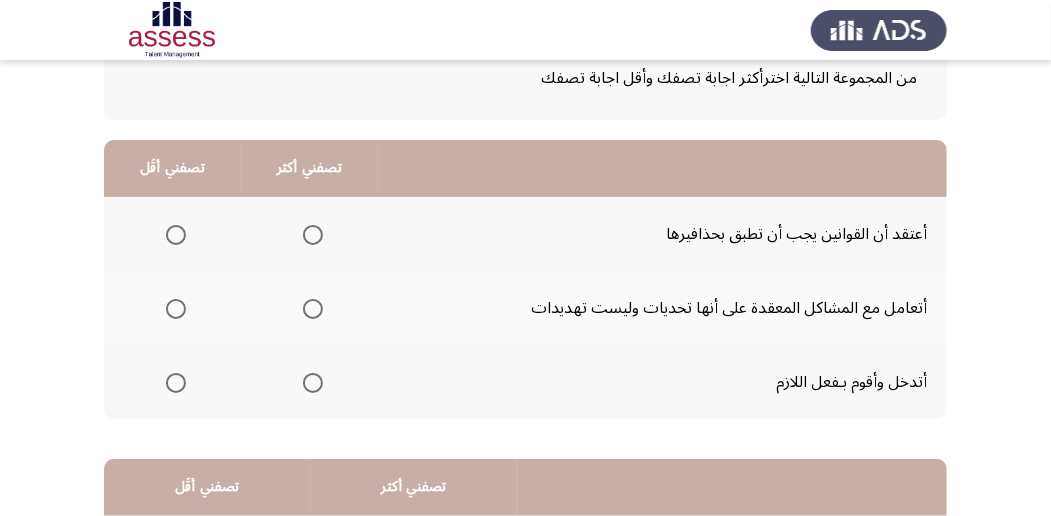 scroll, scrollTop: 133, scrollLeft: 0, axis: vertical 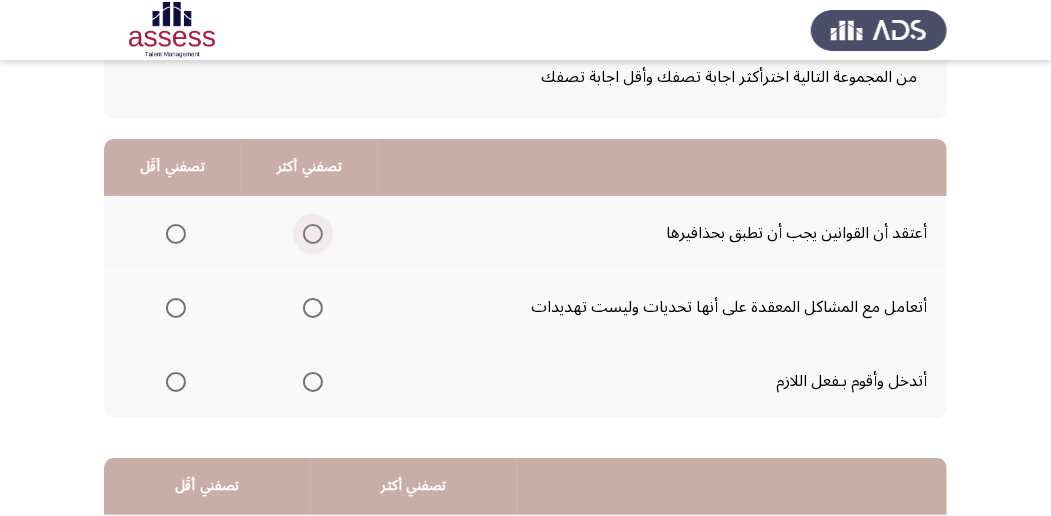 click at bounding box center [313, 234] 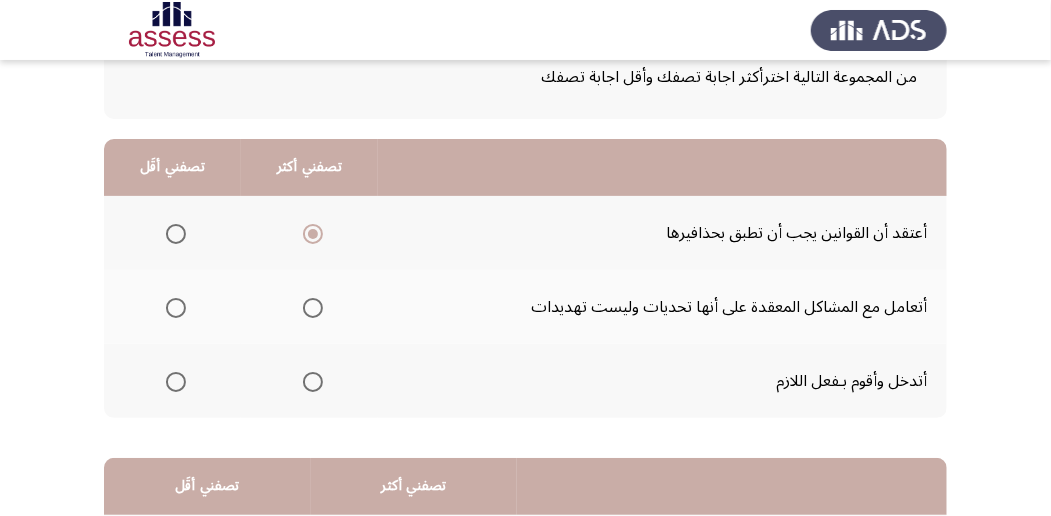 click at bounding box center [176, 382] 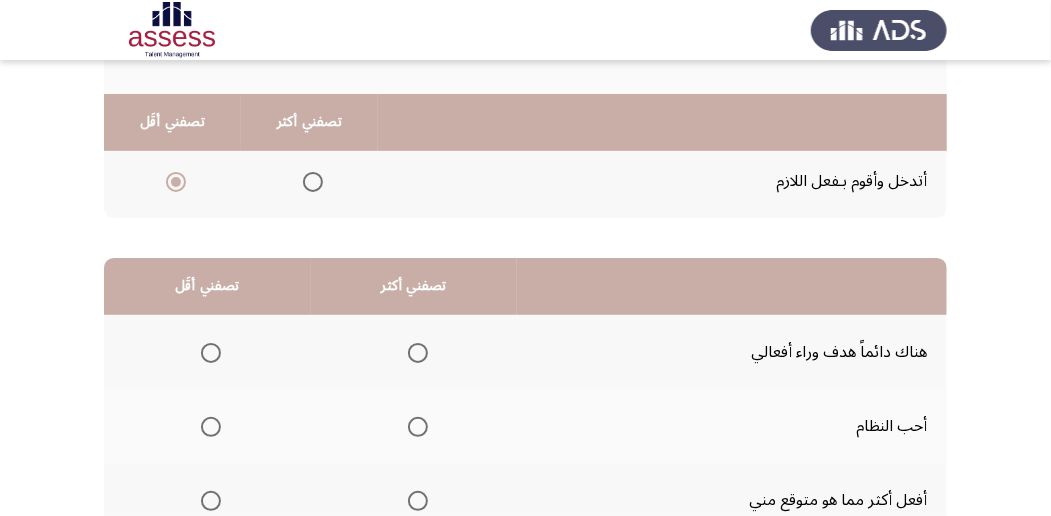 scroll, scrollTop: 400, scrollLeft: 0, axis: vertical 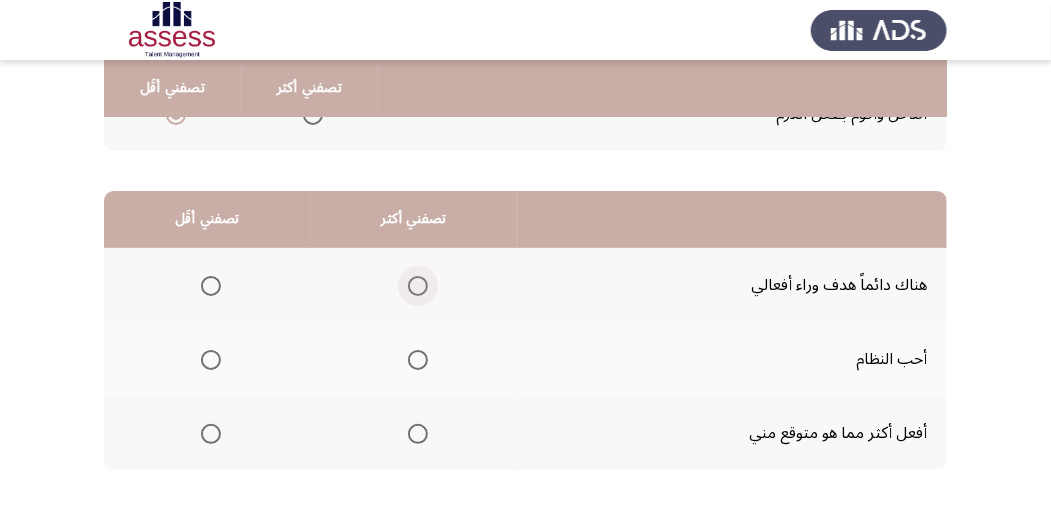 click at bounding box center [418, 286] 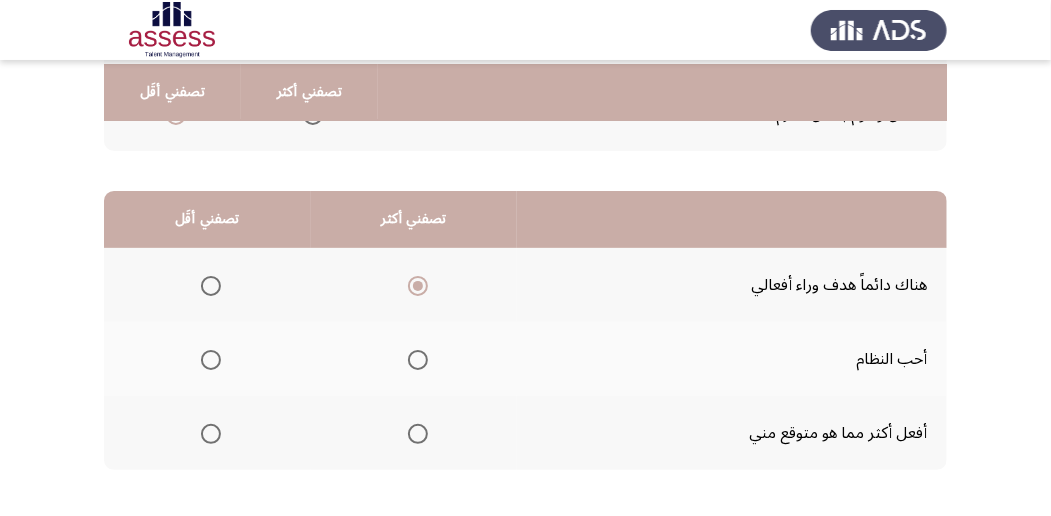 scroll, scrollTop: 466, scrollLeft: 0, axis: vertical 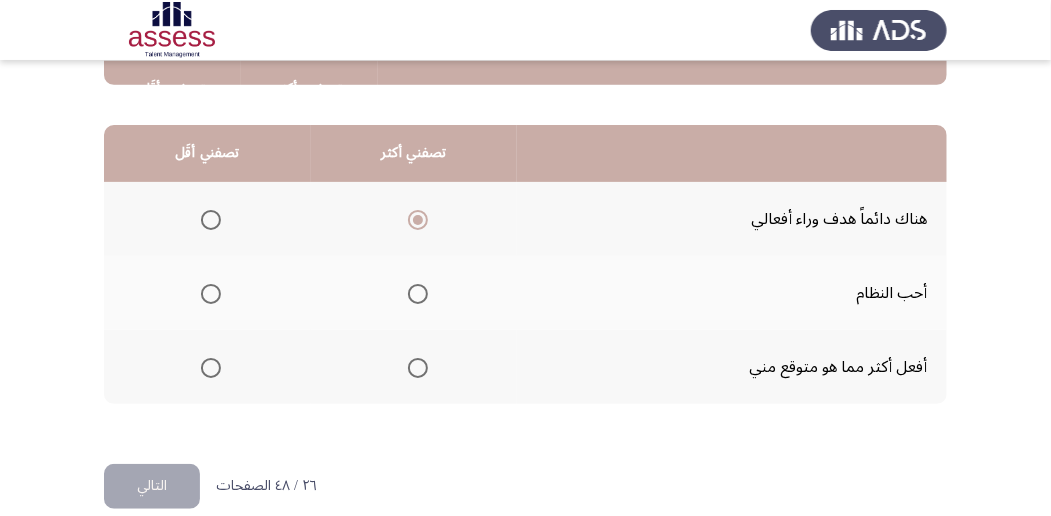 click at bounding box center (211, 368) 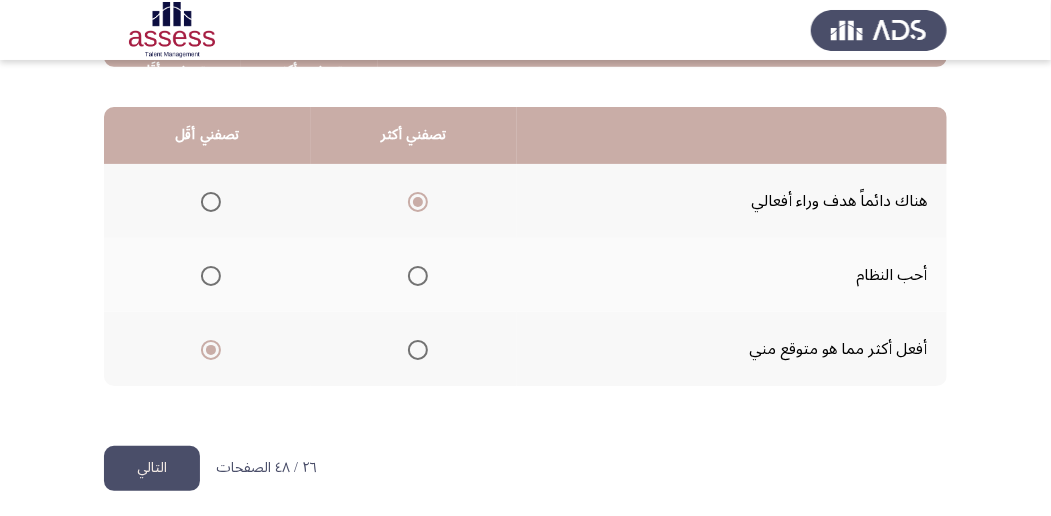 scroll, scrollTop: 494, scrollLeft: 0, axis: vertical 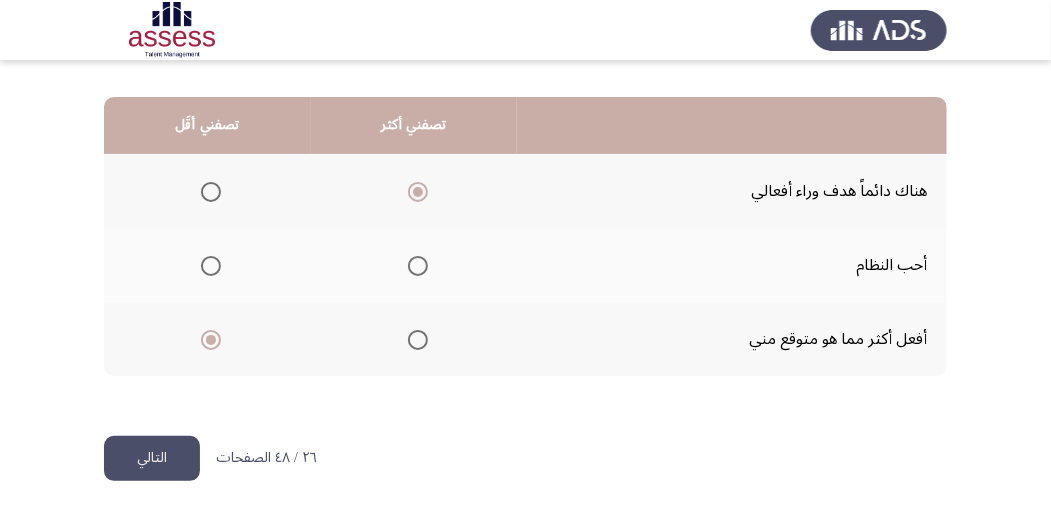 click on "التالي" 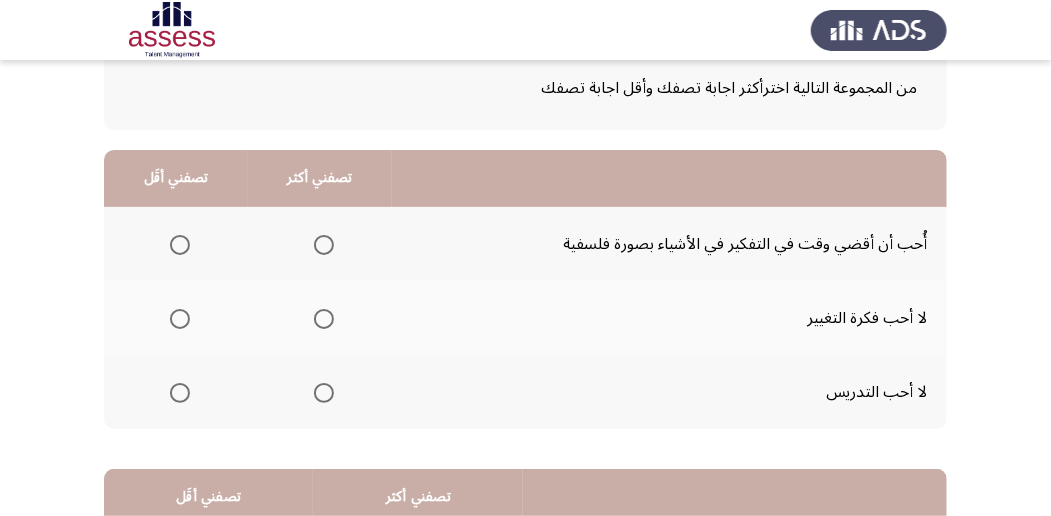 scroll, scrollTop: 133, scrollLeft: 0, axis: vertical 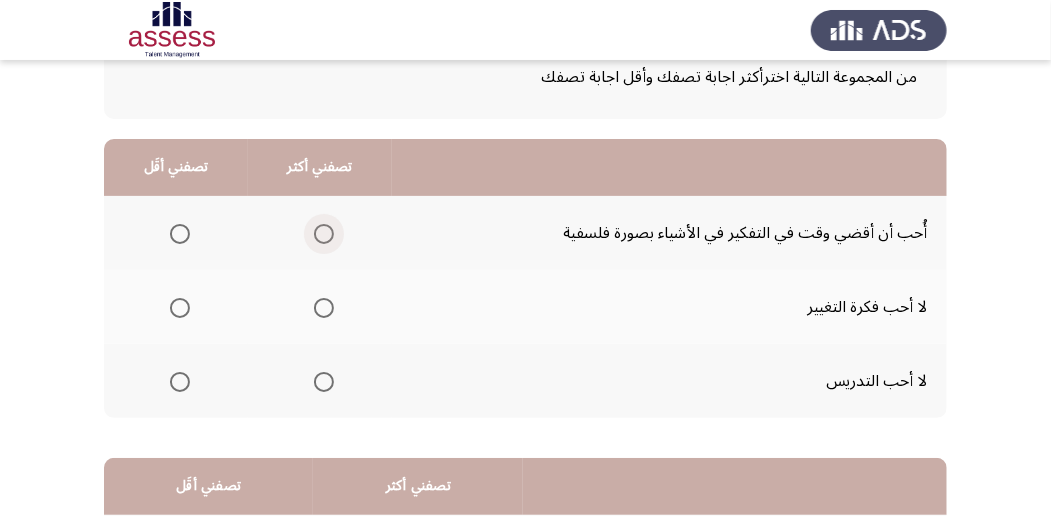 click at bounding box center (324, 234) 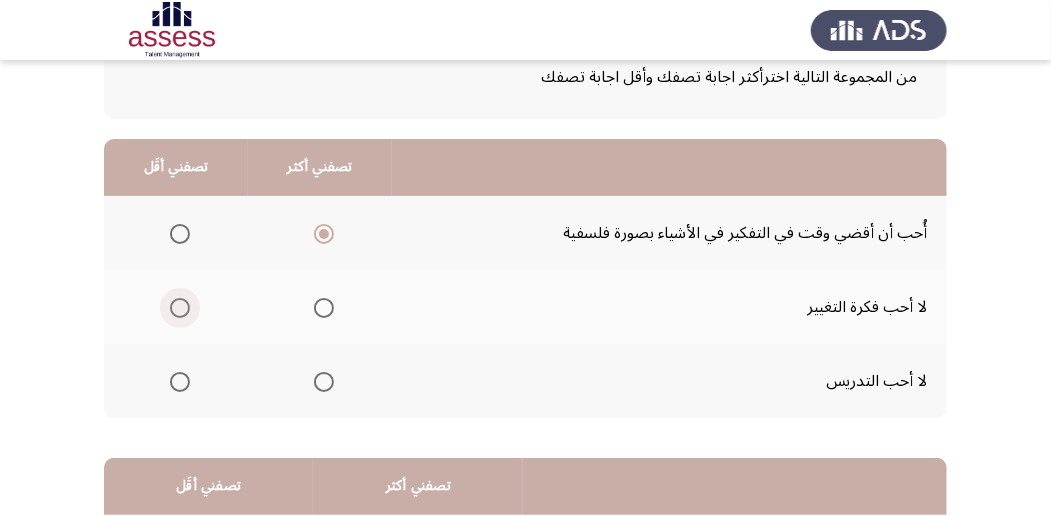 click at bounding box center (180, 308) 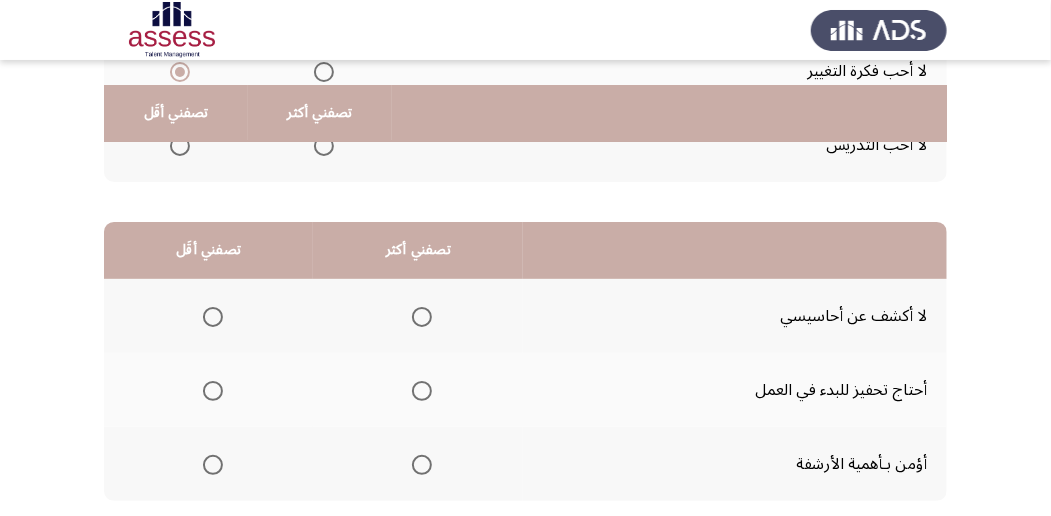 scroll, scrollTop: 400, scrollLeft: 0, axis: vertical 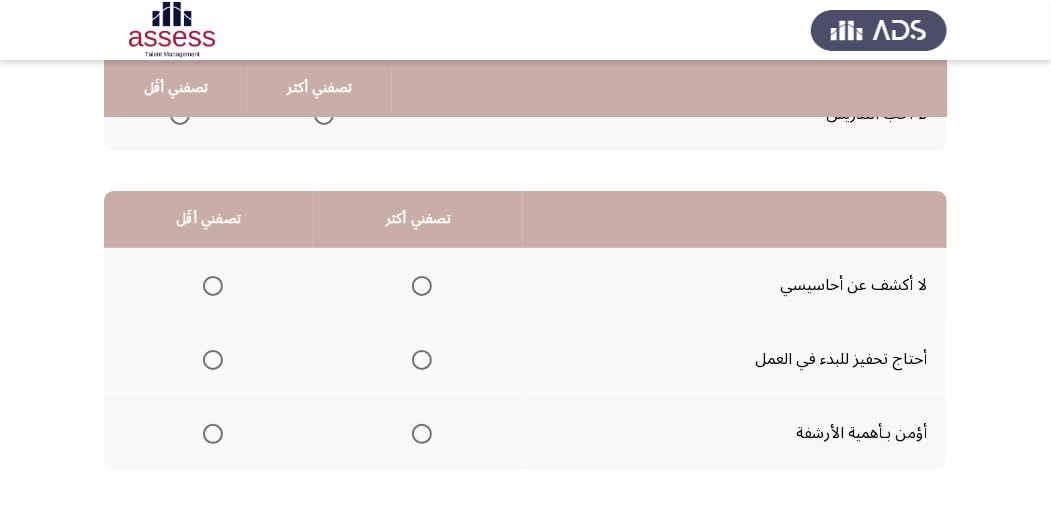 click 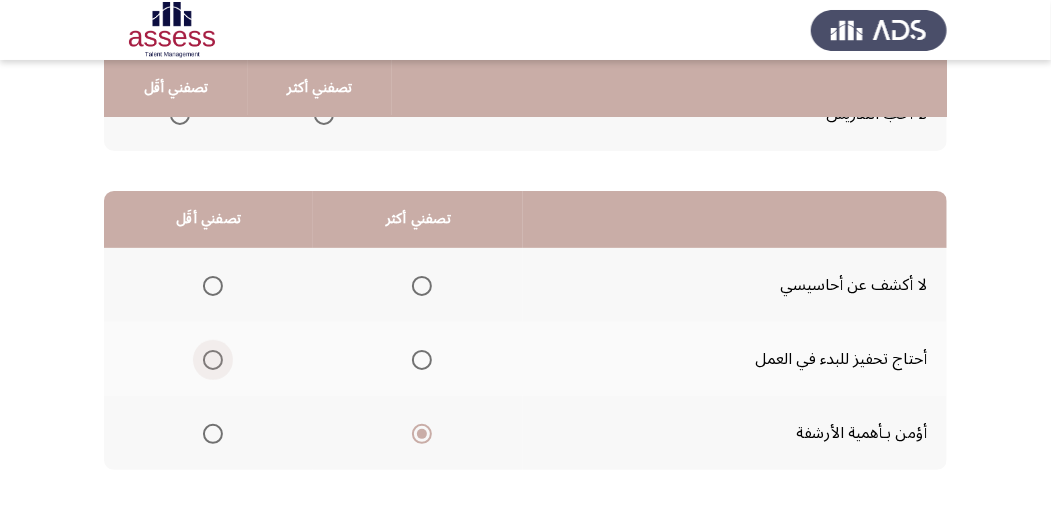 click at bounding box center [213, 360] 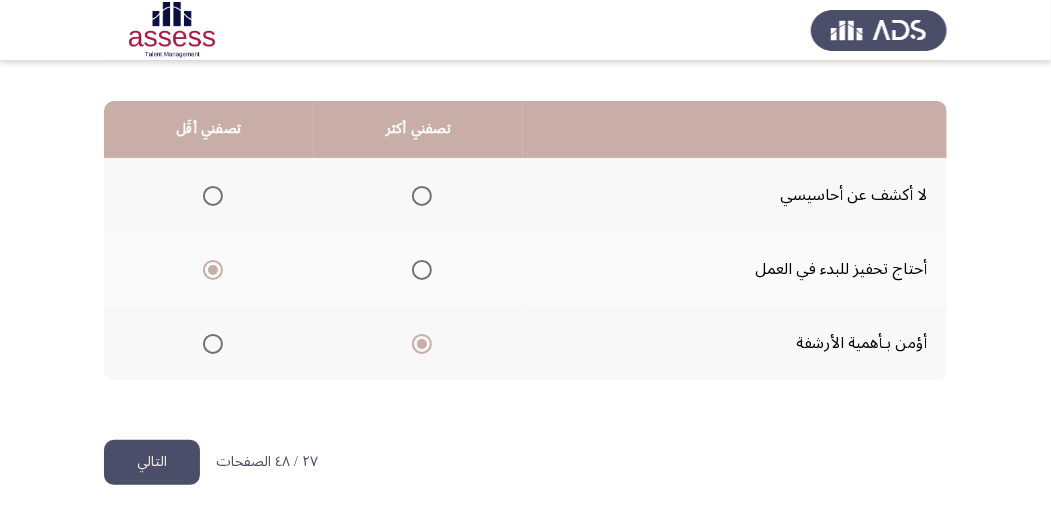 scroll, scrollTop: 494, scrollLeft: 0, axis: vertical 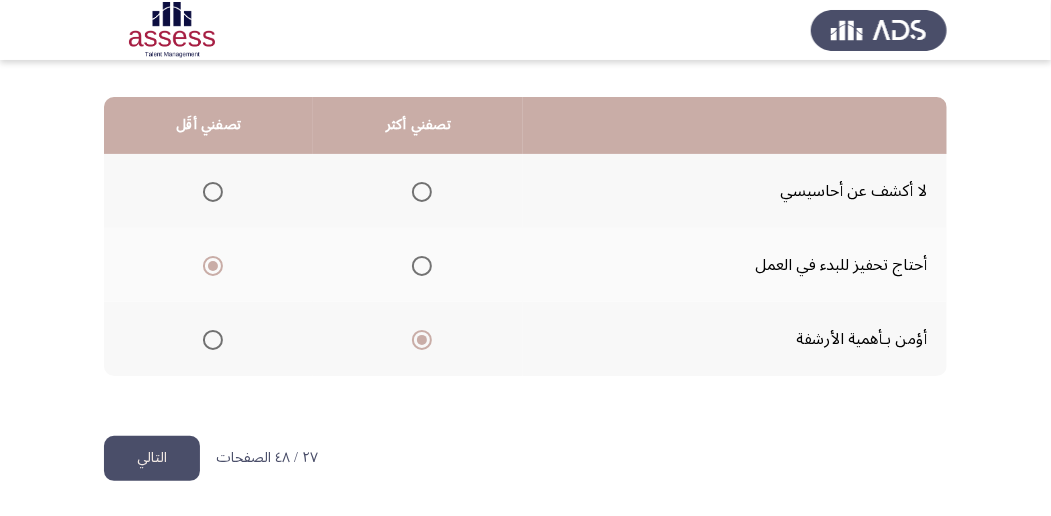 click on "التالي" 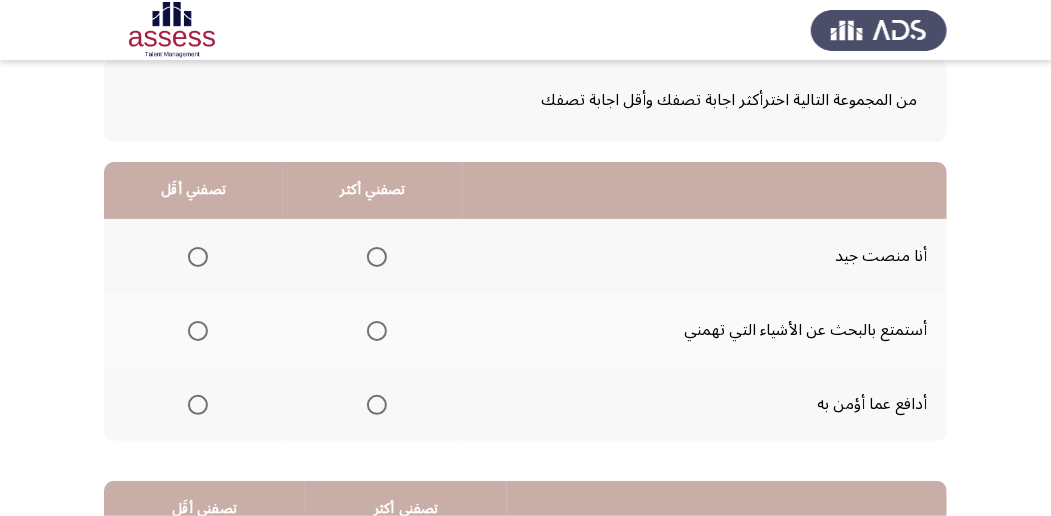scroll, scrollTop: 133, scrollLeft: 0, axis: vertical 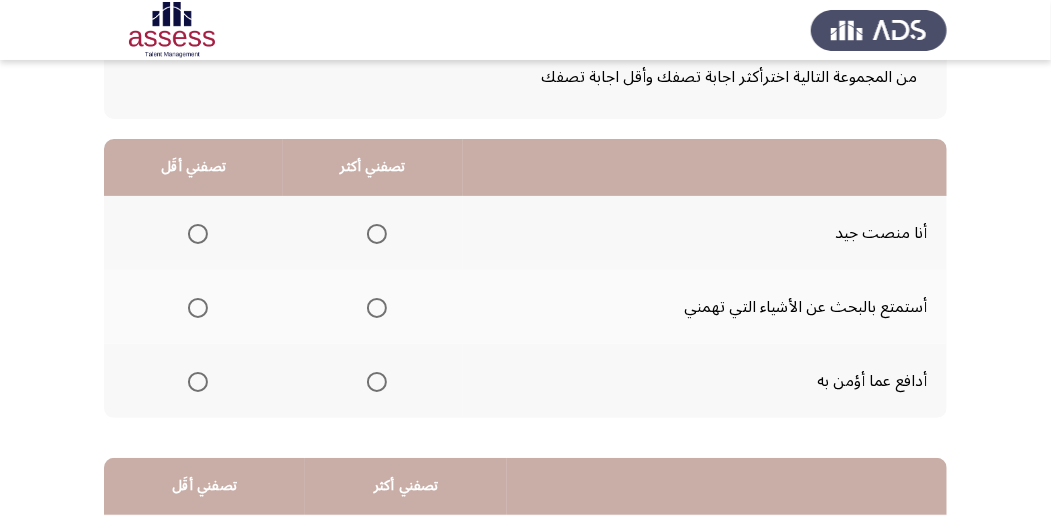 click at bounding box center (377, 382) 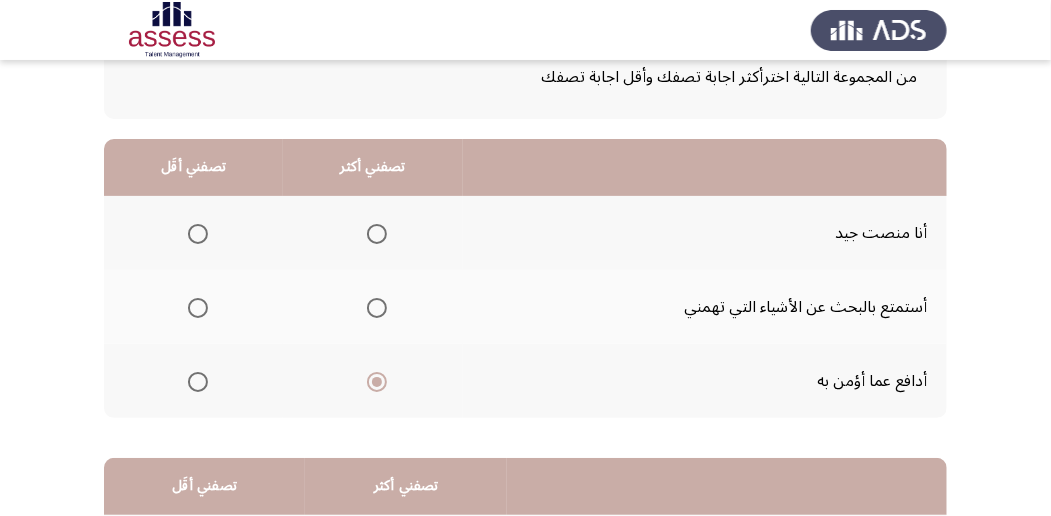 click at bounding box center [198, 308] 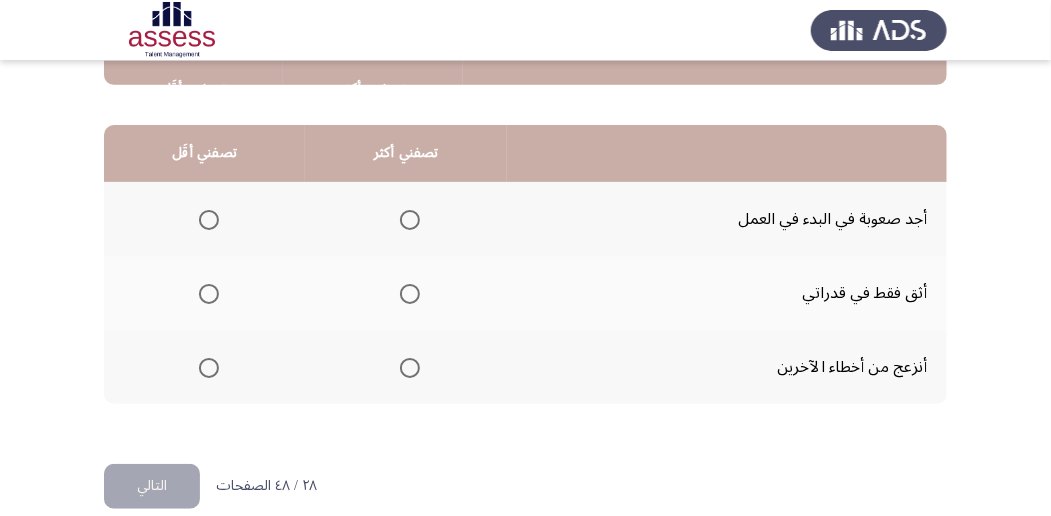 scroll, scrollTop: 466, scrollLeft: 0, axis: vertical 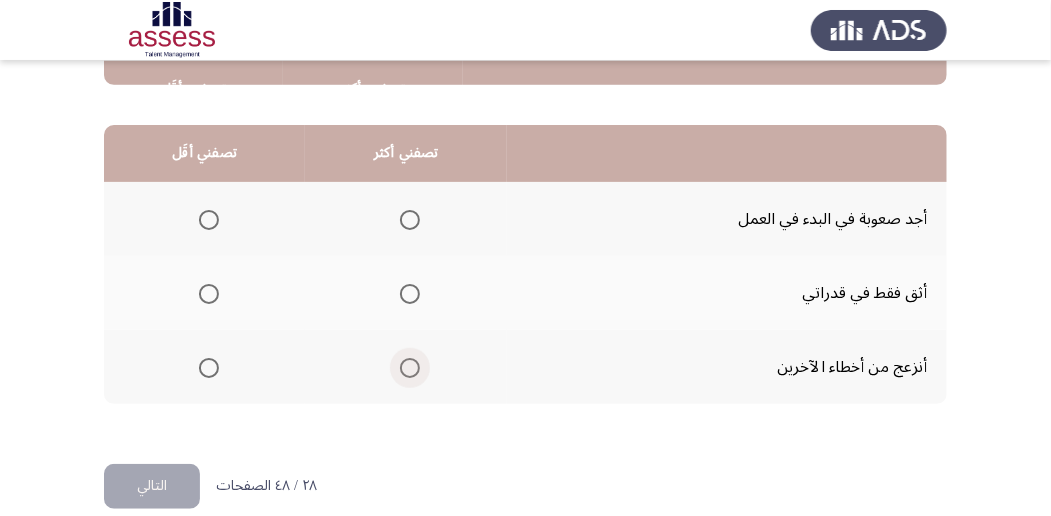 click at bounding box center (410, 368) 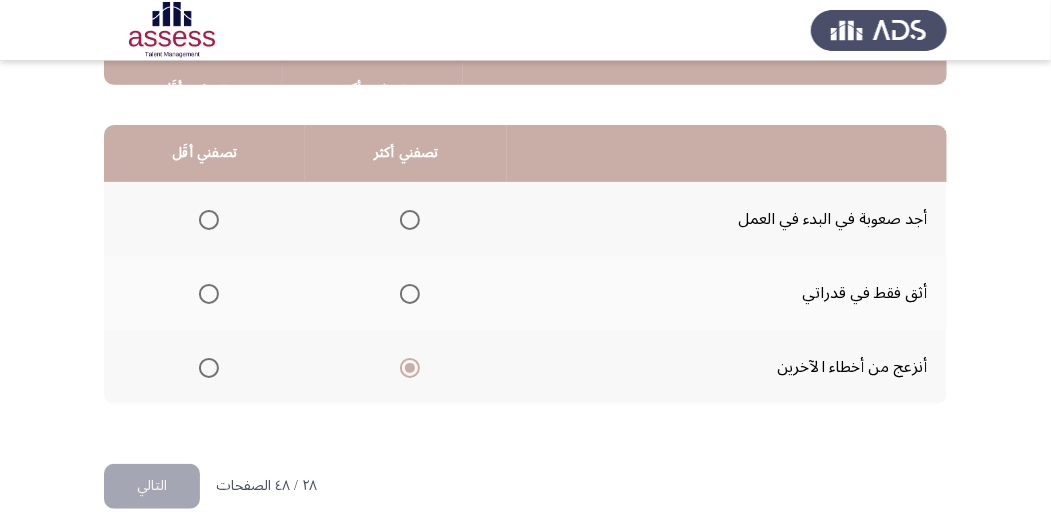 click at bounding box center (209, 220) 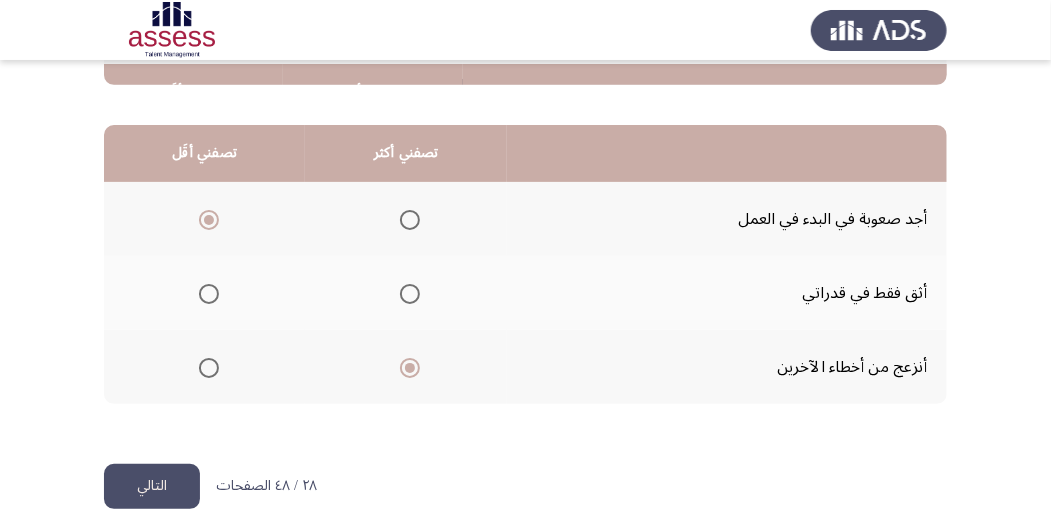 scroll, scrollTop: 494, scrollLeft: 0, axis: vertical 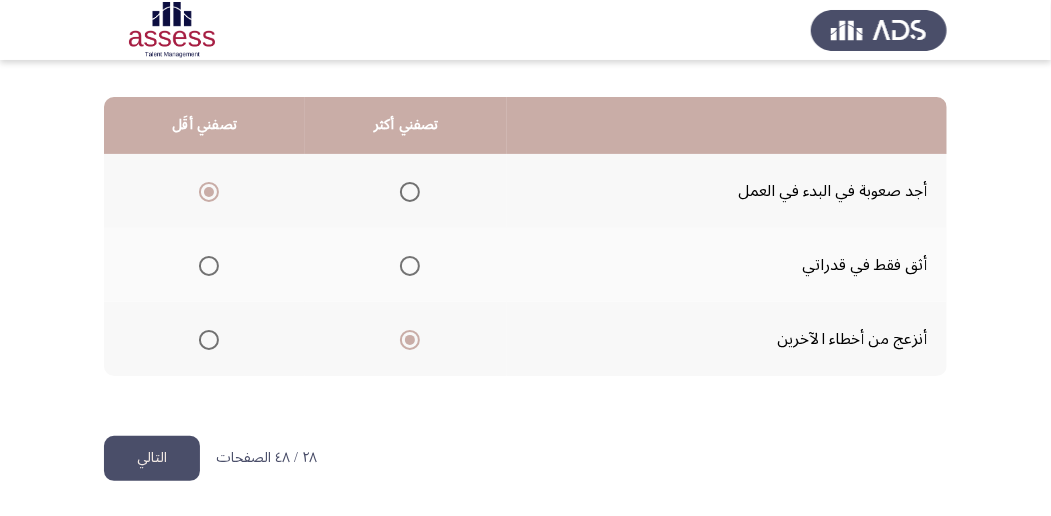click on "التالي" 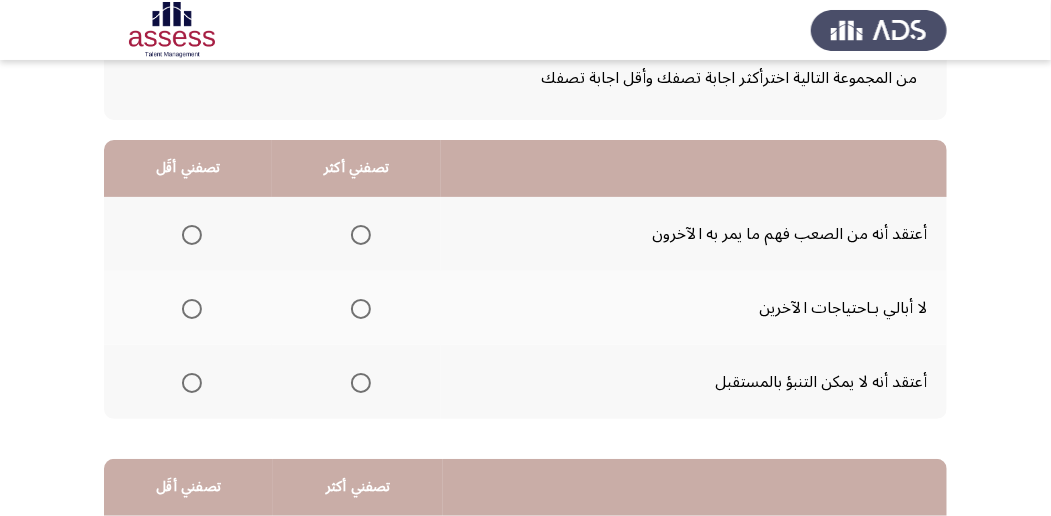 scroll, scrollTop: 133, scrollLeft: 0, axis: vertical 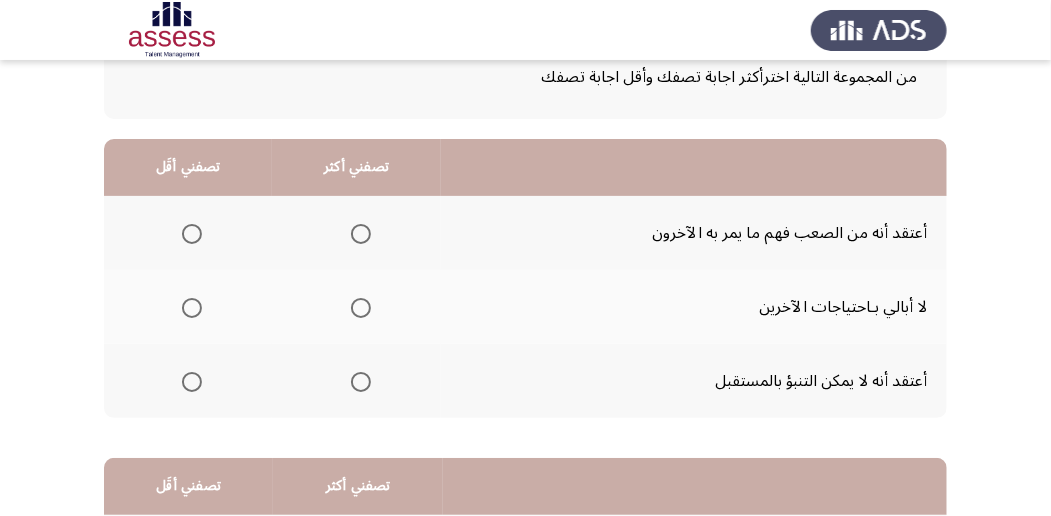 click 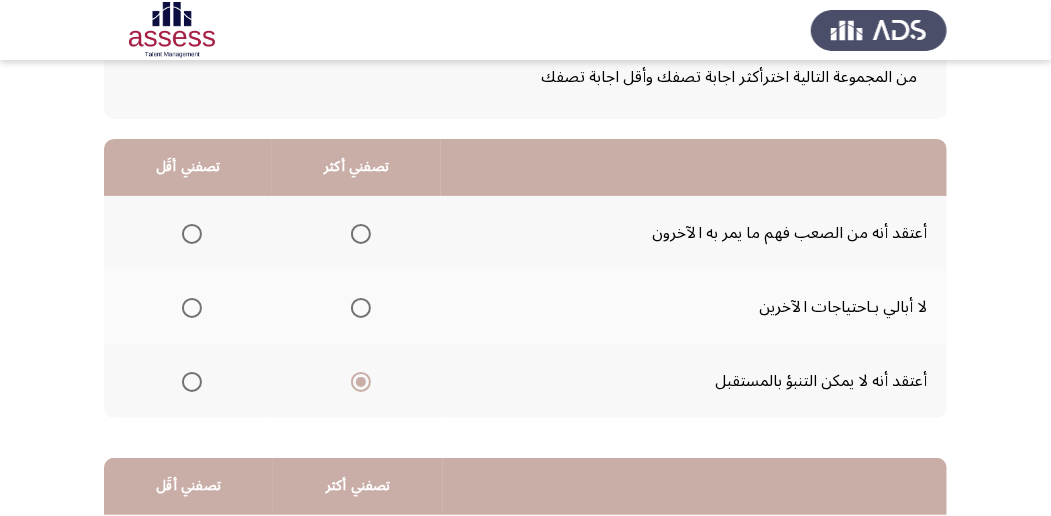 click at bounding box center [192, 308] 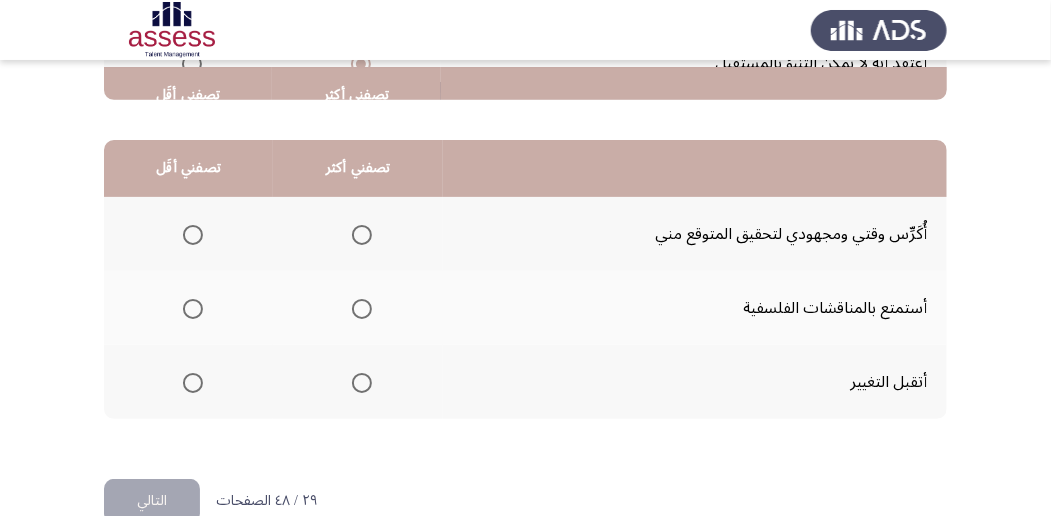 scroll, scrollTop: 466, scrollLeft: 0, axis: vertical 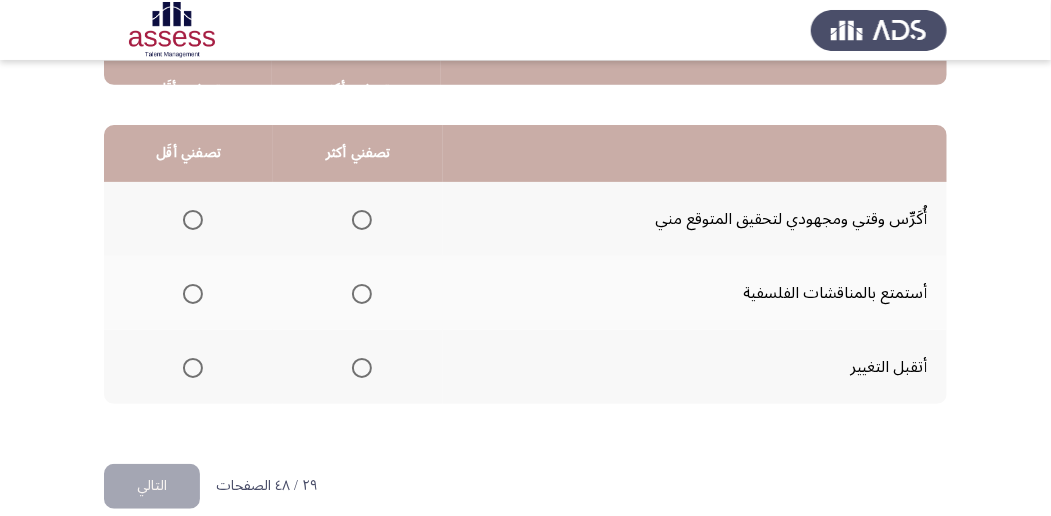 click at bounding box center [362, 368] 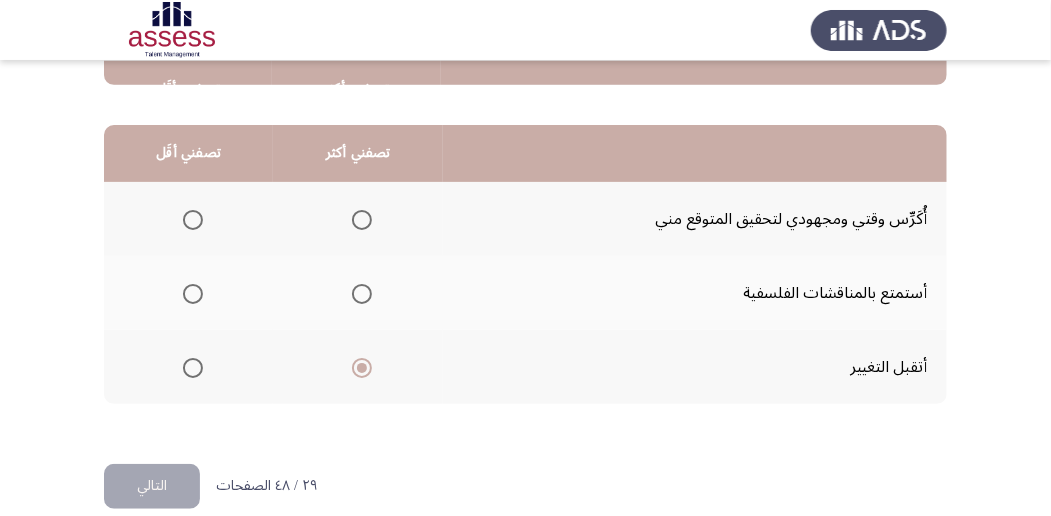 click at bounding box center (193, 294) 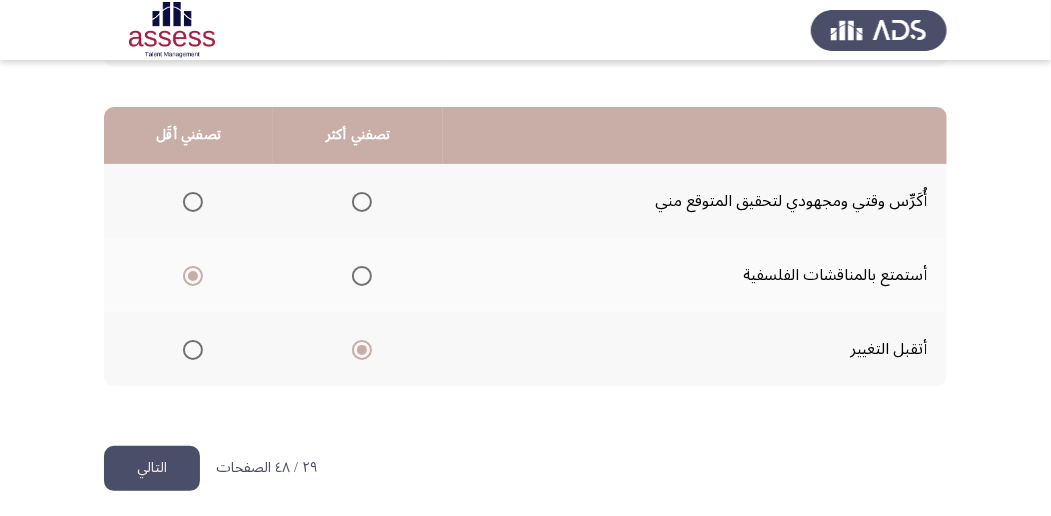 scroll, scrollTop: 494, scrollLeft: 0, axis: vertical 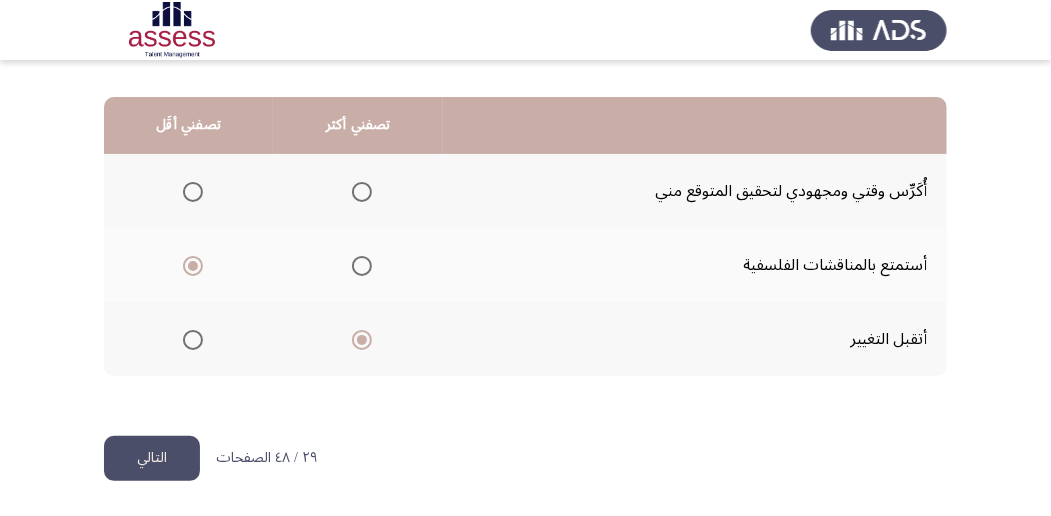 click on "التالي" 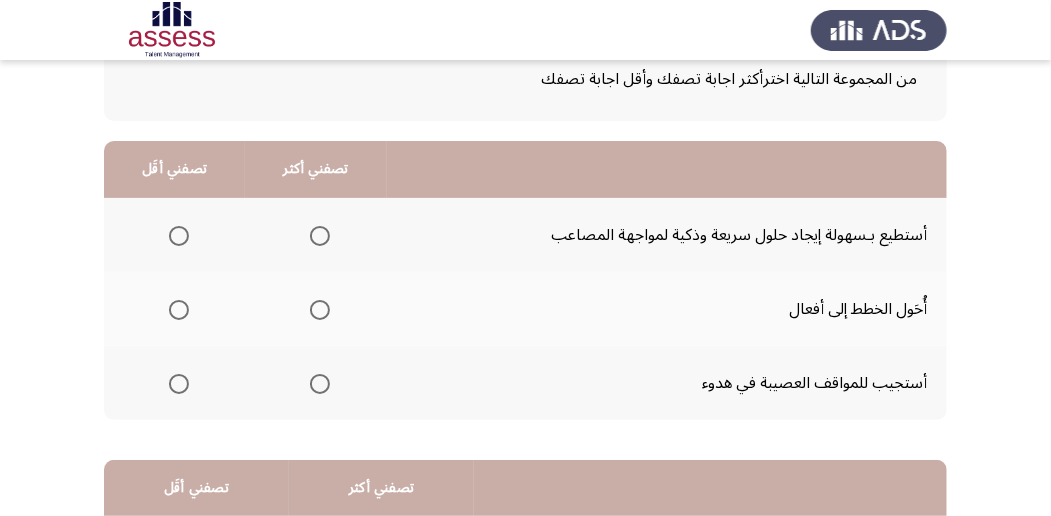scroll, scrollTop: 133, scrollLeft: 0, axis: vertical 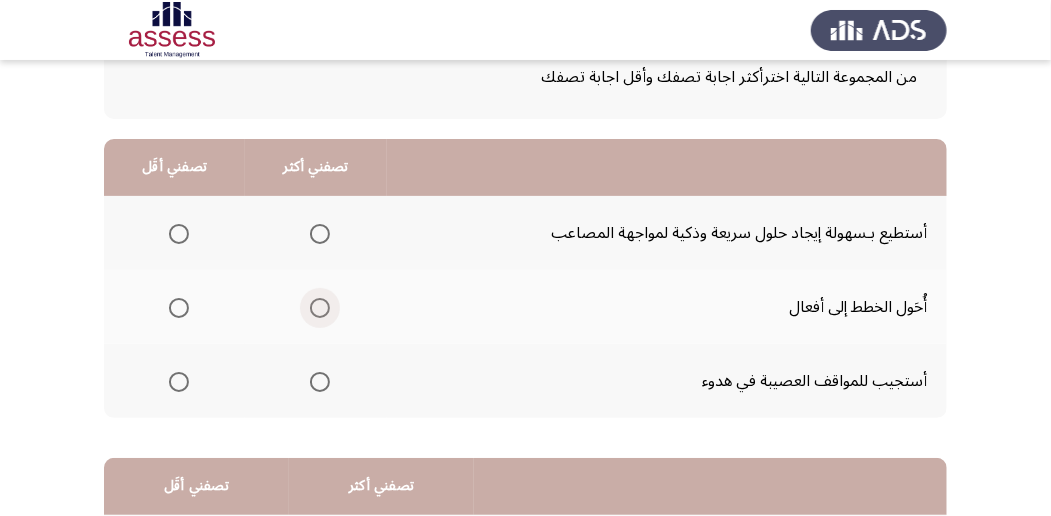 click at bounding box center [320, 308] 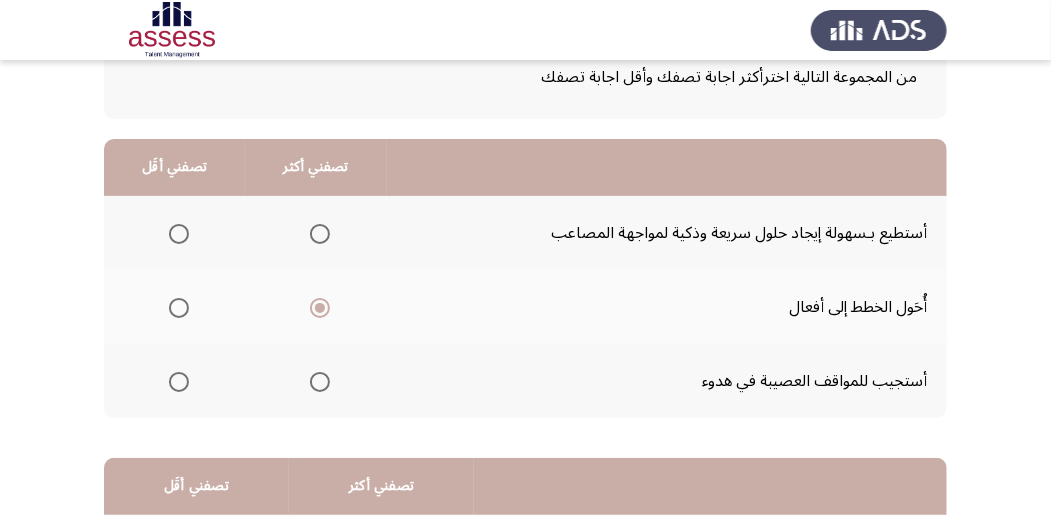 click at bounding box center [179, 382] 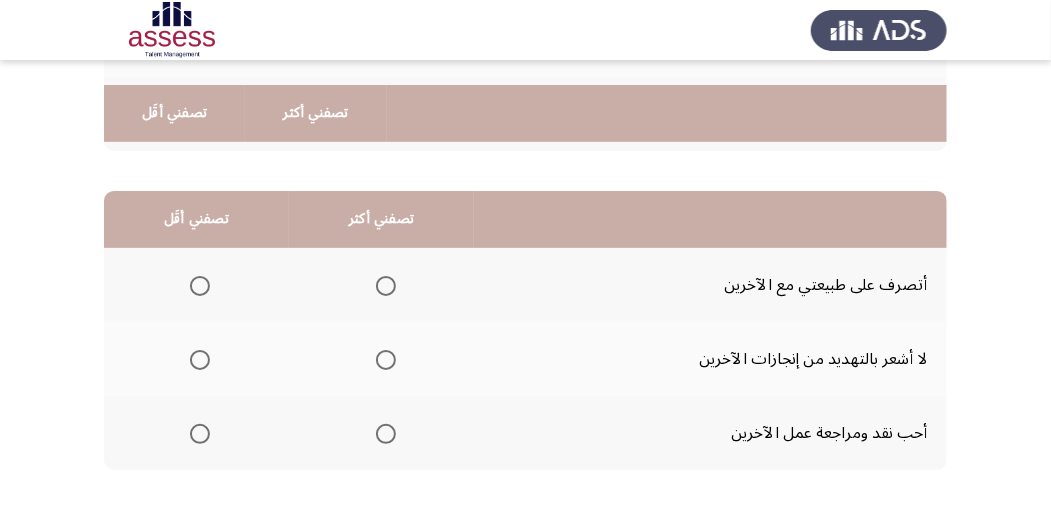 scroll, scrollTop: 466, scrollLeft: 0, axis: vertical 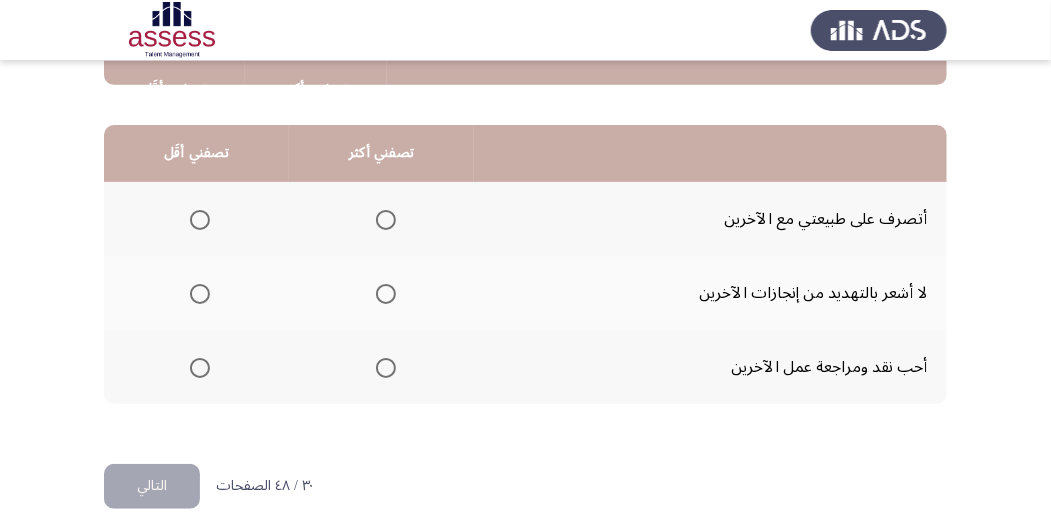 click at bounding box center [386, 220] 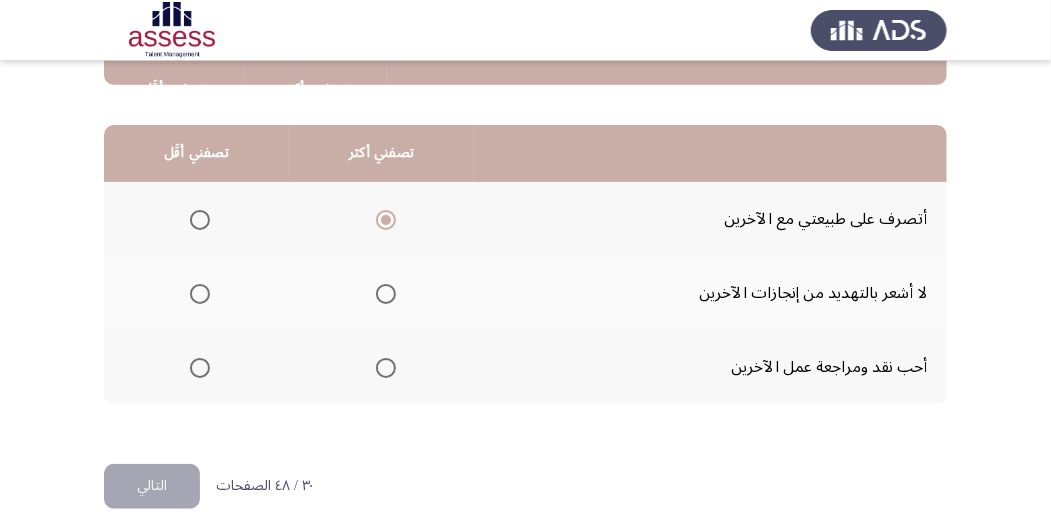 click at bounding box center (200, 368) 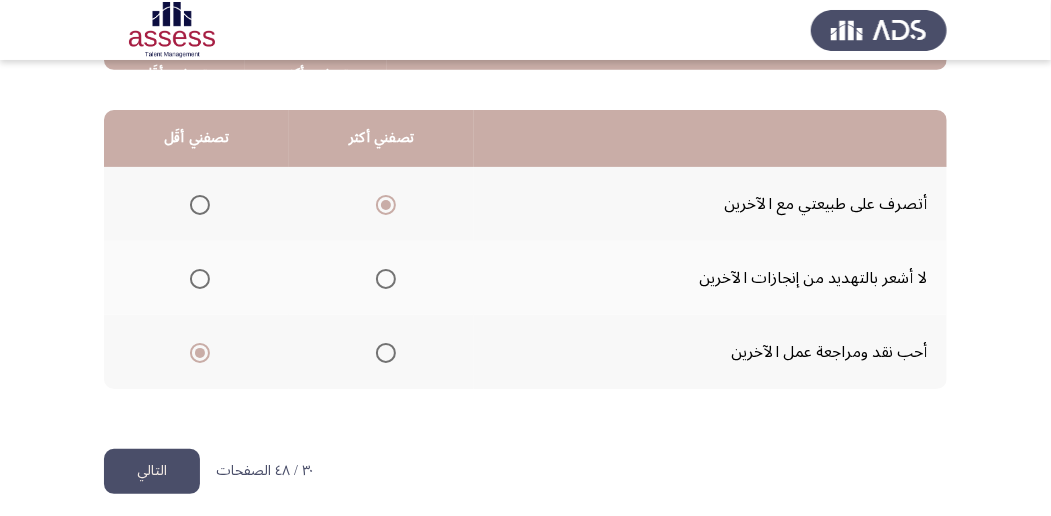 scroll, scrollTop: 494, scrollLeft: 0, axis: vertical 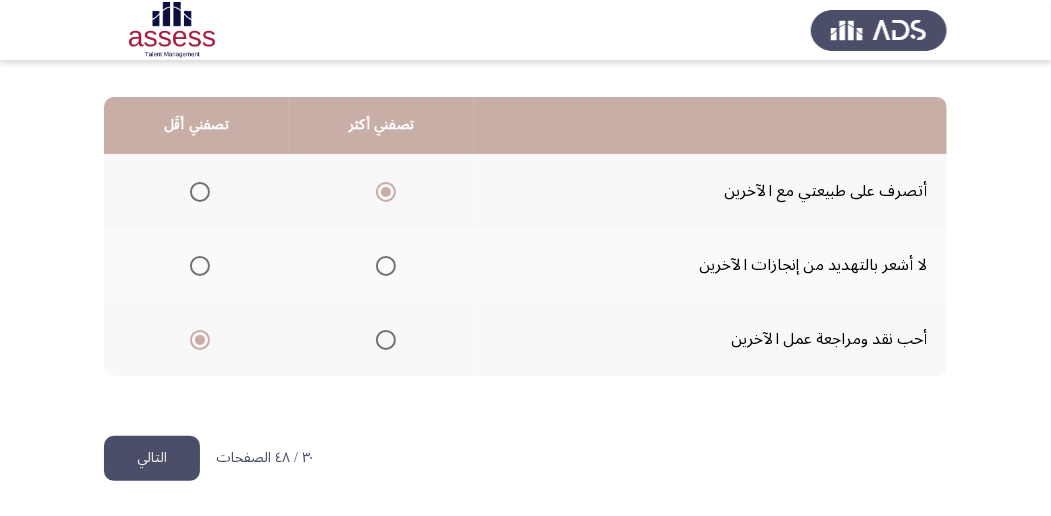 click on "التالي" 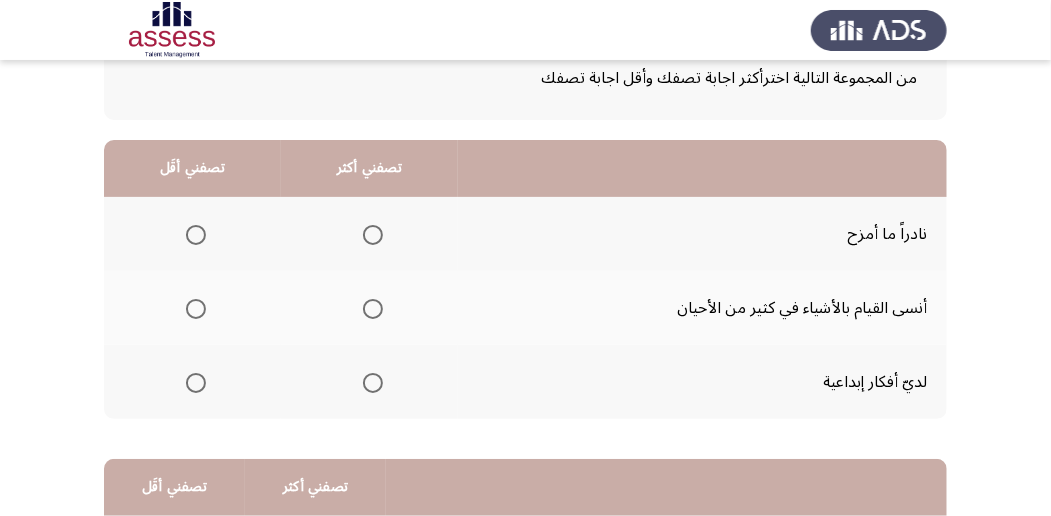 scroll, scrollTop: 133, scrollLeft: 0, axis: vertical 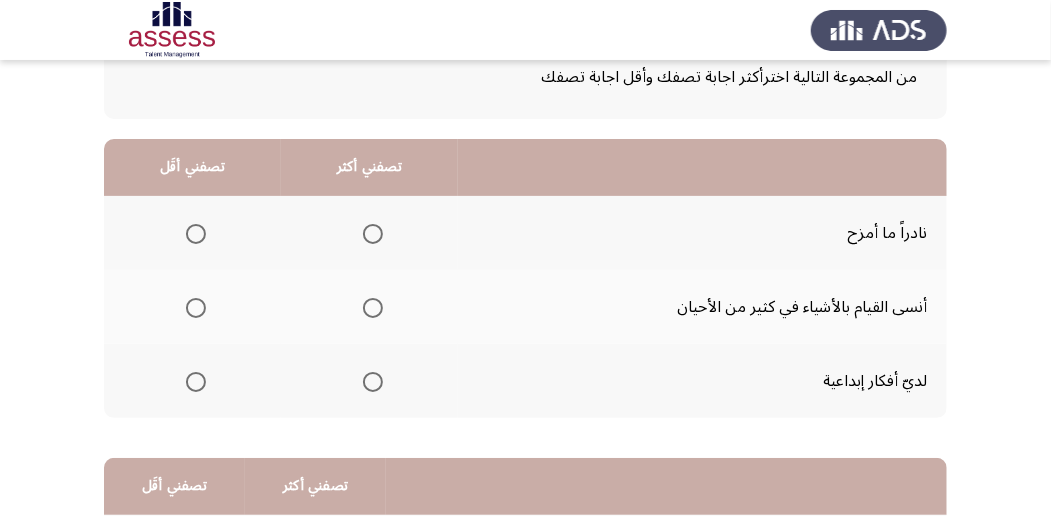 click at bounding box center (373, 382) 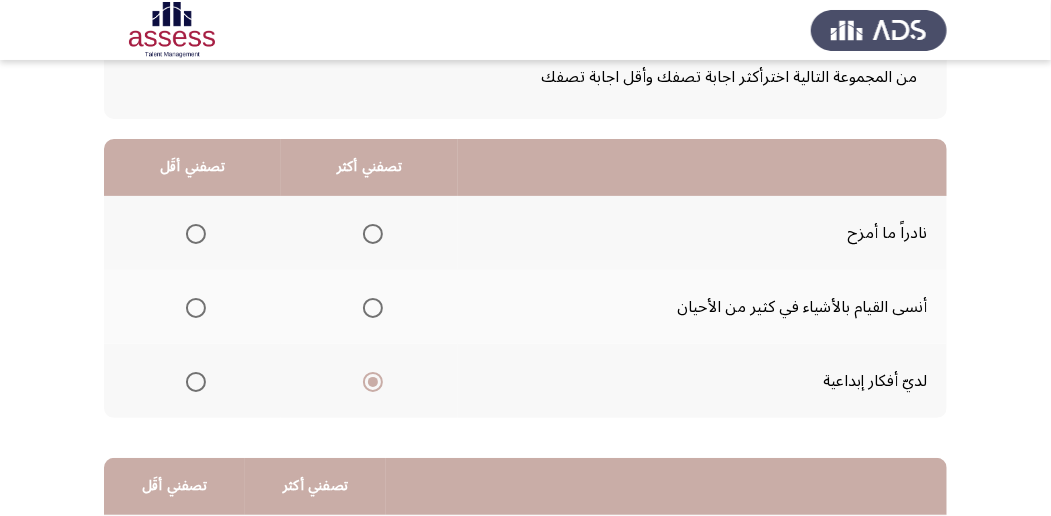 click at bounding box center [196, 308] 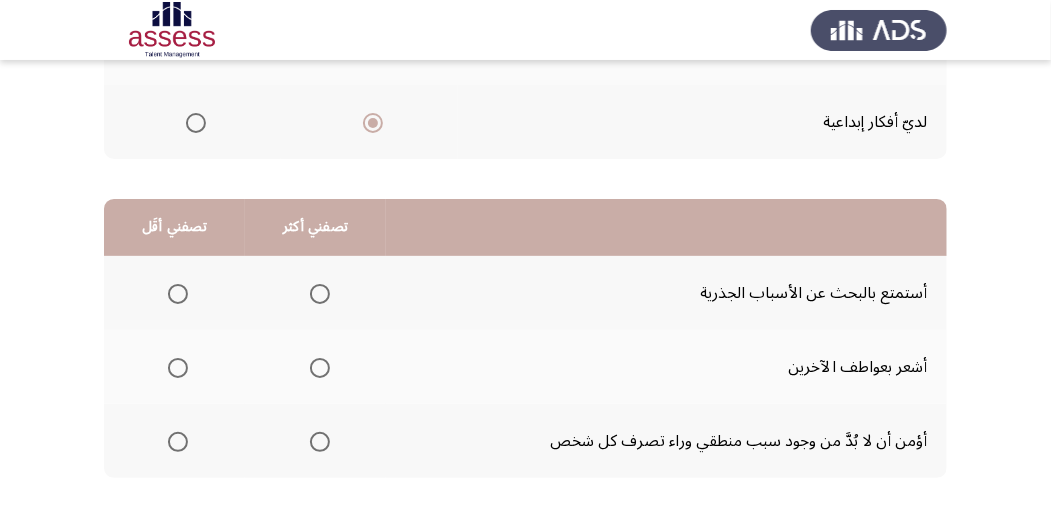 scroll, scrollTop: 400, scrollLeft: 0, axis: vertical 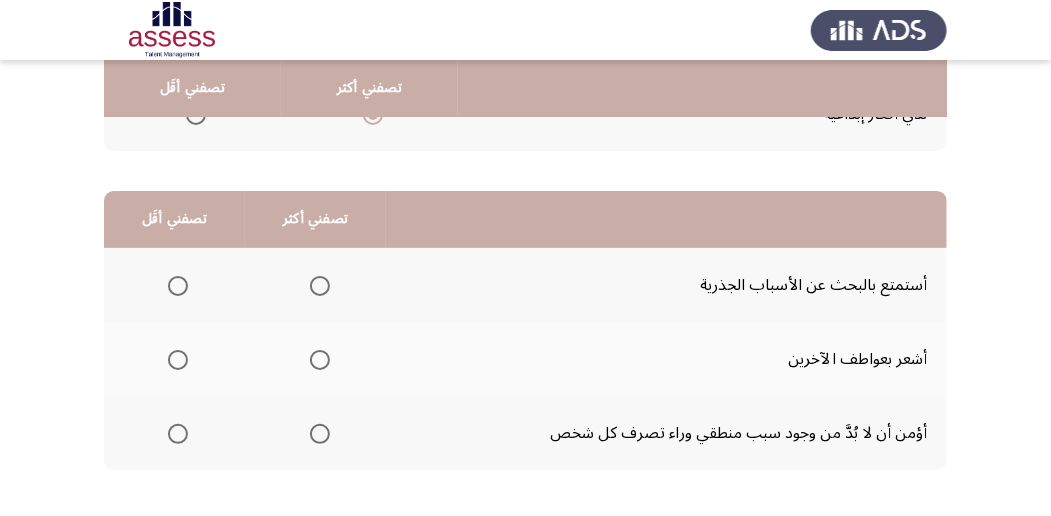 click at bounding box center [320, 286] 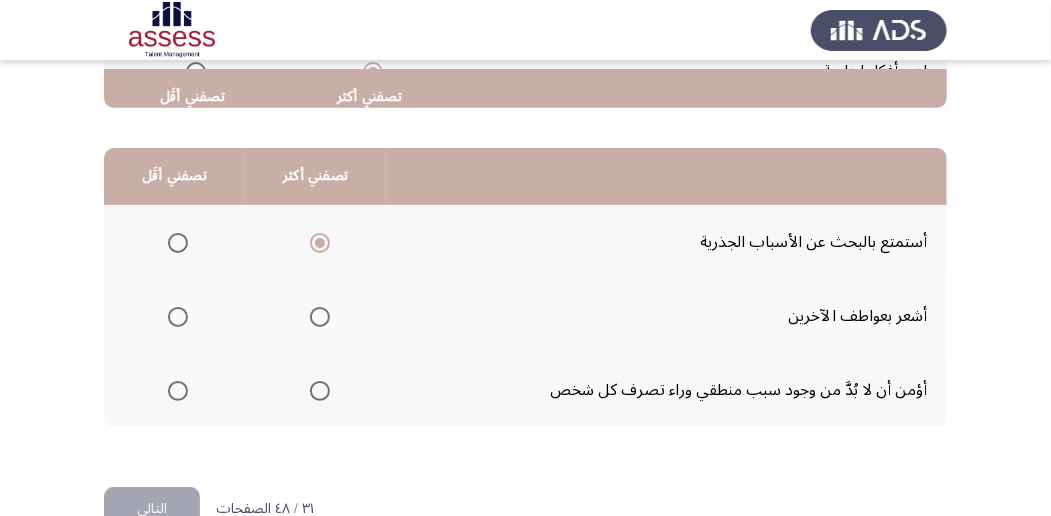 scroll, scrollTop: 466, scrollLeft: 0, axis: vertical 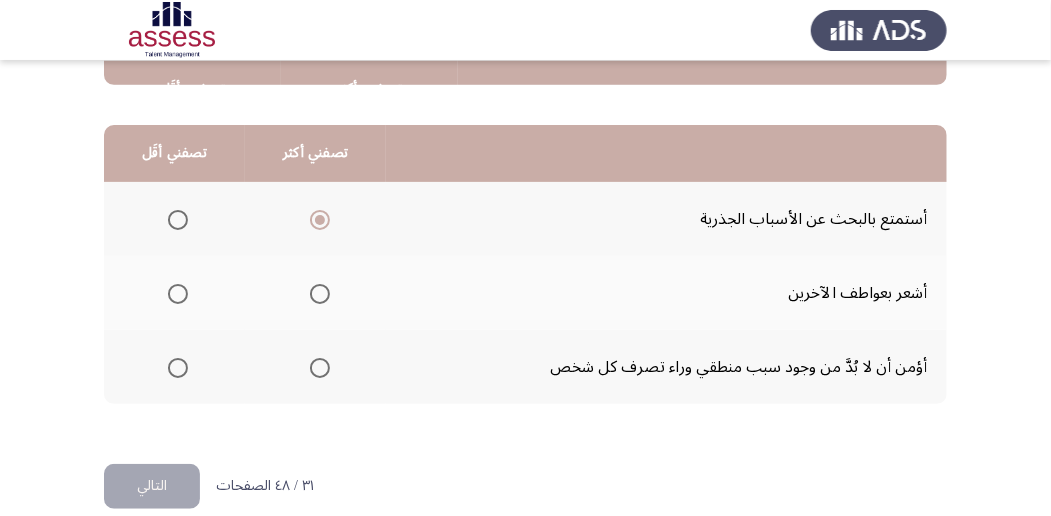 click at bounding box center (178, 294) 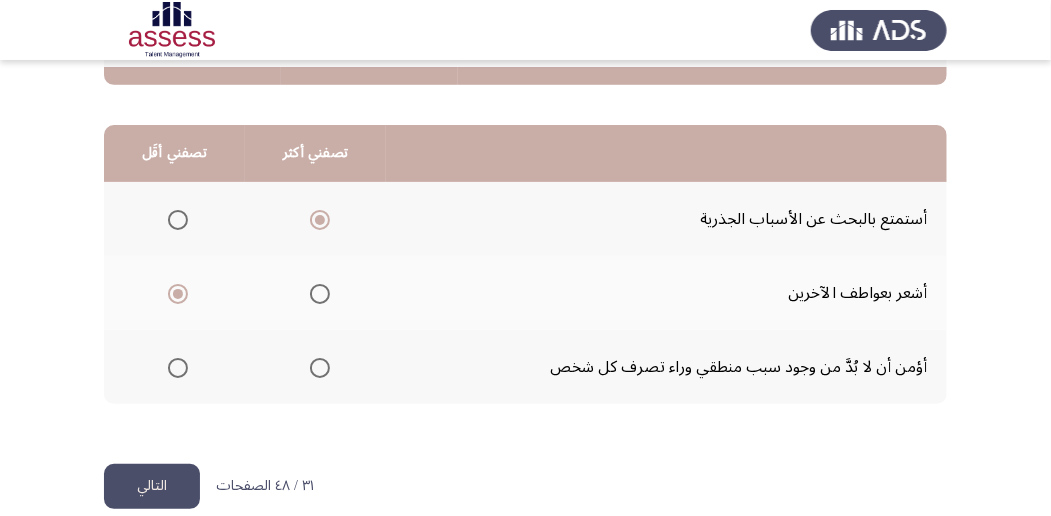 scroll, scrollTop: 494, scrollLeft: 0, axis: vertical 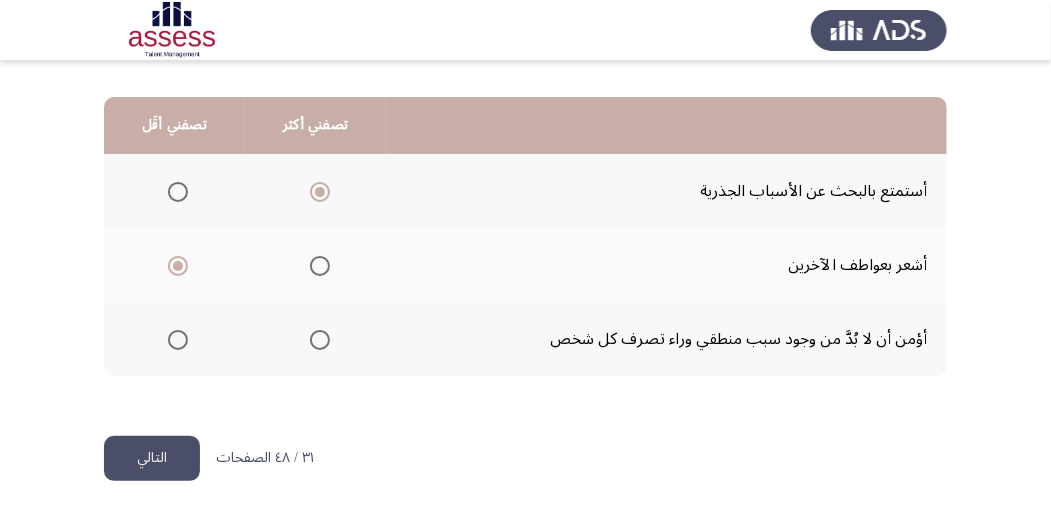click on "التالي" 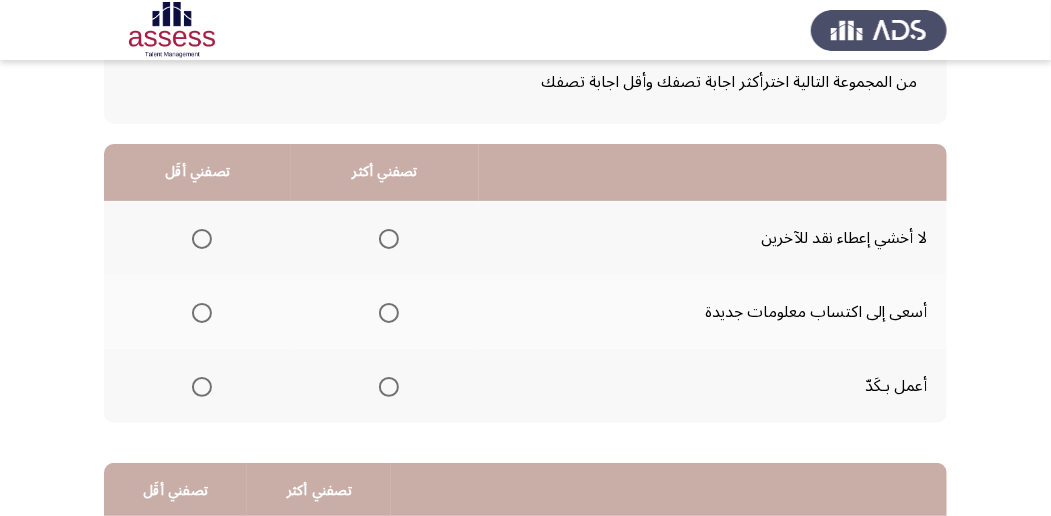 scroll, scrollTop: 133, scrollLeft: 0, axis: vertical 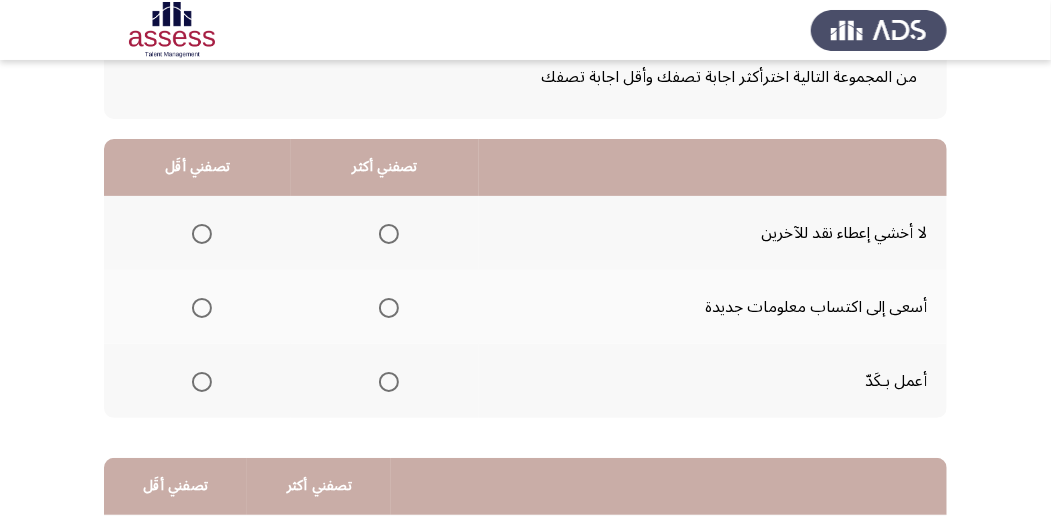 click at bounding box center [389, 382] 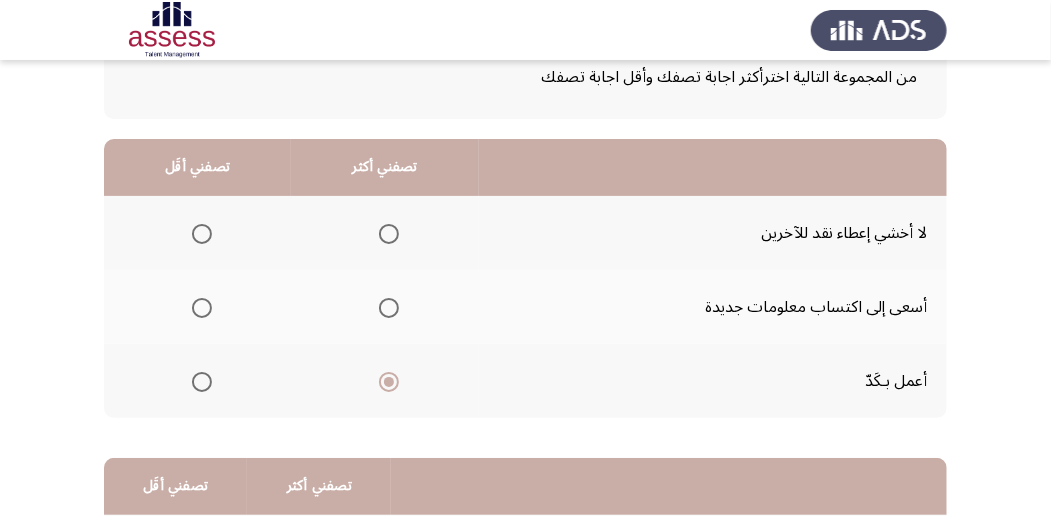 click at bounding box center (202, 308) 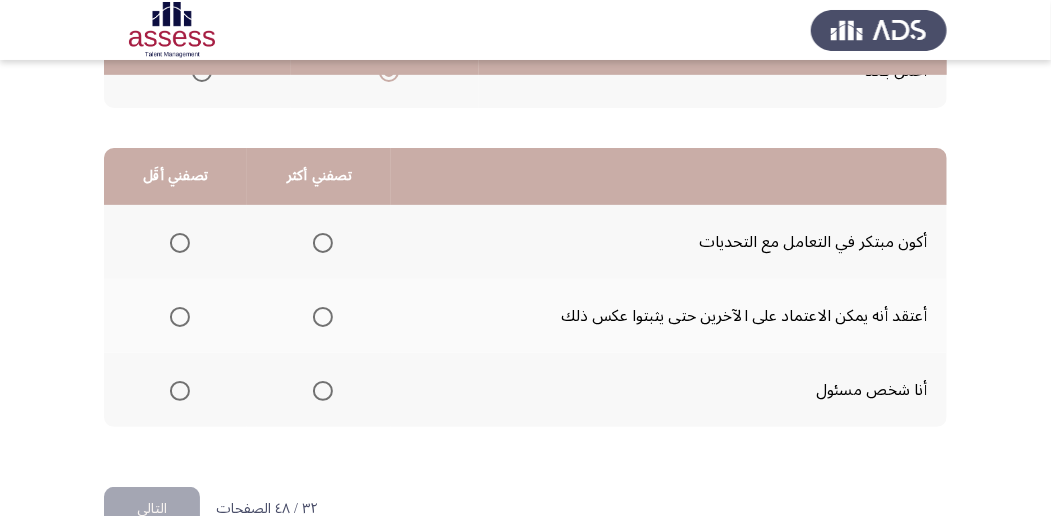 scroll, scrollTop: 466, scrollLeft: 0, axis: vertical 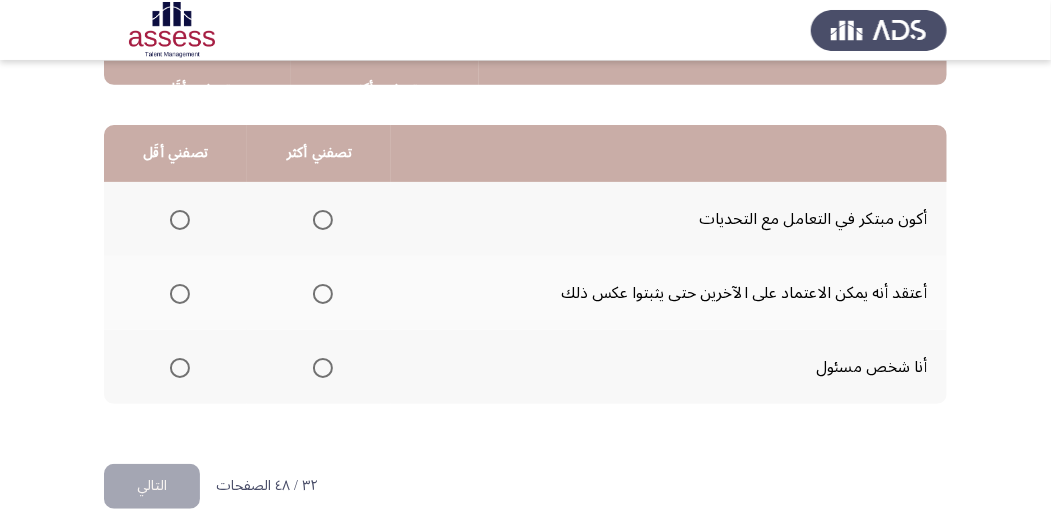 click at bounding box center [323, 220] 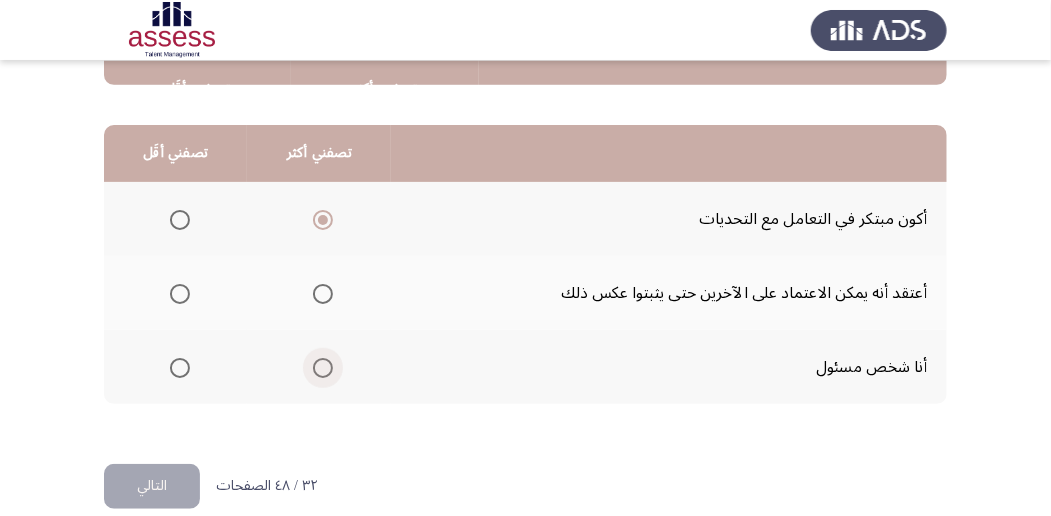 click at bounding box center (323, 368) 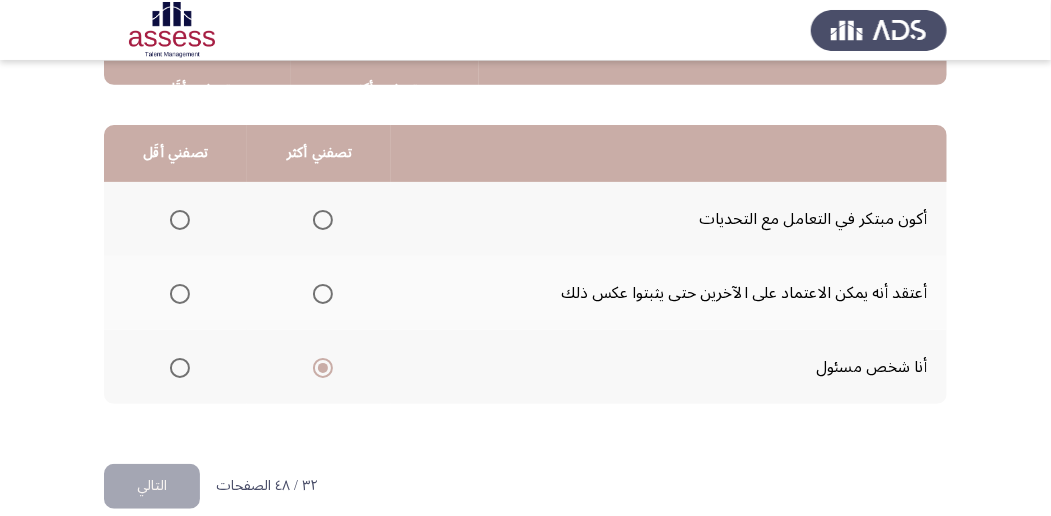 click at bounding box center (180, 294) 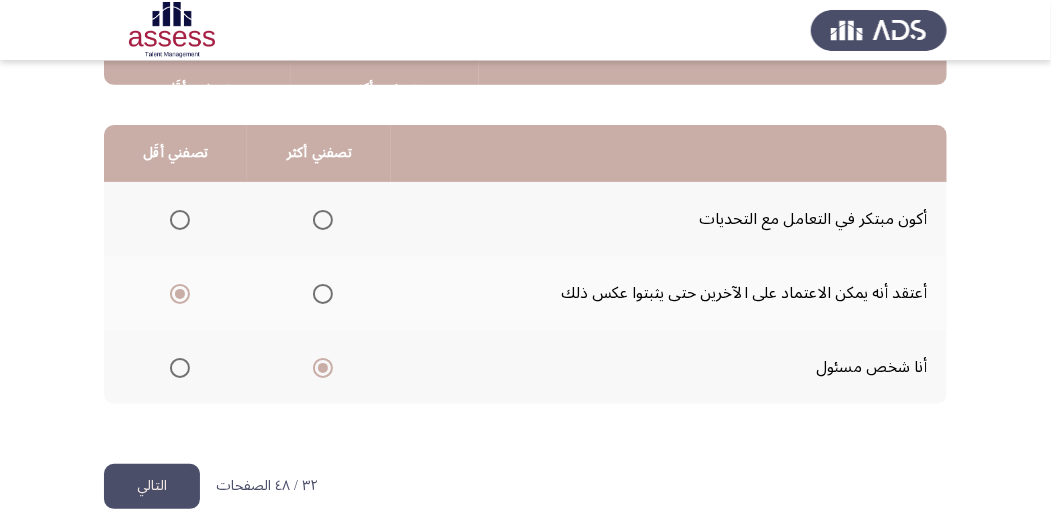 click on "التالي" 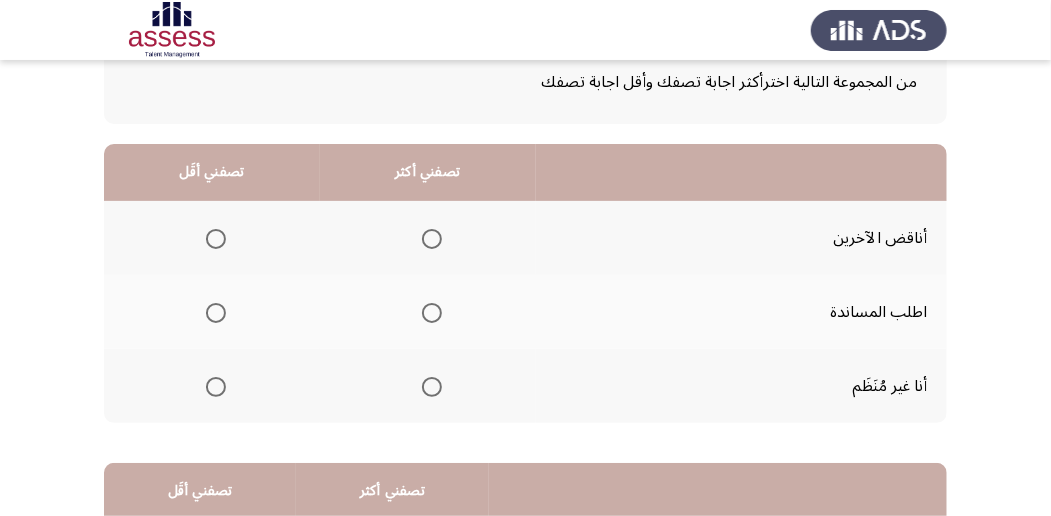 scroll, scrollTop: 133, scrollLeft: 0, axis: vertical 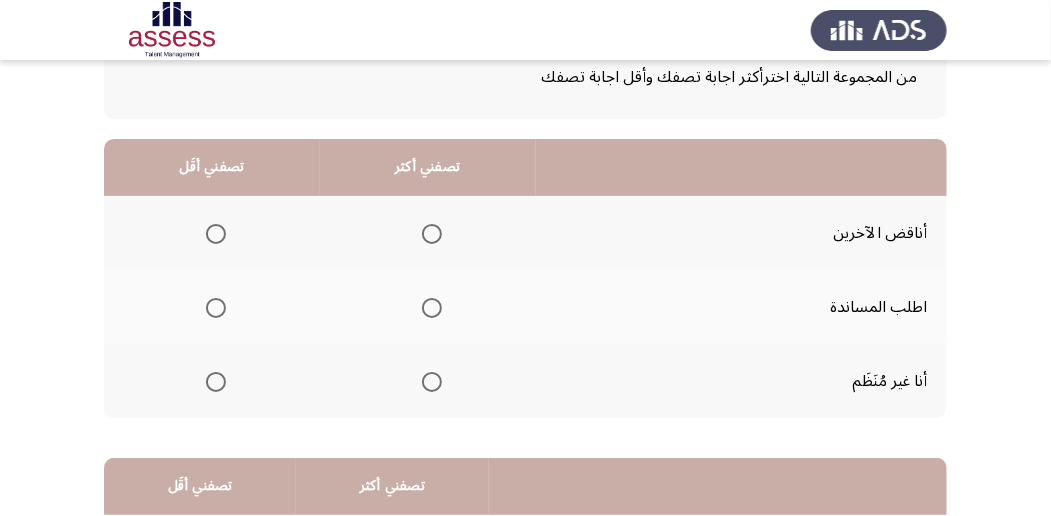 click at bounding box center [432, 308] 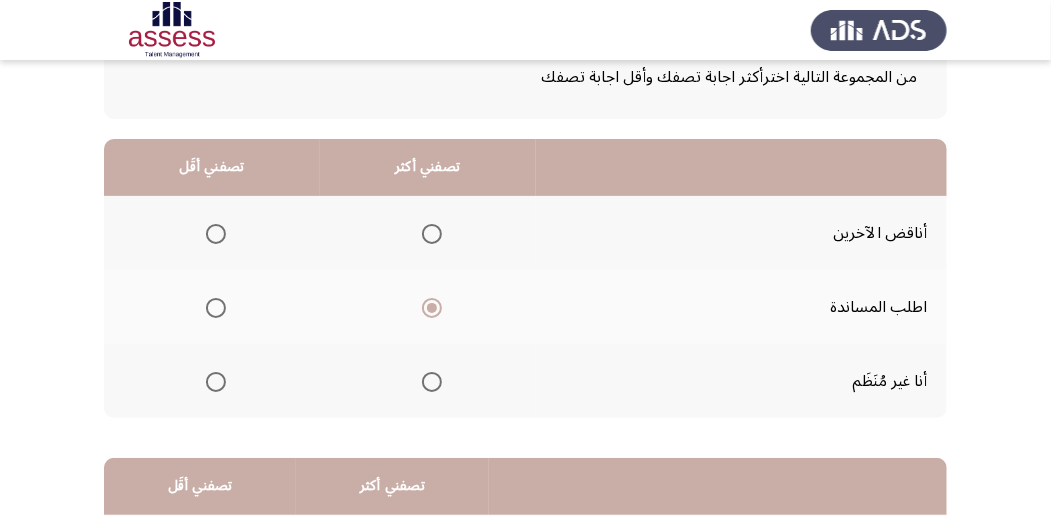 click at bounding box center (216, 382) 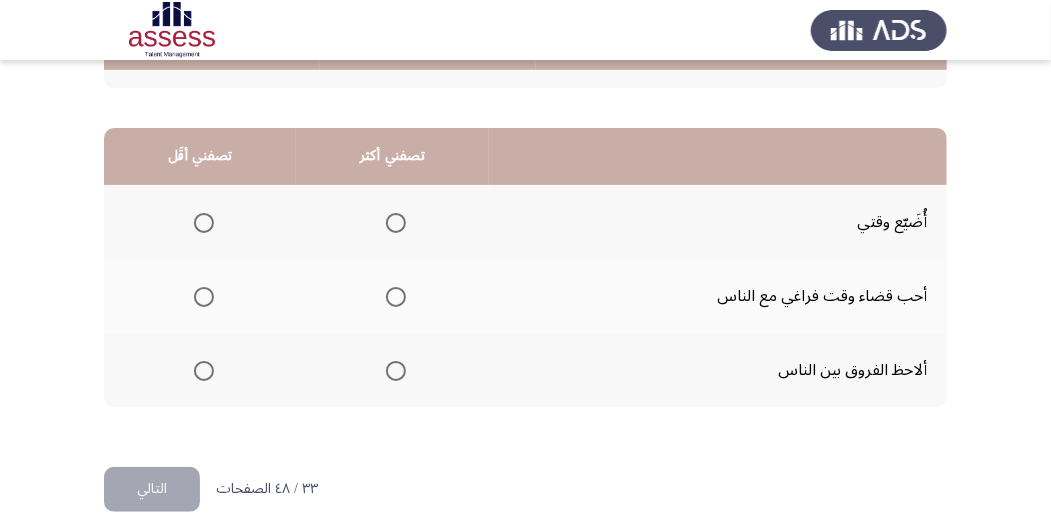 scroll, scrollTop: 466, scrollLeft: 0, axis: vertical 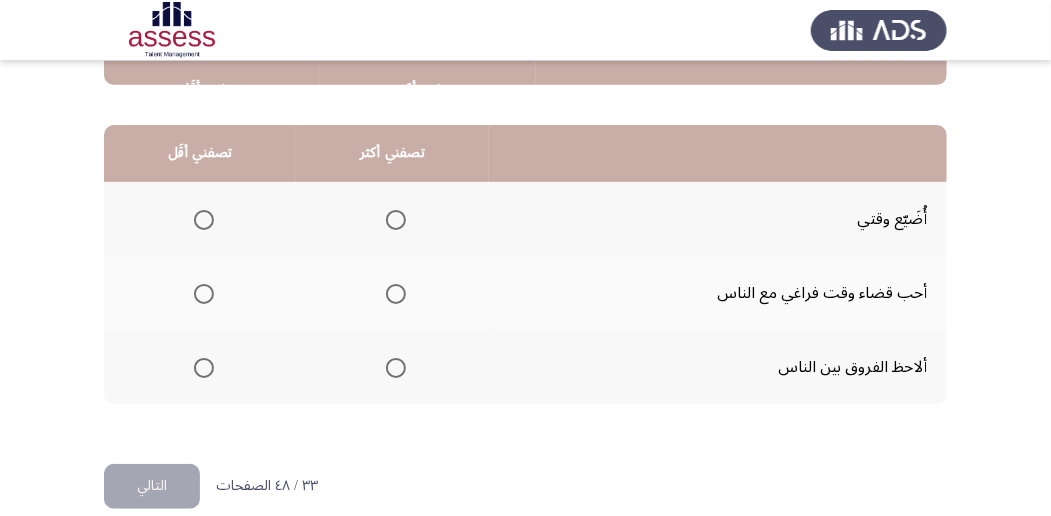 click at bounding box center (396, 368) 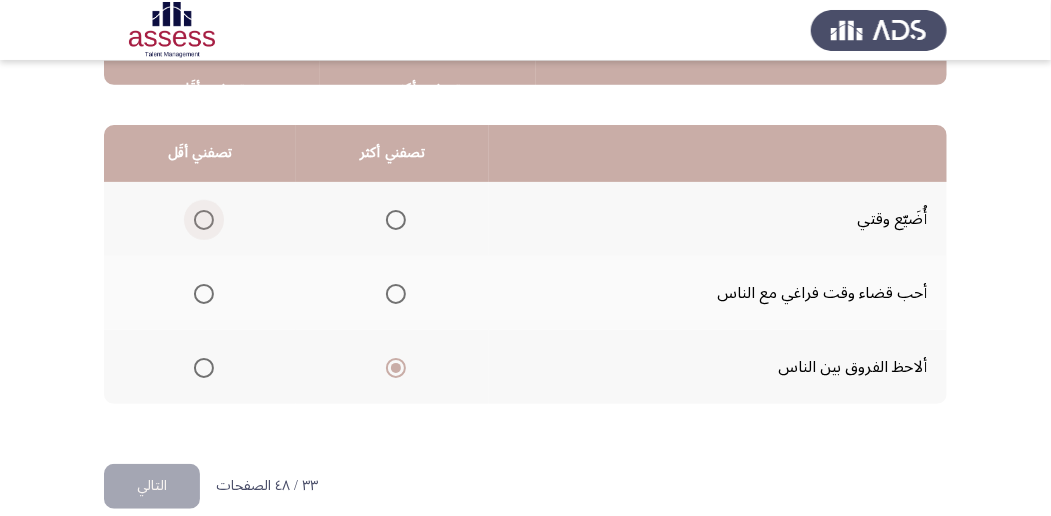 click at bounding box center [204, 220] 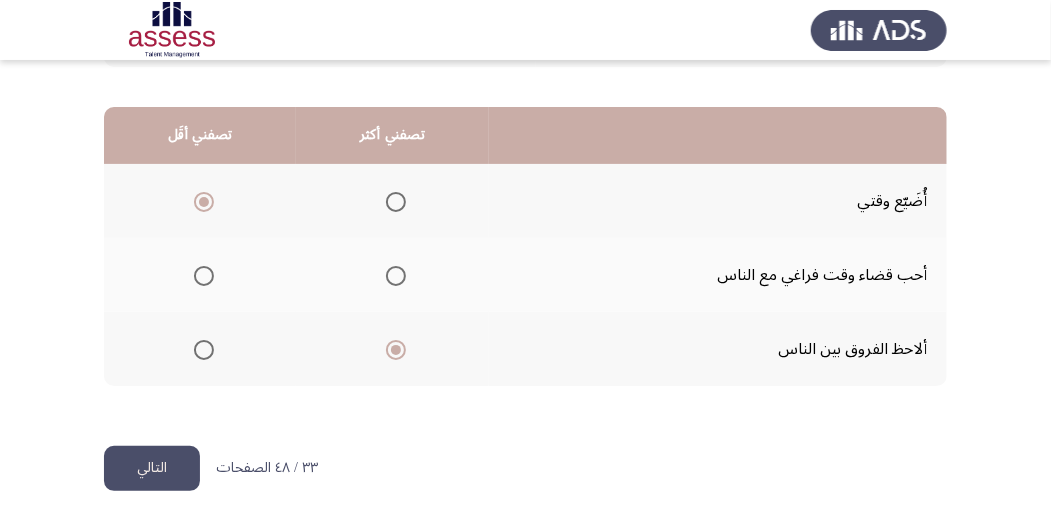 scroll, scrollTop: 494, scrollLeft: 0, axis: vertical 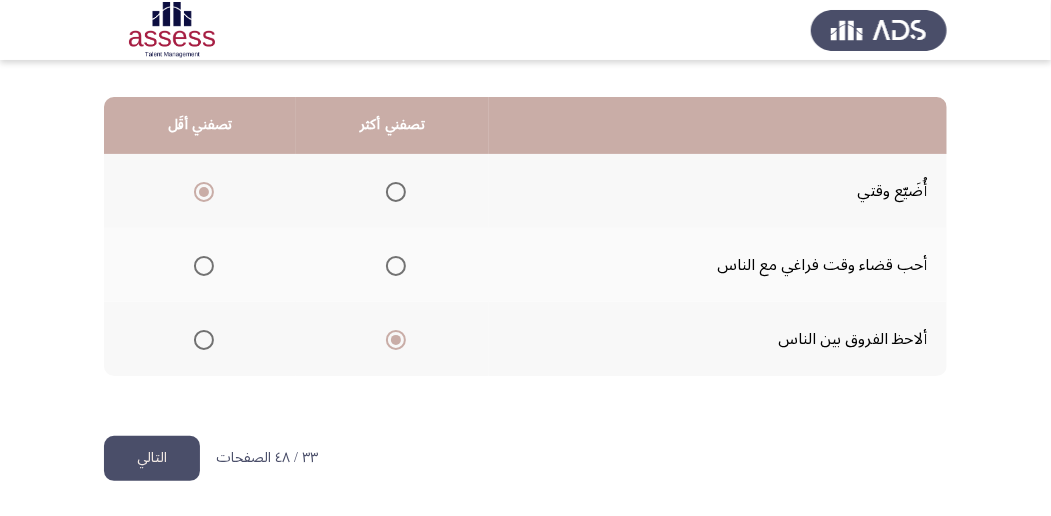 click on "التالي" 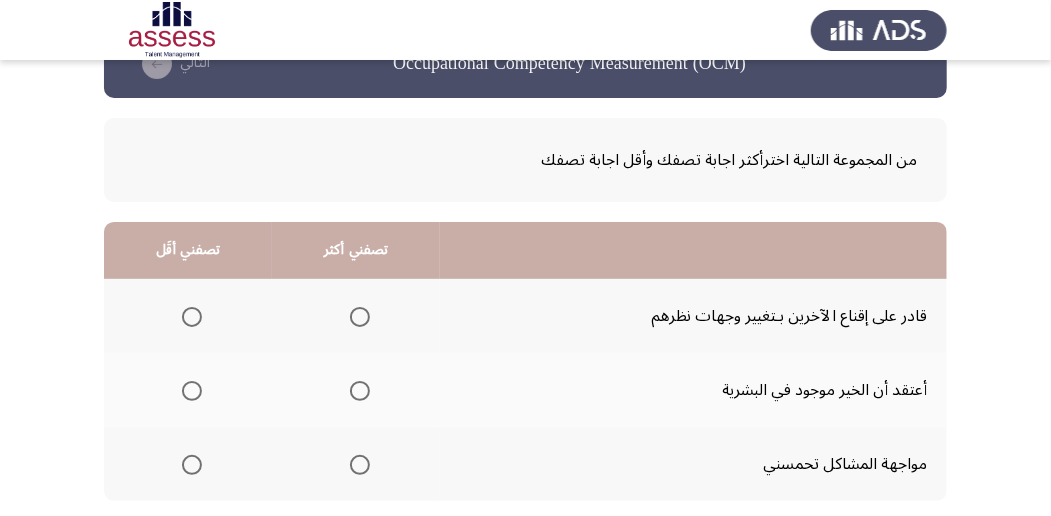 scroll, scrollTop: 133, scrollLeft: 0, axis: vertical 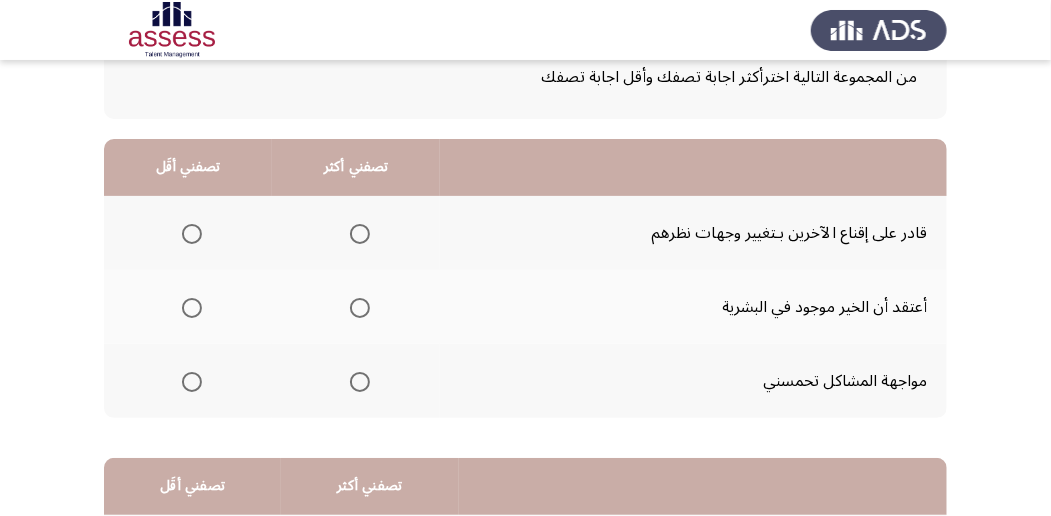 click at bounding box center [360, 382] 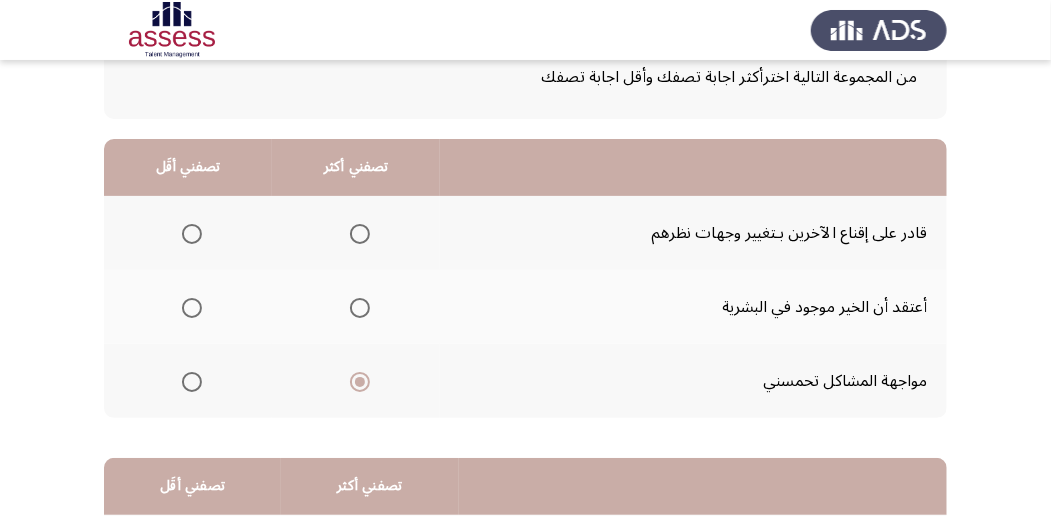 click at bounding box center [192, 308] 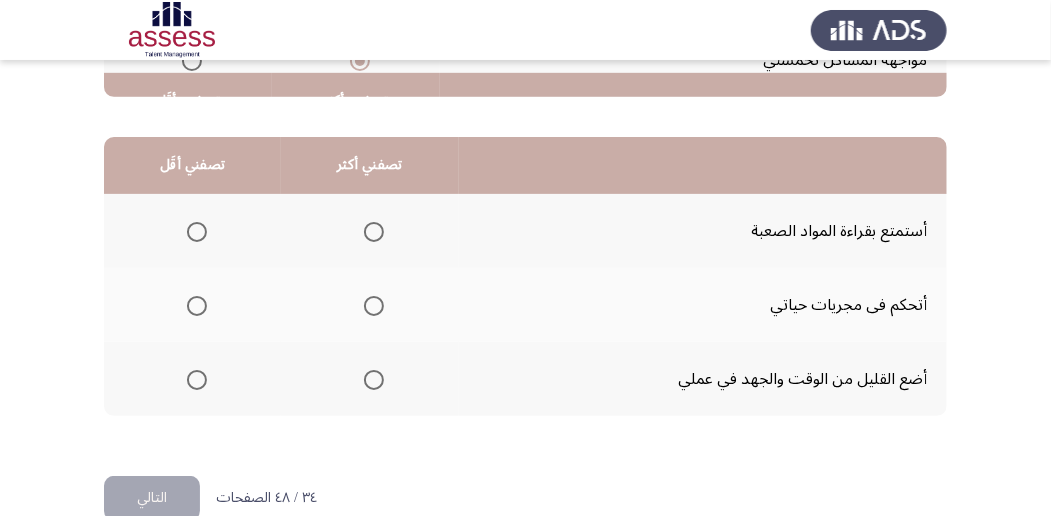 scroll, scrollTop: 466, scrollLeft: 0, axis: vertical 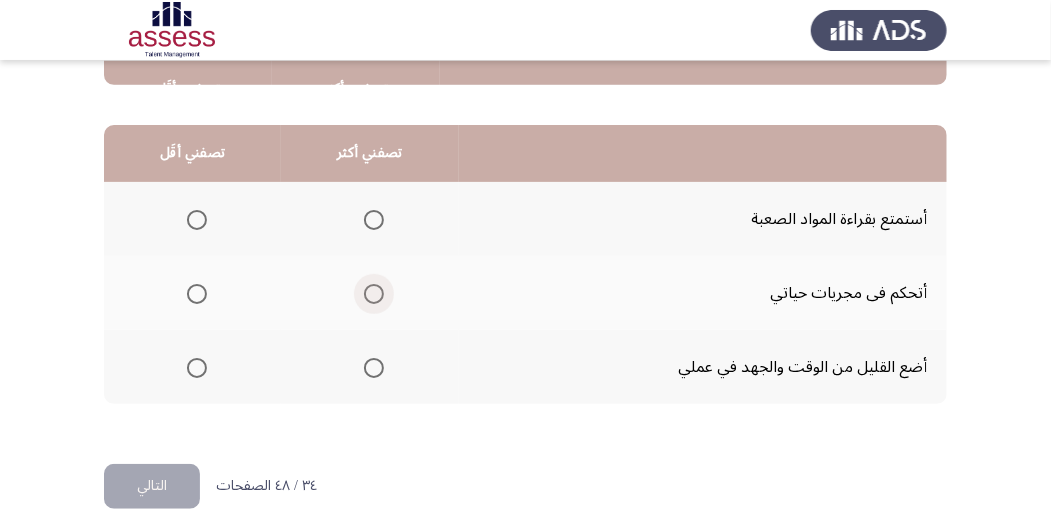 click at bounding box center (374, 294) 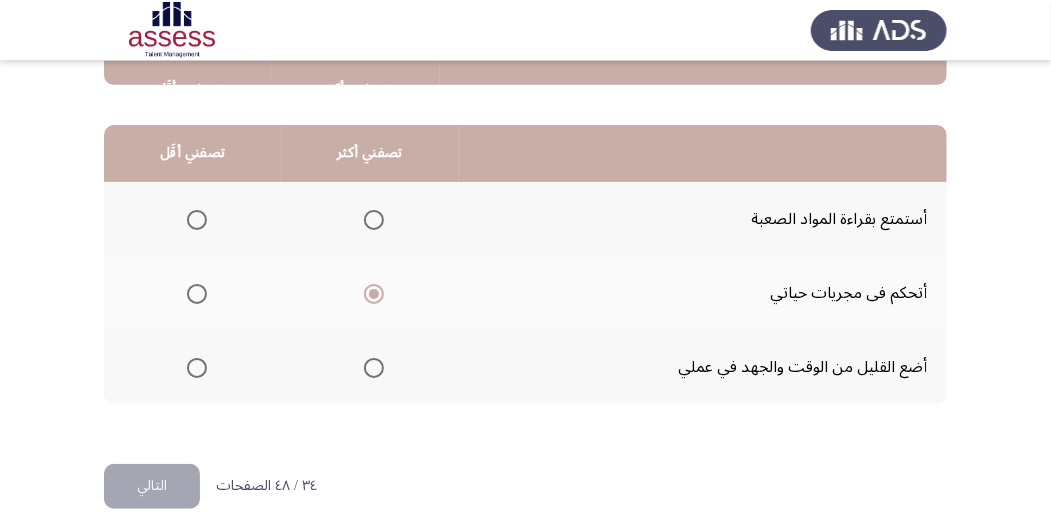 click at bounding box center [197, 368] 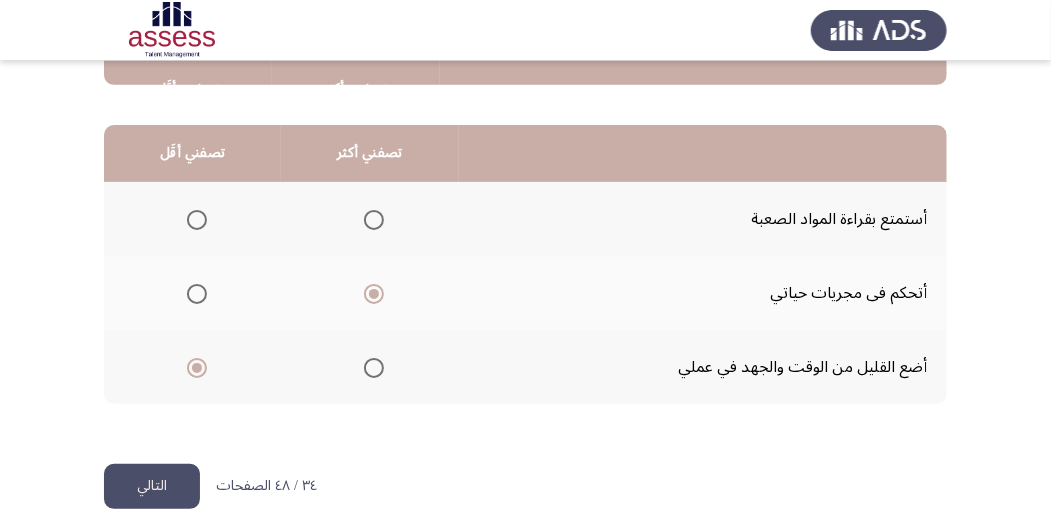 click on "التالي" 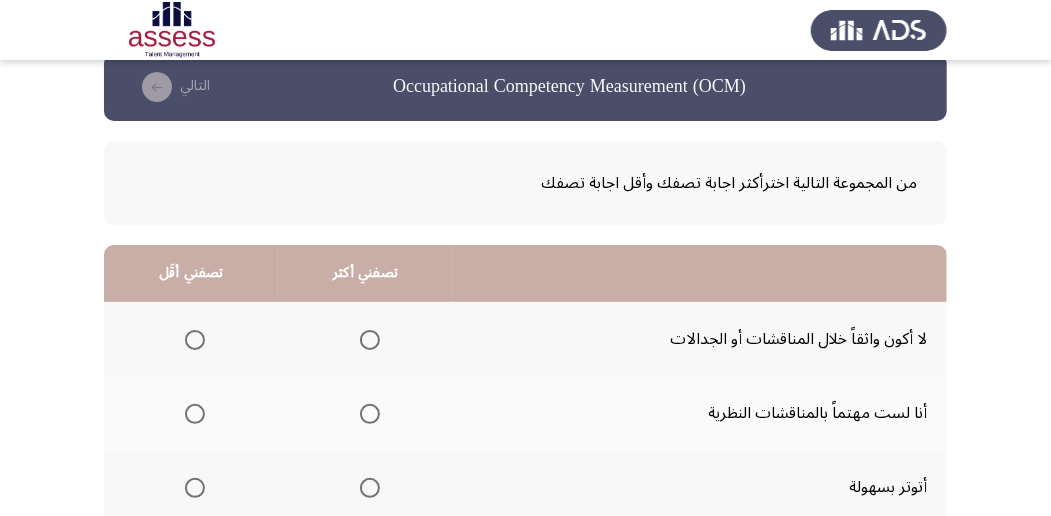 scroll, scrollTop: 94, scrollLeft: 0, axis: vertical 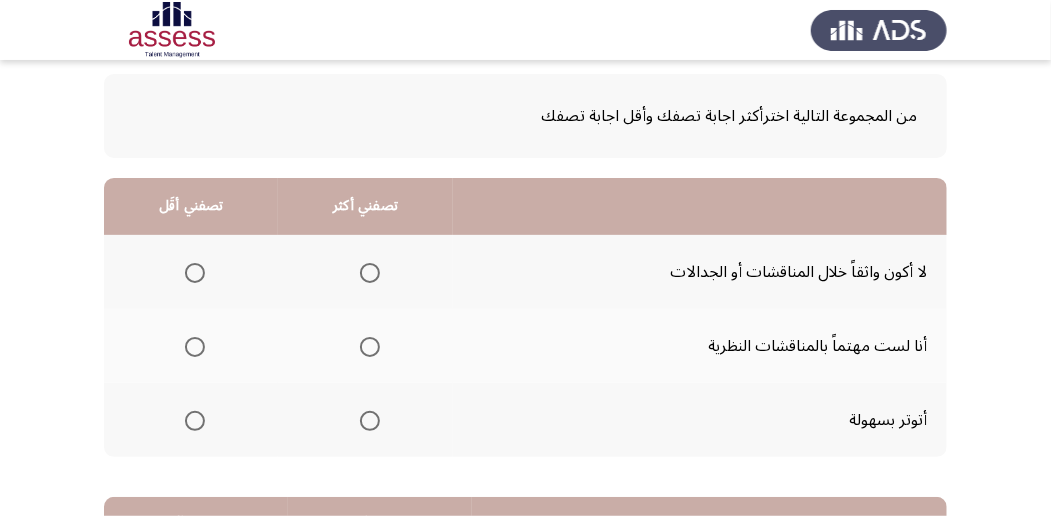 click at bounding box center (370, 347) 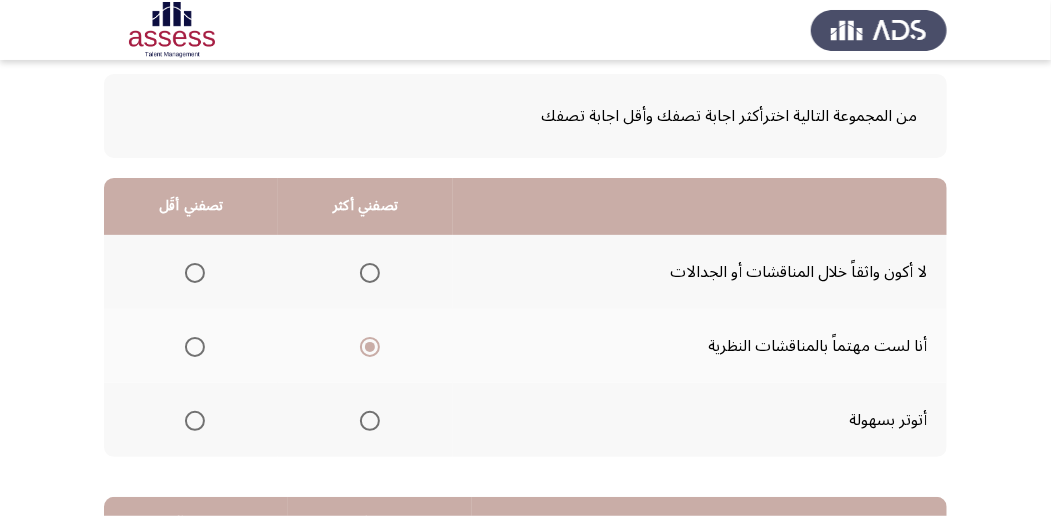 click at bounding box center [195, 421] 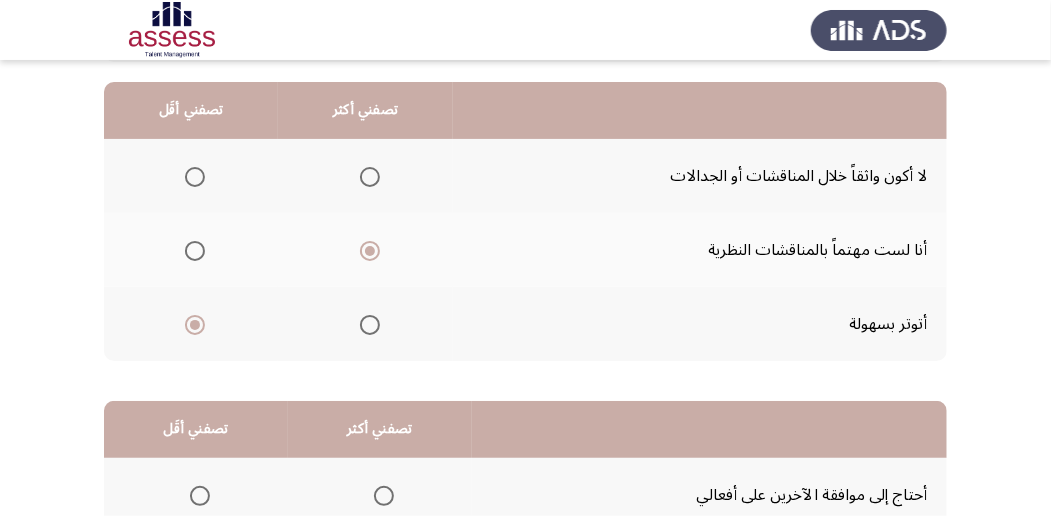 scroll, scrollTop: 160, scrollLeft: 0, axis: vertical 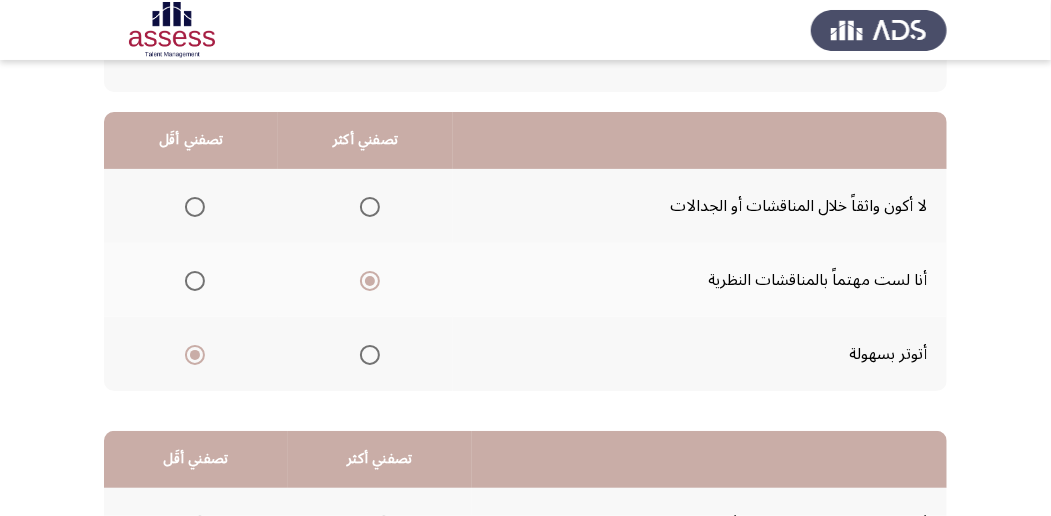click at bounding box center (195, 207) 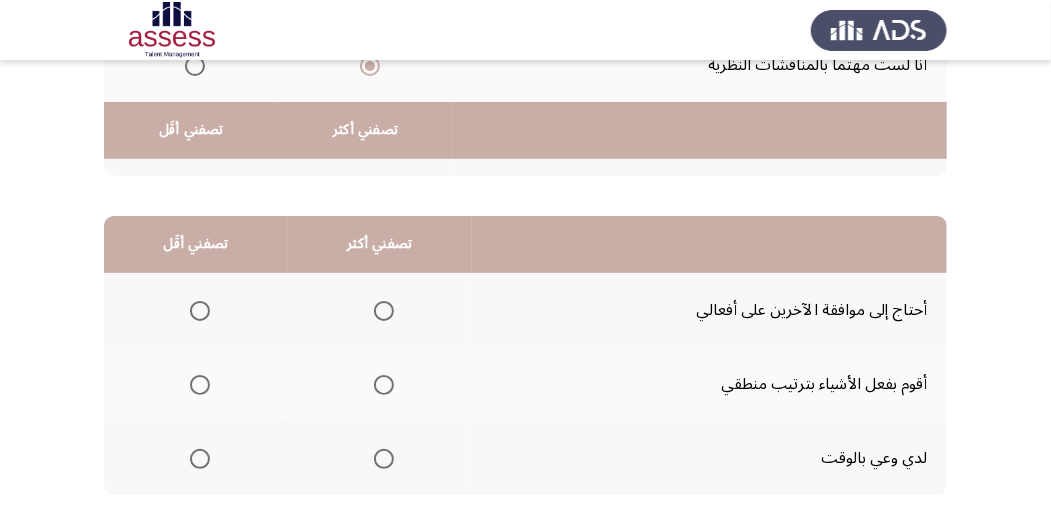scroll, scrollTop: 427, scrollLeft: 0, axis: vertical 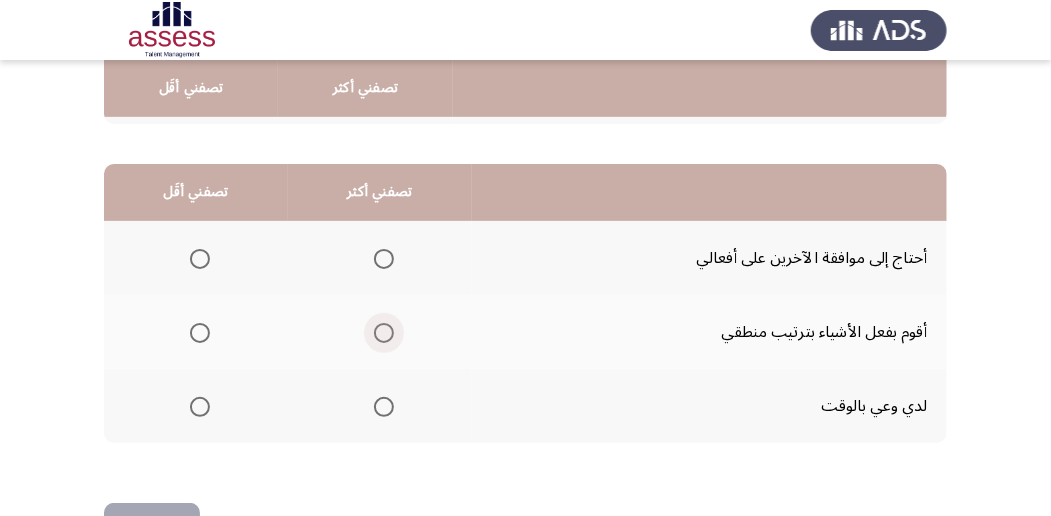 click at bounding box center (384, 333) 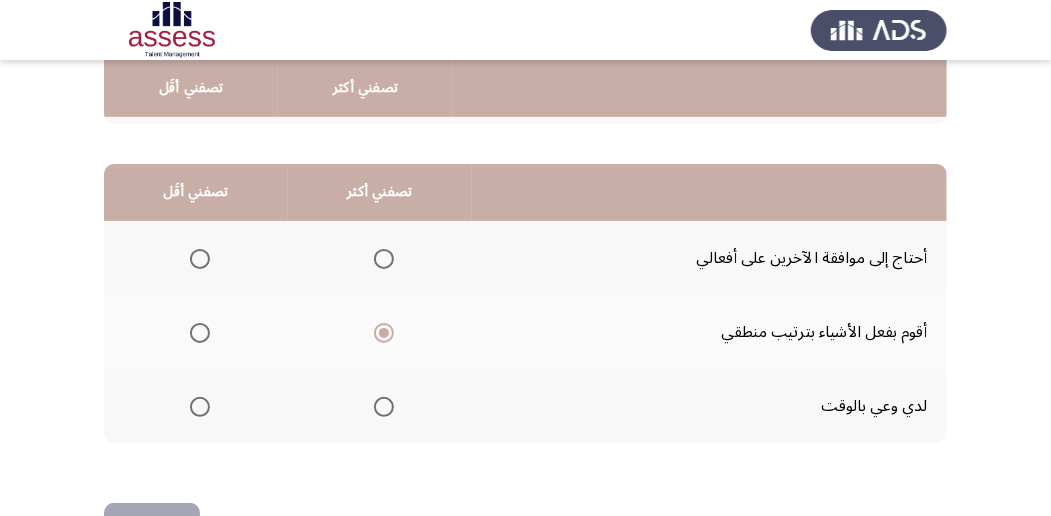 click at bounding box center [200, 259] 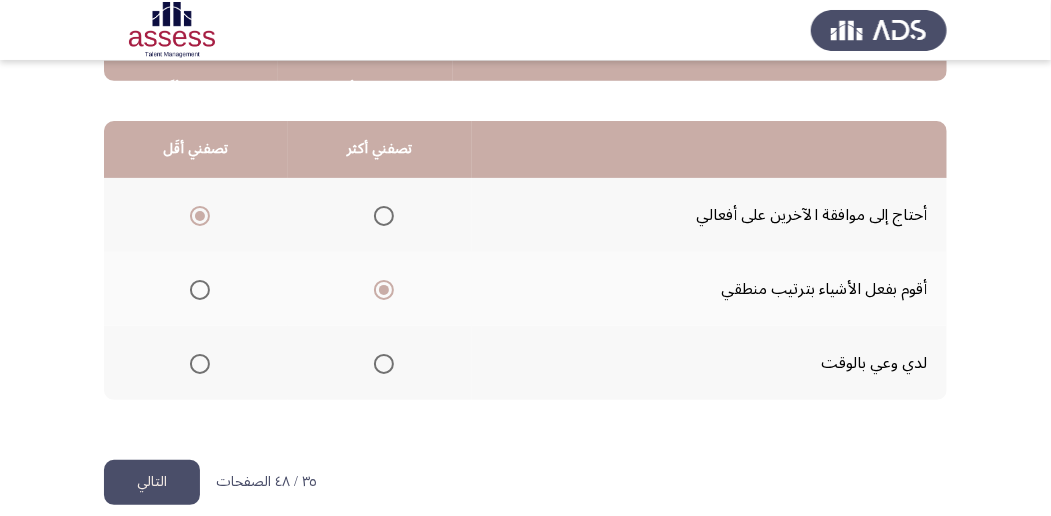 scroll, scrollTop: 494, scrollLeft: 0, axis: vertical 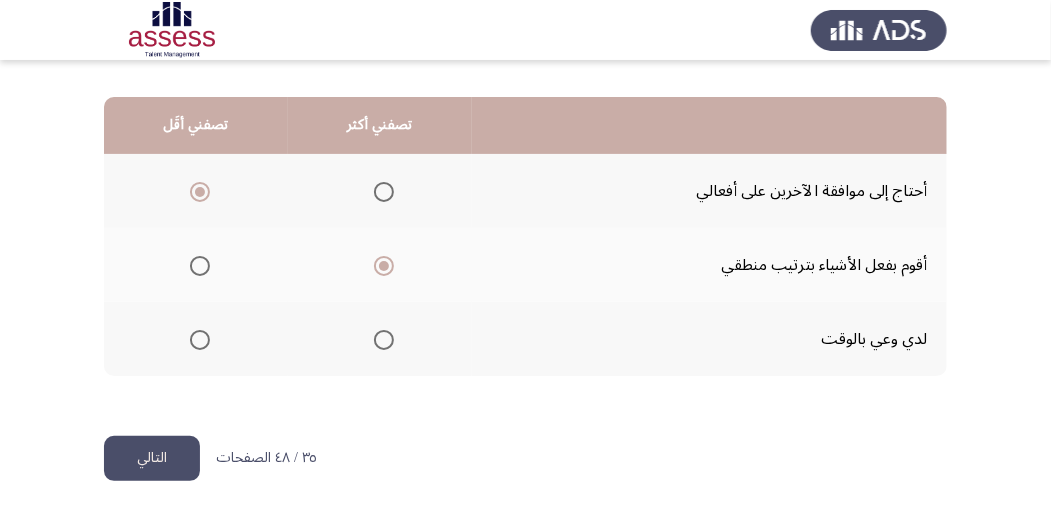 click on "التالي" 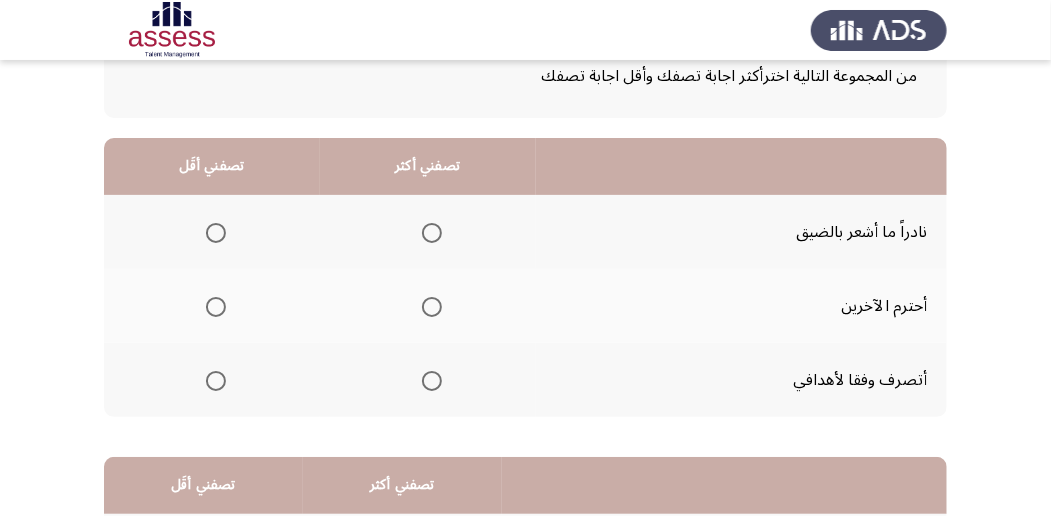 scroll, scrollTop: 160, scrollLeft: 0, axis: vertical 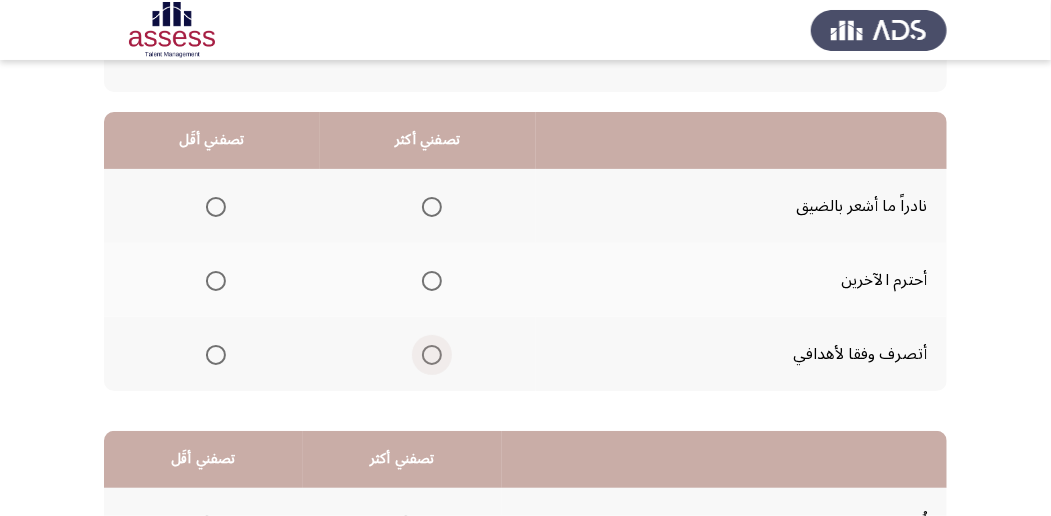 click at bounding box center (432, 355) 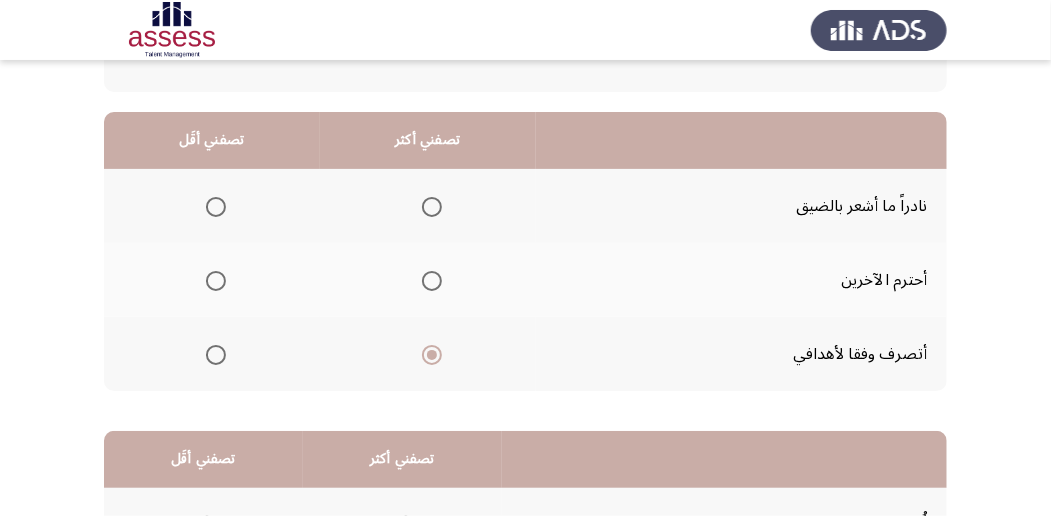 click at bounding box center [216, 207] 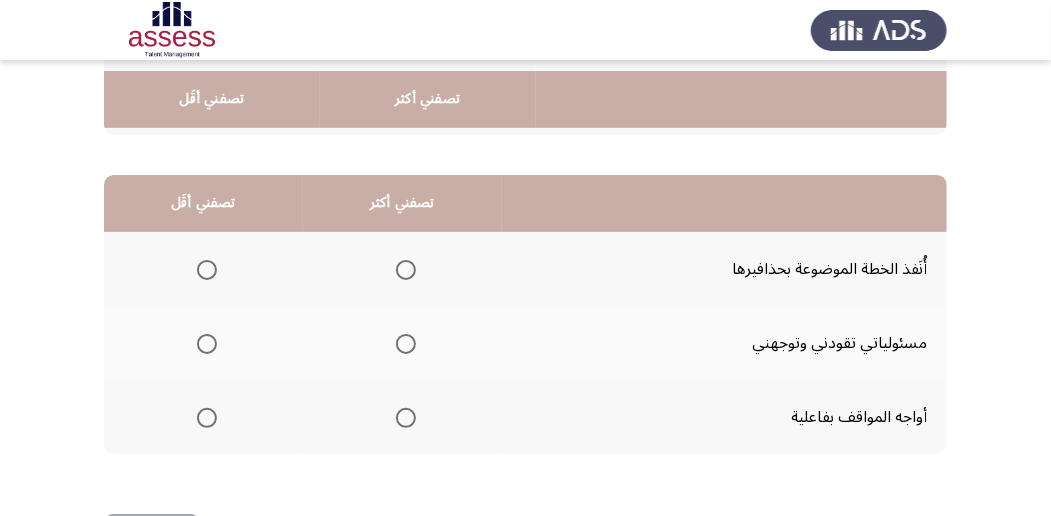 scroll, scrollTop: 427, scrollLeft: 0, axis: vertical 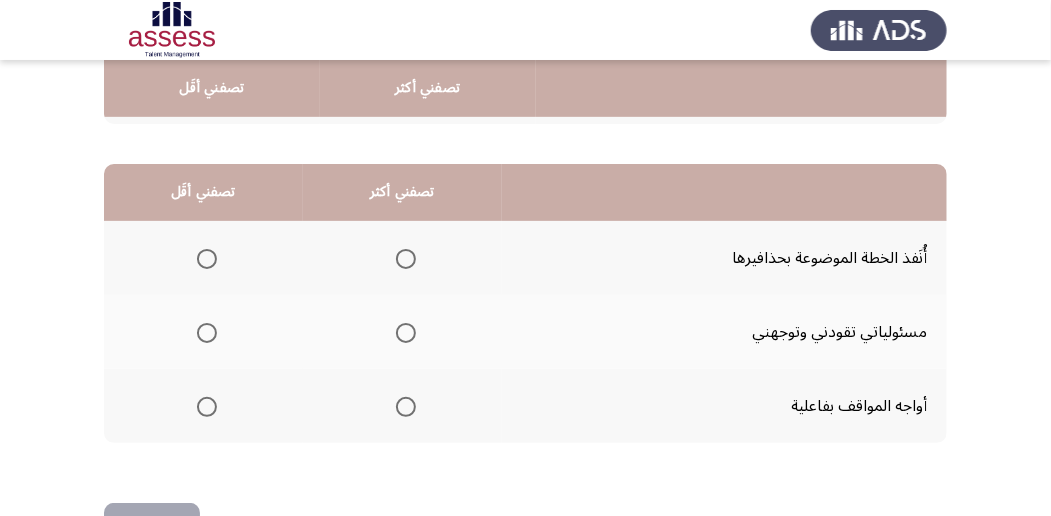 click at bounding box center (406, 259) 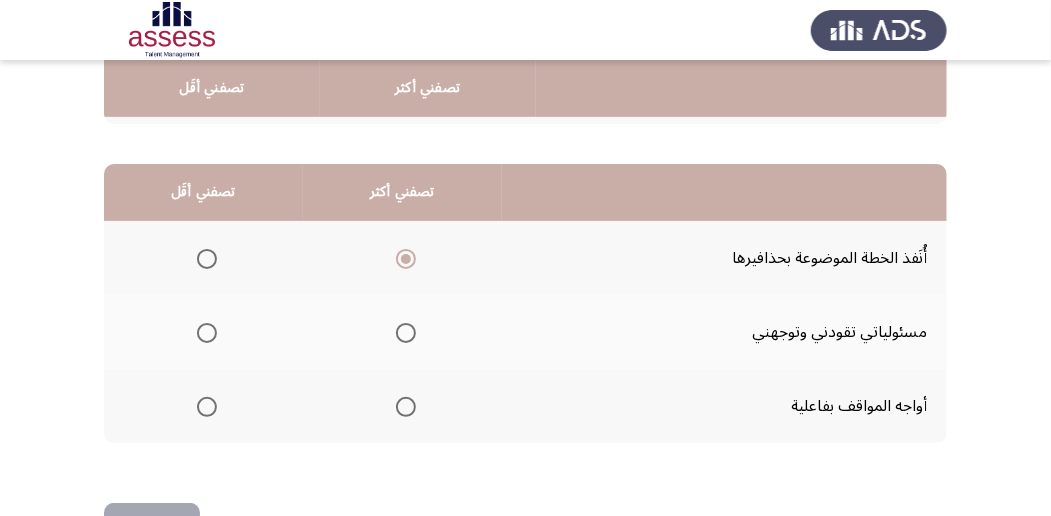 click at bounding box center (406, 333) 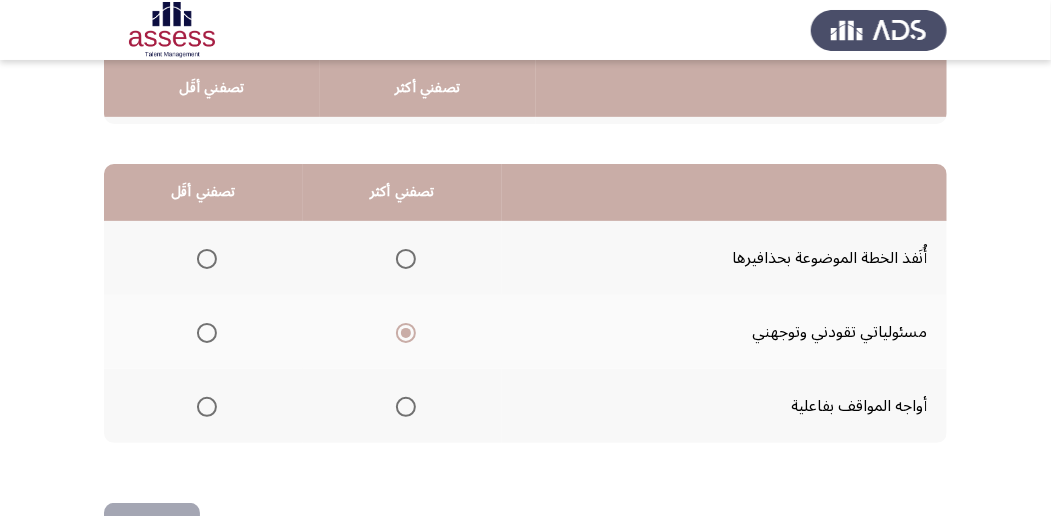 click at bounding box center [207, 259] 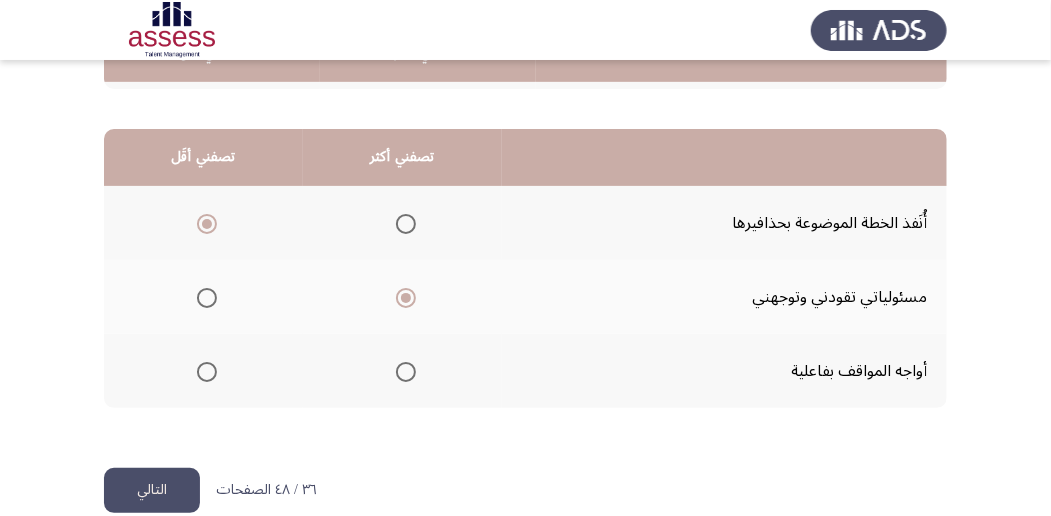 scroll, scrollTop: 494, scrollLeft: 0, axis: vertical 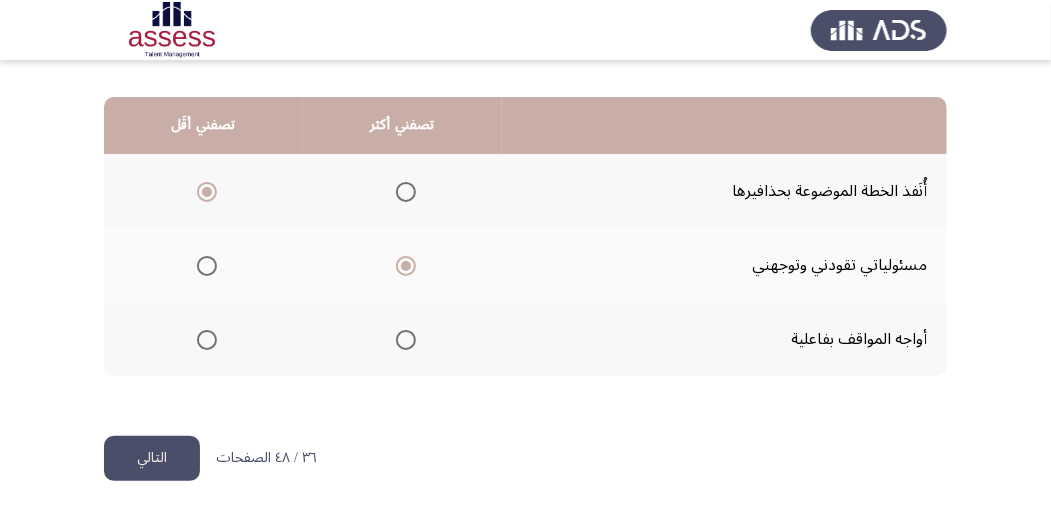 click on "التالي" 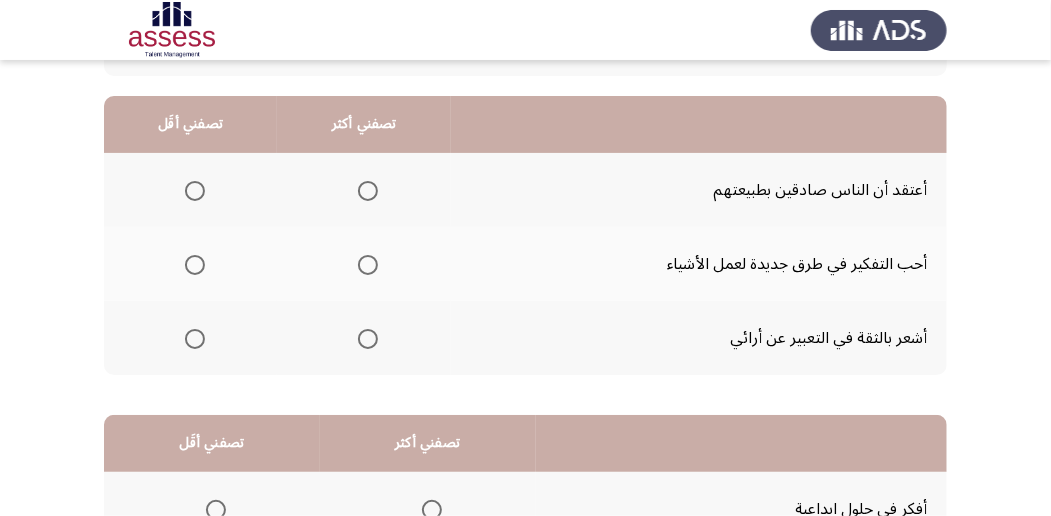 scroll, scrollTop: 200, scrollLeft: 0, axis: vertical 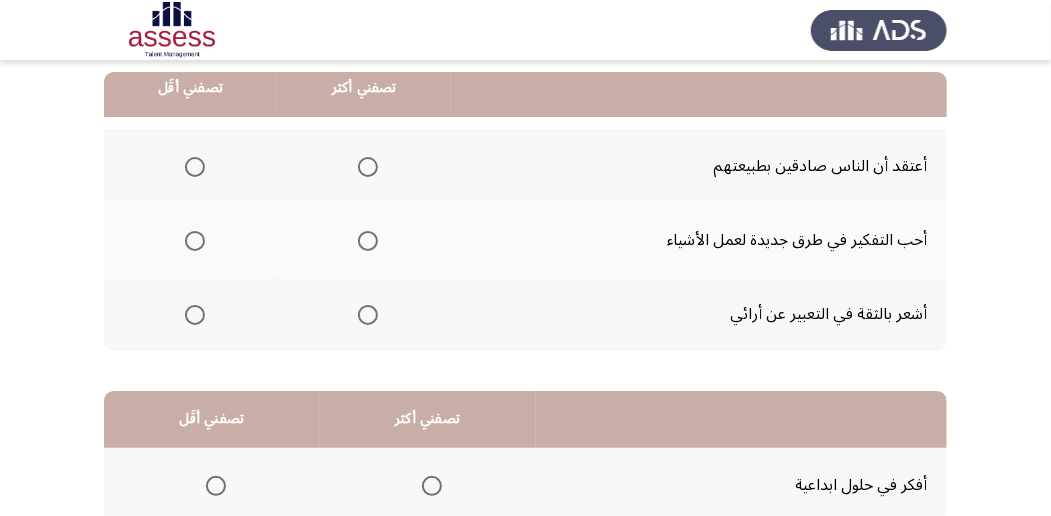 click at bounding box center [368, 241] 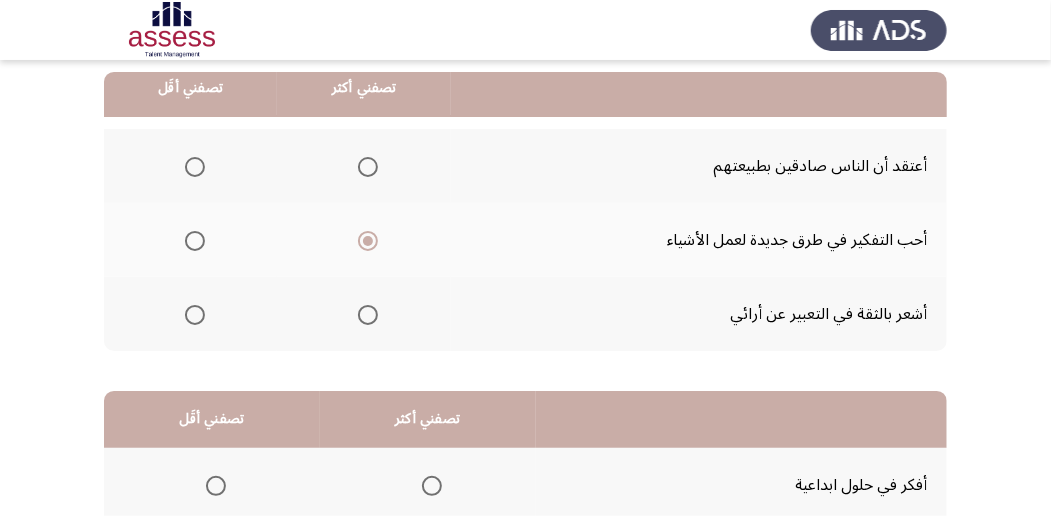 click at bounding box center (195, 167) 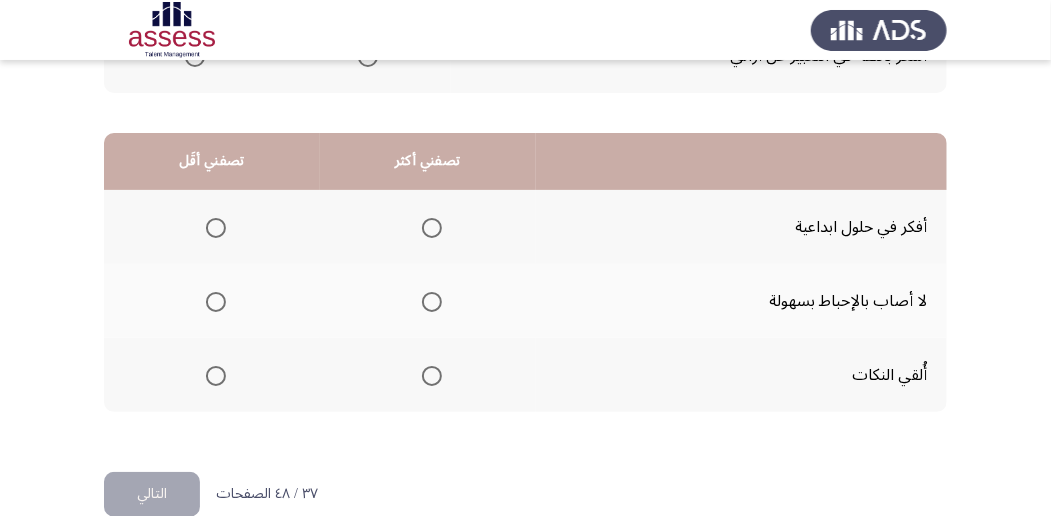 scroll, scrollTop: 466, scrollLeft: 0, axis: vertical 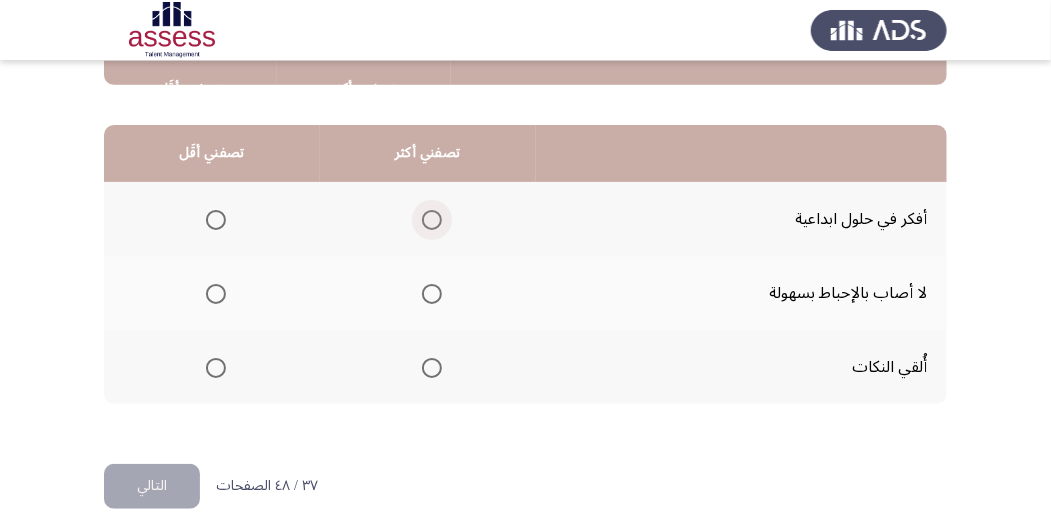 click at bounding box center (432, 220) 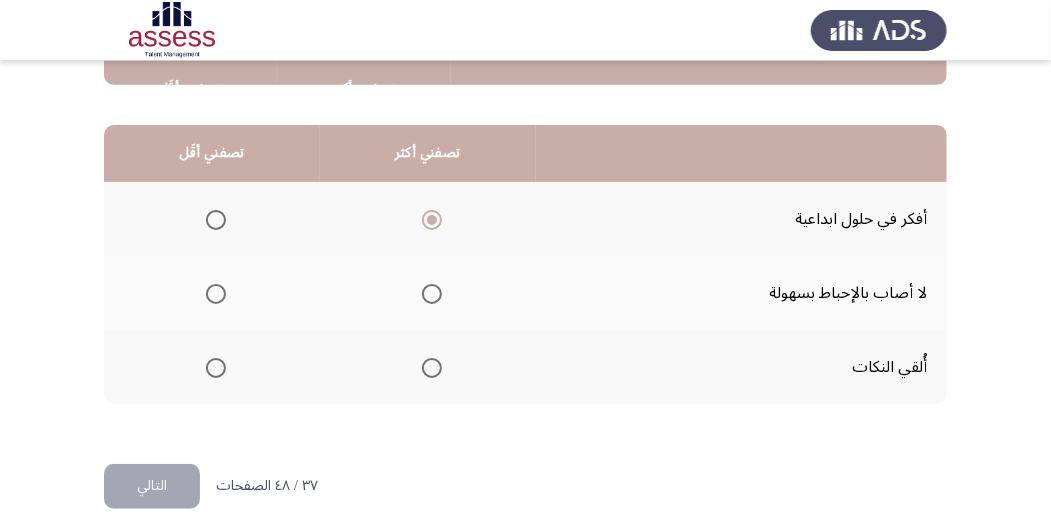 click at bounding box center (216, 368) 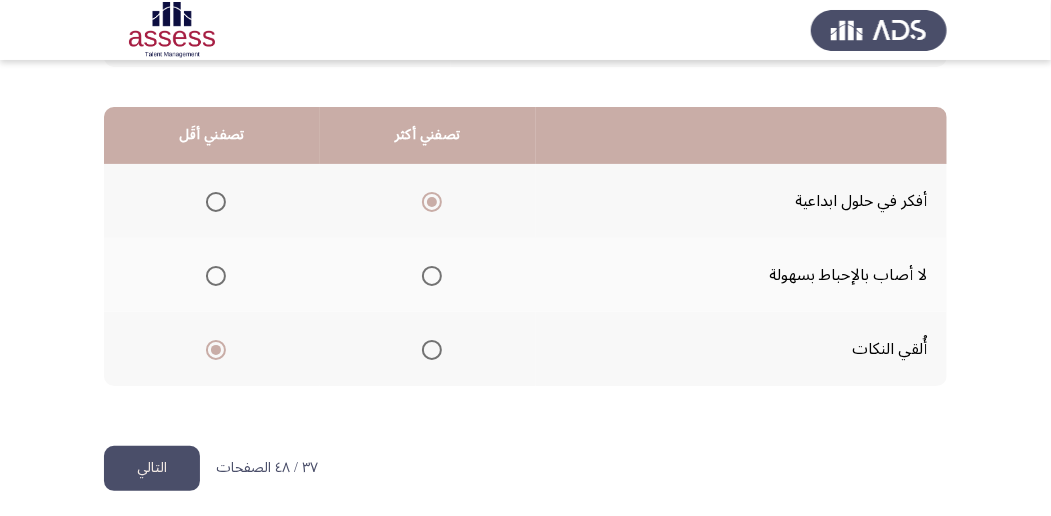scroll, scrollTop: 494, scrollLeft: 0, axis: vertical 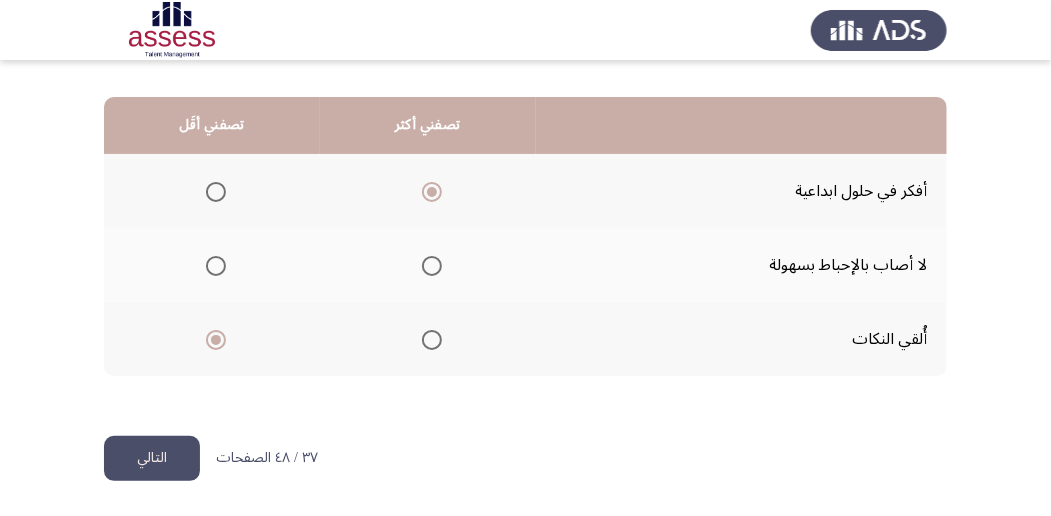 click on "التالي" 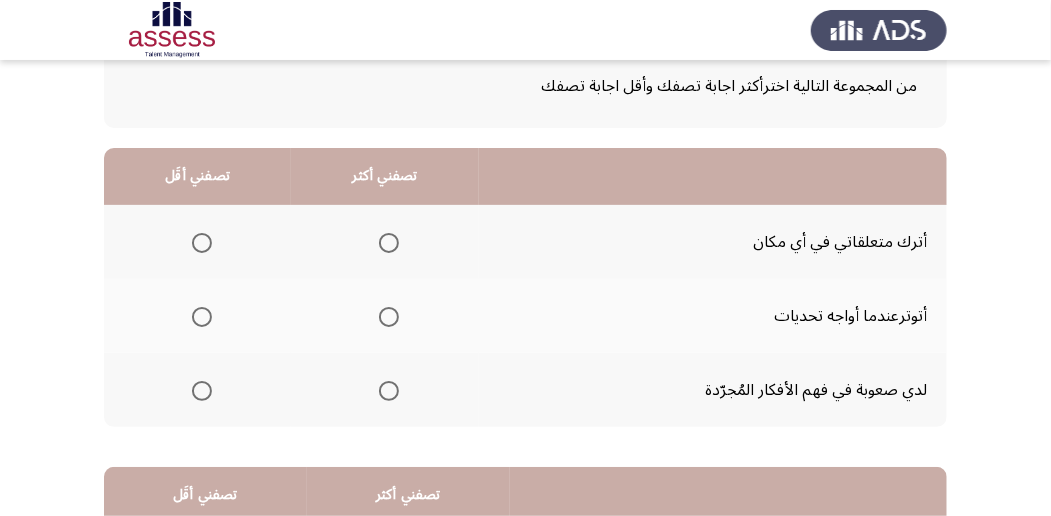 scroll, scrollTop: 133, scrollLeft: 0, axis: vertical 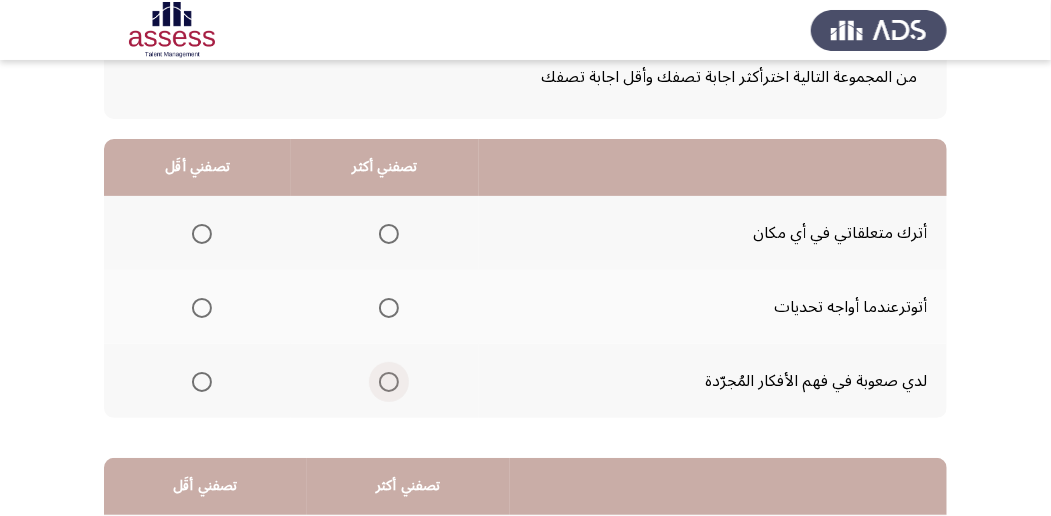 click at bounding box center (389, 382) 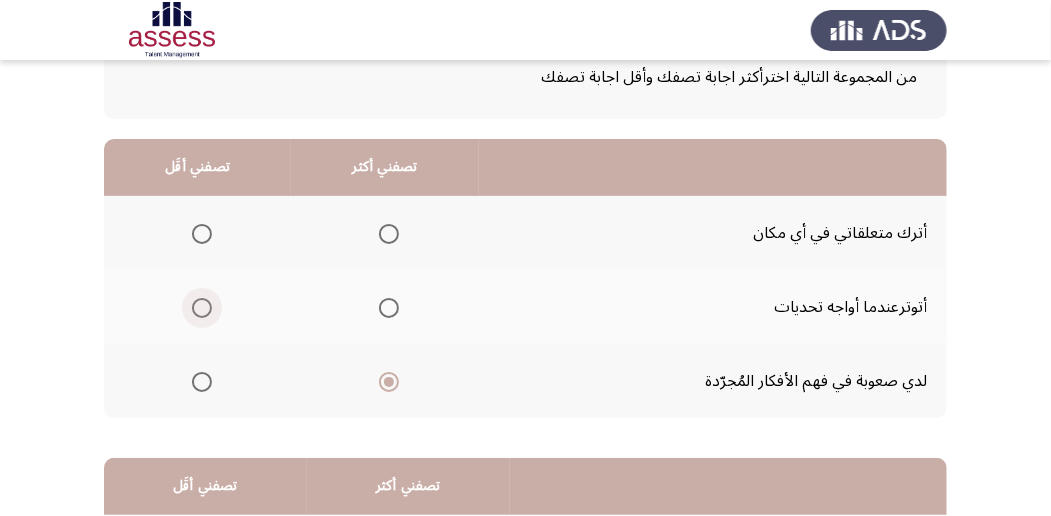 click at bounding box center [202, 308] 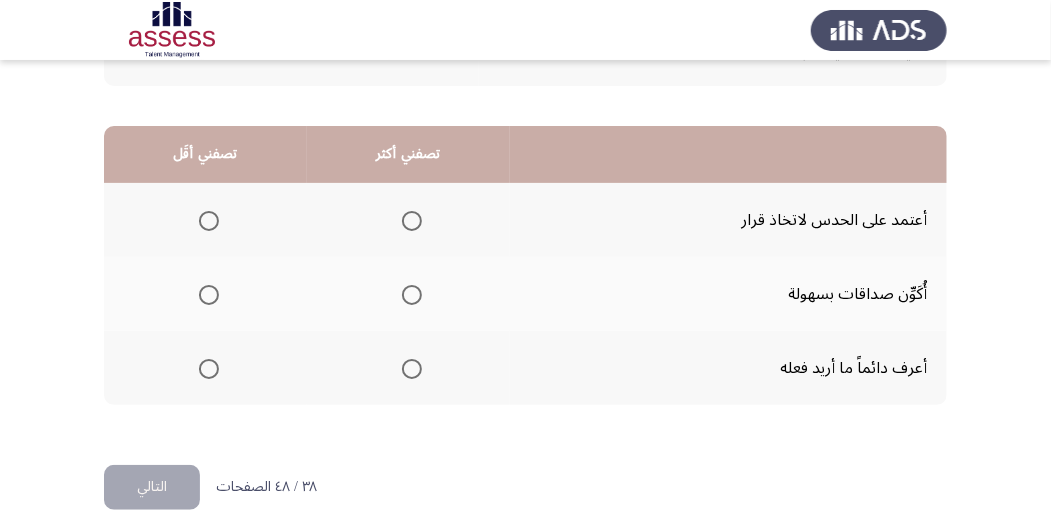 scroll, scrollTop: 466, scrollLeft: 0, axis: vertical 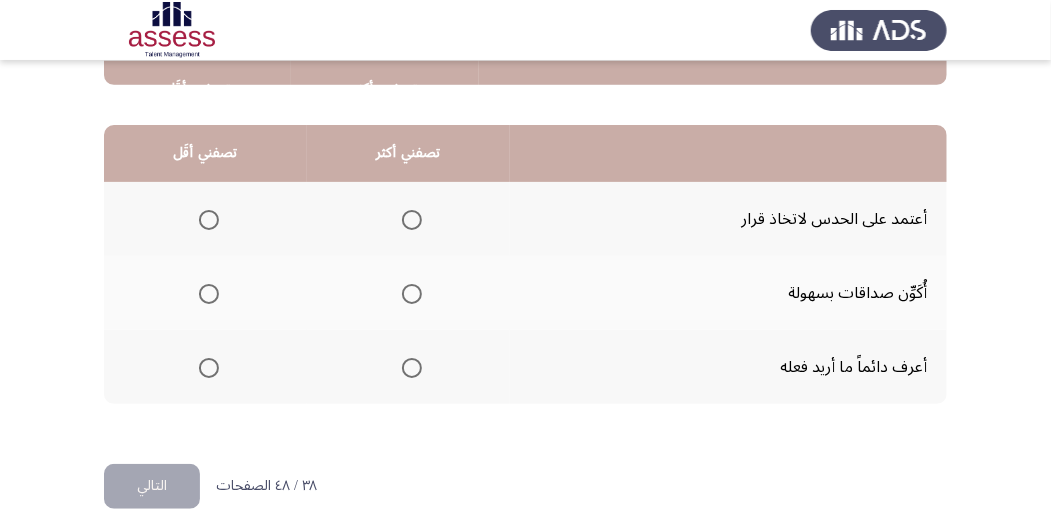 click at bounding box center (412, 368) 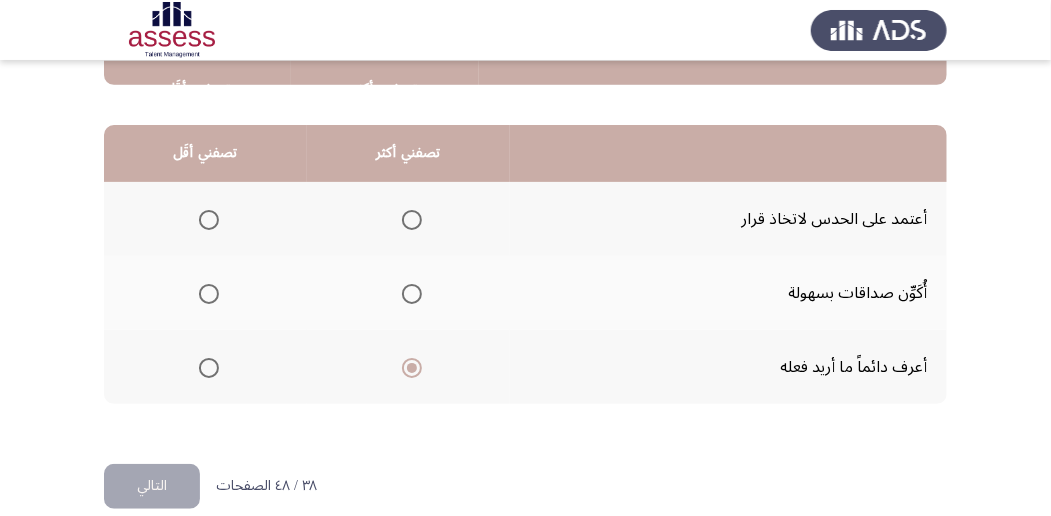 click at bounding box center [209, 220] 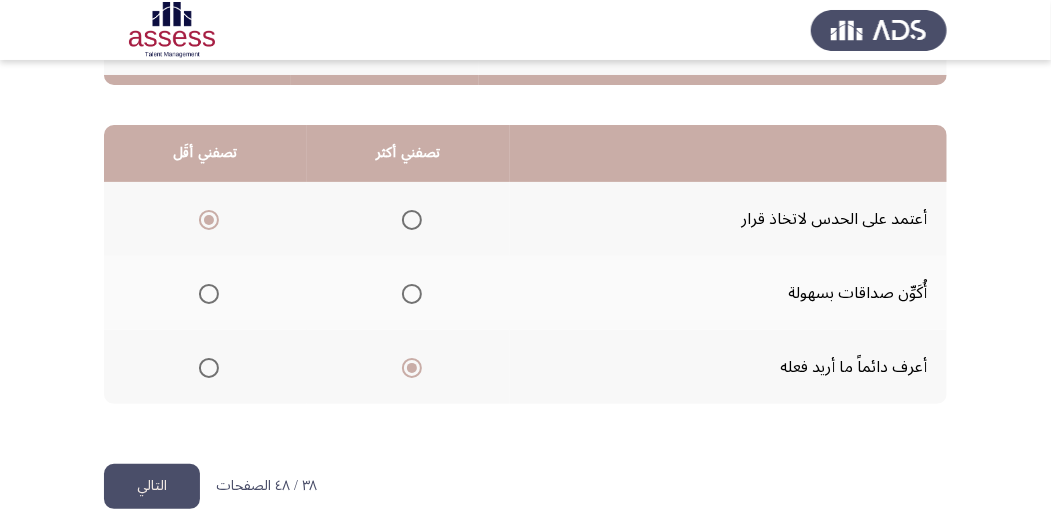 scroll, scrollTop: 494, scrollLeft: 0, axis: vertical 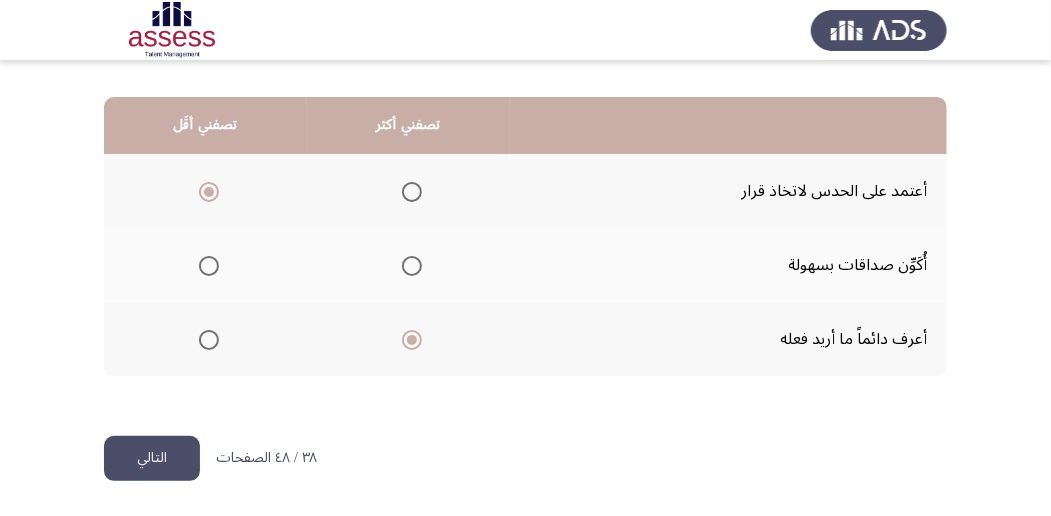 click on "التالي" 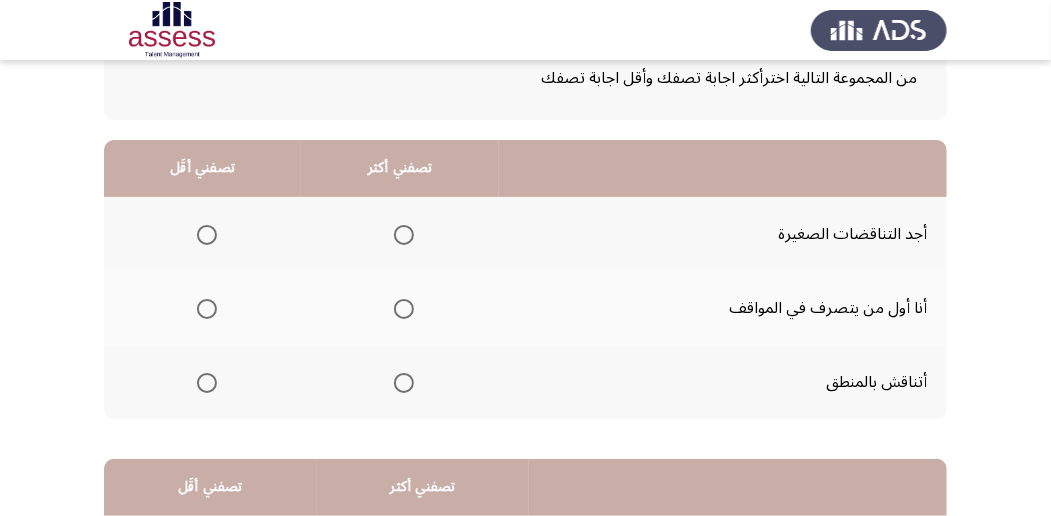 scroll, scrollTop: 133, scrollLeft: 0, axis: vertical 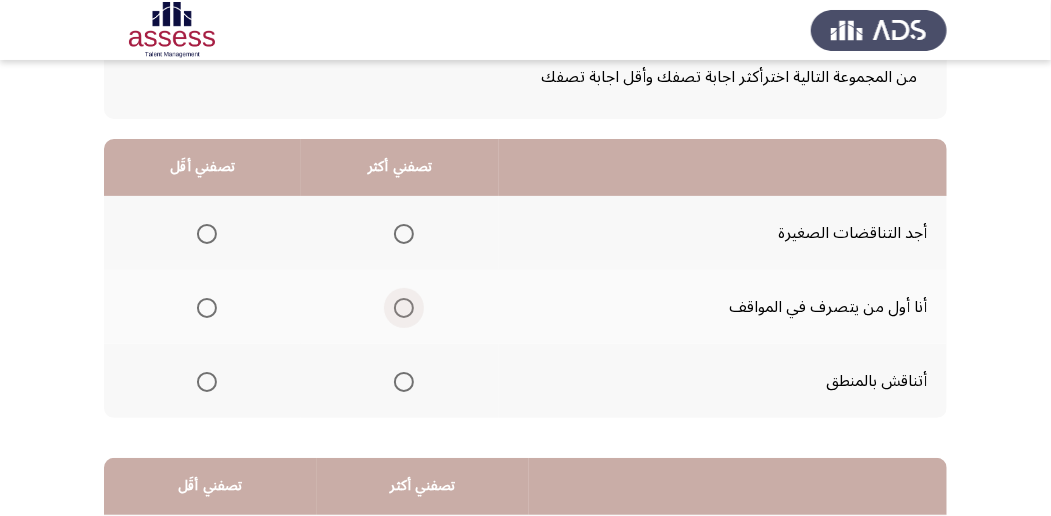 click at bounding box center [404, 308] 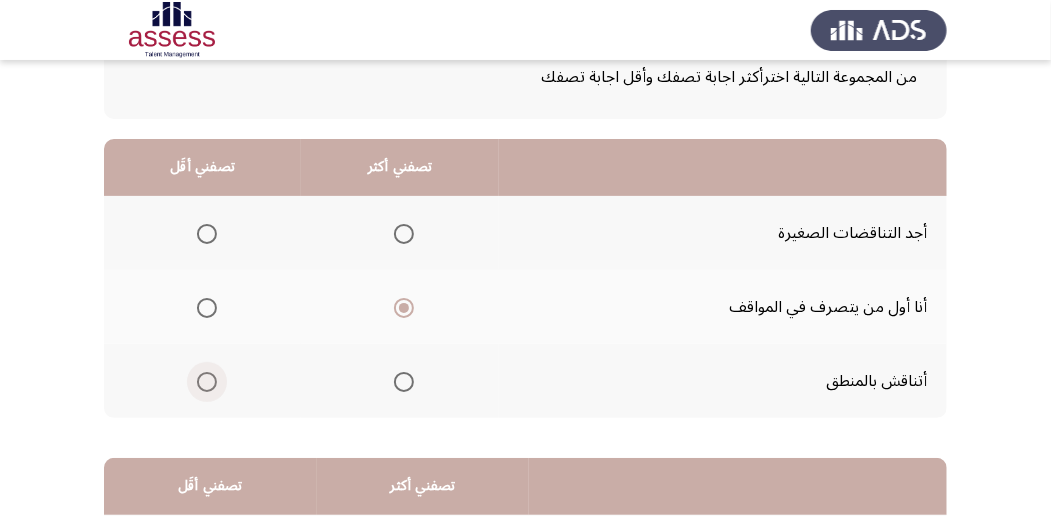 click at bounding box center (207, 382) 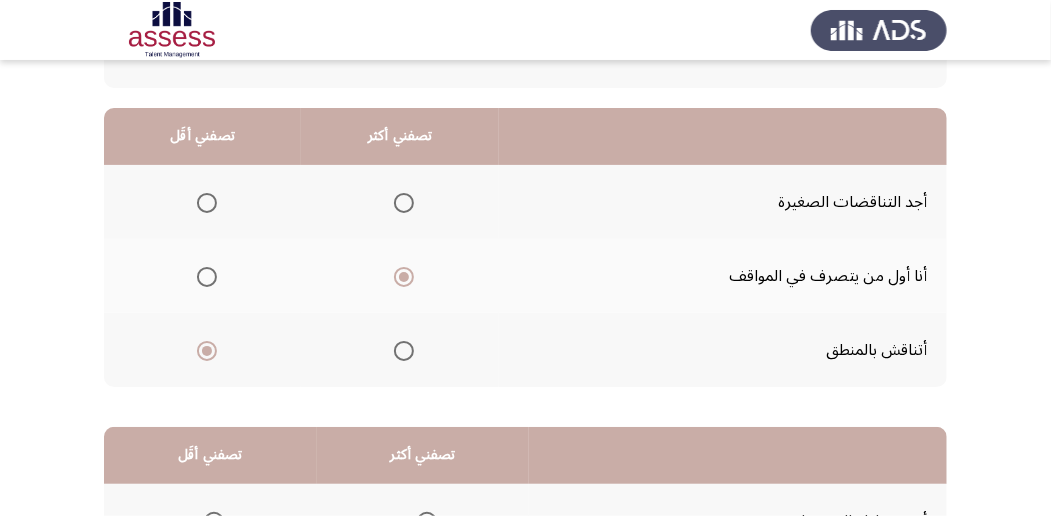scroll, scrollTop: 200, scrollLeft: 0, axis: vertical 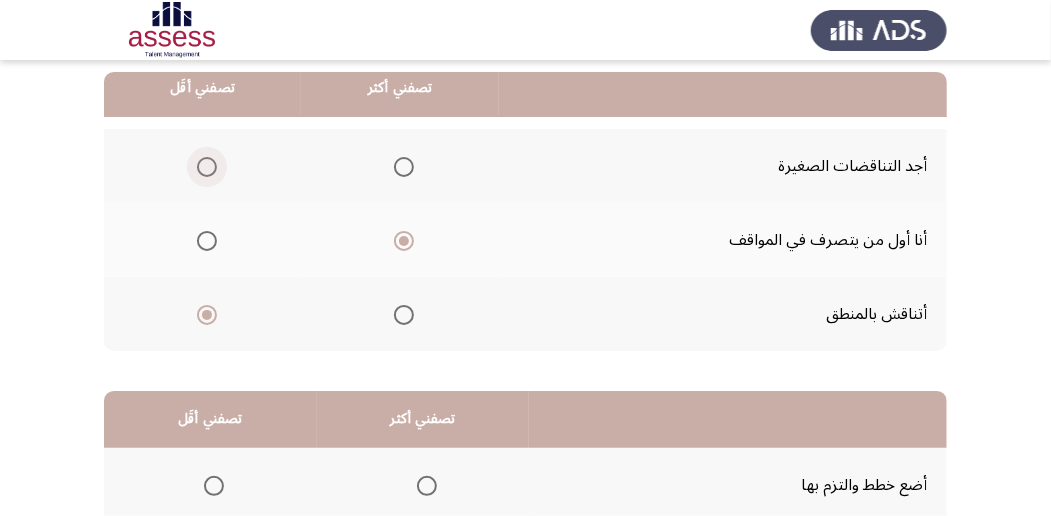click at bounding box center [207, 167] 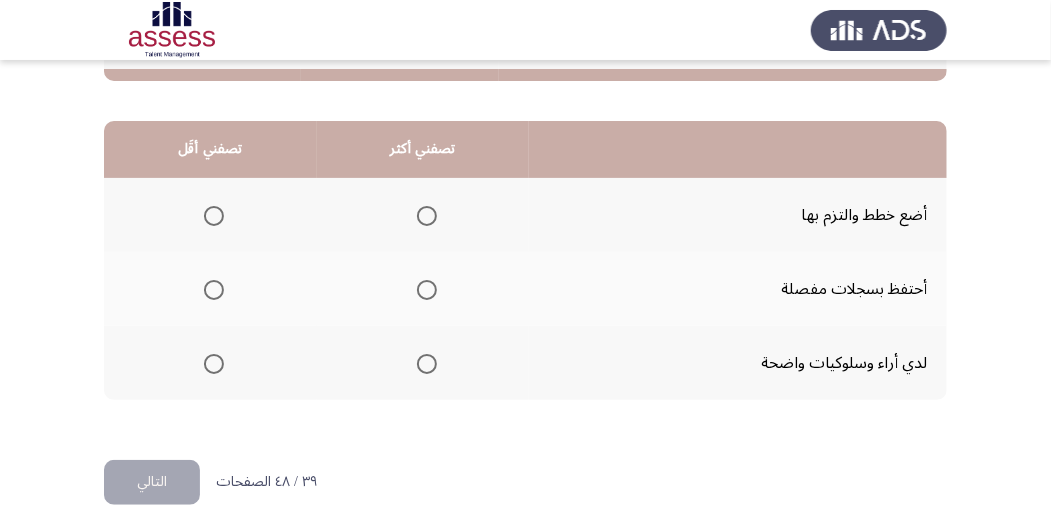 scroll, scrollTop: 494, scrollLeft: 0, axis: vertical 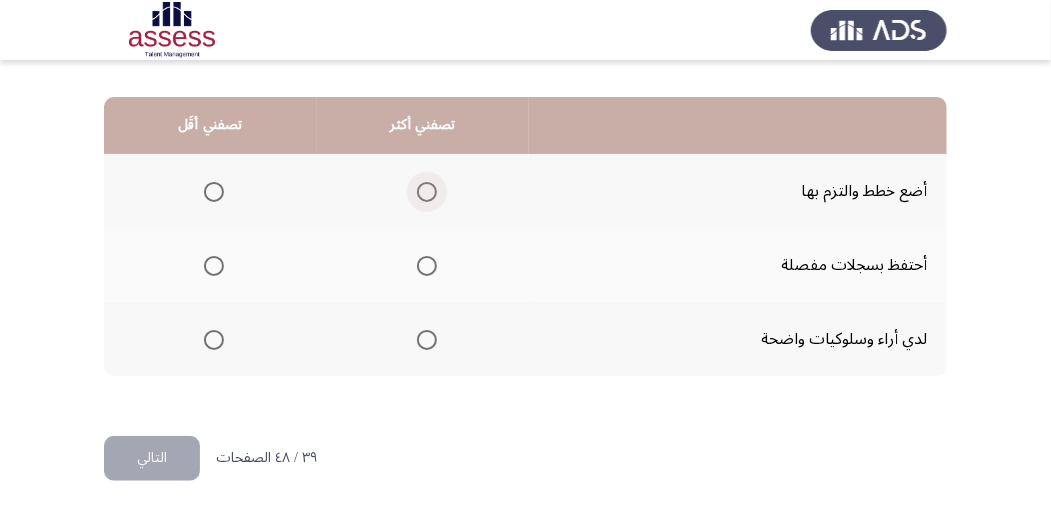 click at bounding box center (427, 192) 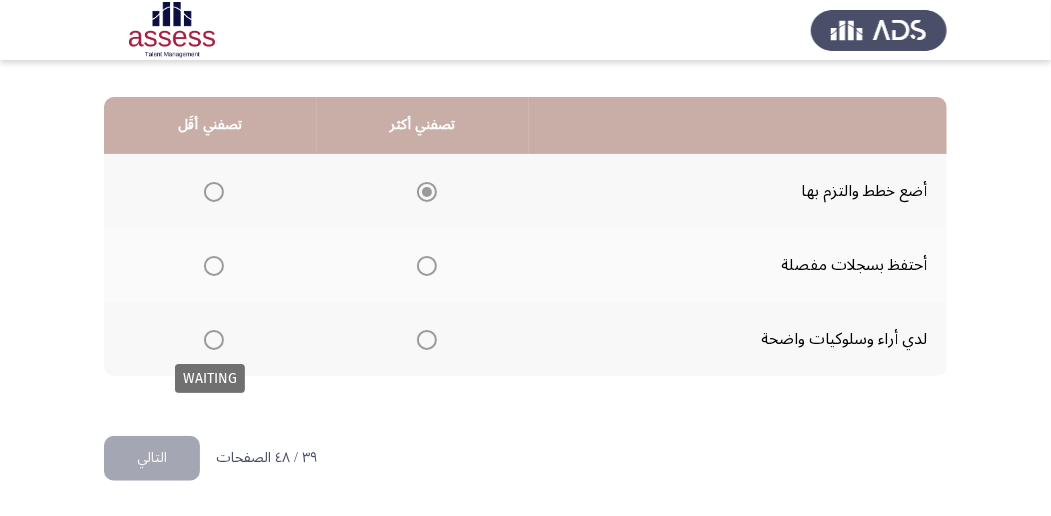 click at bounding box center [214, 340] 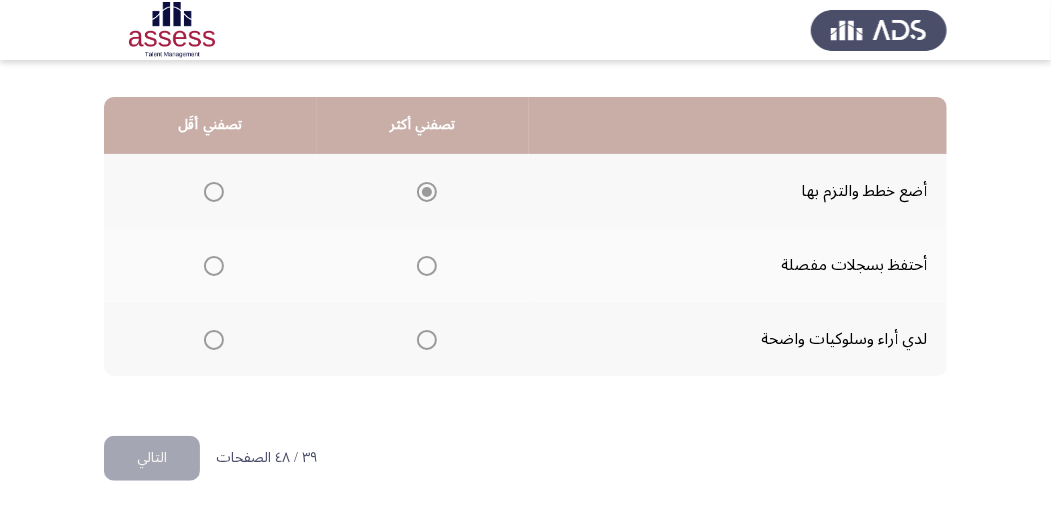 click 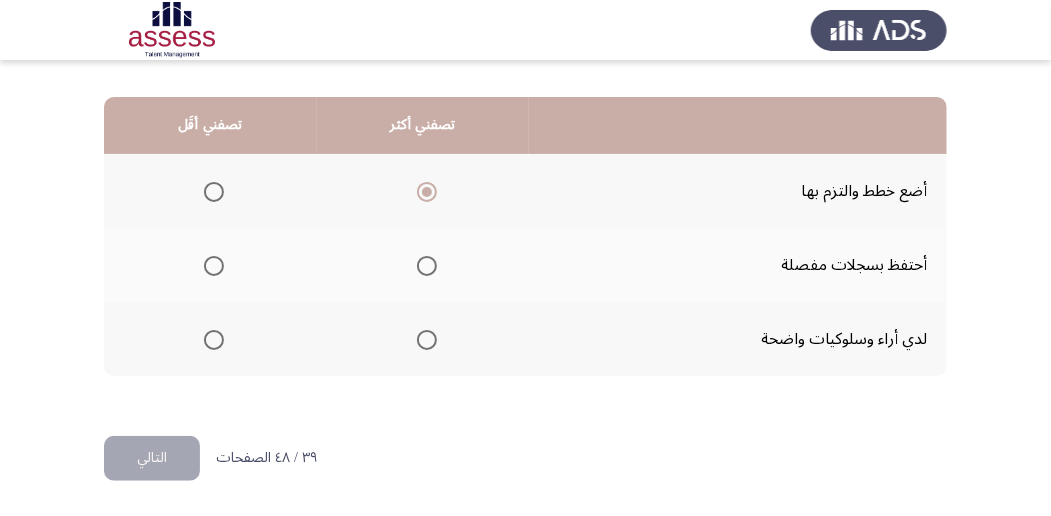 click at bounding box center [214, 340] 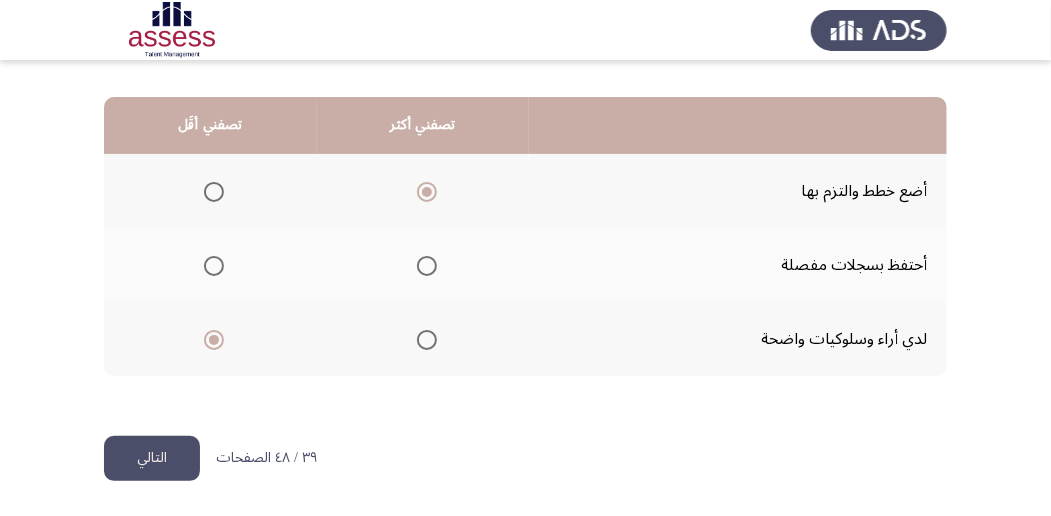 click on "التالي" 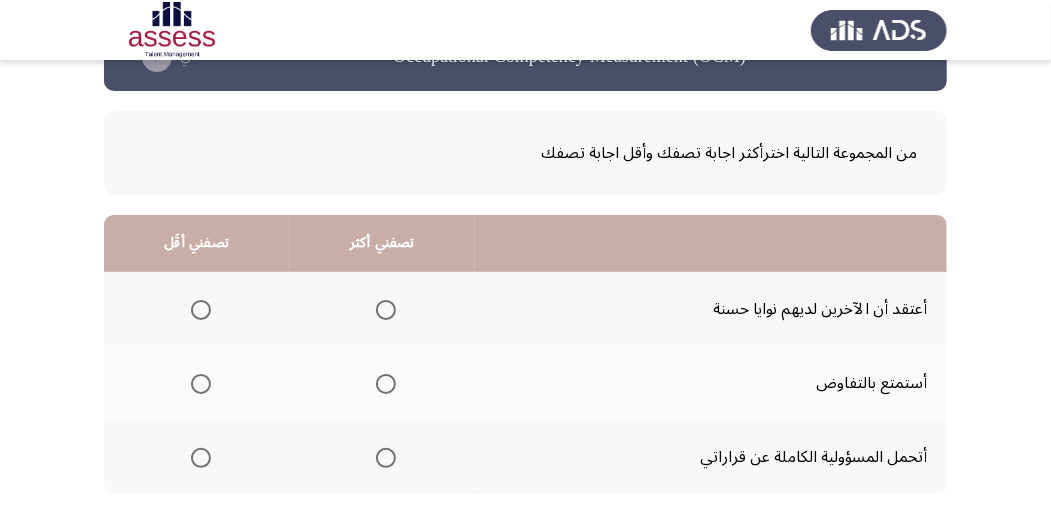 scroll, scrollTop: 133, scrollLeft: 0, axis: vertical 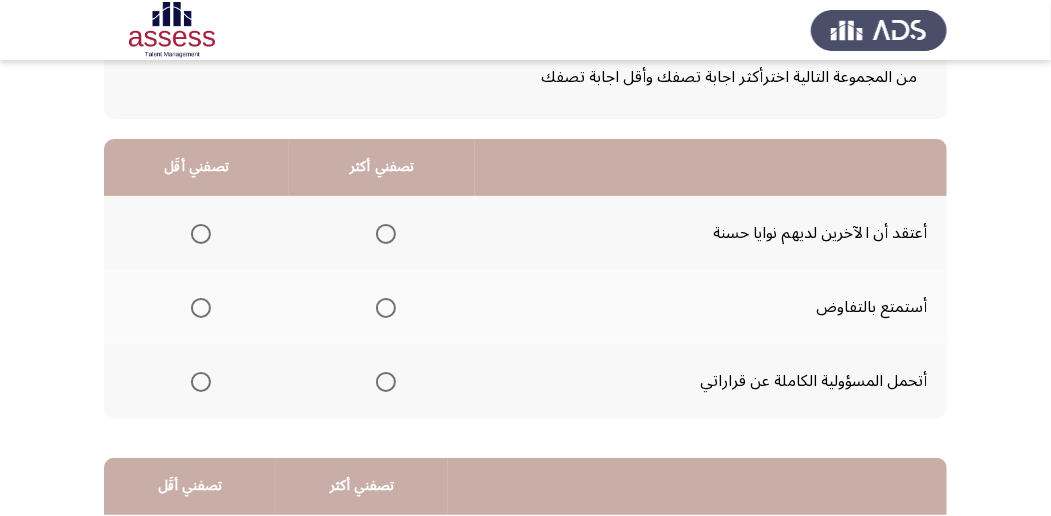 click at bounding box center (386, 382) 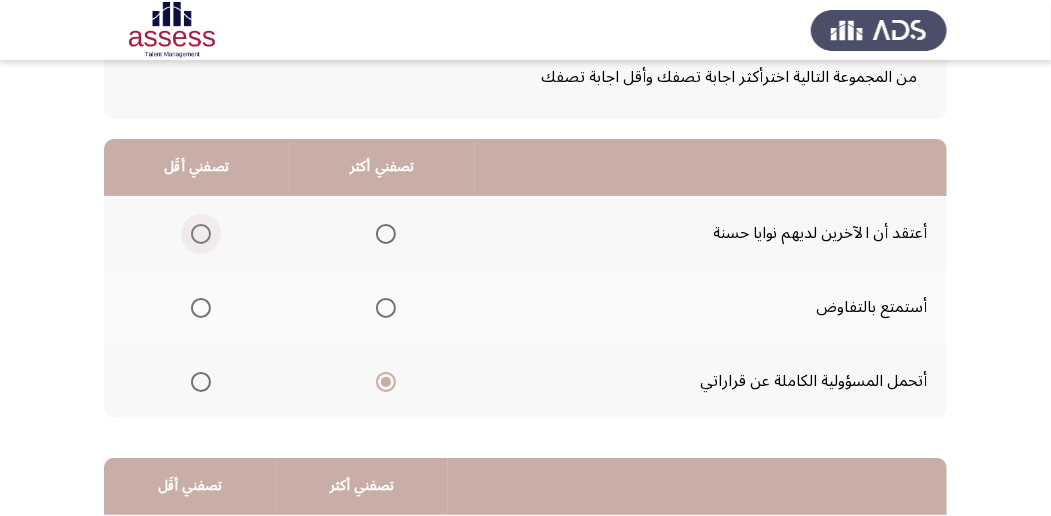 click at bounding box center [201, 234] 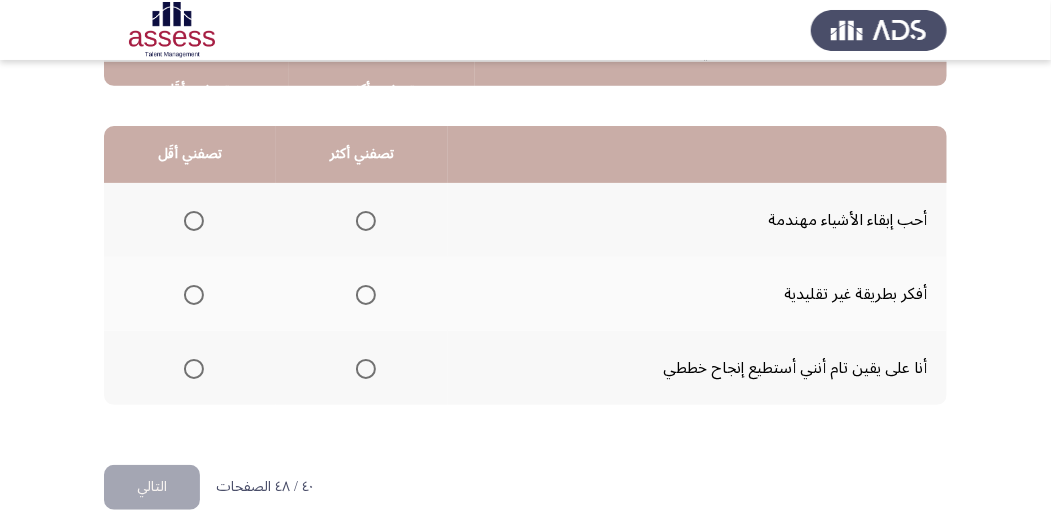 scroll, scrollTop: 466, scrollLeft: 0, axis: vertical 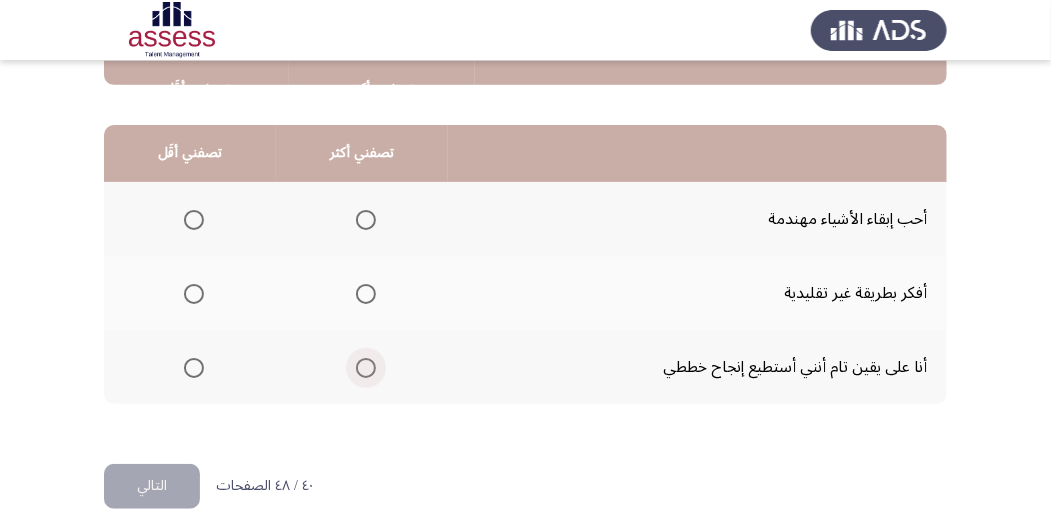 click at bounding box center (366, 368) 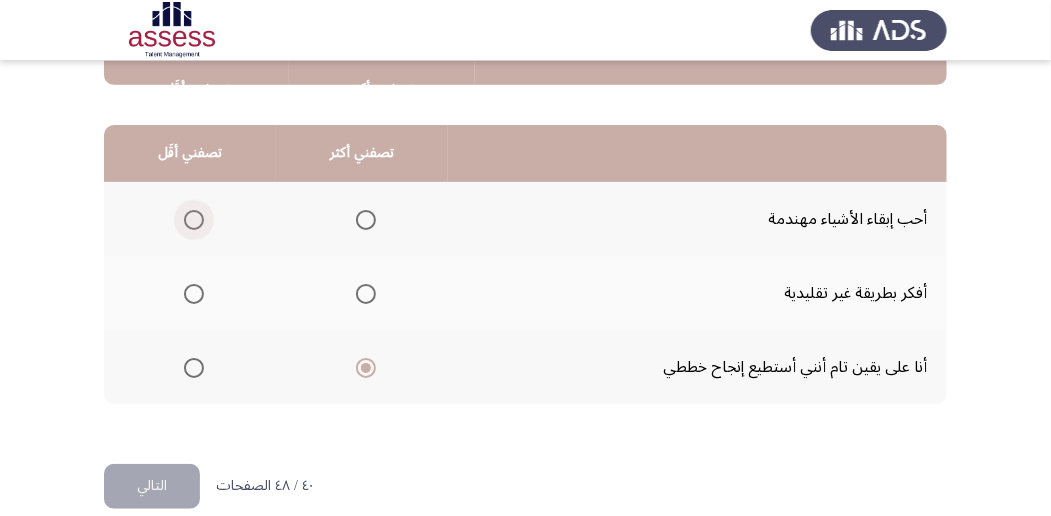 click at bounding box center (194, 220) 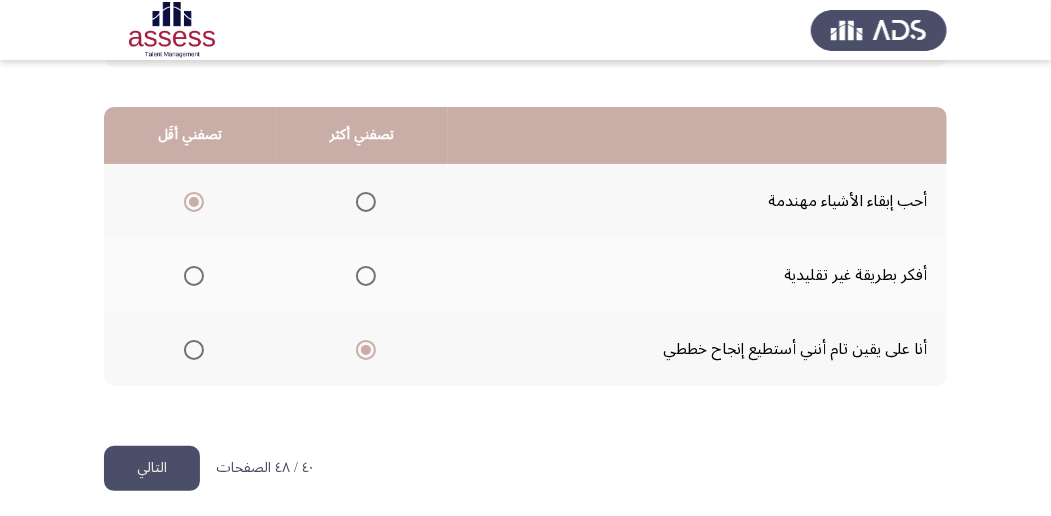 scroll, scrollTop: 494, scrollLeft: 0, axis: vertical 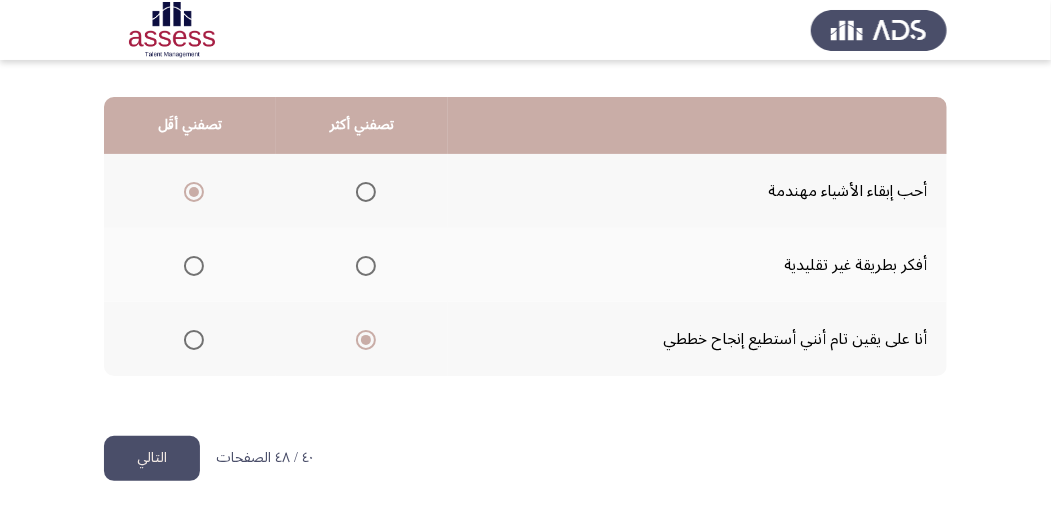 click on "التالي" 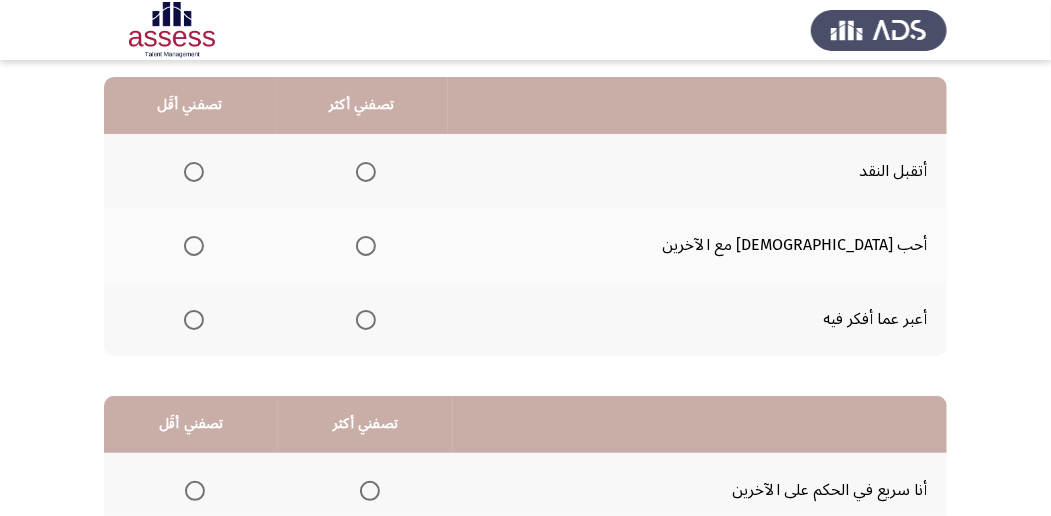 scroll, scrollTop: 200, scrollLeft: 0, axis: vertical 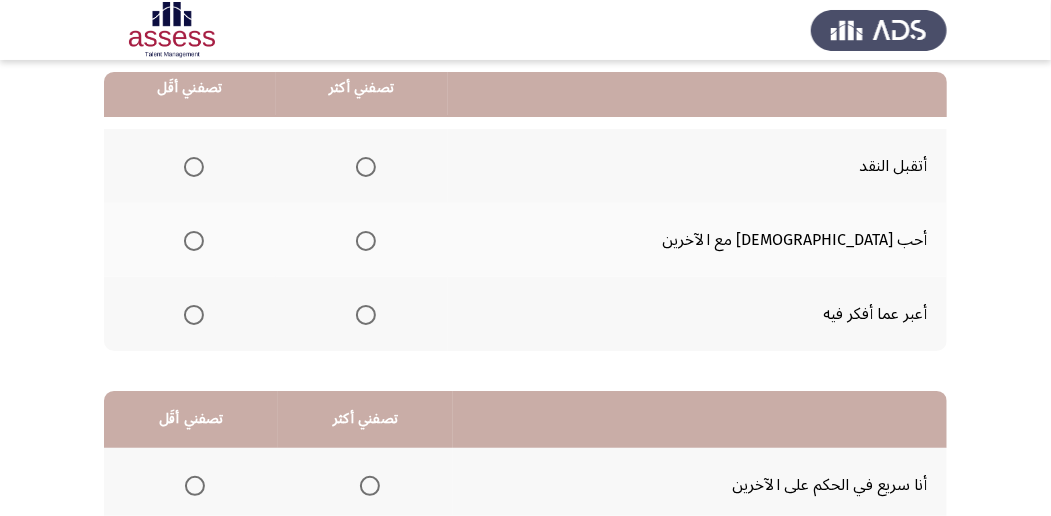 click at bounding box center [366, 315] 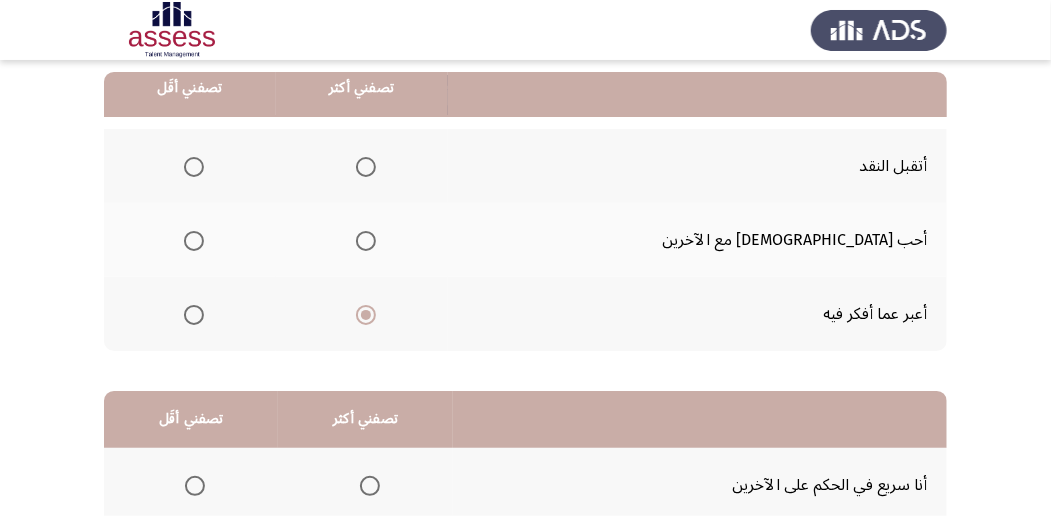 click at bounding box center [194, 241] 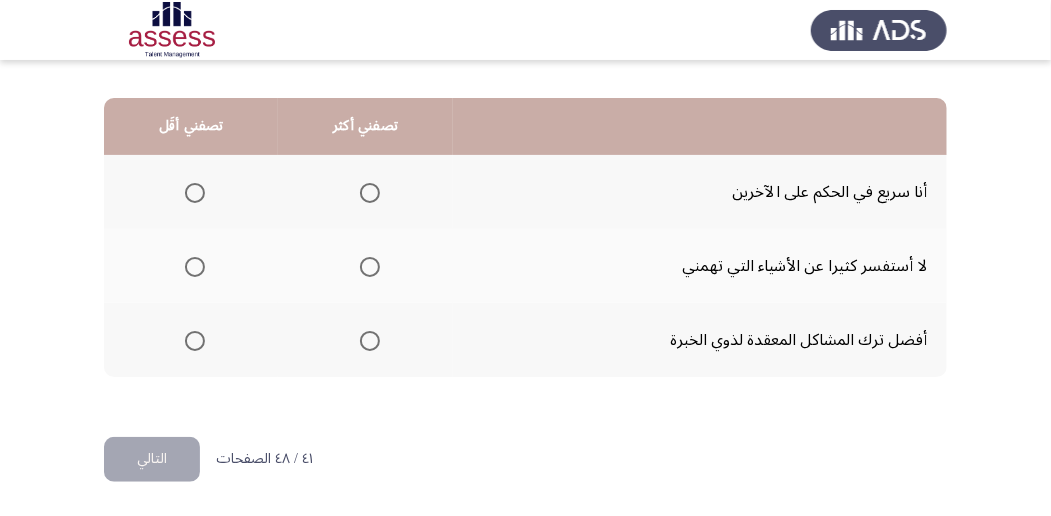 scroll, scrollTop: 494, scrollLeft: 0, axis: vertical 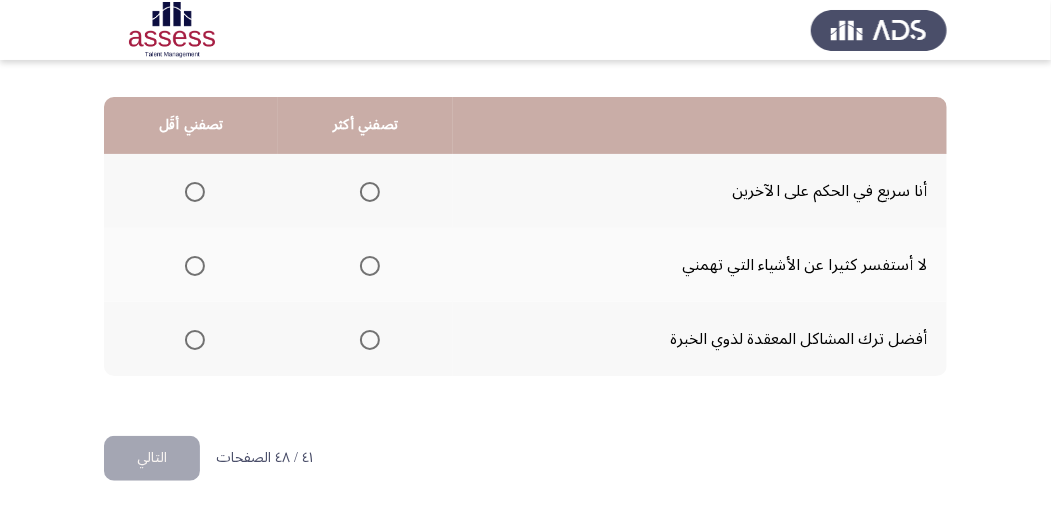 click at bounding box center [195, 340] 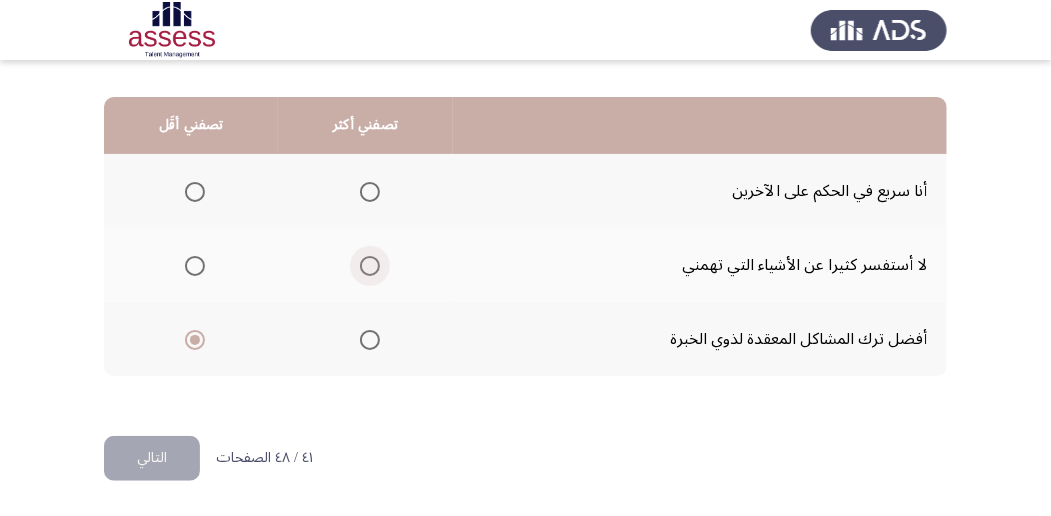 click at bounding box center [370, 266] 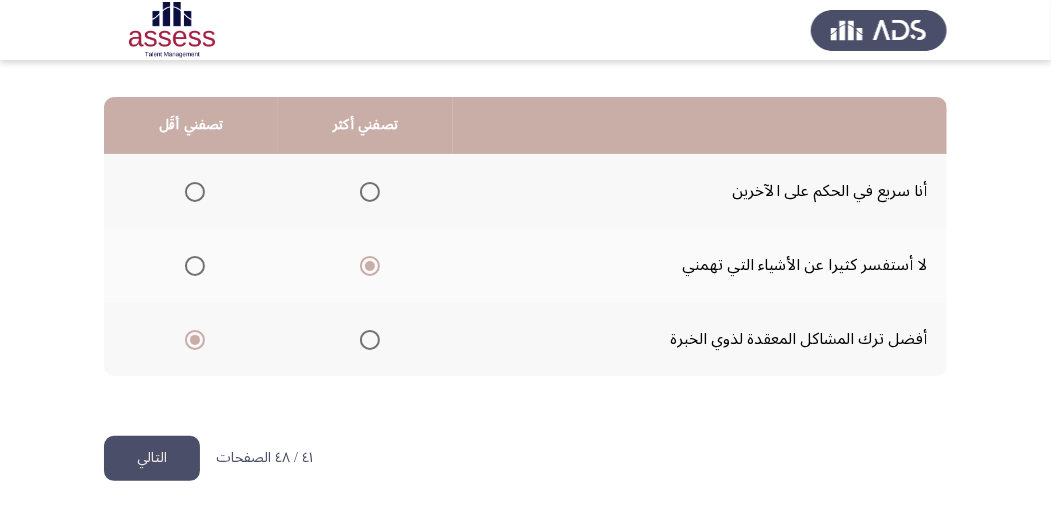 click on "التالي" 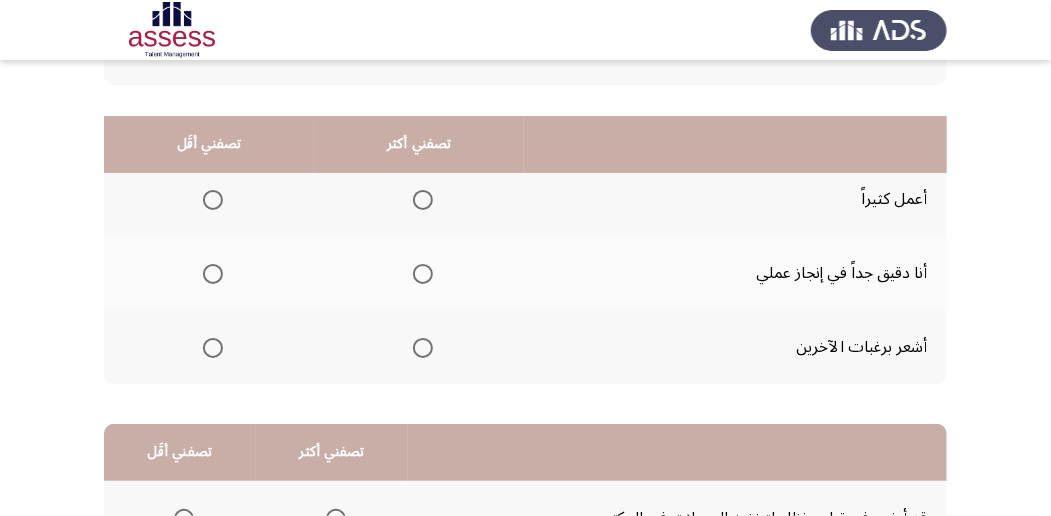 scroll, scrollTop: 133, scrollLeft: 0, axis: vertical 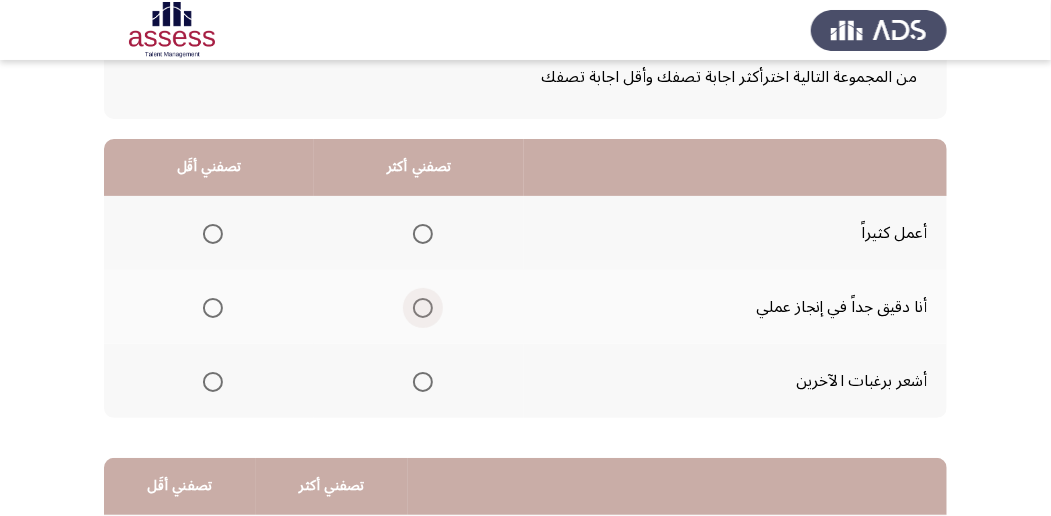 click at bounding box center [423, 308] 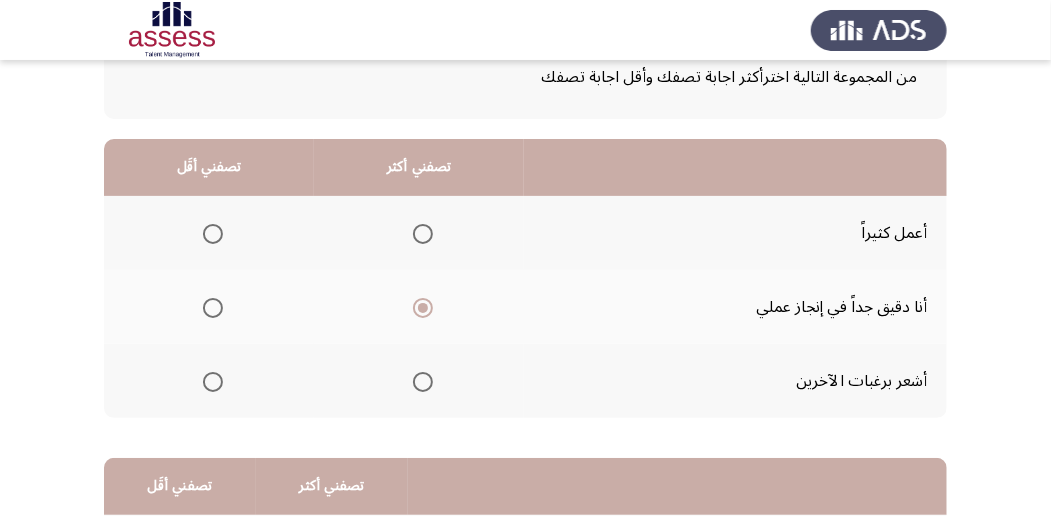 click at bounding box center (213, 382) 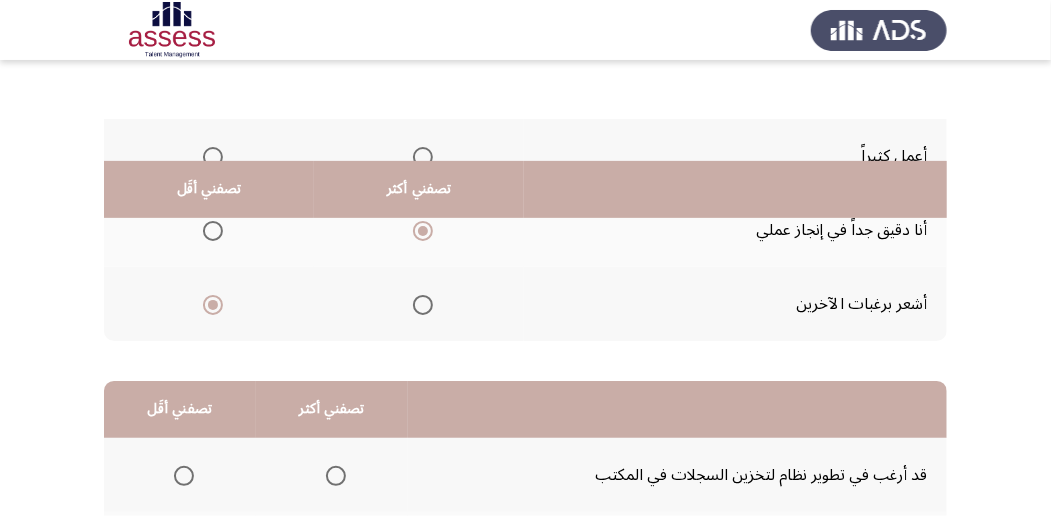 scroll, scrollTop: 466, scrollLeft: 0, axis: vertical 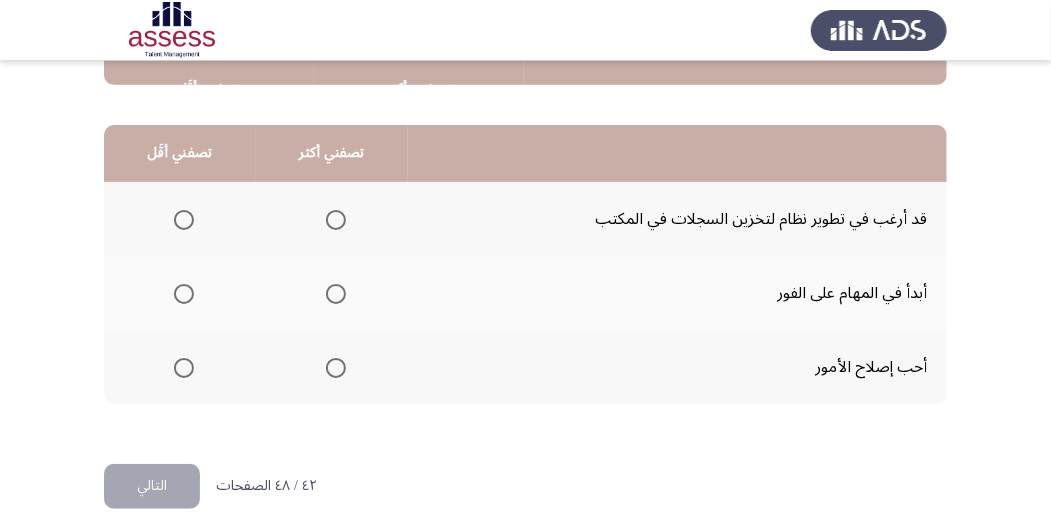click at bounding box center [336, 294] 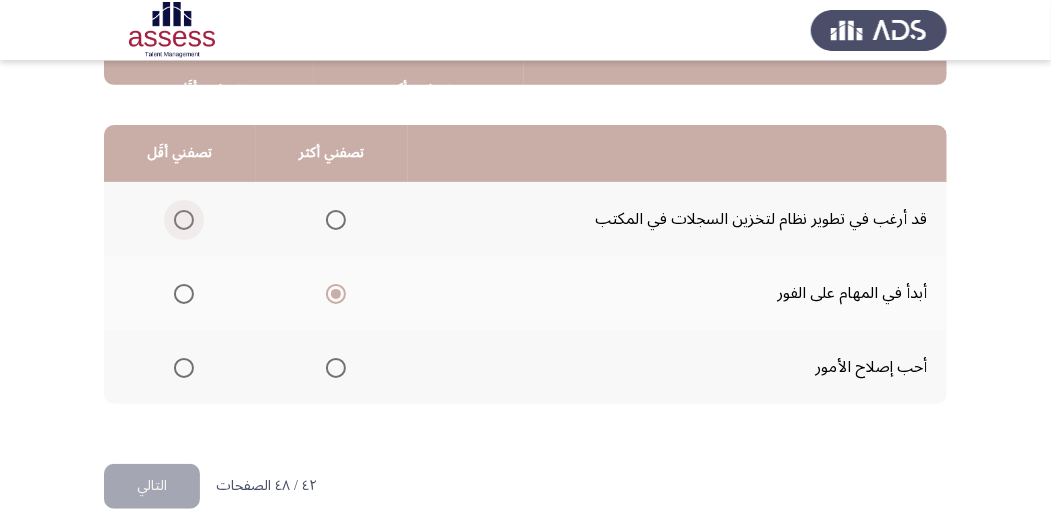 click at bounding box center (184, 220) 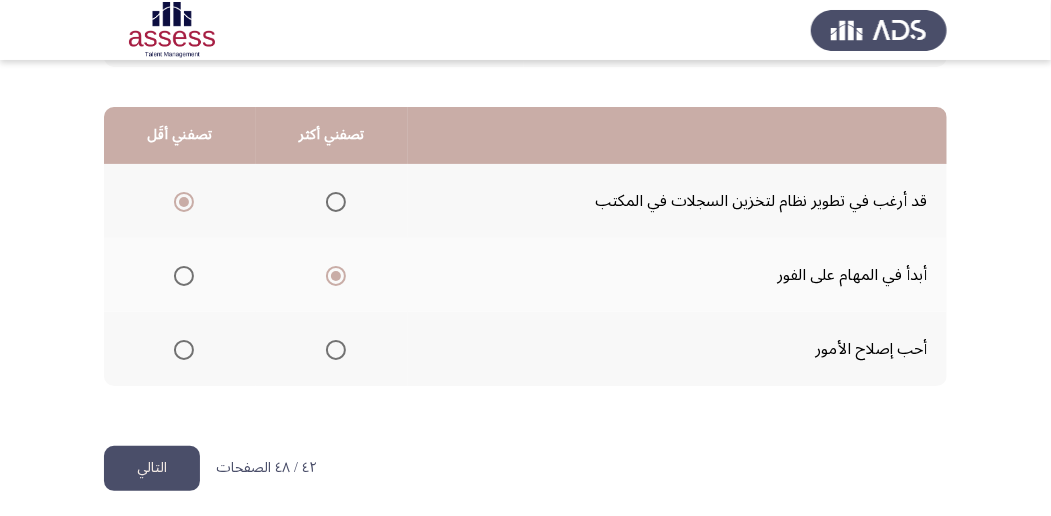 scroll, scrollTop: 494, scrollLeft: 0, axis: vertical 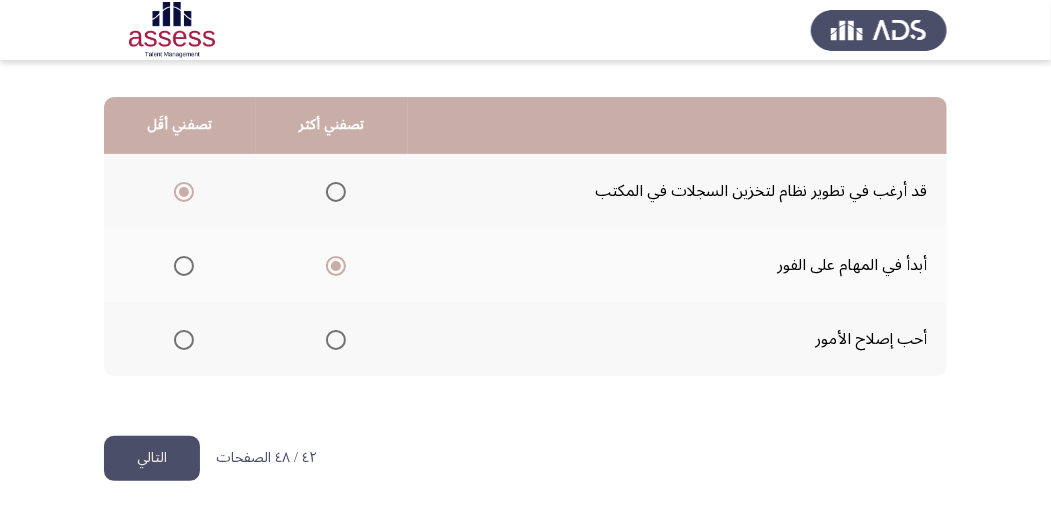 click on "التالي" 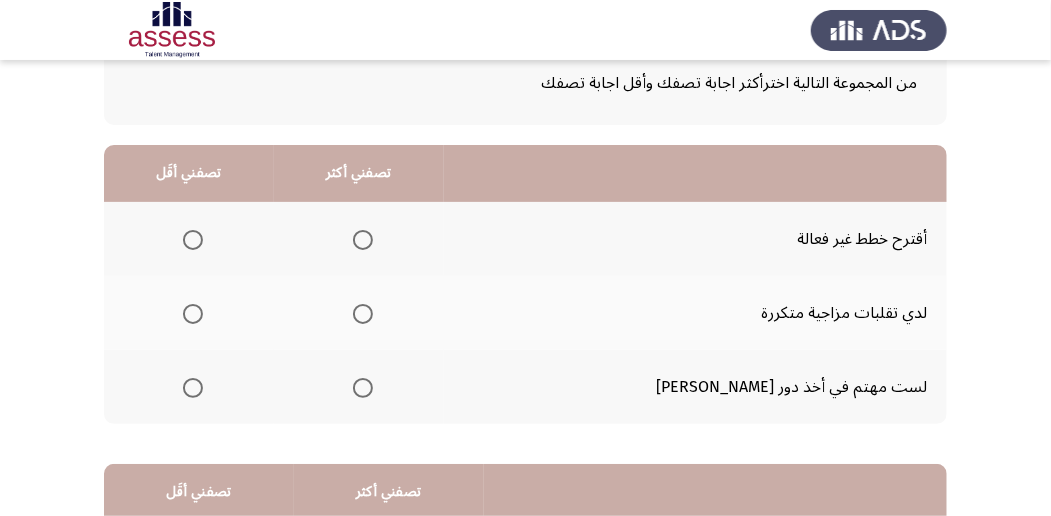 scroll, scrollTop: 200, scrollLeft: 0, axis: vertical 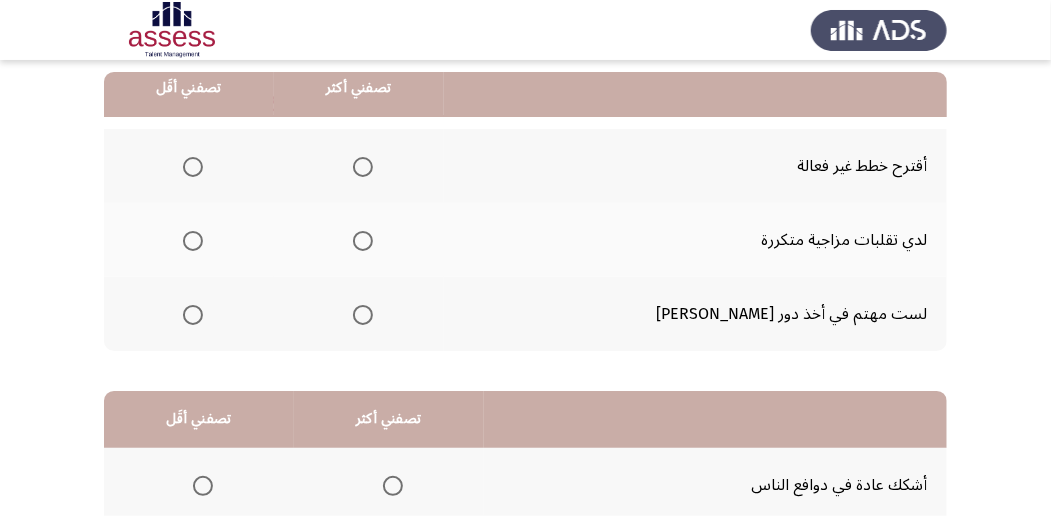 click at bounding box center (193, 167) 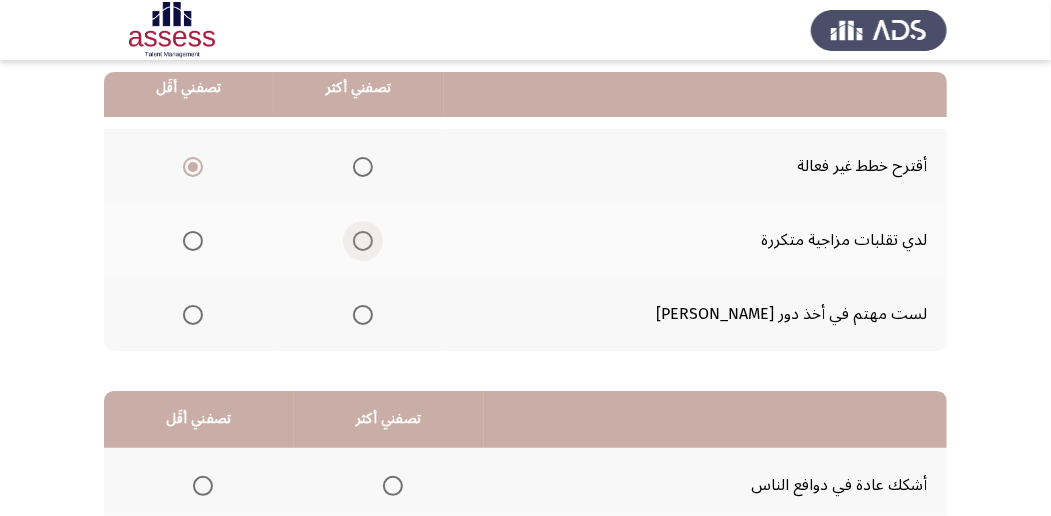 click at bounding box center [363, 241] 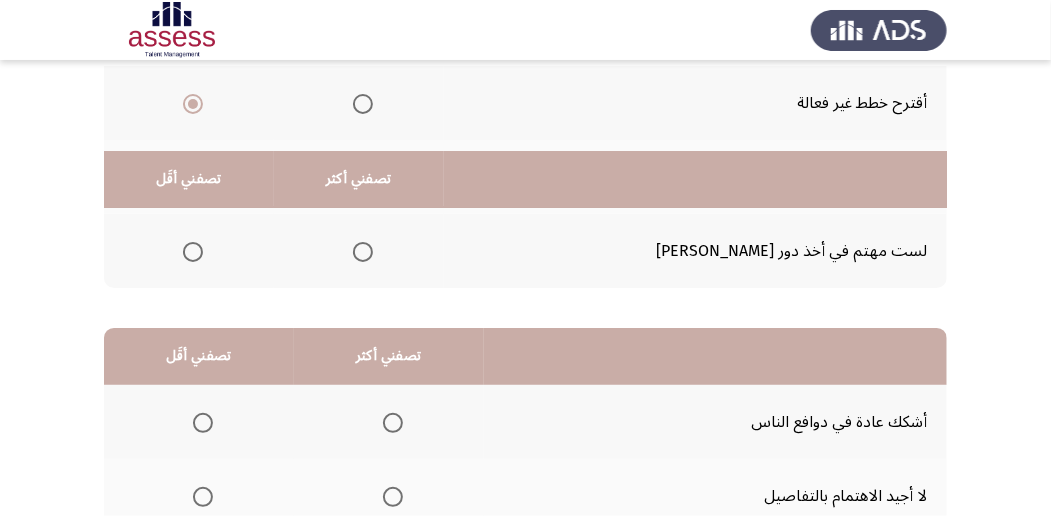 scroll, scrollTop: 400, scrollLeft: 0, axis: vertical 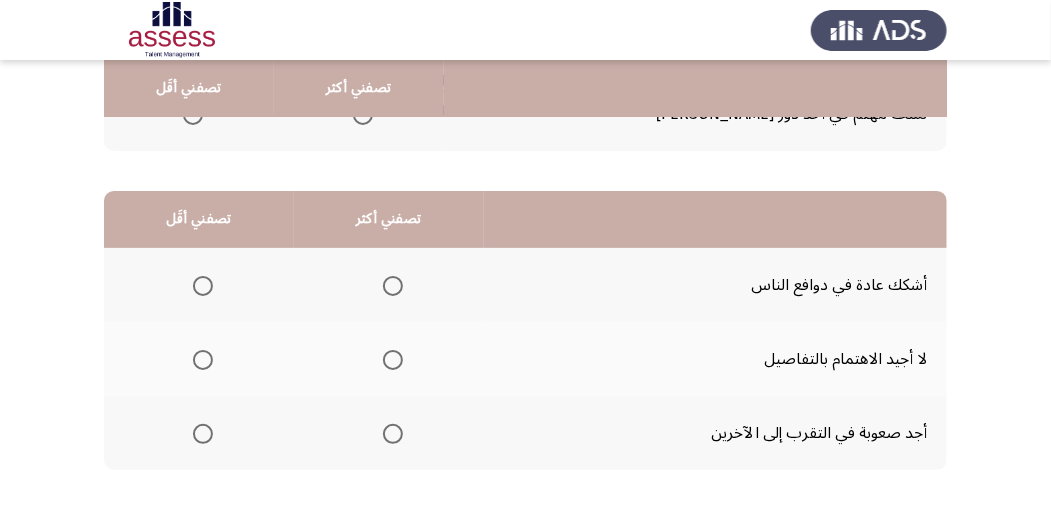 click at bounding box center [393, 286] 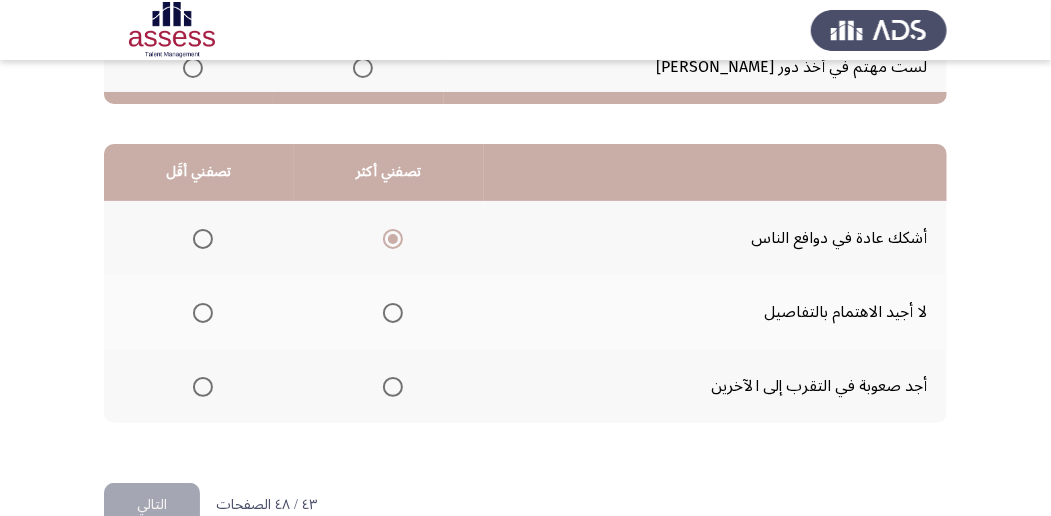 scroll, scrollTop: 494, scrollLeft: 0, axis: vertical 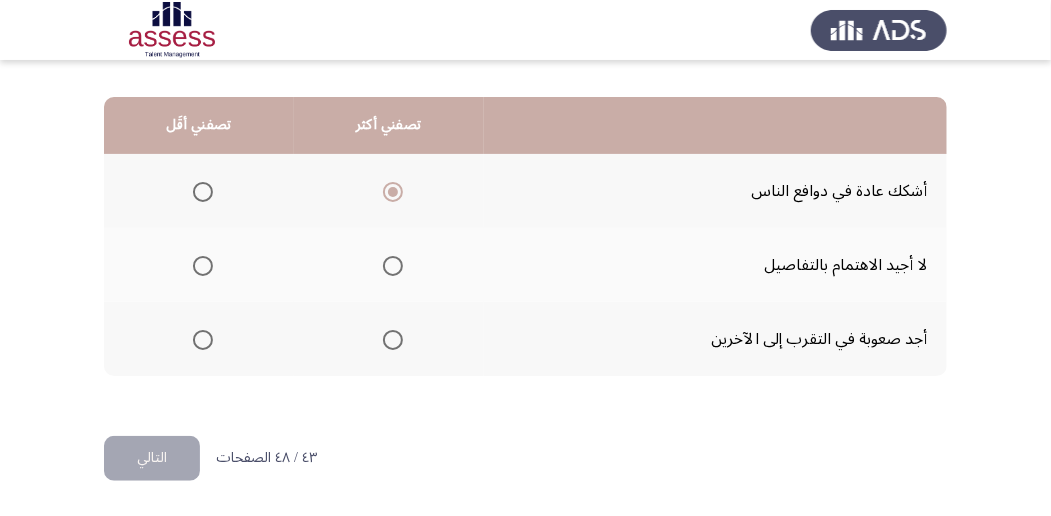 click at bounding box center [203, 266] 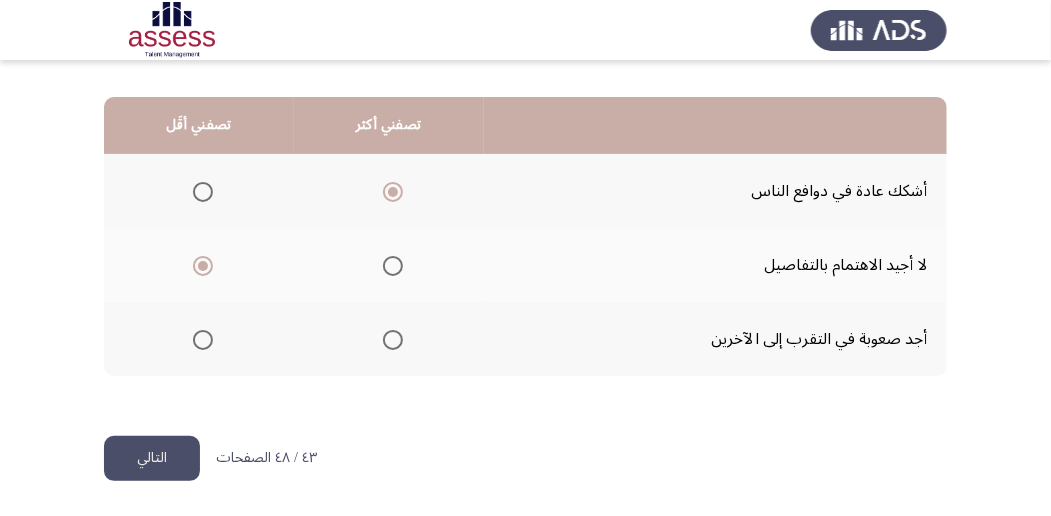 click on "التالي" 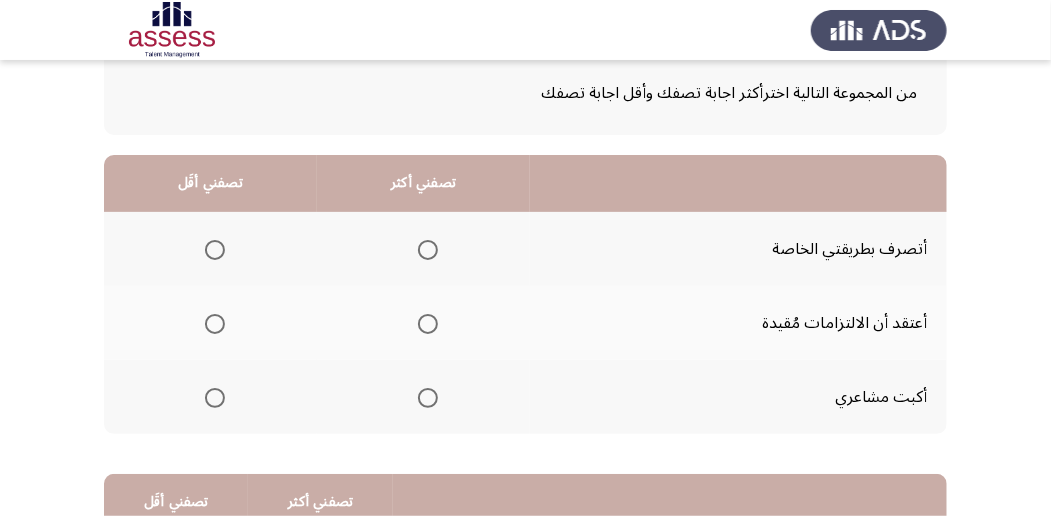 scroll, scrollTop: 133, scrollLeft: 0, axis: vertical 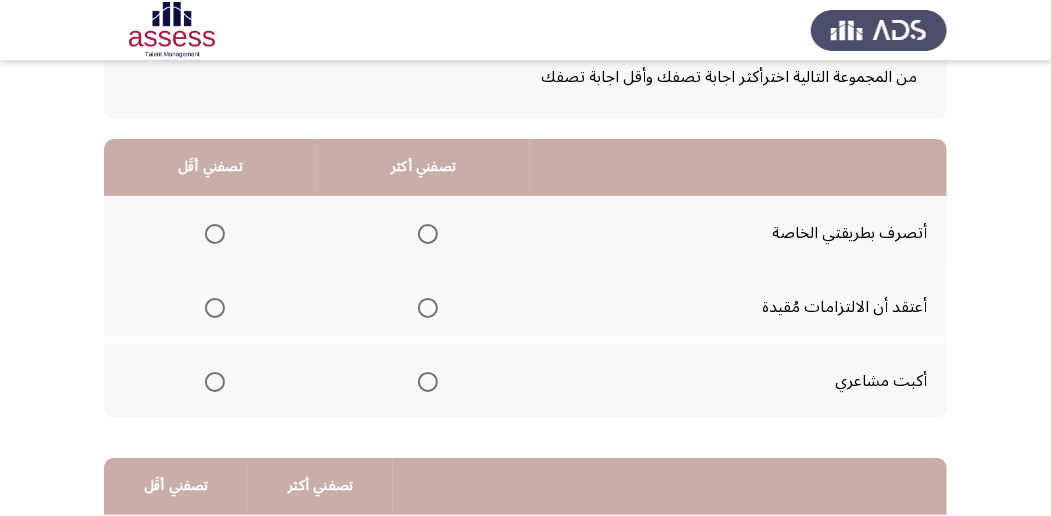 click at bounding box center (428, 234) 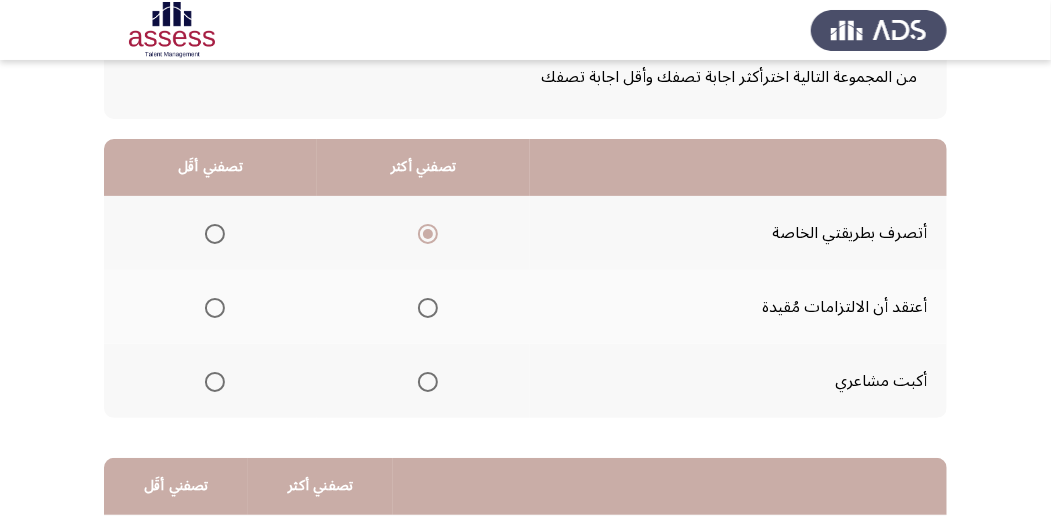 click at bounding box center [215, 308] 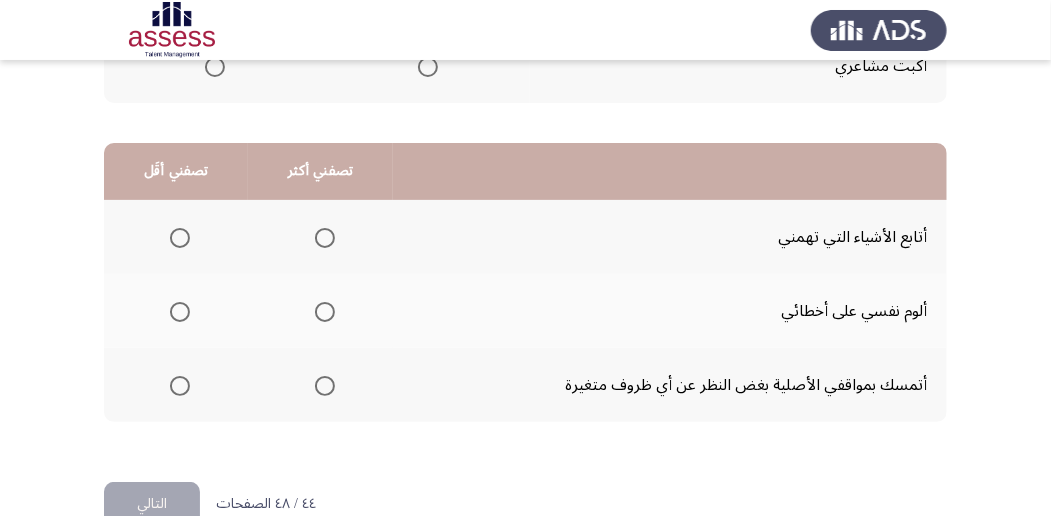 scroll, scrollTop: 466, scrollLeft: 0, axis: vertical 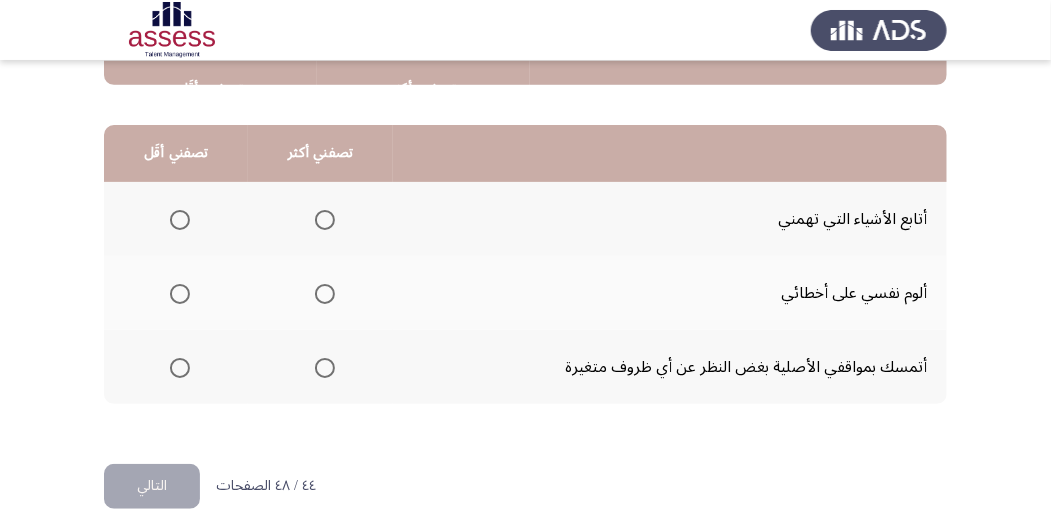 click at bounding box center [325, 220] 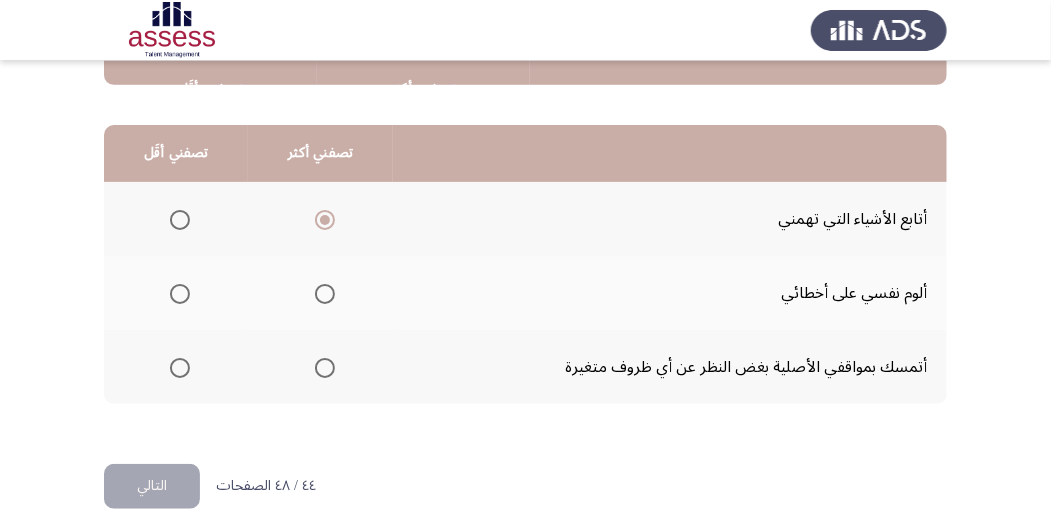 click at bounding box center (180, 368) 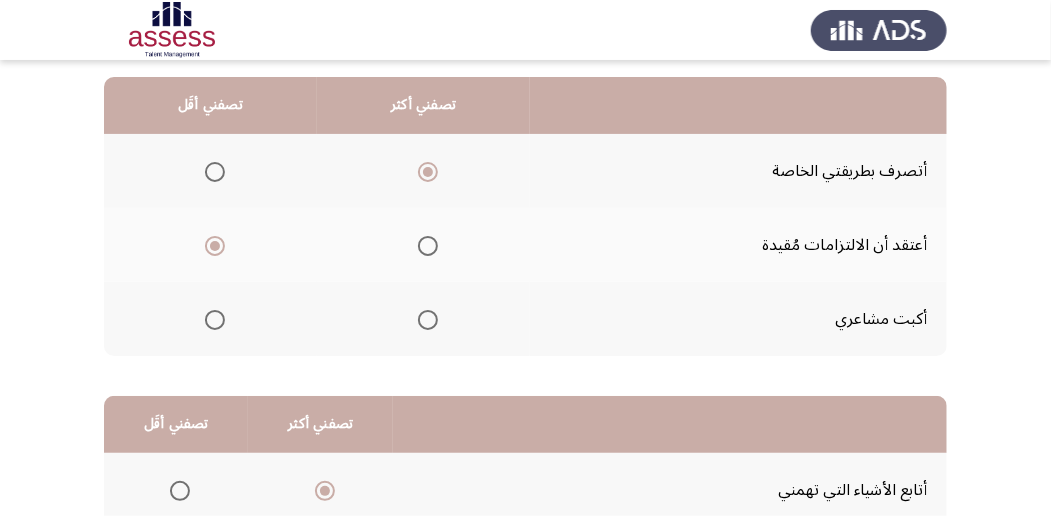 scroll, scrollTop: 494, scrollLeft: 0, axis: vertical 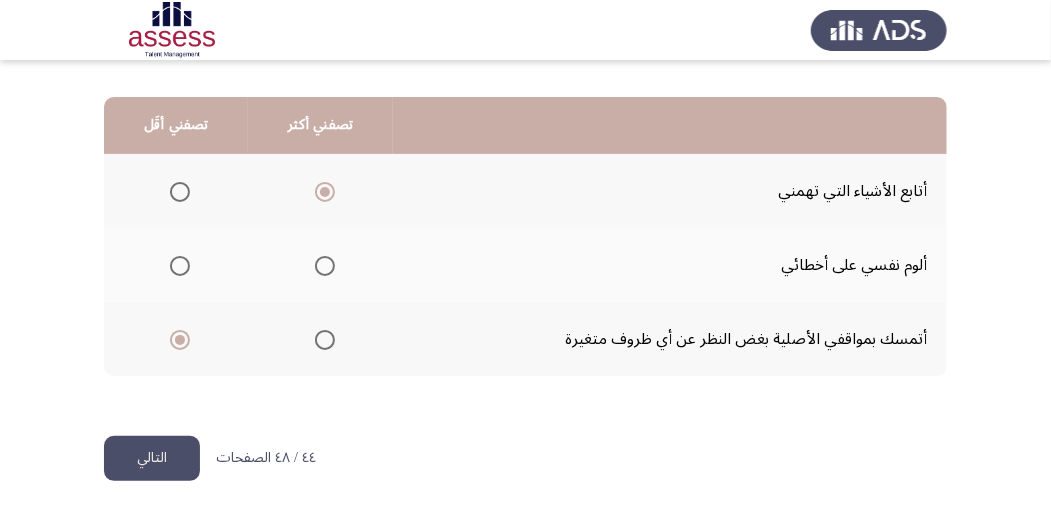click on "التالي" 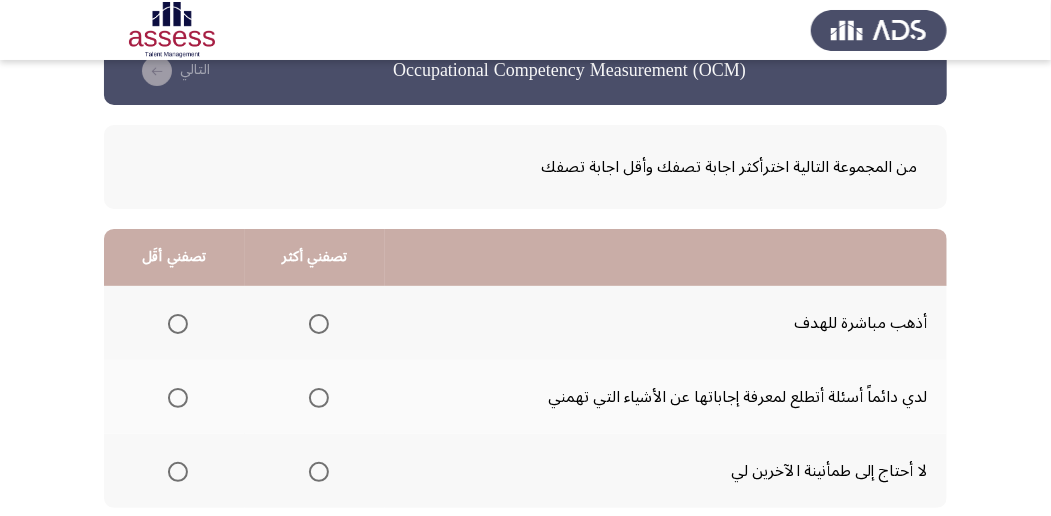 scroll, scrollTop: 66, scrollLeft: 0, axis: vertical 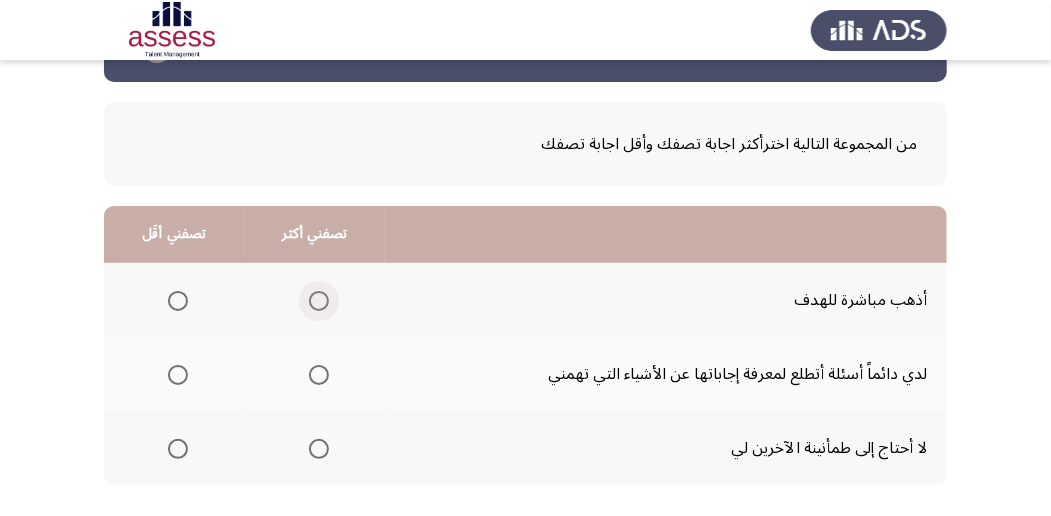click at bounding box center [319, 301] 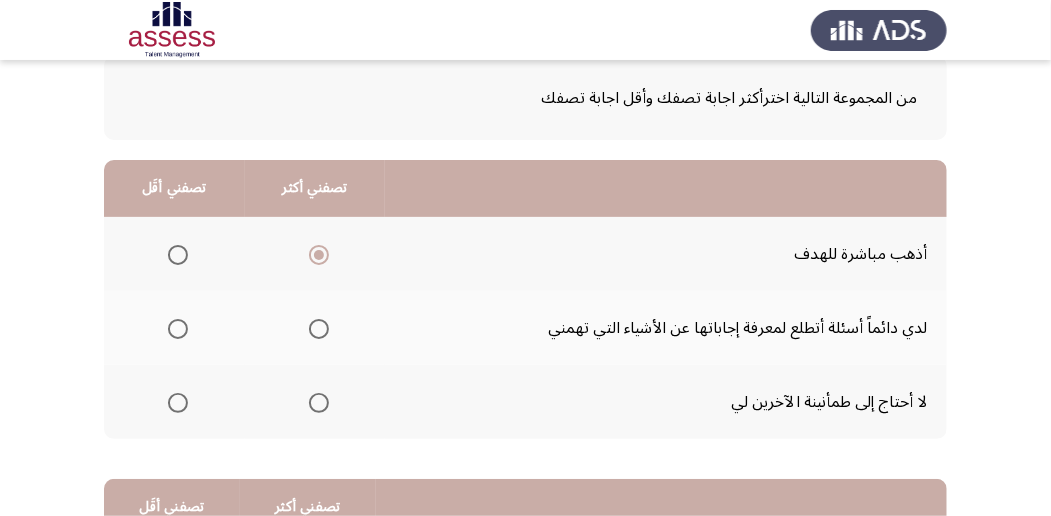 scroll, scrollTop: 133, scrollLeft: 0, axis: vertical 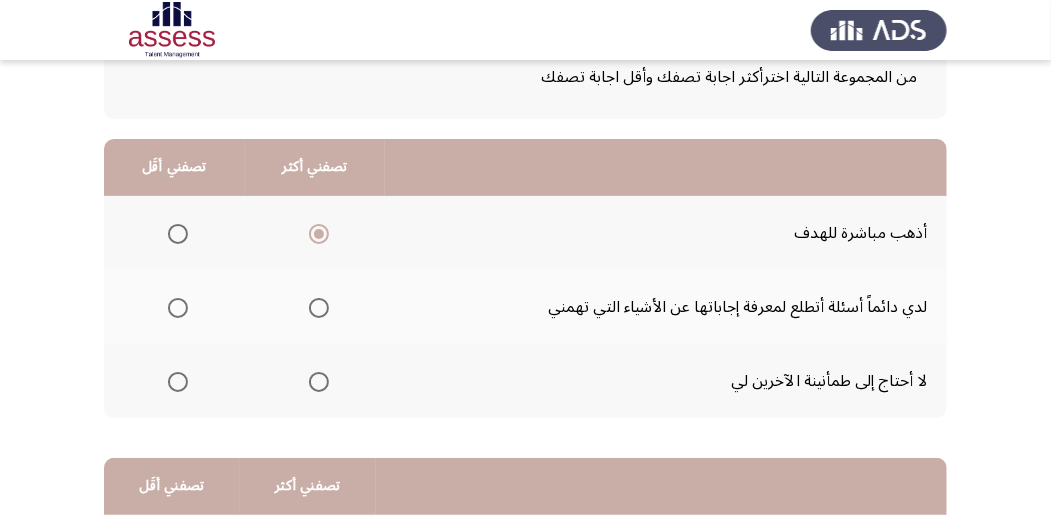 click at bounding box center [178, 382] 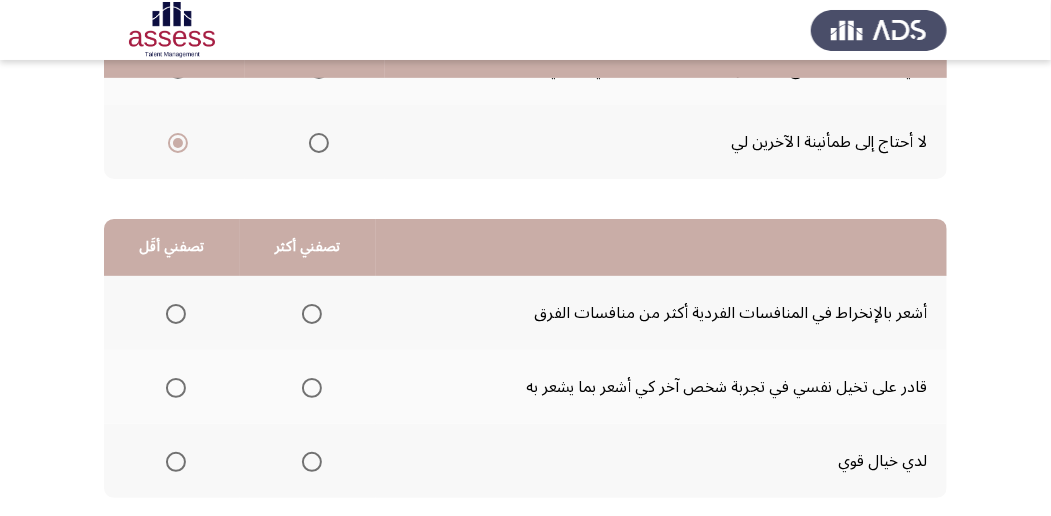 scroll, scrollTop: 400, scrollLeft: 0, axis: vertical 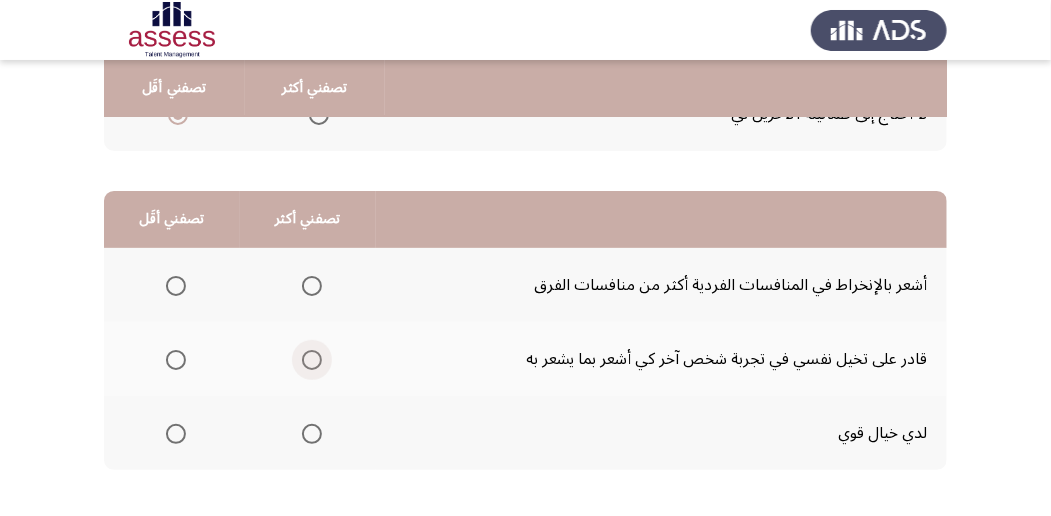 click at bounding box center [312, 360] 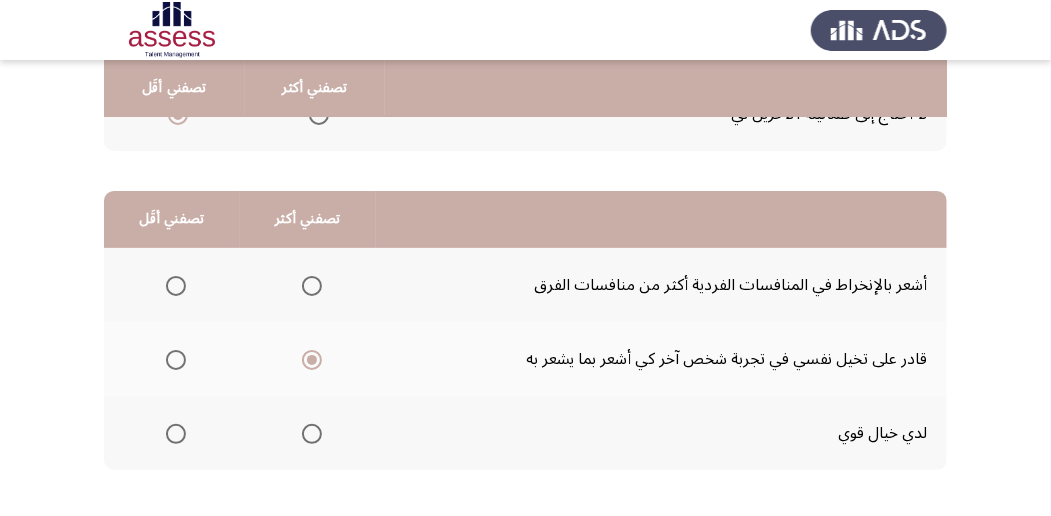 click at bounding box center (176, 286) 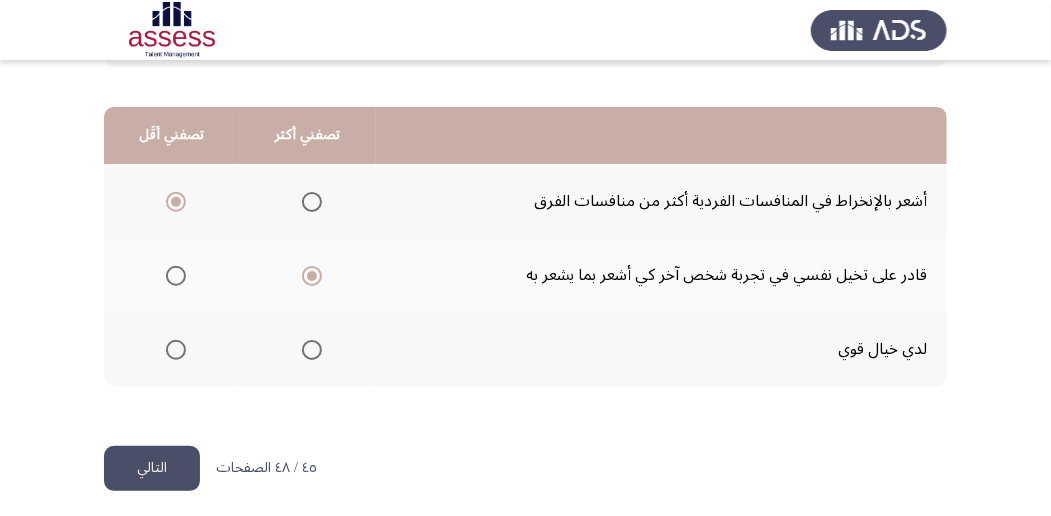 scroll, scrollTop: 494, scrollLeft: 0, axis: vertical 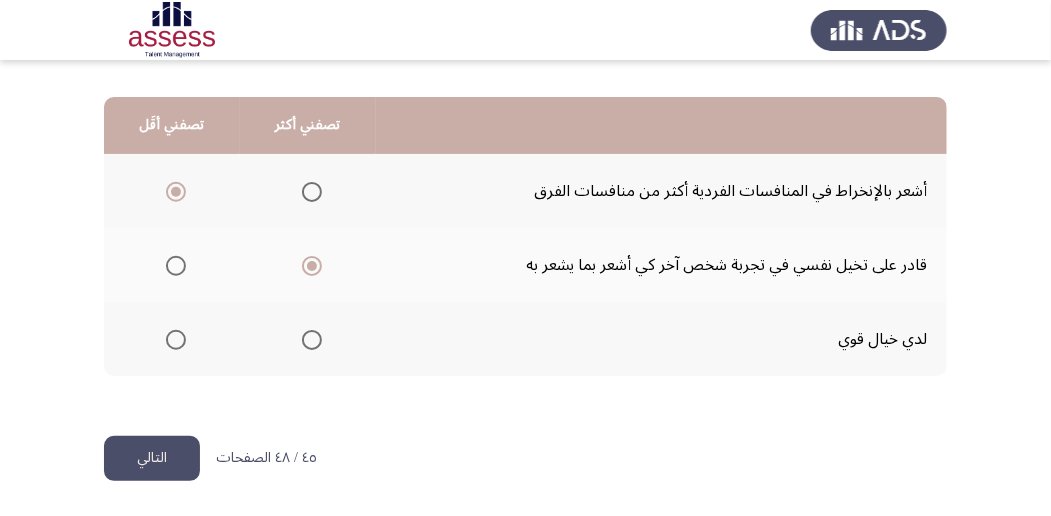 click at bounding box center [312, 340] 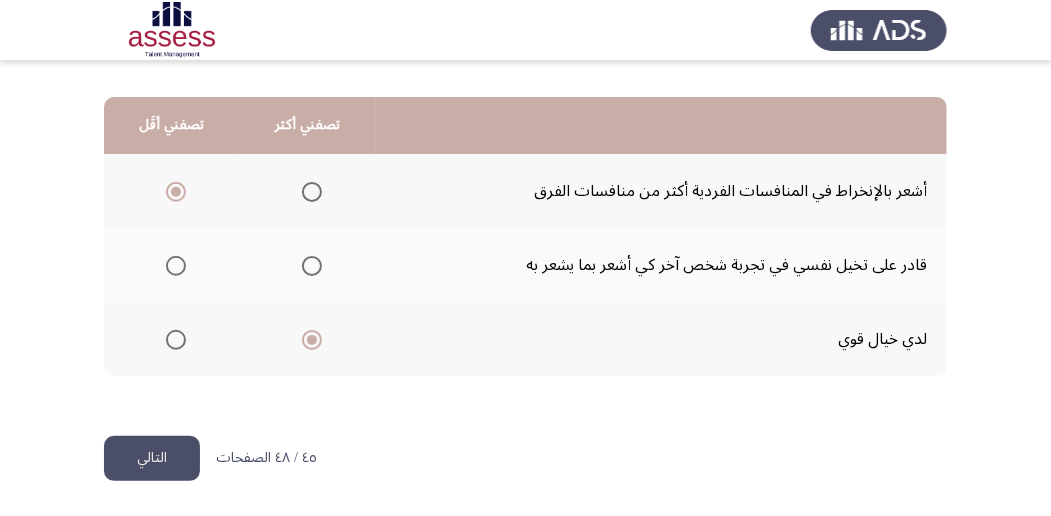 click on "التالي" 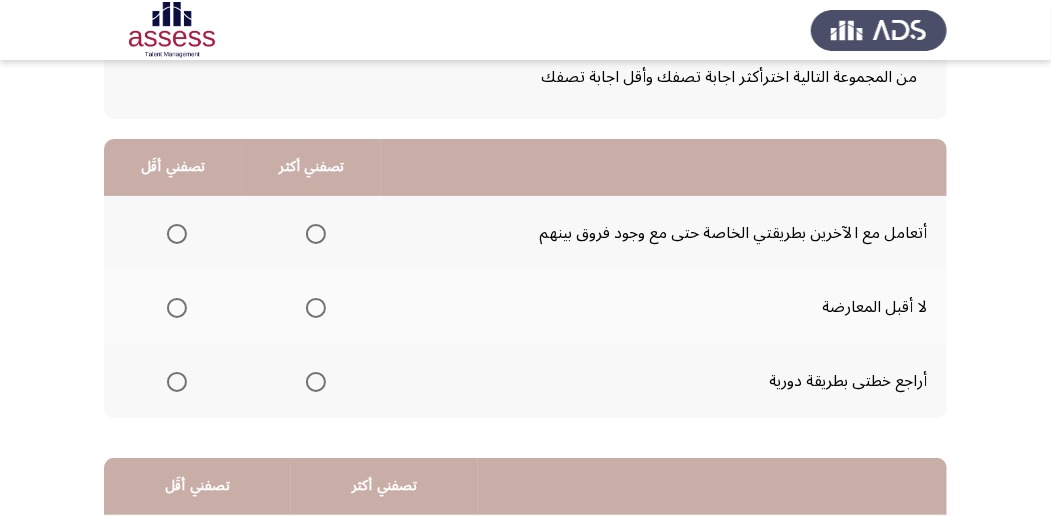 scroll, scrollTop: 200, scrollLeft: 0, axis: vertical 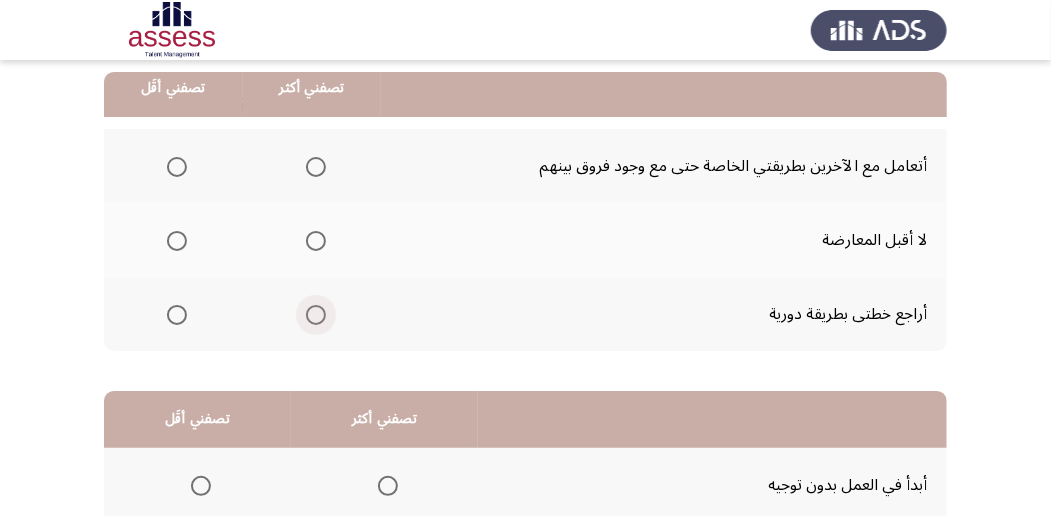 click at bounding box center [316, 315] 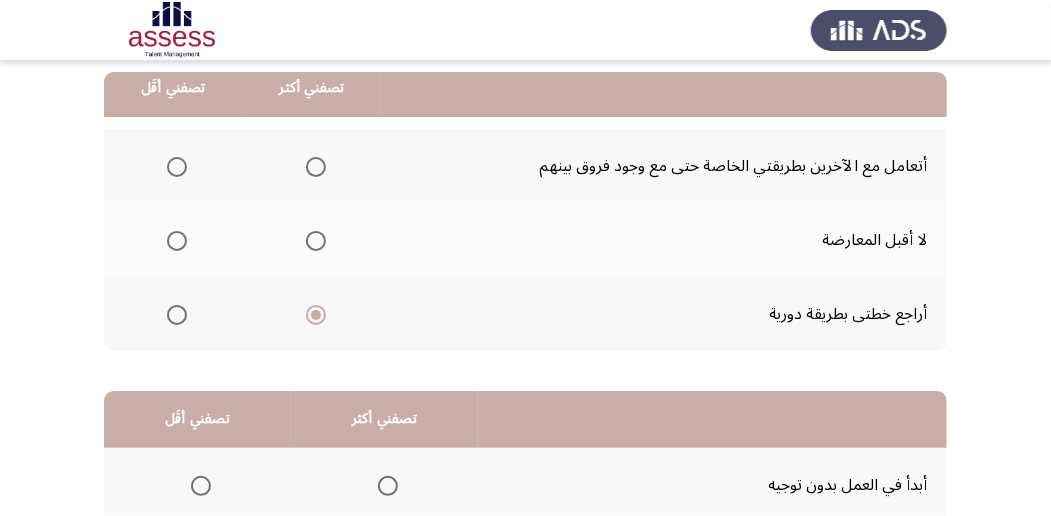 click at bounding box center (177, 241) 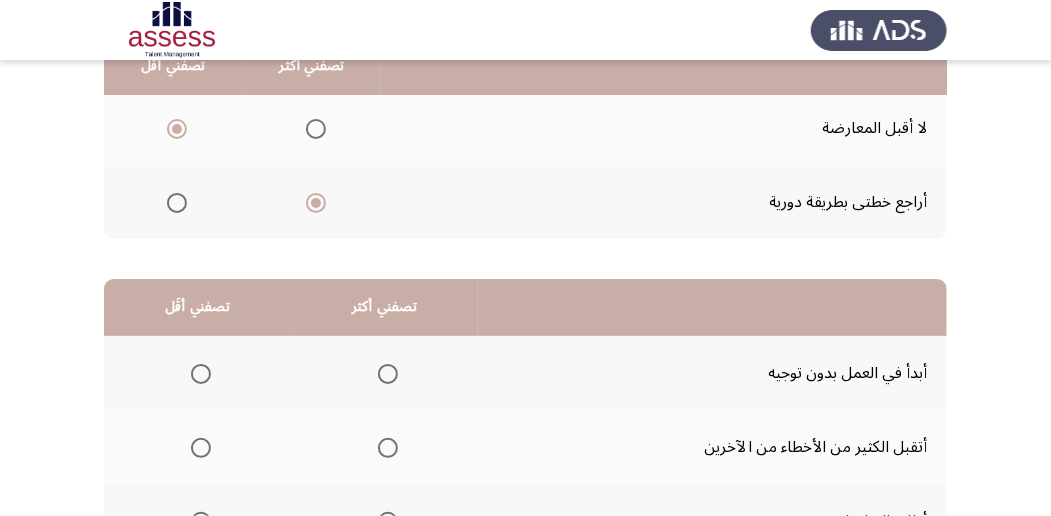 scroll, scrollTop: 466, scrollLeft: 0, axis: vertical 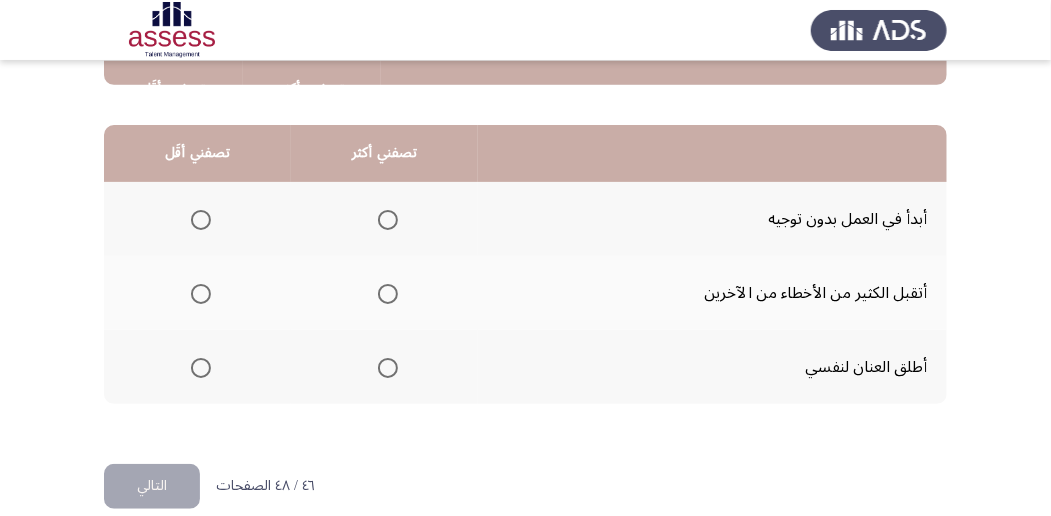 click at bounding box center (201, 220) 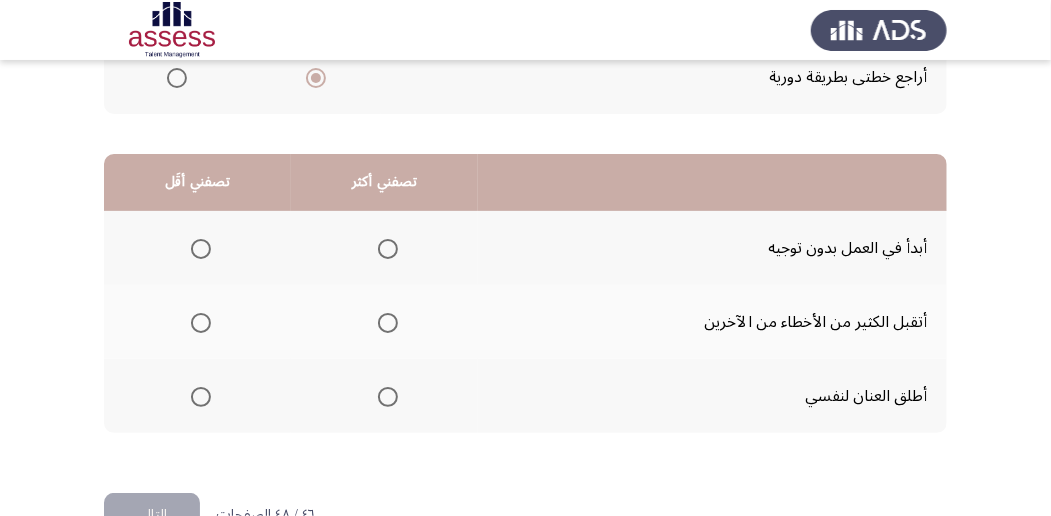 scroll, scrollTop: 494, scrollLeft: 0, axis: vertical 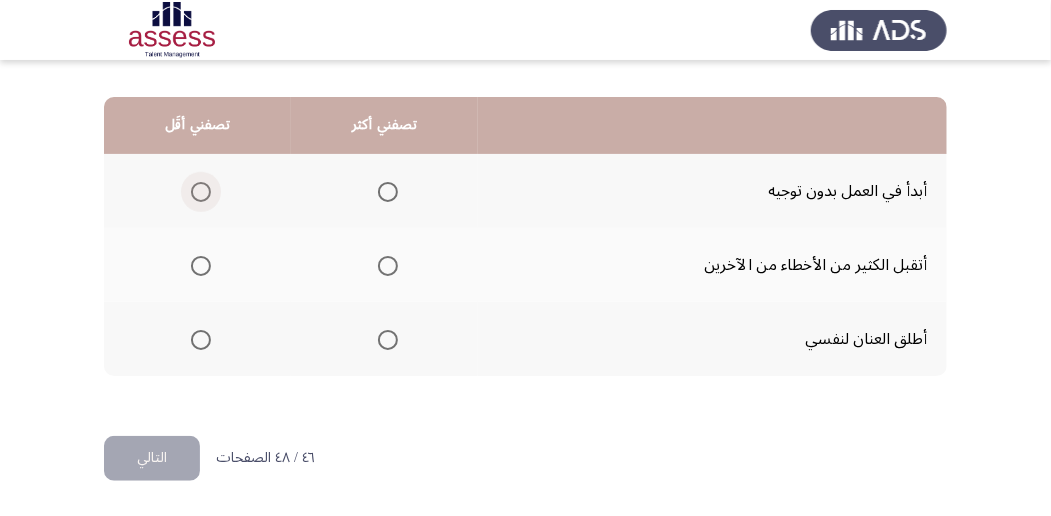 click at bounding box center (201, 192) 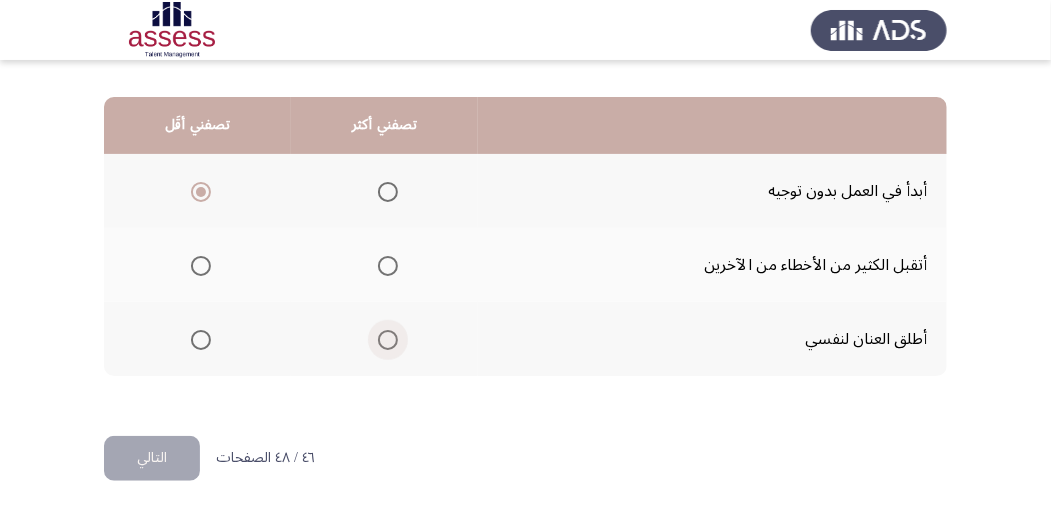 click at bounding box center (388, 340) 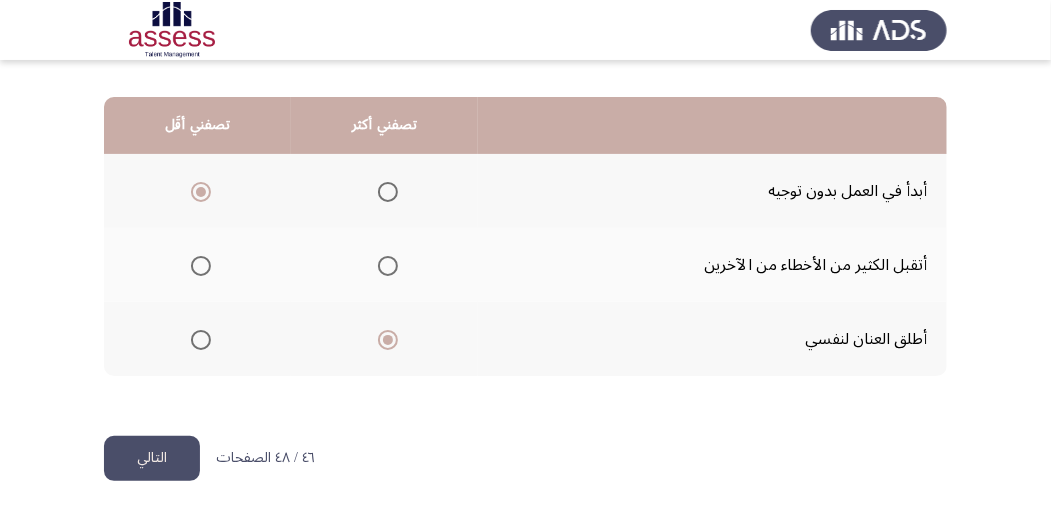 click at bounding box center [388, 192] 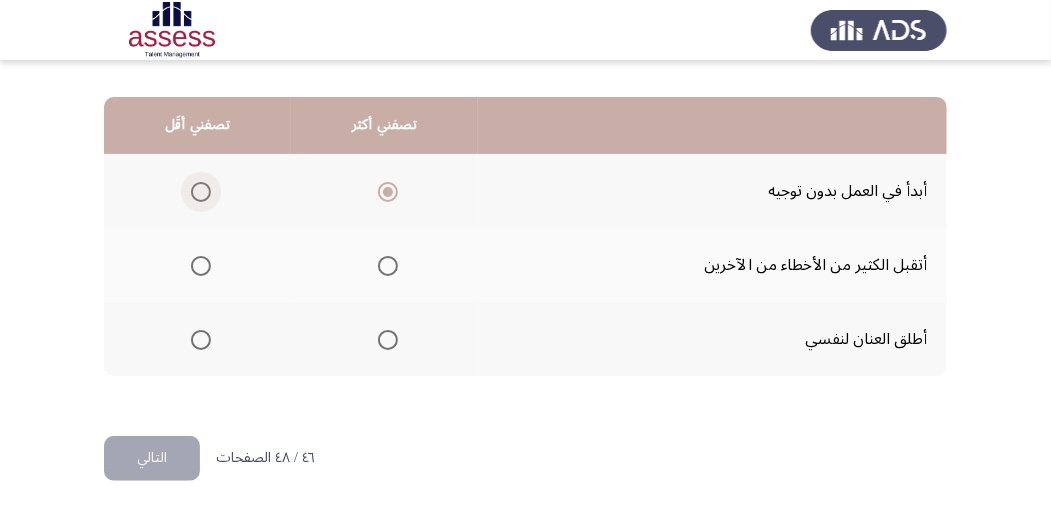 click at bounding box center [201, 192] 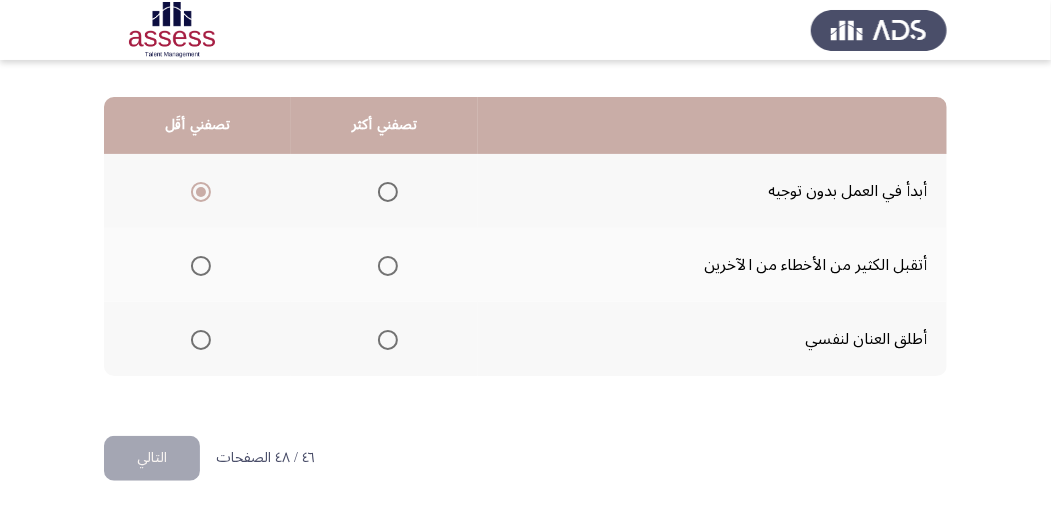 click at bounding box center (388, 340) 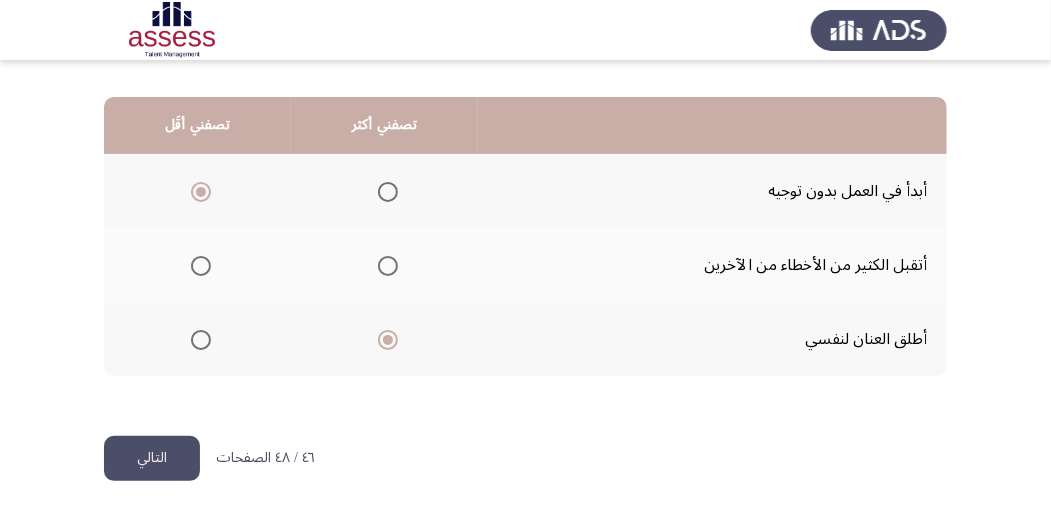 click on "التالي" 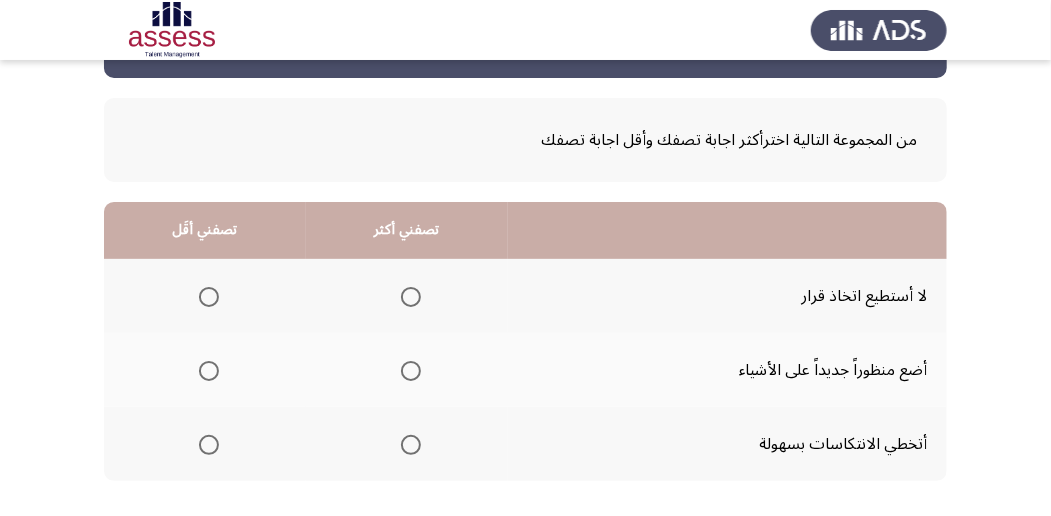 scroll, scrollTop: 200, scrollLeft: 0, axis: vertical 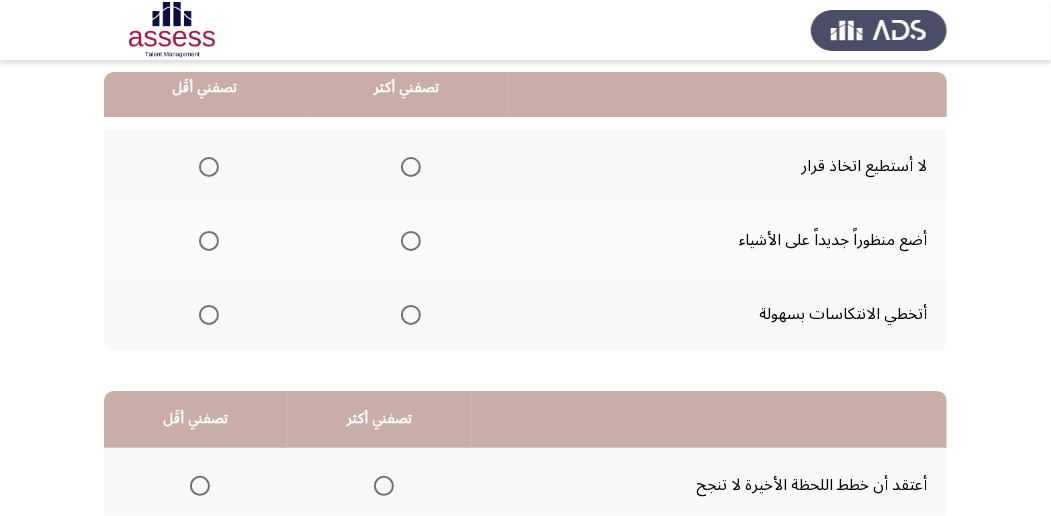 click at bounding box center [411, 241] 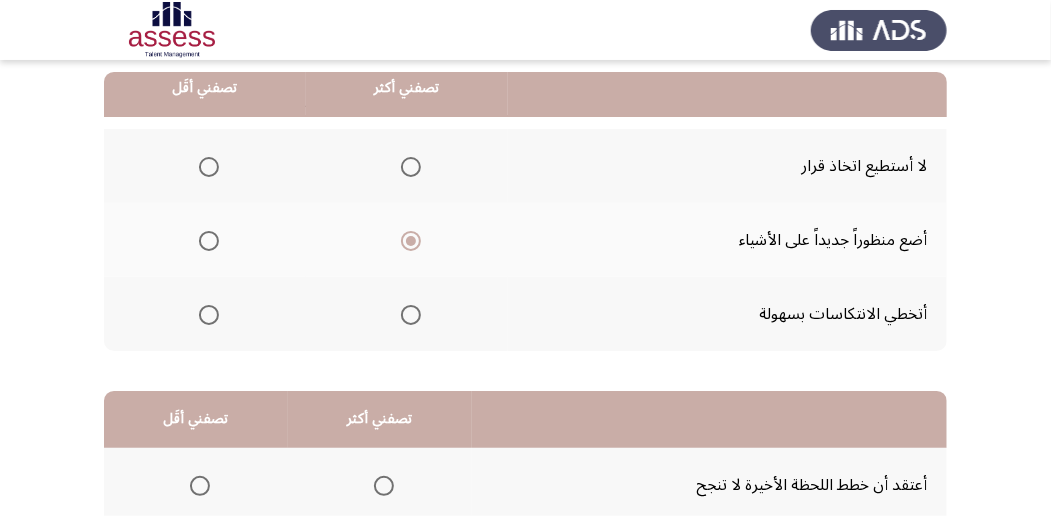 click at bounding box center [209, 167] 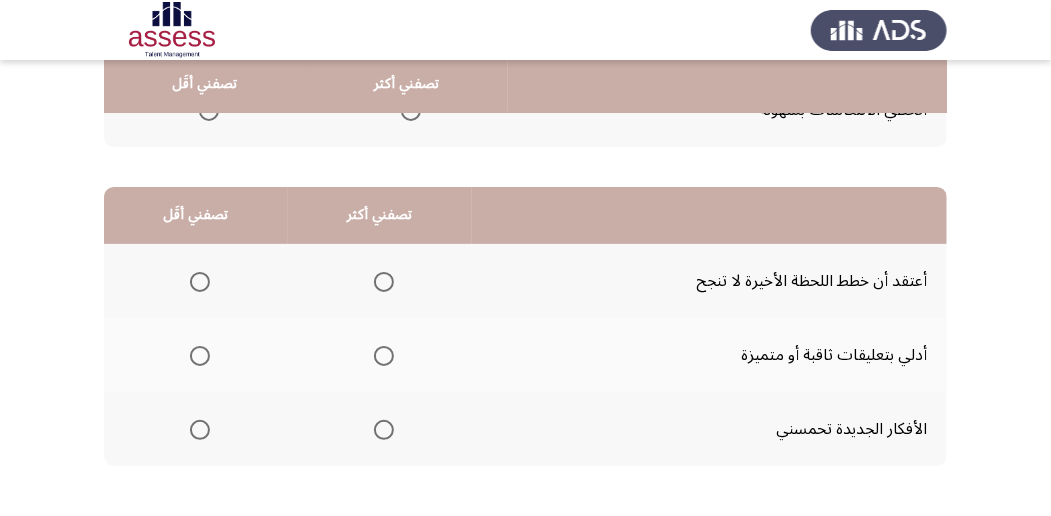 scroll, scrollTop: 466, scrollLeft: 0, axis: vertical 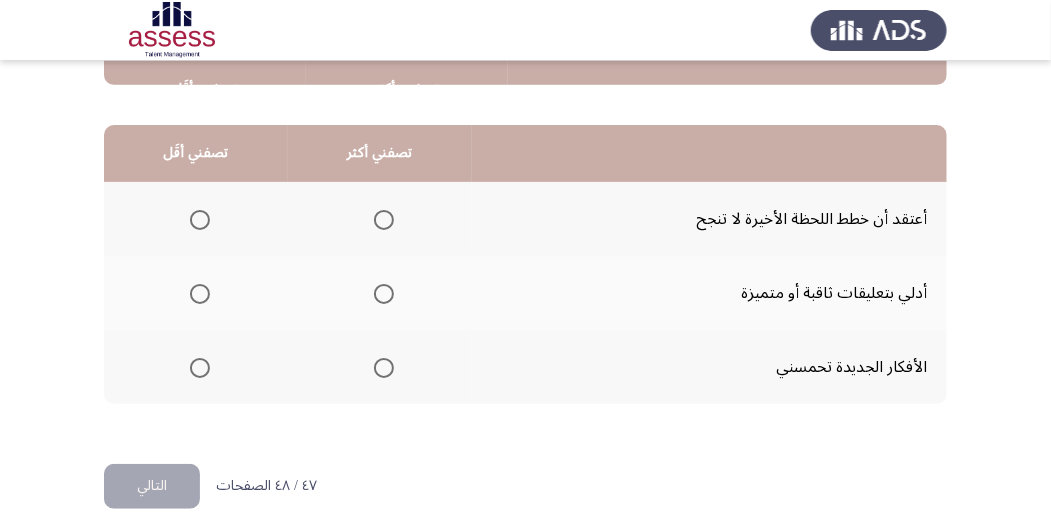 click at bounding box center (384, 368) 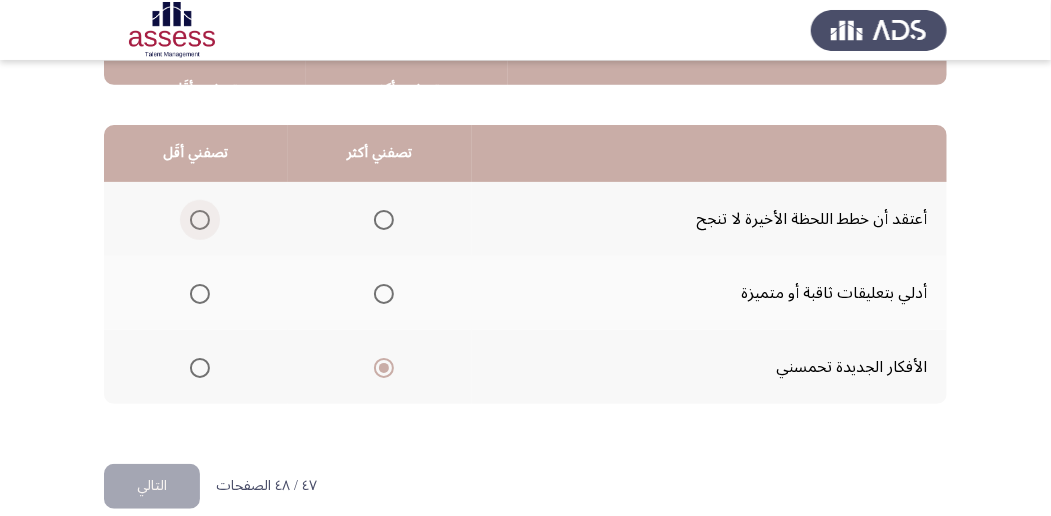 click at bounding box center [200, 220] 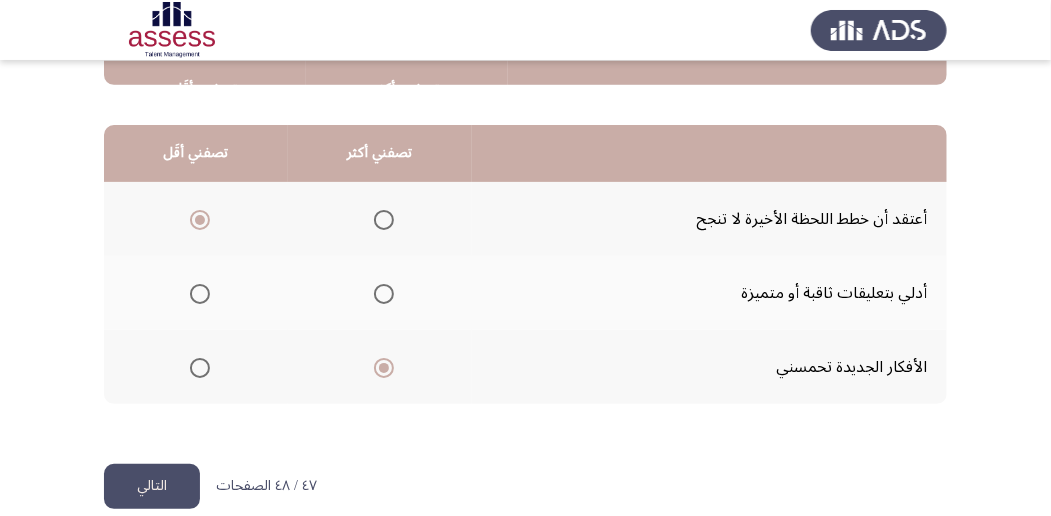 click on "التالي" 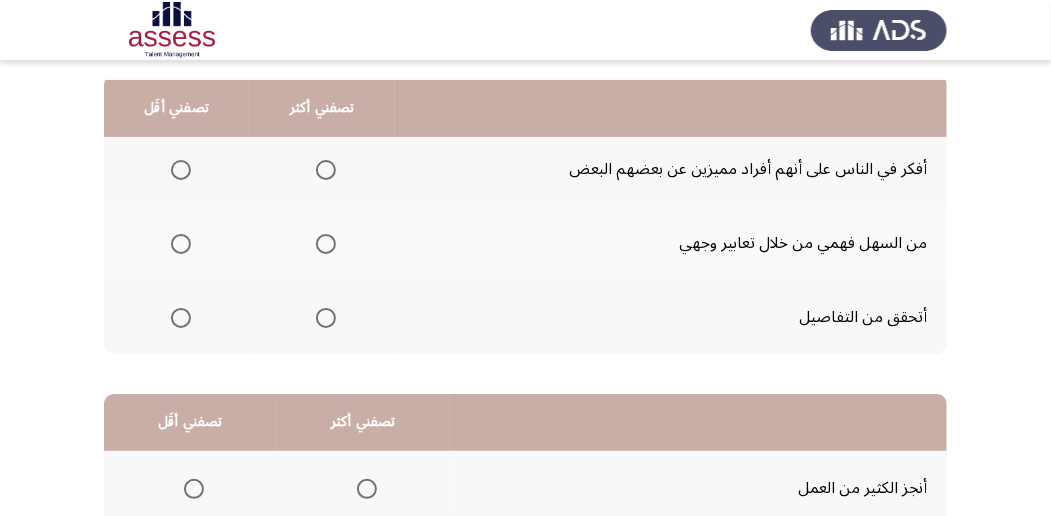 scroll, scrollTop: 133, scrollLeft: 0, axis: vertical 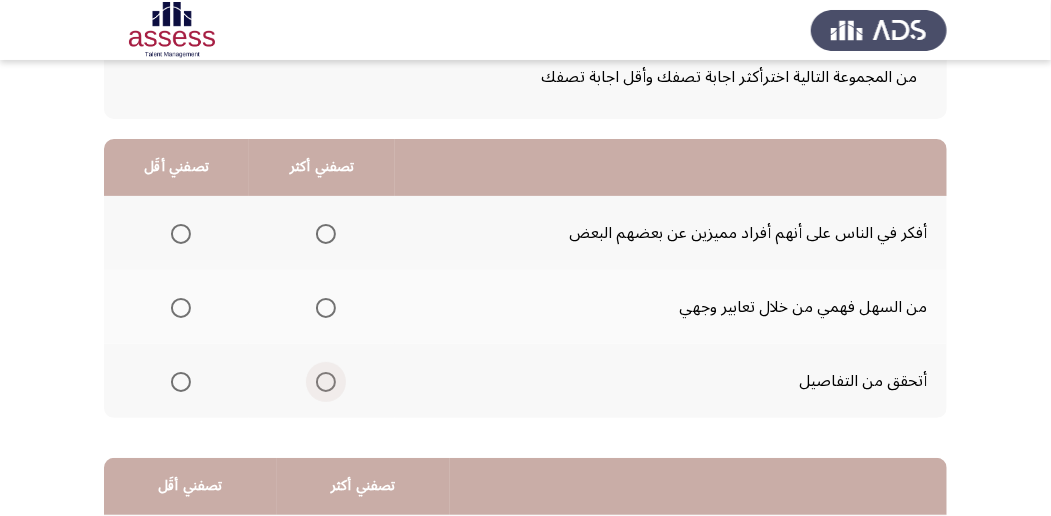 click at bounding box center (326, 382) 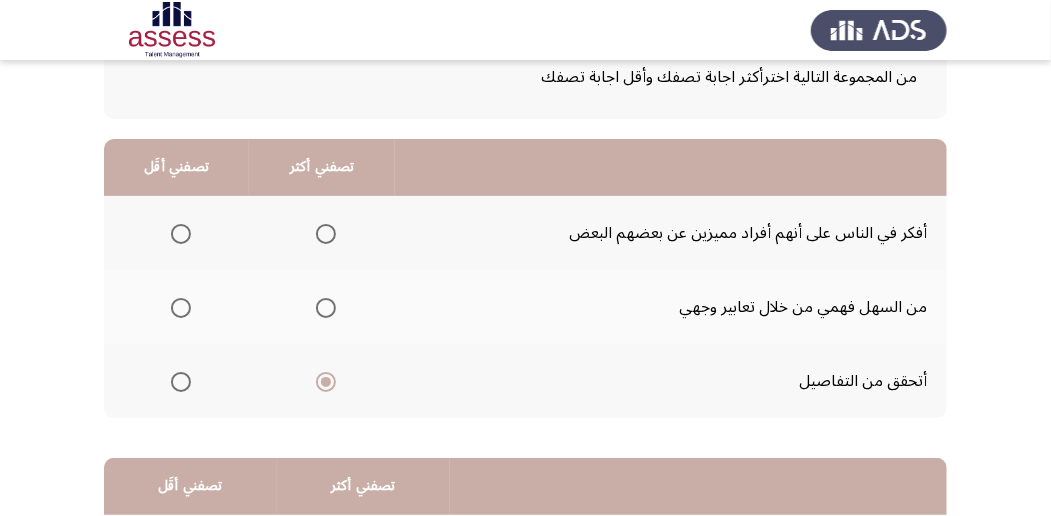 click at bounding box center [181, 308] 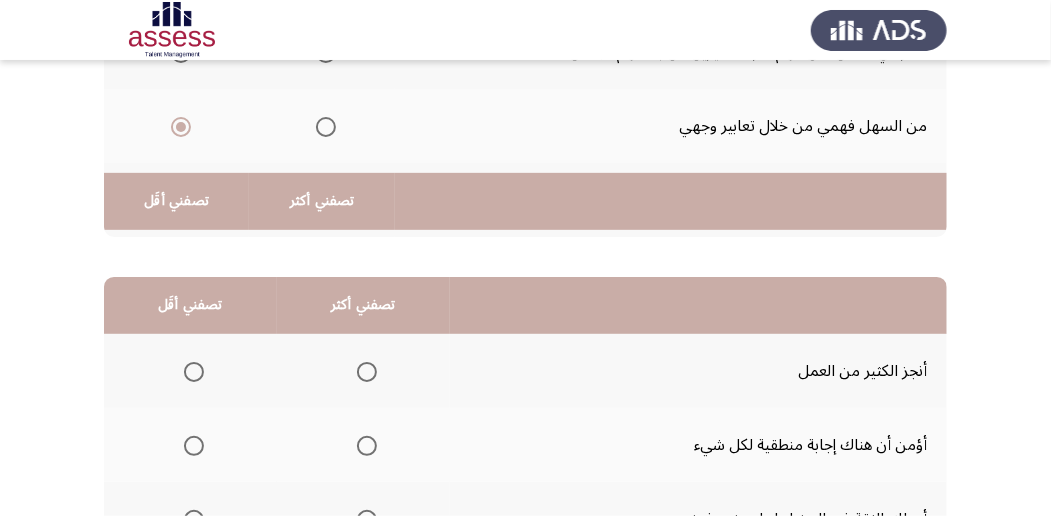 scroll, scrollTop: 466, scrollLeft: 0, axis: vertical 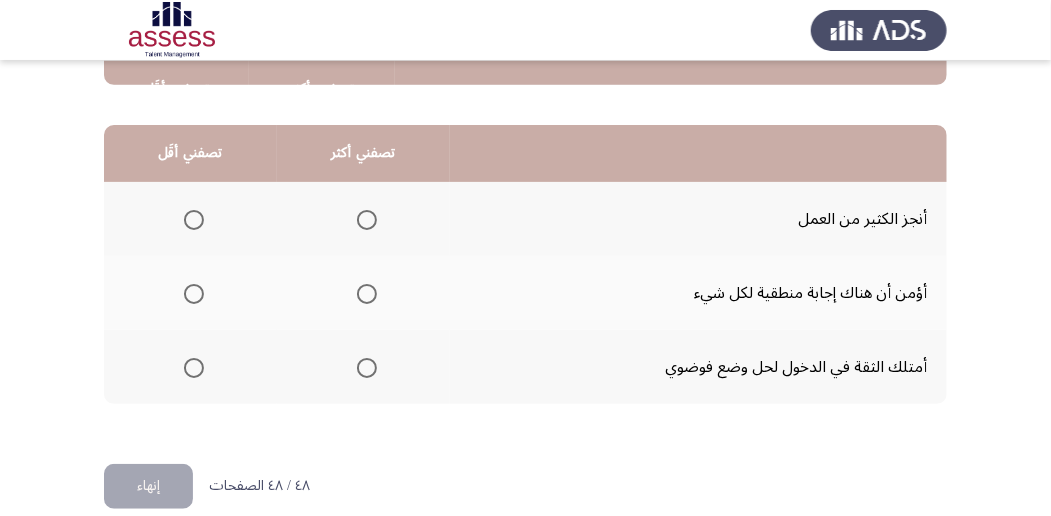 click at bounding box center [367, 220] 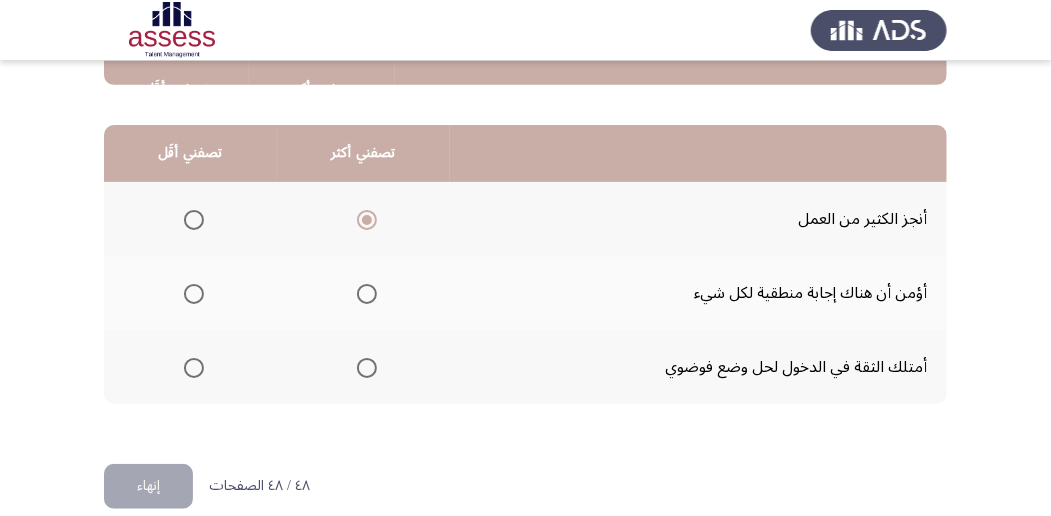 click at bounding box center (194, 294) 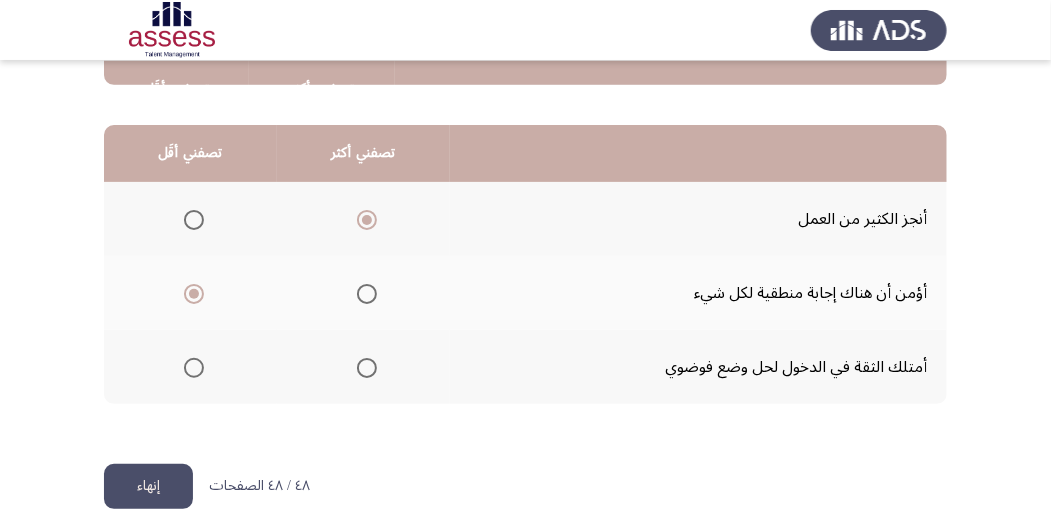 click on "إنهاء" 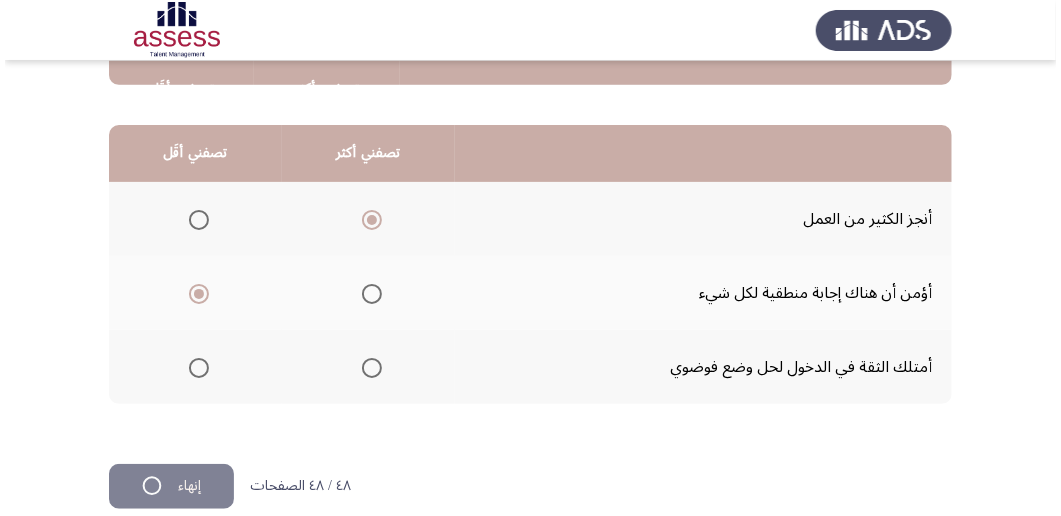 scroll, scrollTop: 0, scrollLeft: 0, axis: both 